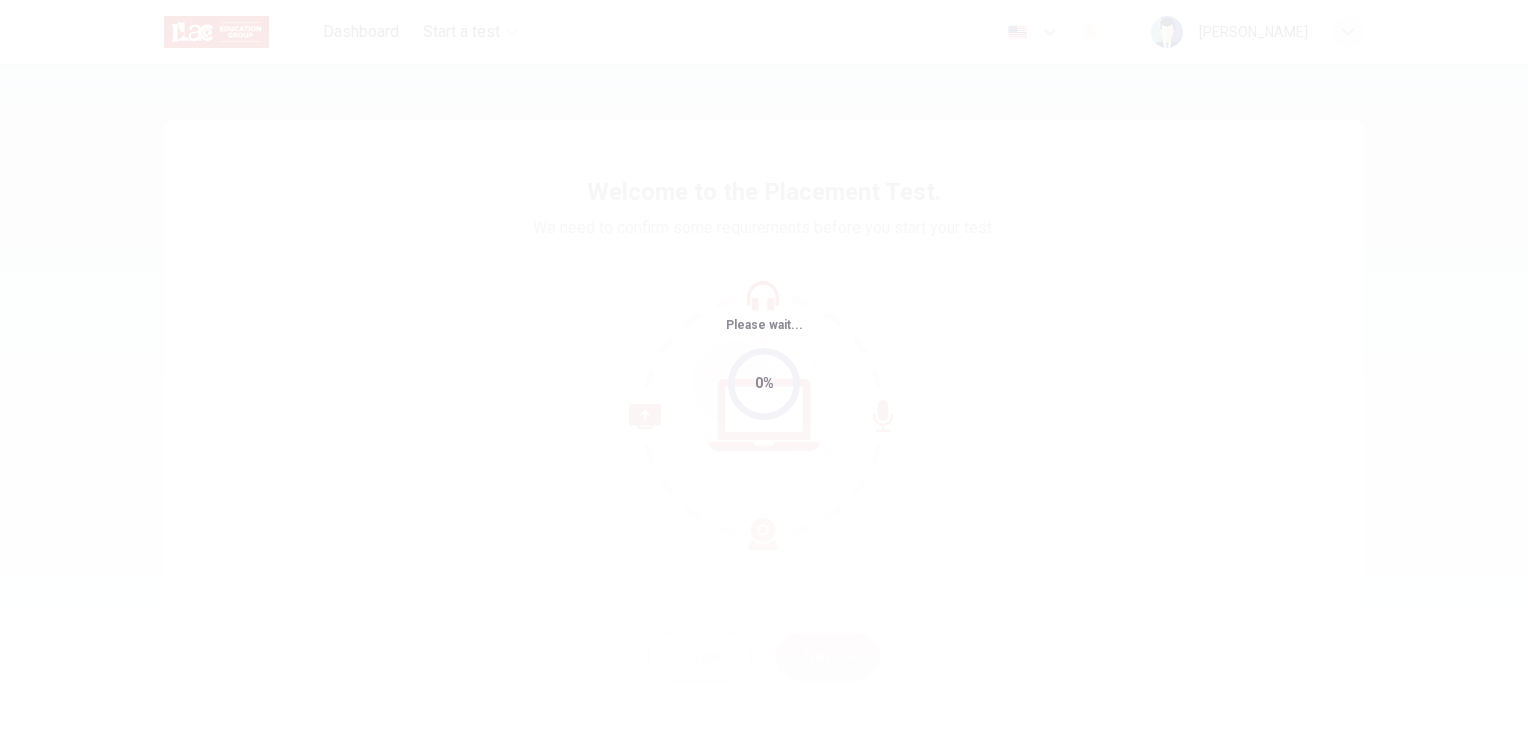 scroll, scrollTop: 0, scrollLeft: 0, axis: both 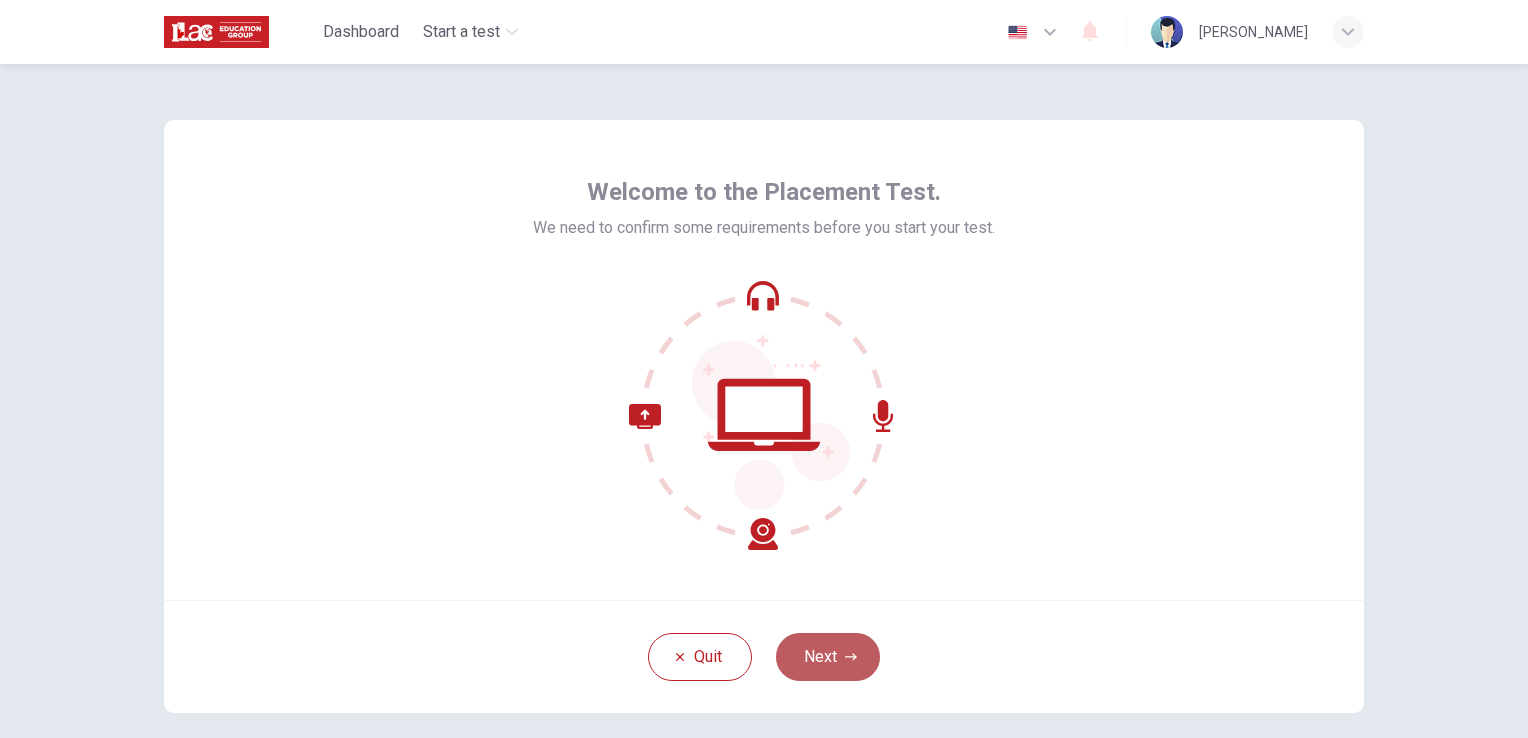 click on "Next" at bounding box center [828, 657] 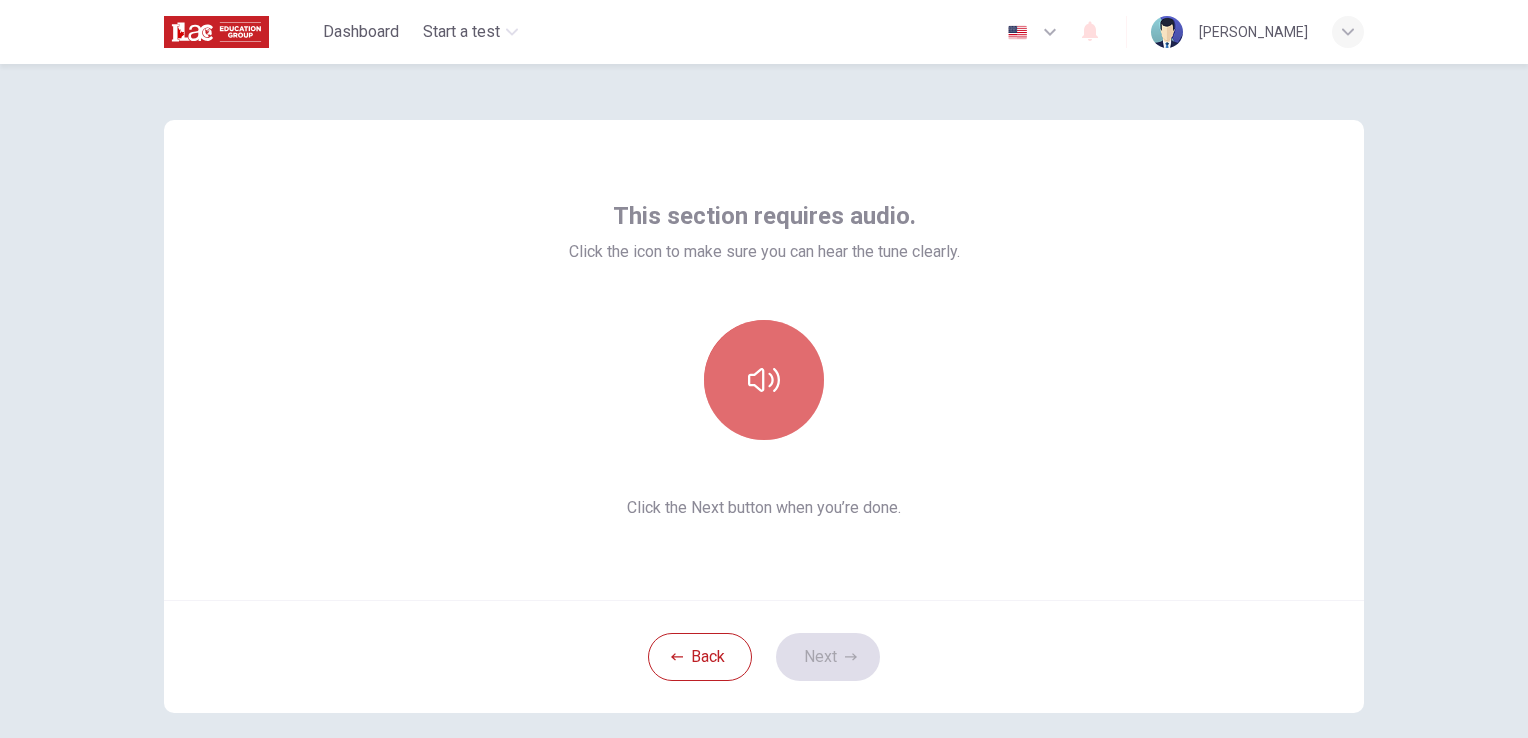 click at bounding box center [764, 380] 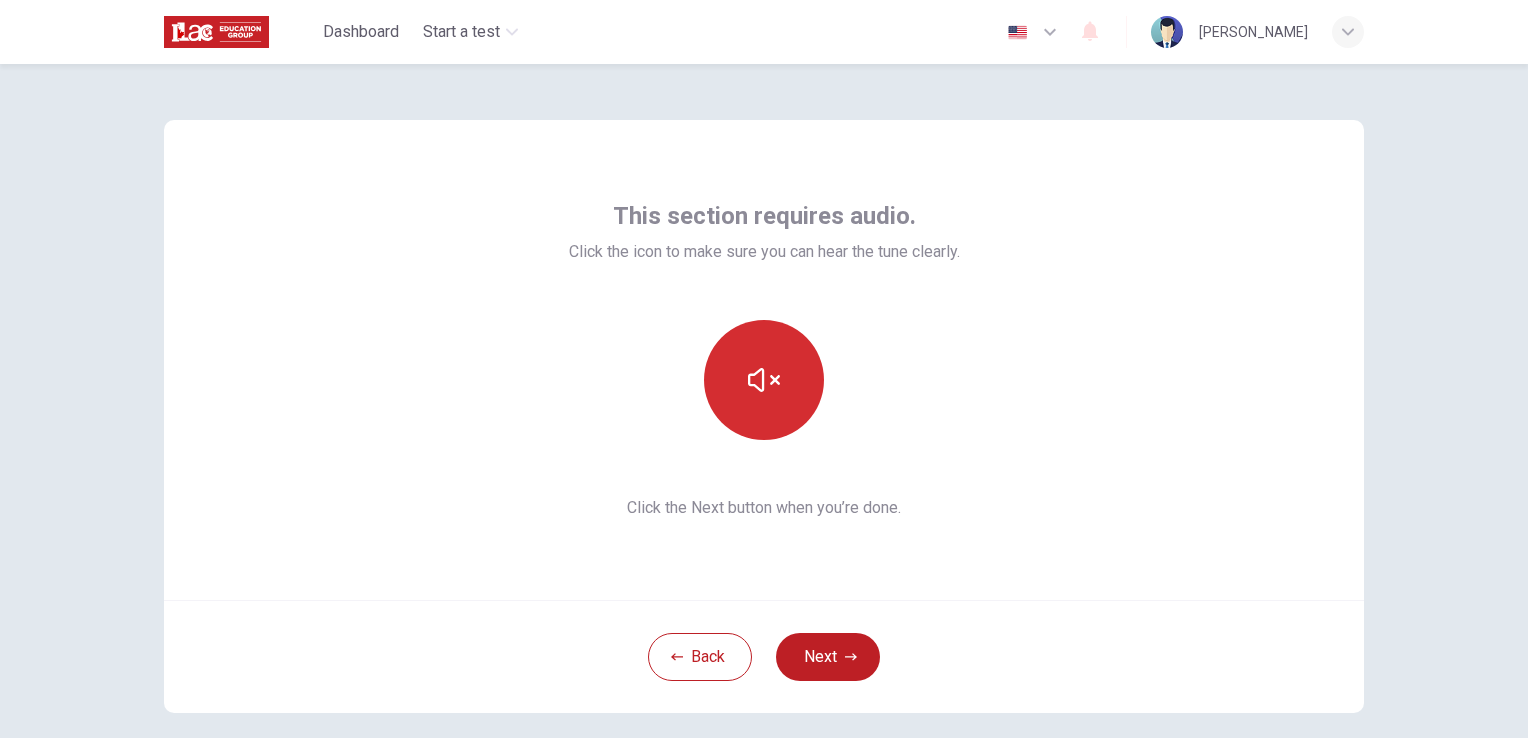 type 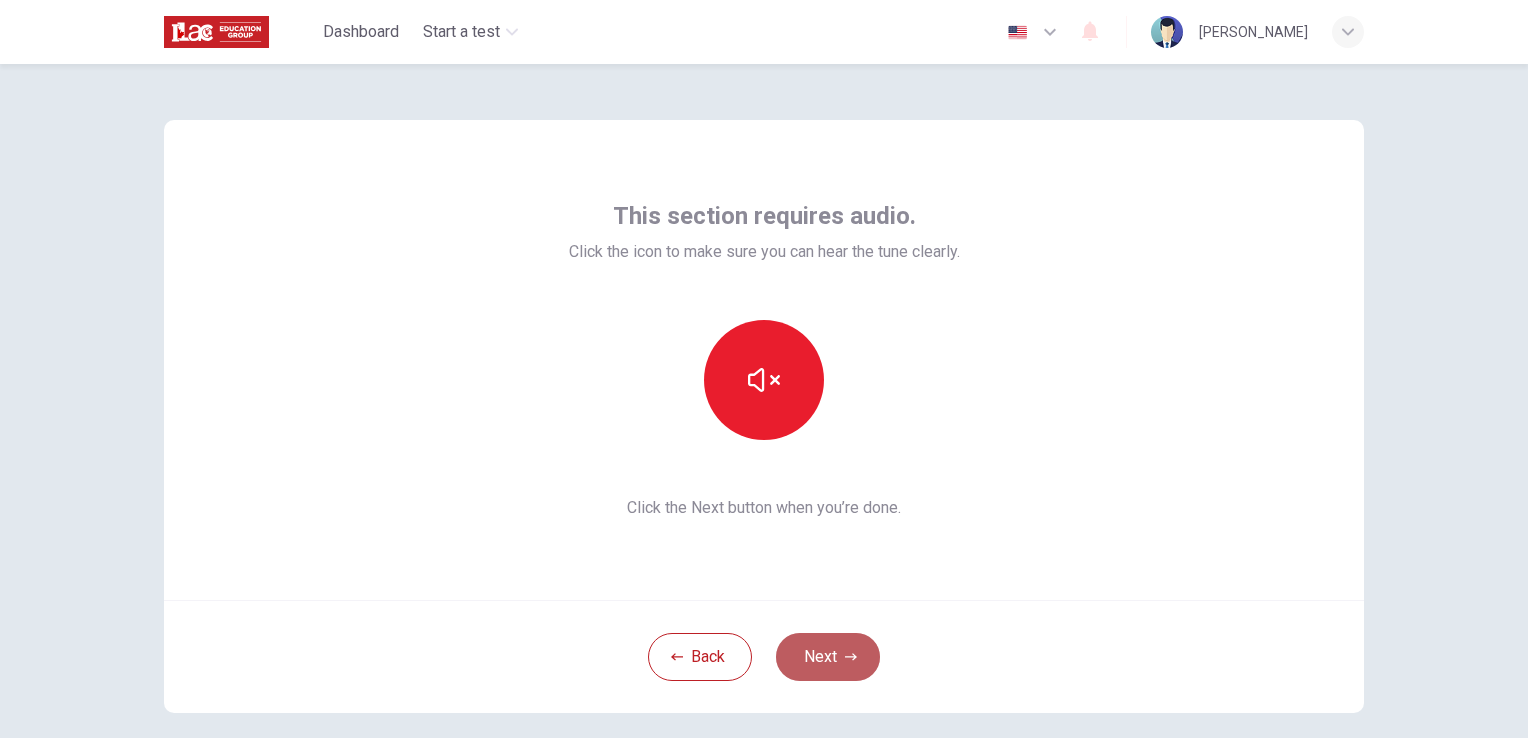 click 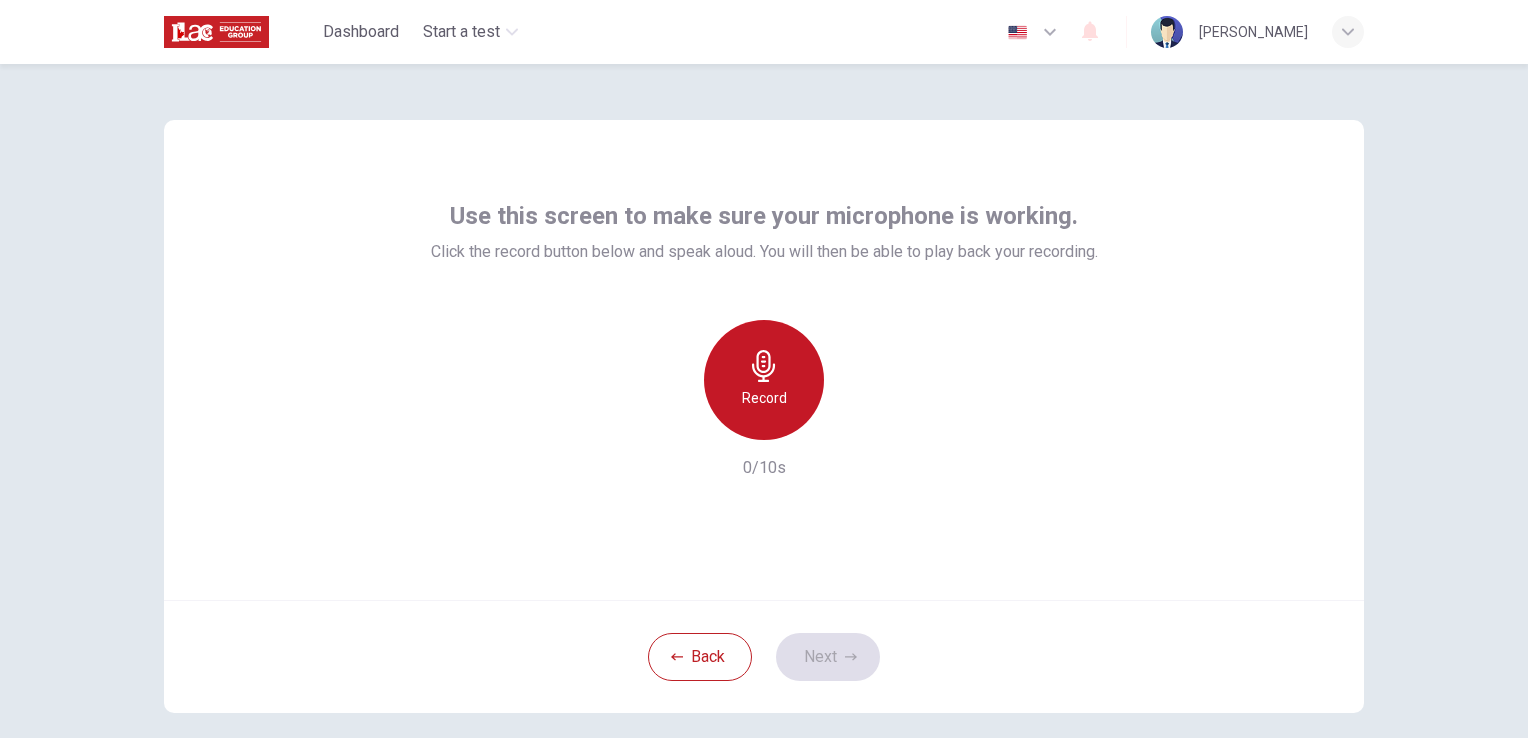 click 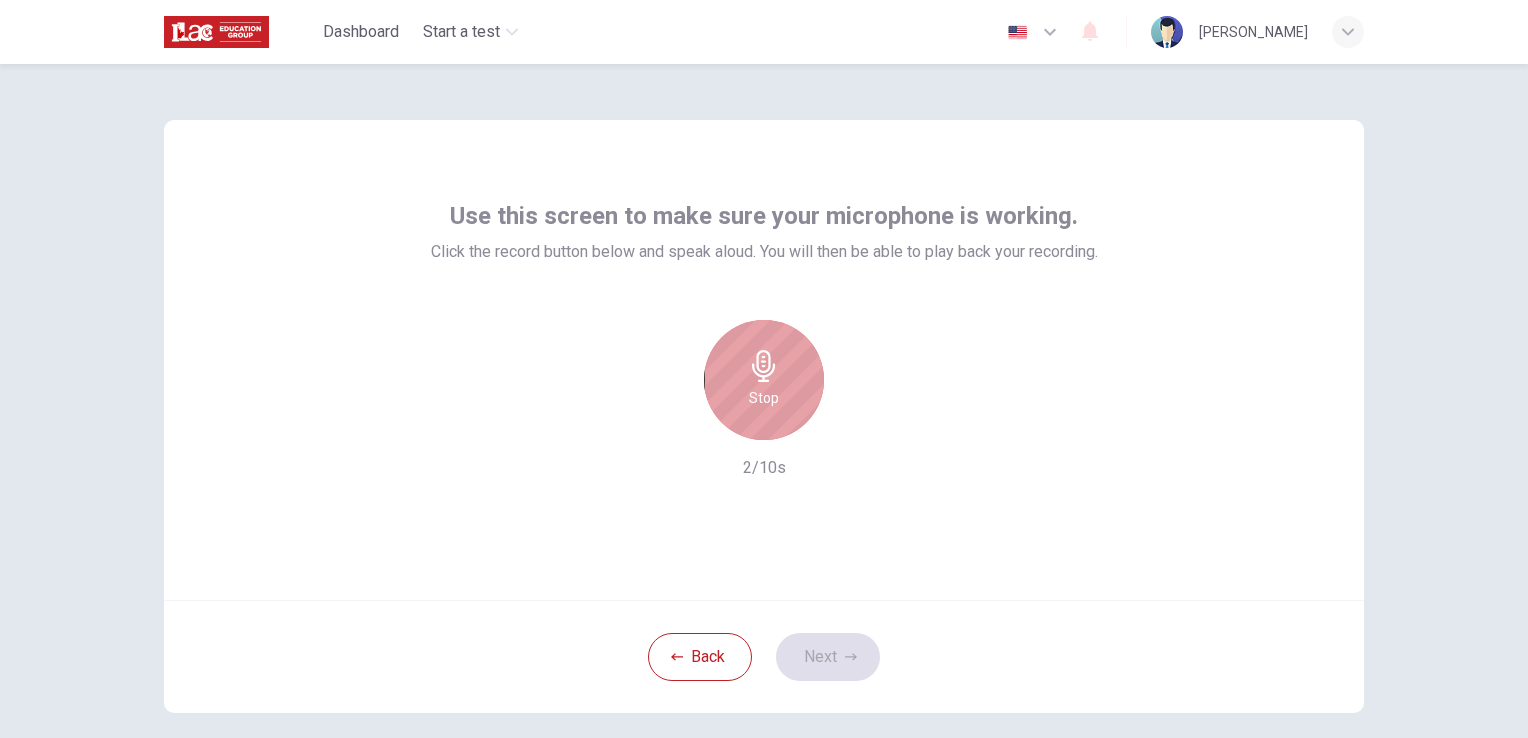 click 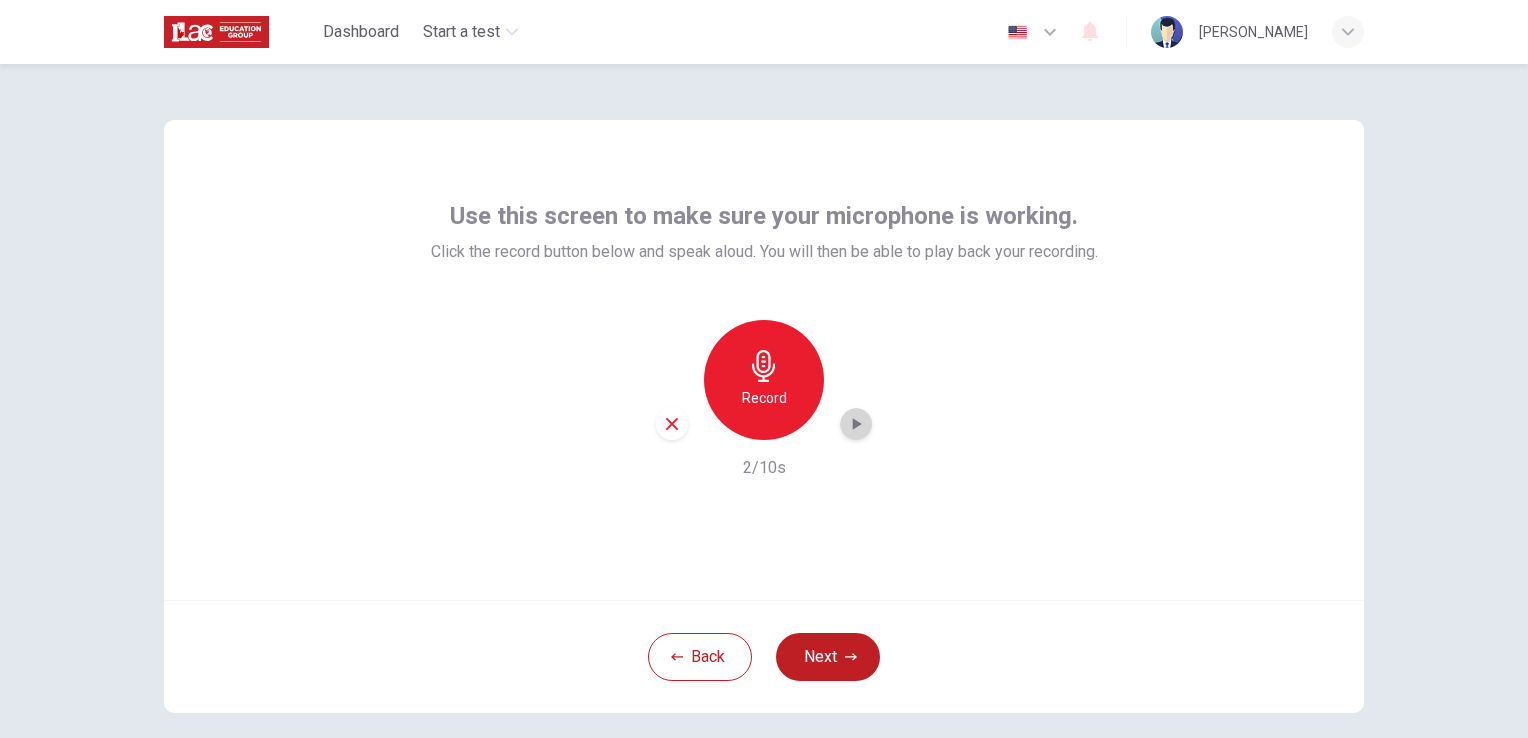 click 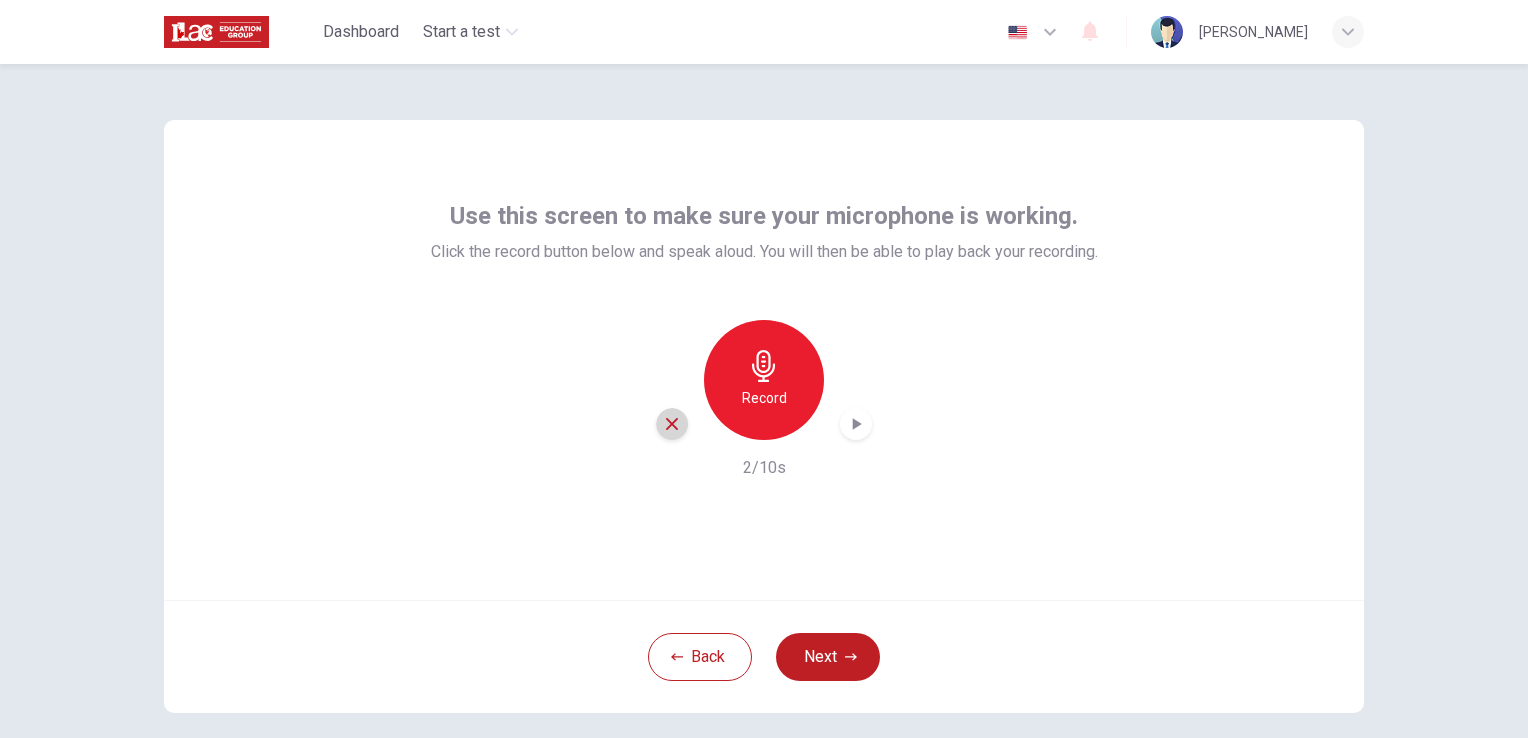 click 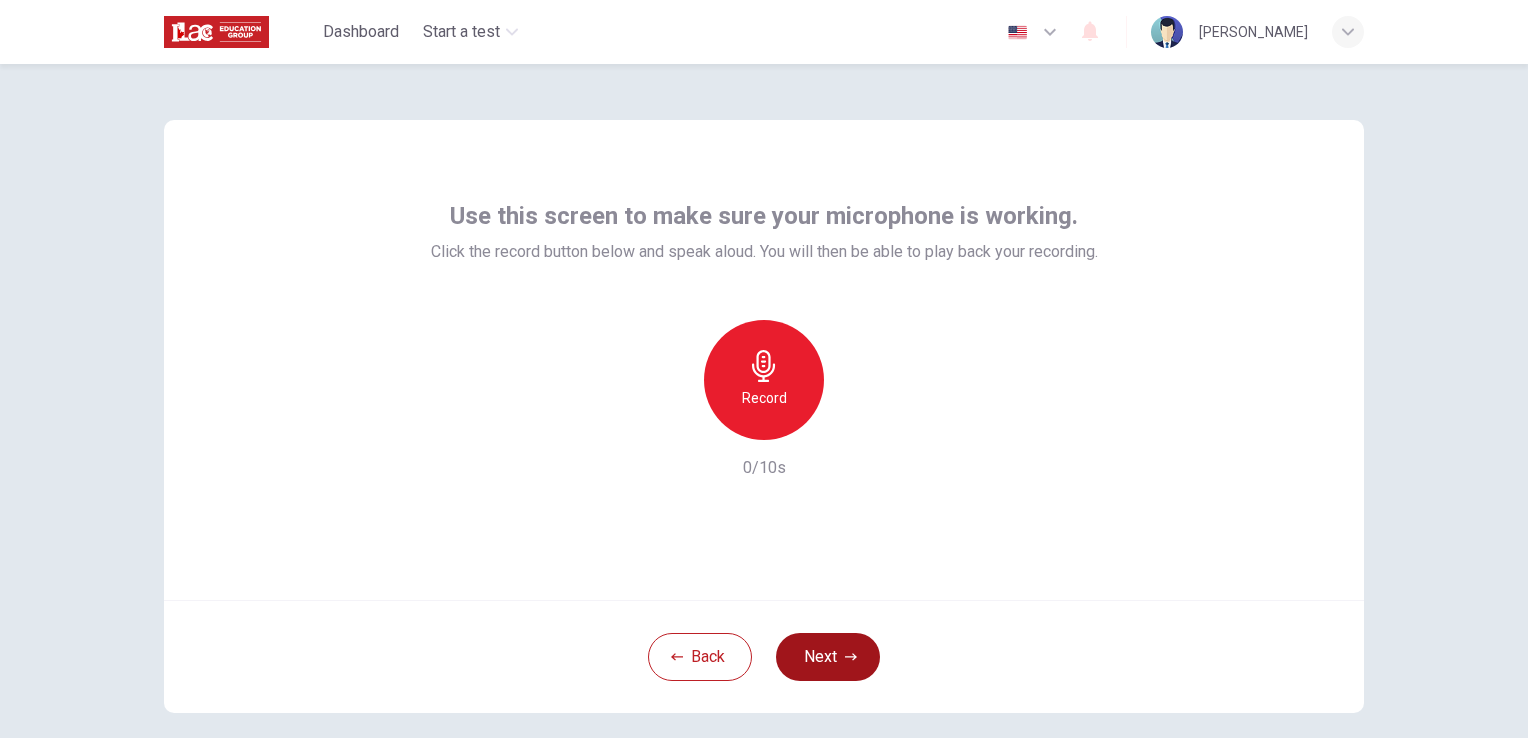 click on "Next" at bounding box center [828, 657] 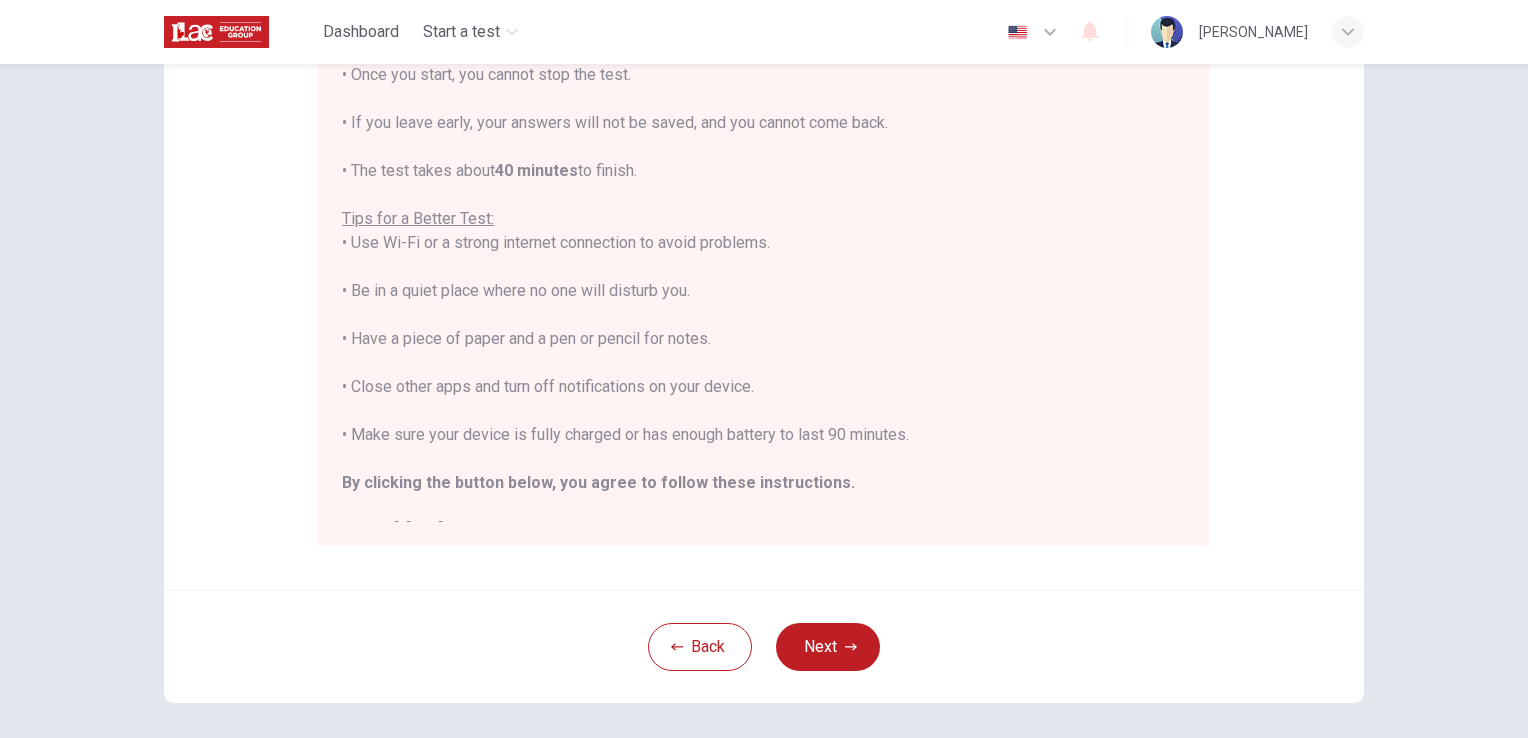 scroll, scrollTop: 298, scrollLeft: 0, axis: vertical 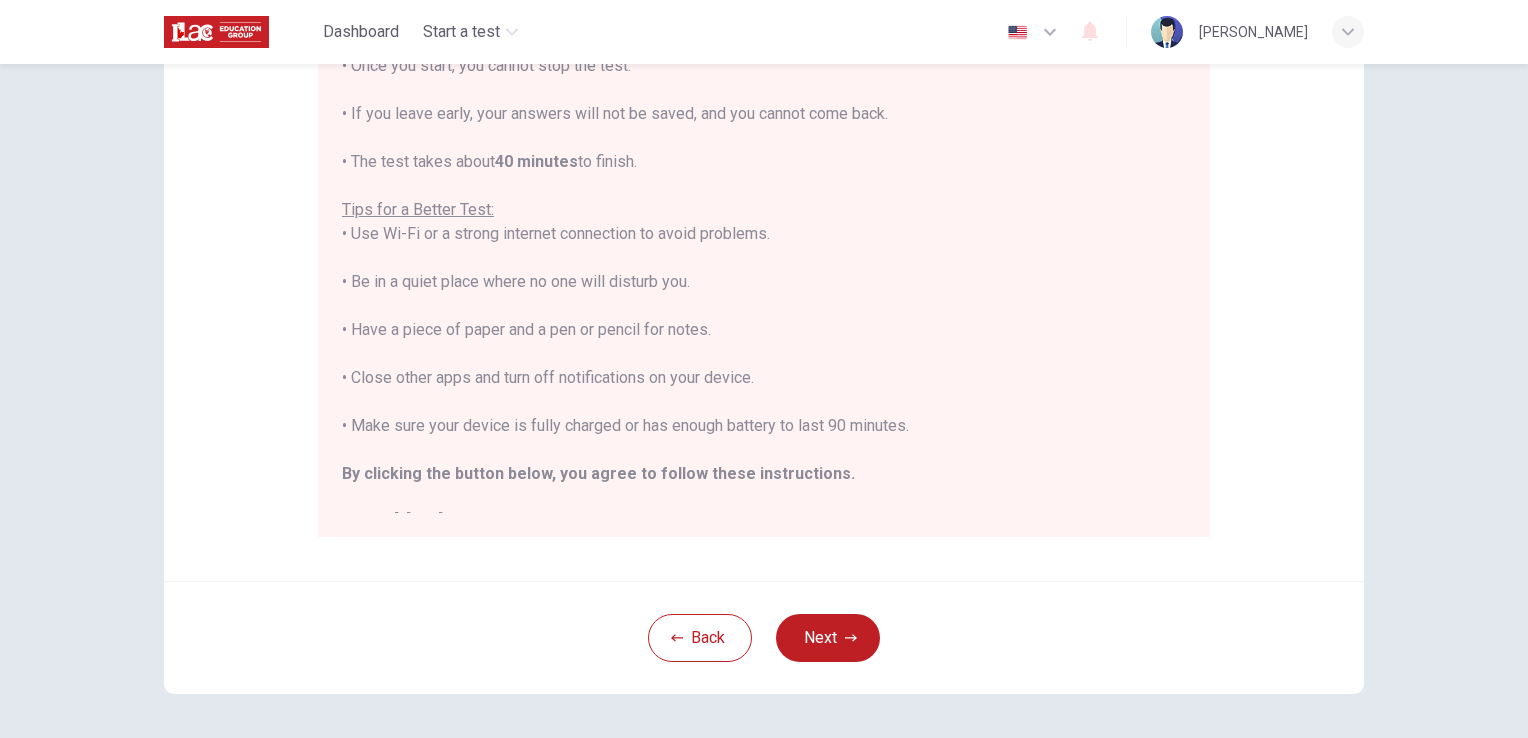 click on "Disclaimer: You are about to start a  Placement Test .
Before You Start the Test:
• Once you start, you cannot stop the test.
• If you leave early, your answers will not be saved, and you cannot come back.
• The test takes about  40 minutes  to finish.
Tips for a Better Test:
• Use Wi-Fi or a strong internet connection to avoid problems.
• Be in a quiet place where no one will disturb you.
• Have a piece of paper and a pen or pencil for notes.
• Close other apps and turn off notifications on your device.
• Make sure your device is fully charged or has enough battery to last 90 minutes.
By clicking the button below, you agree to follow these instructions.
Good luck! Back Next © Copyright  2025" at bounding box center [764, 401] 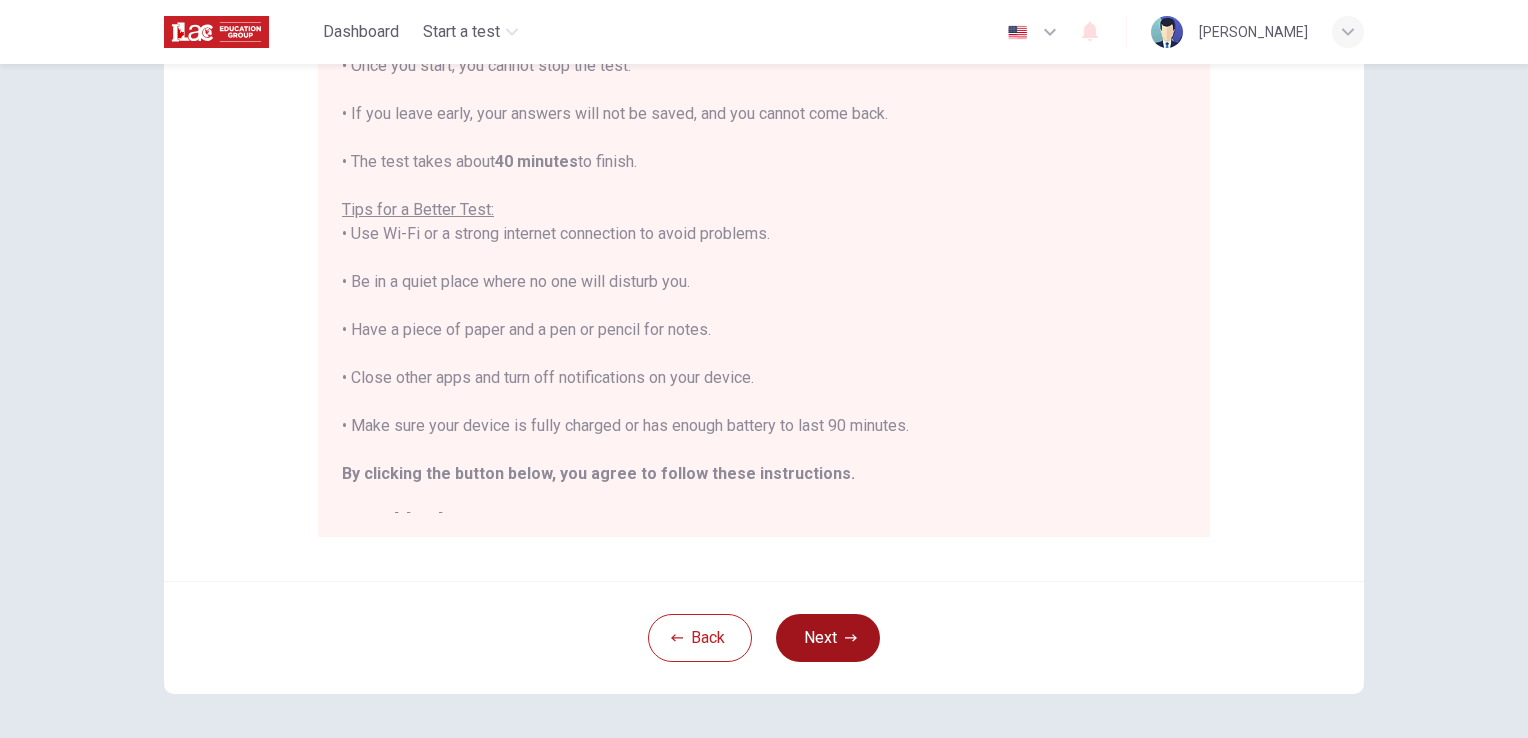 click on "Next" at bounding box center [828, 638] 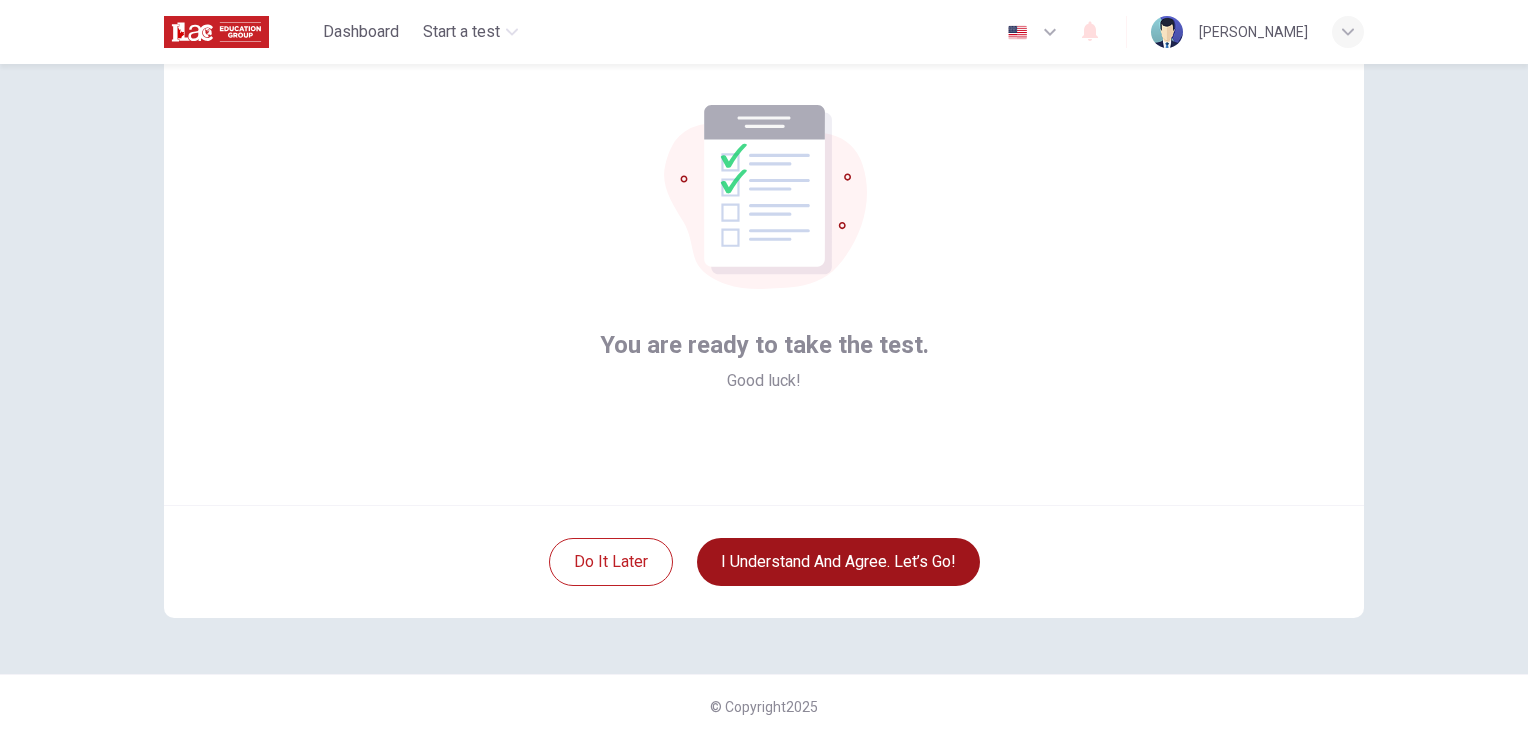 scroll, scrollTop: 94, scrollLeft: 0, axis: vertical 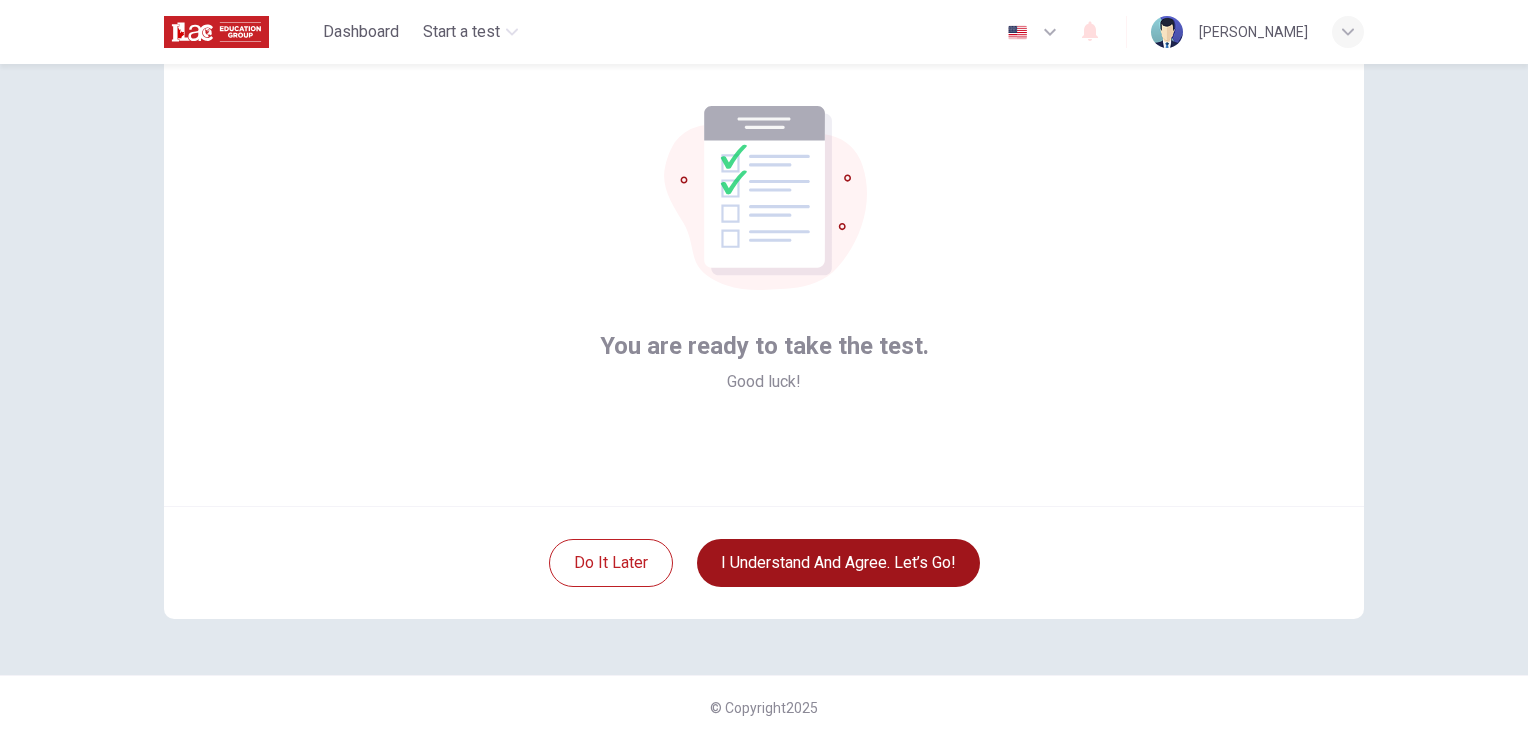click on "I understand and agree. Let’s go!" at bounding box center (838, 563) 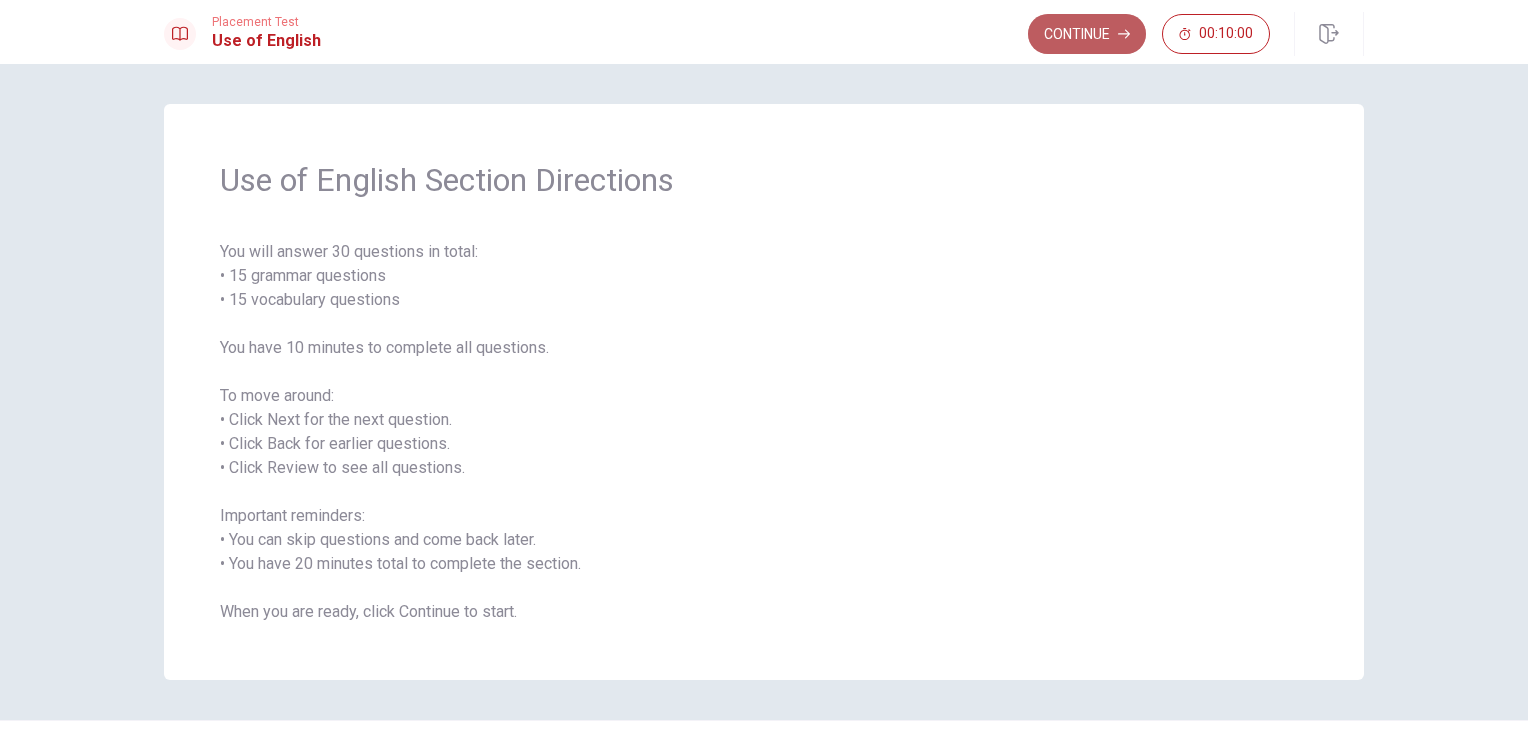 click on "Continue" at bounding box center [1087, 34] 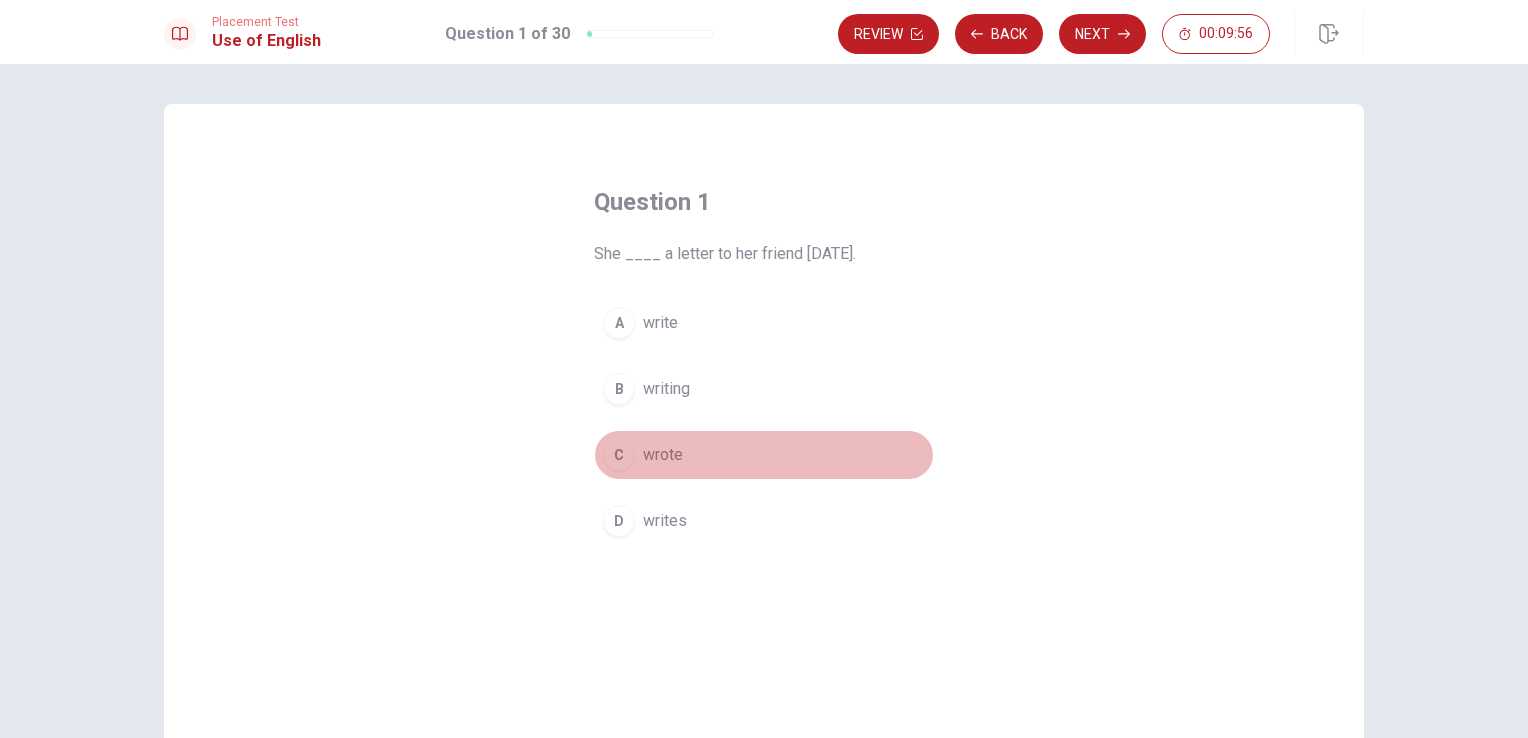 click on "wrote" at bounding box center (663, 455) 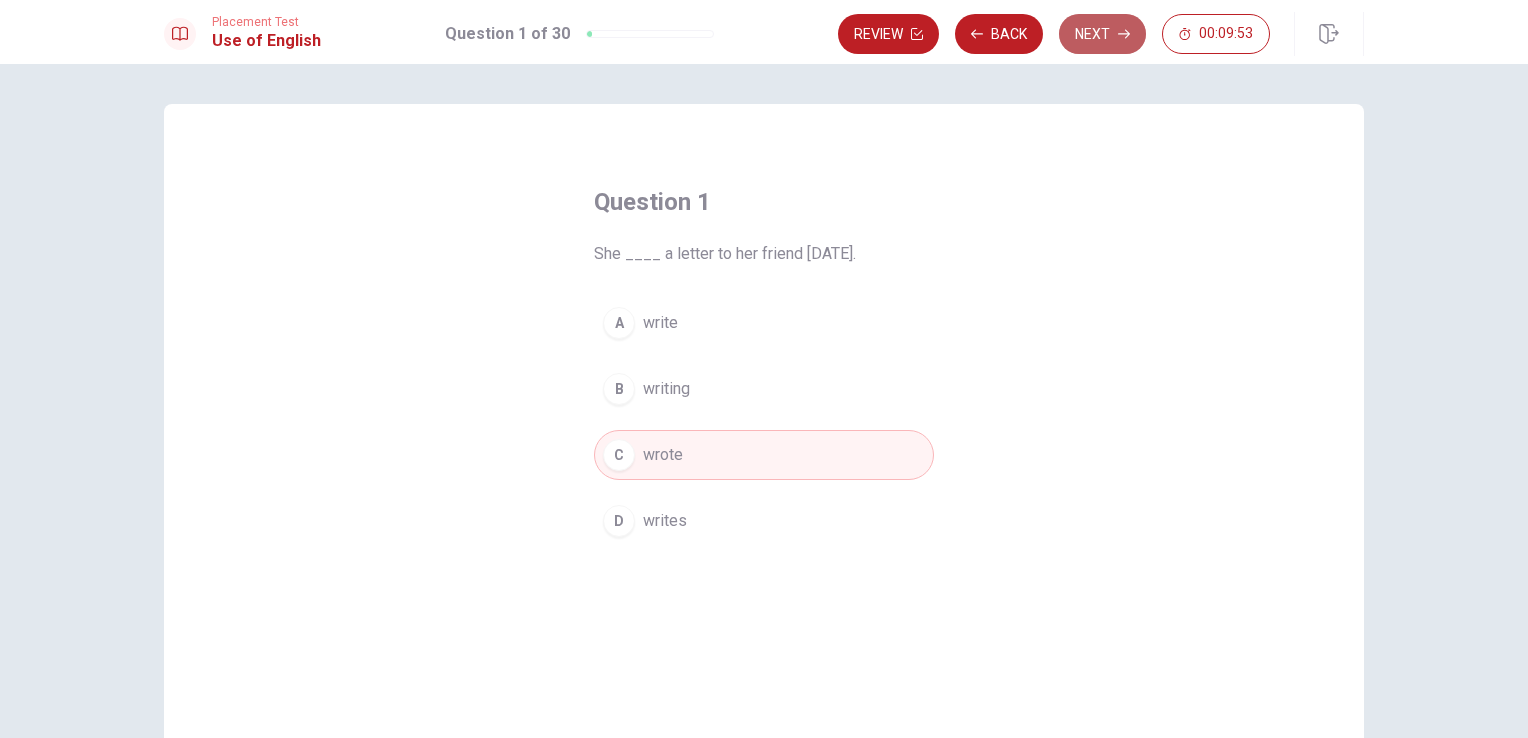 click on "Next" at bounding box center (1102, 34) 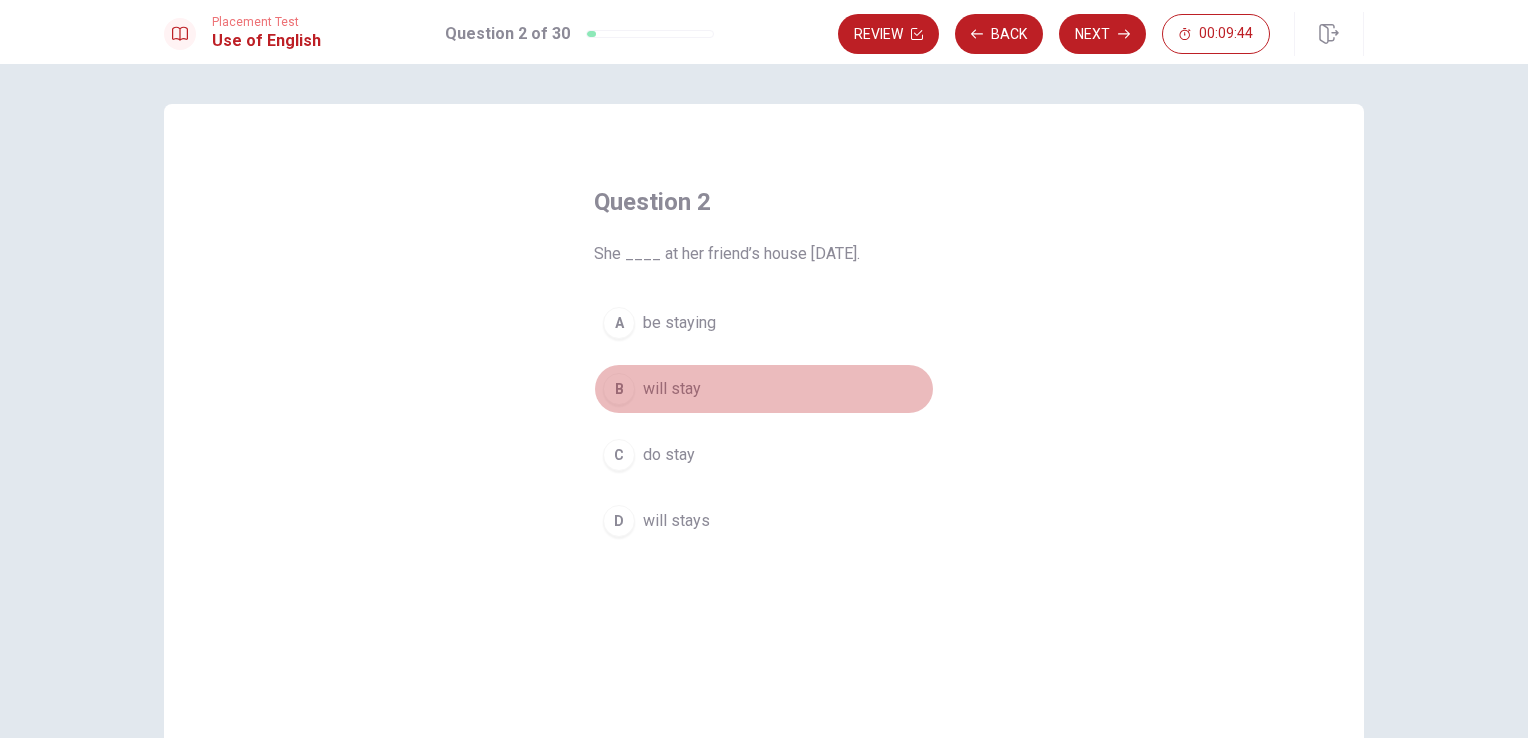 click on "will stay" at bounding box center (672, 389) 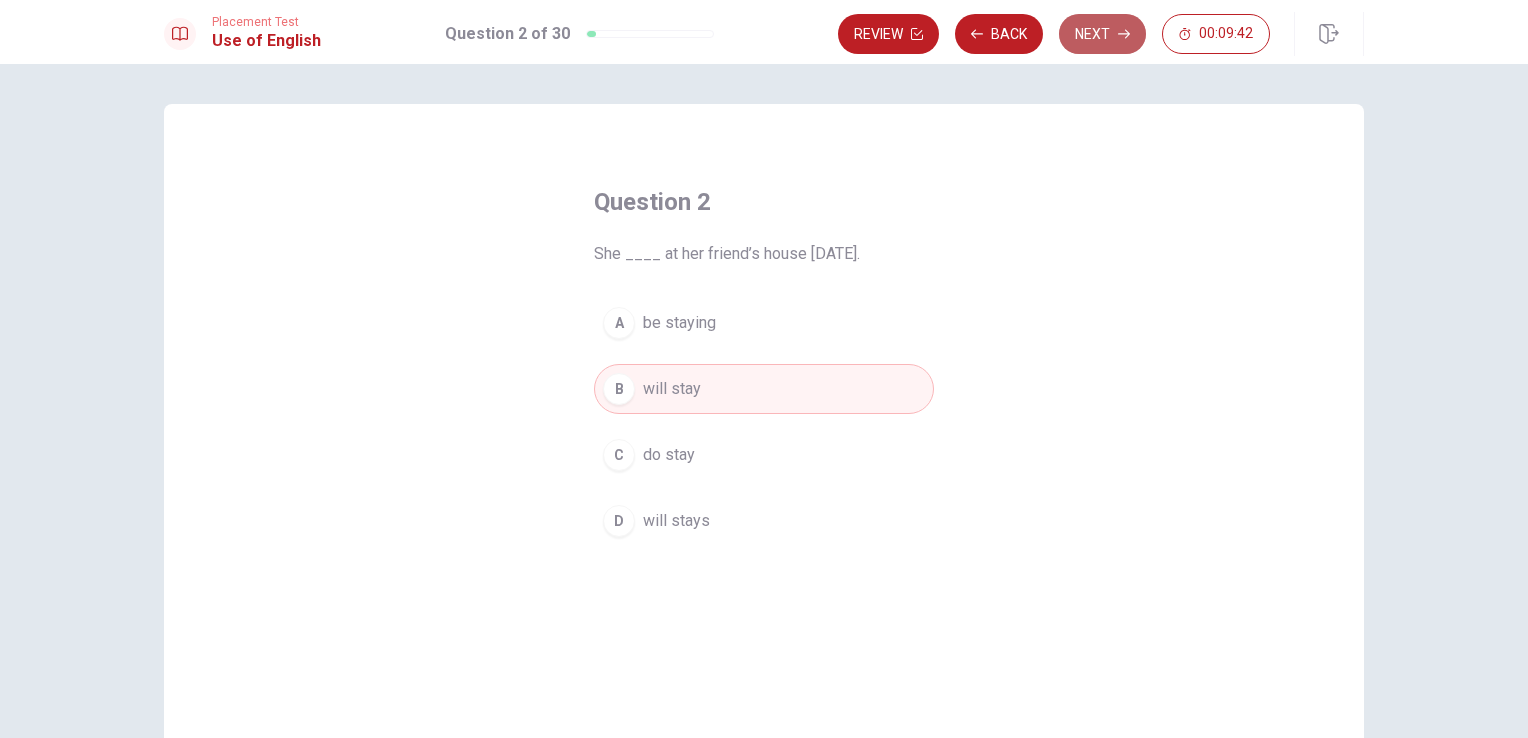 click on "Next" at bounding box center (1102, 34) 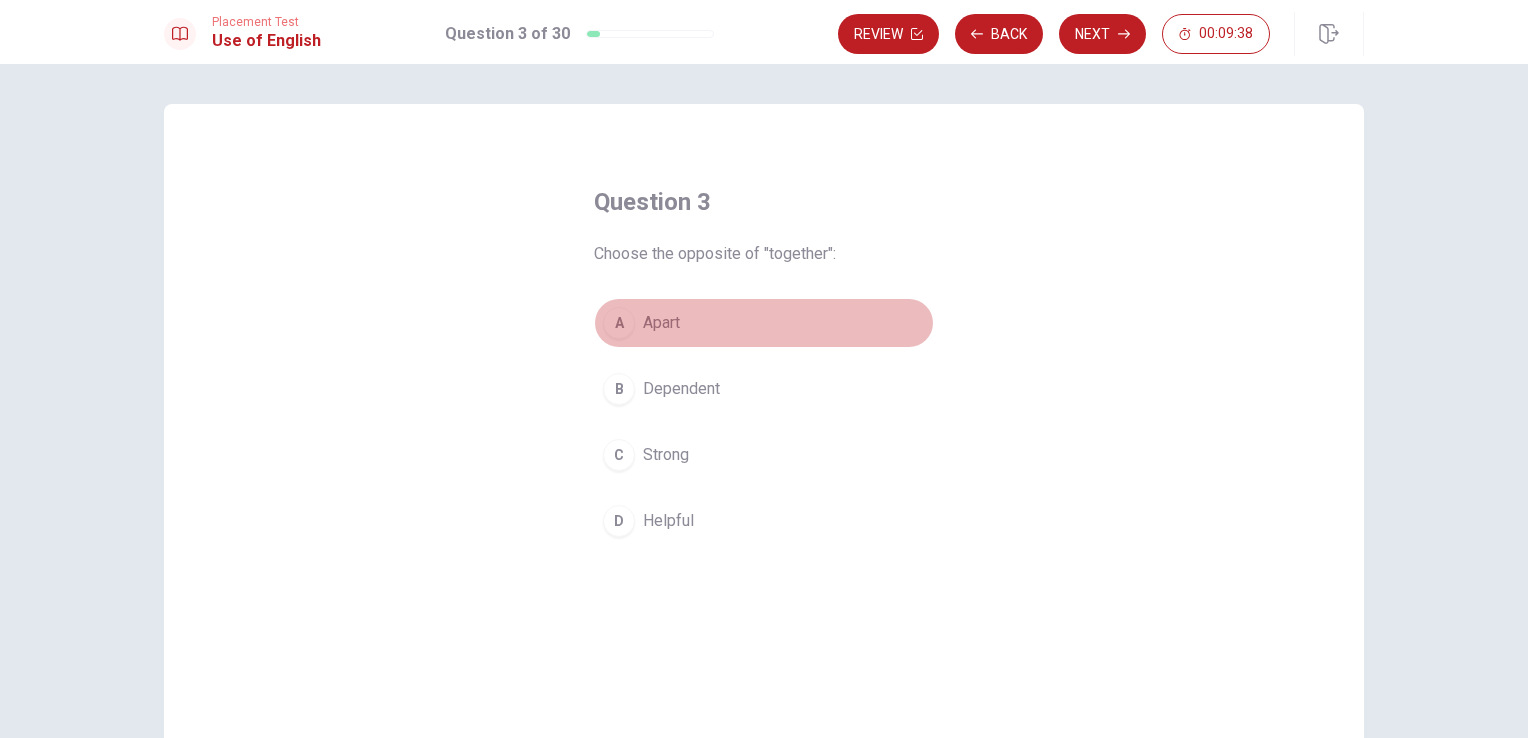 click on "Apart" at bounding box center (661, 323) 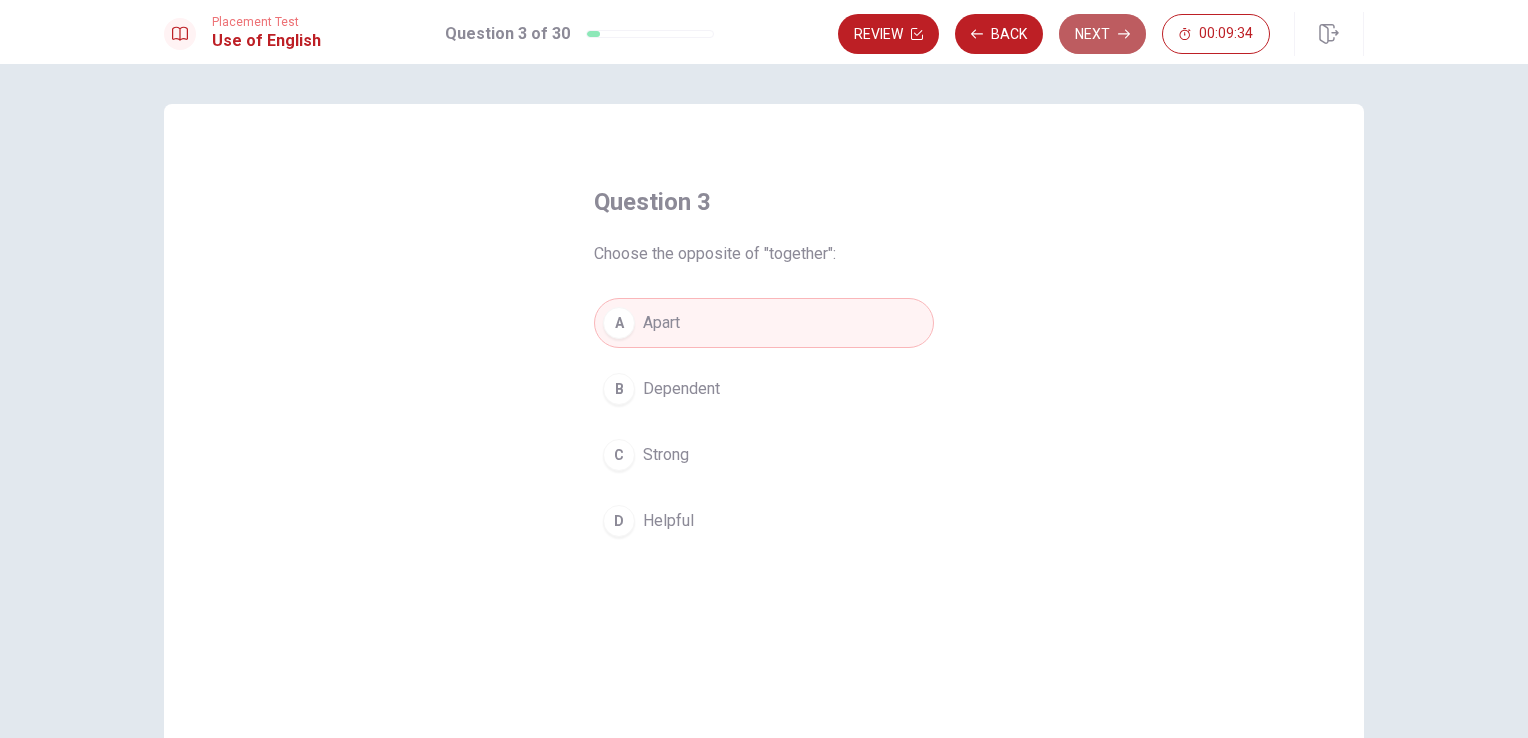 click on "Next" at bounding box center [1102, 34] 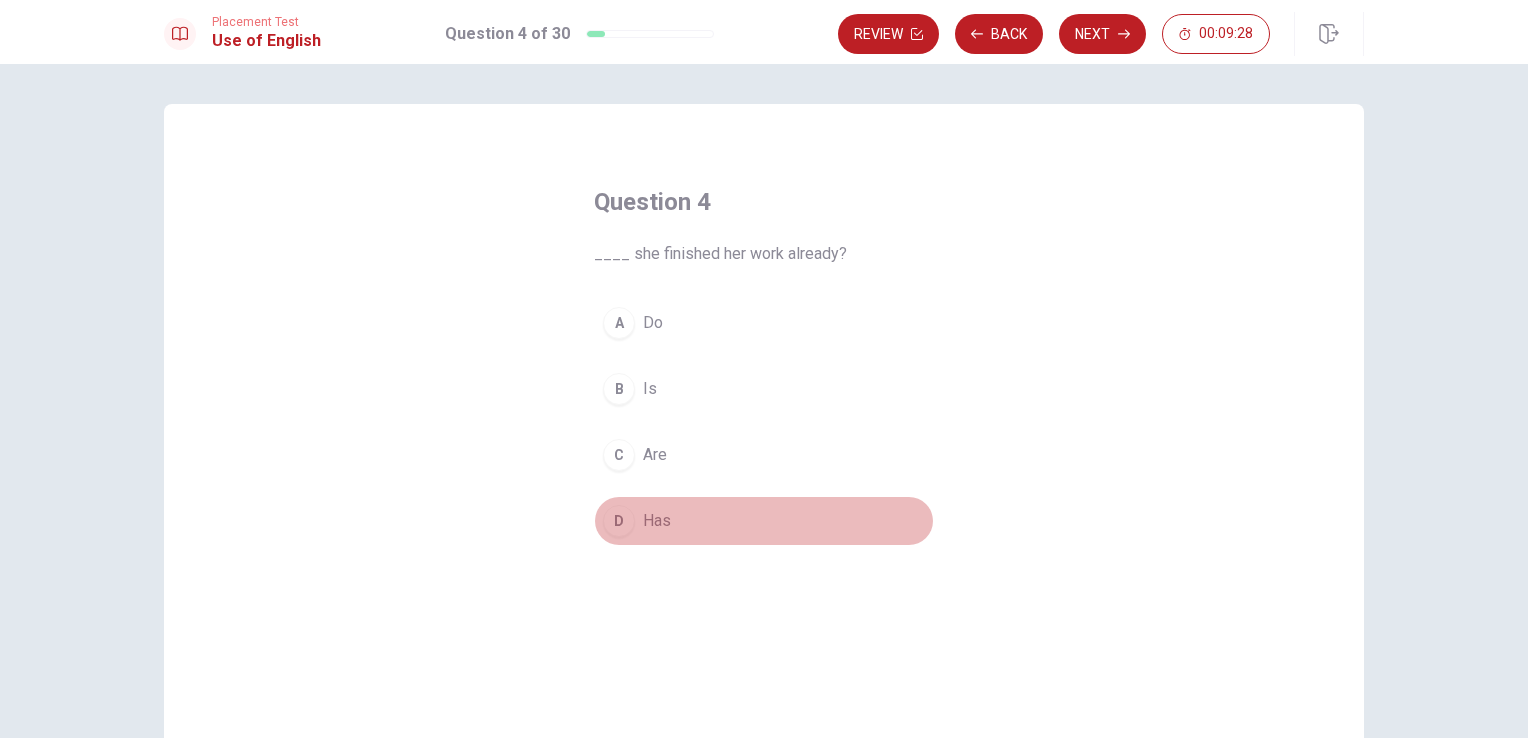 click on "Has" at bounding box center (657, 521) 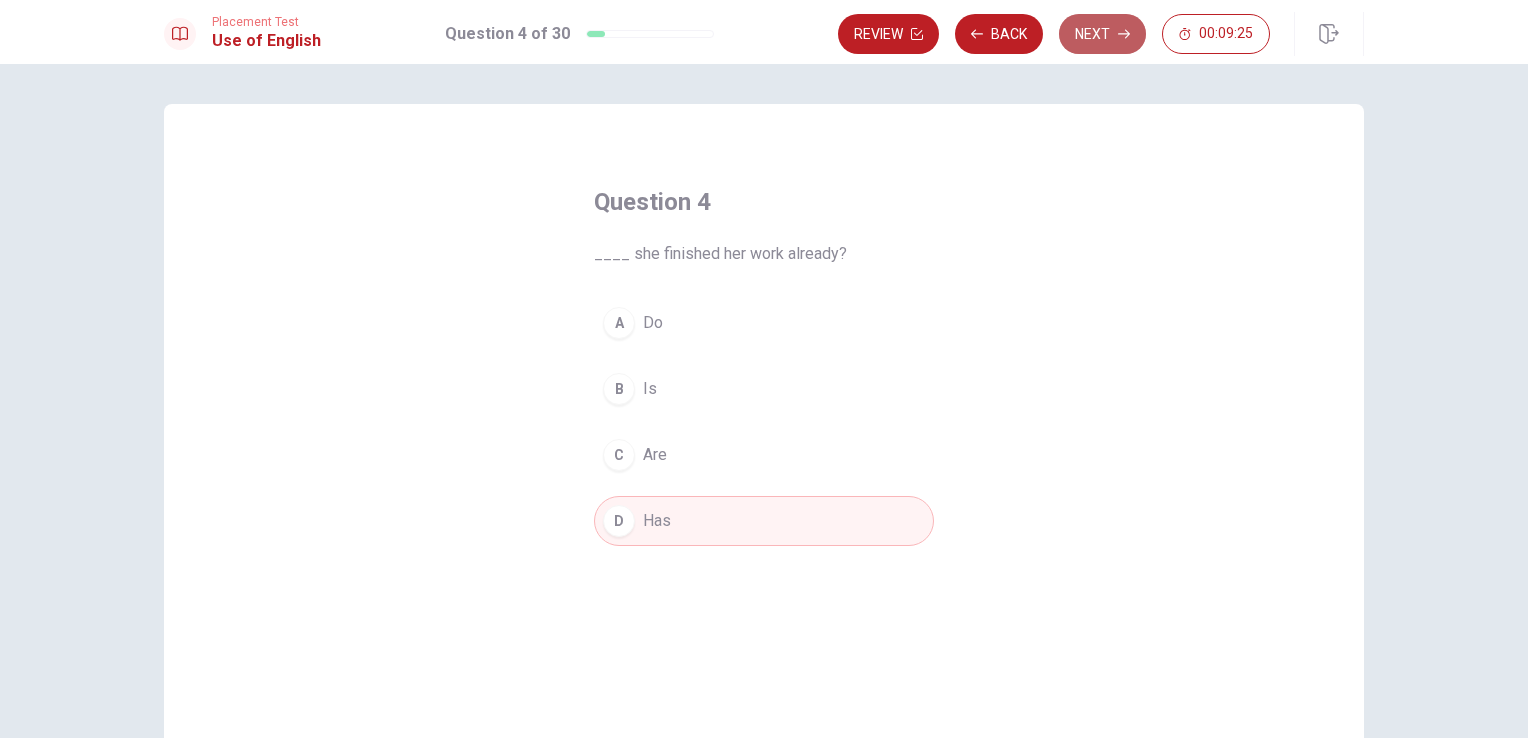 click on "Next" at bounding box center [1102, 34] 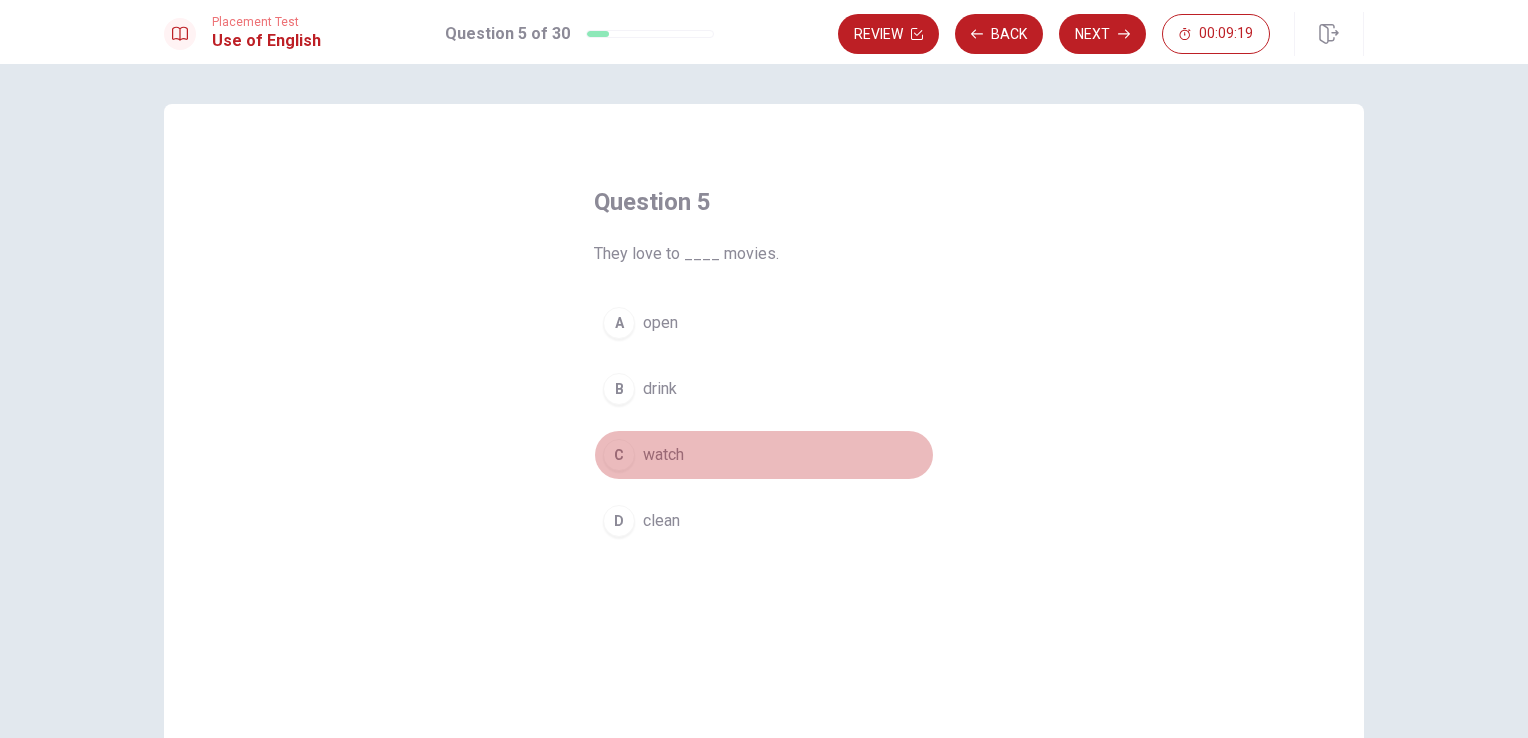 click on "watch" at bounding box center [663, 455] 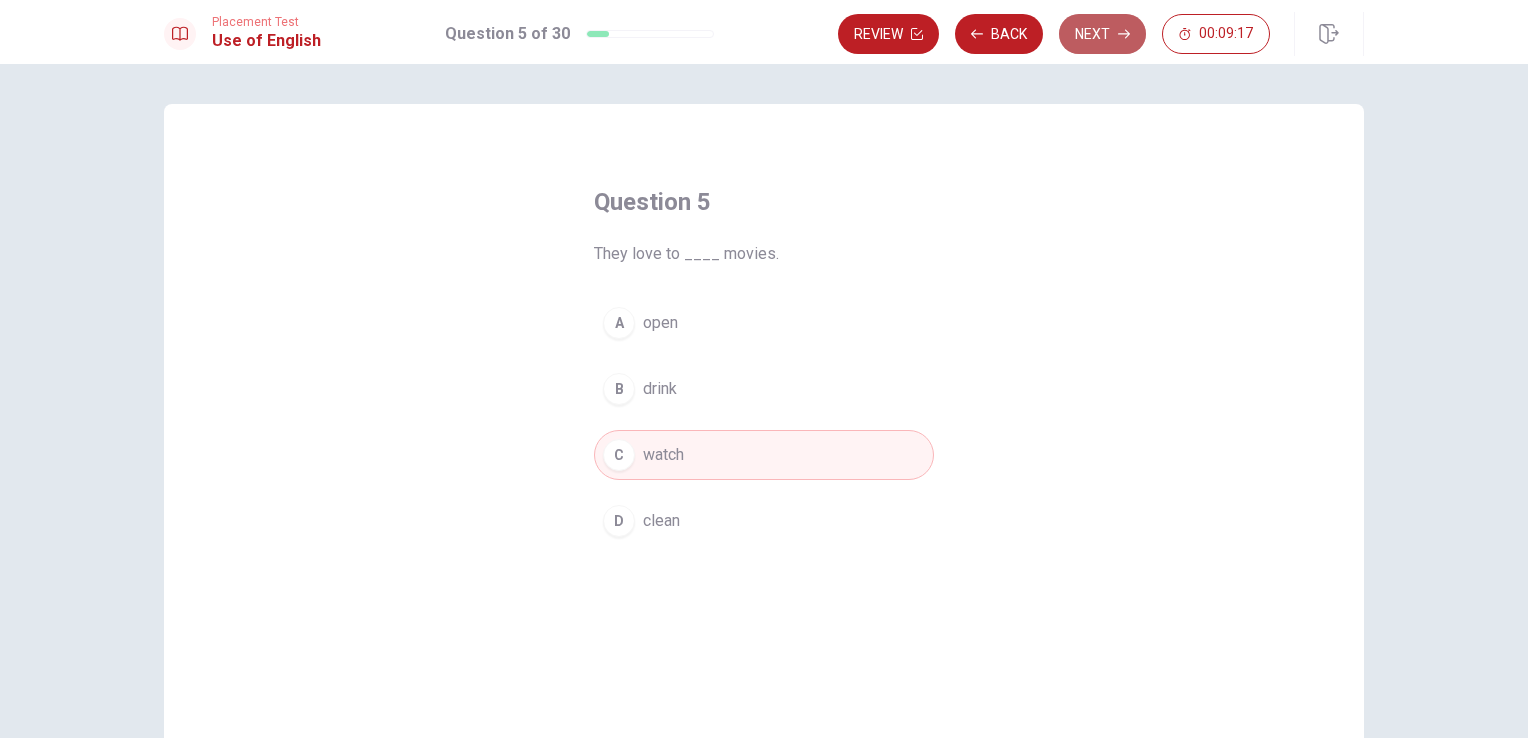 click on "Next" at bounding box center [1102, 34] 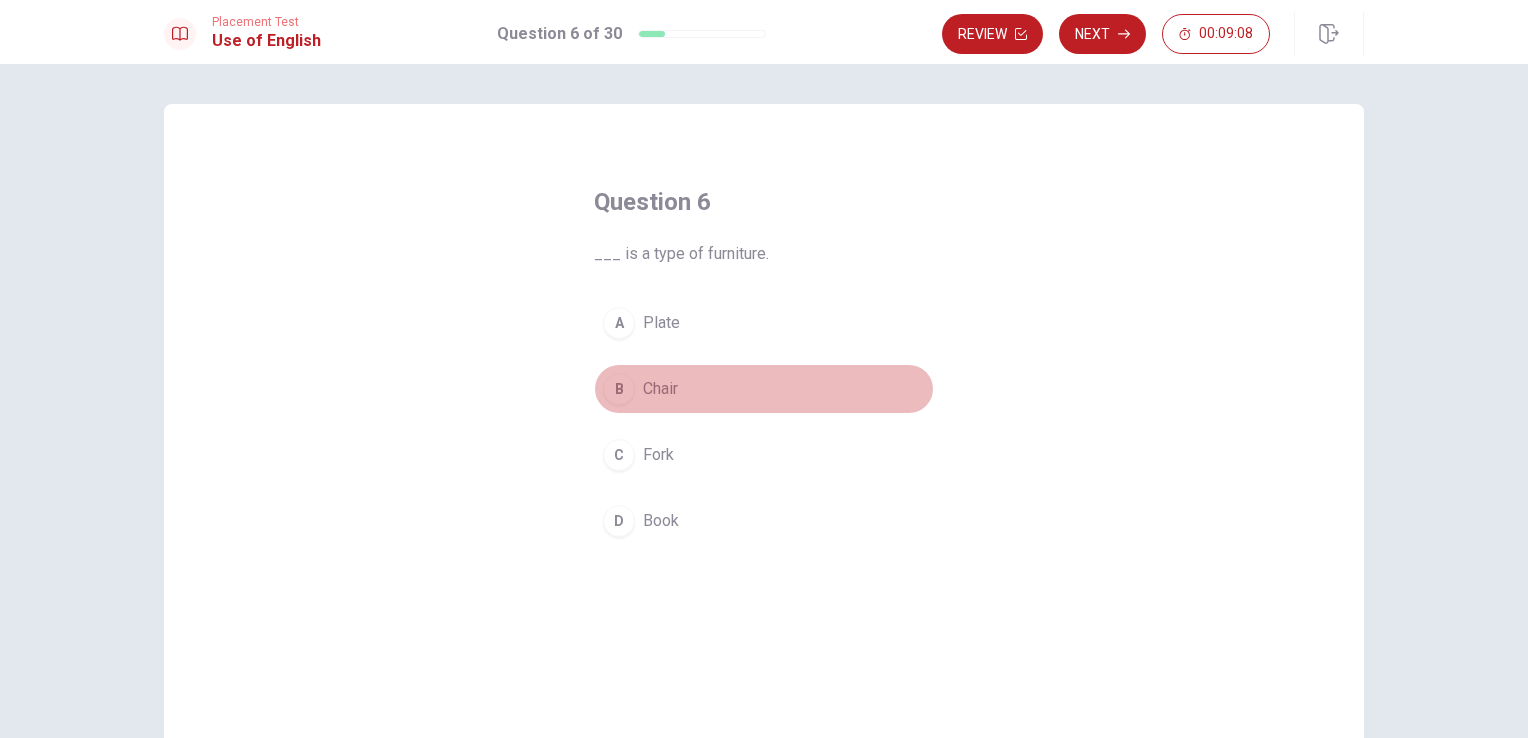 click on "Chair" at bounding box center [660, 389] 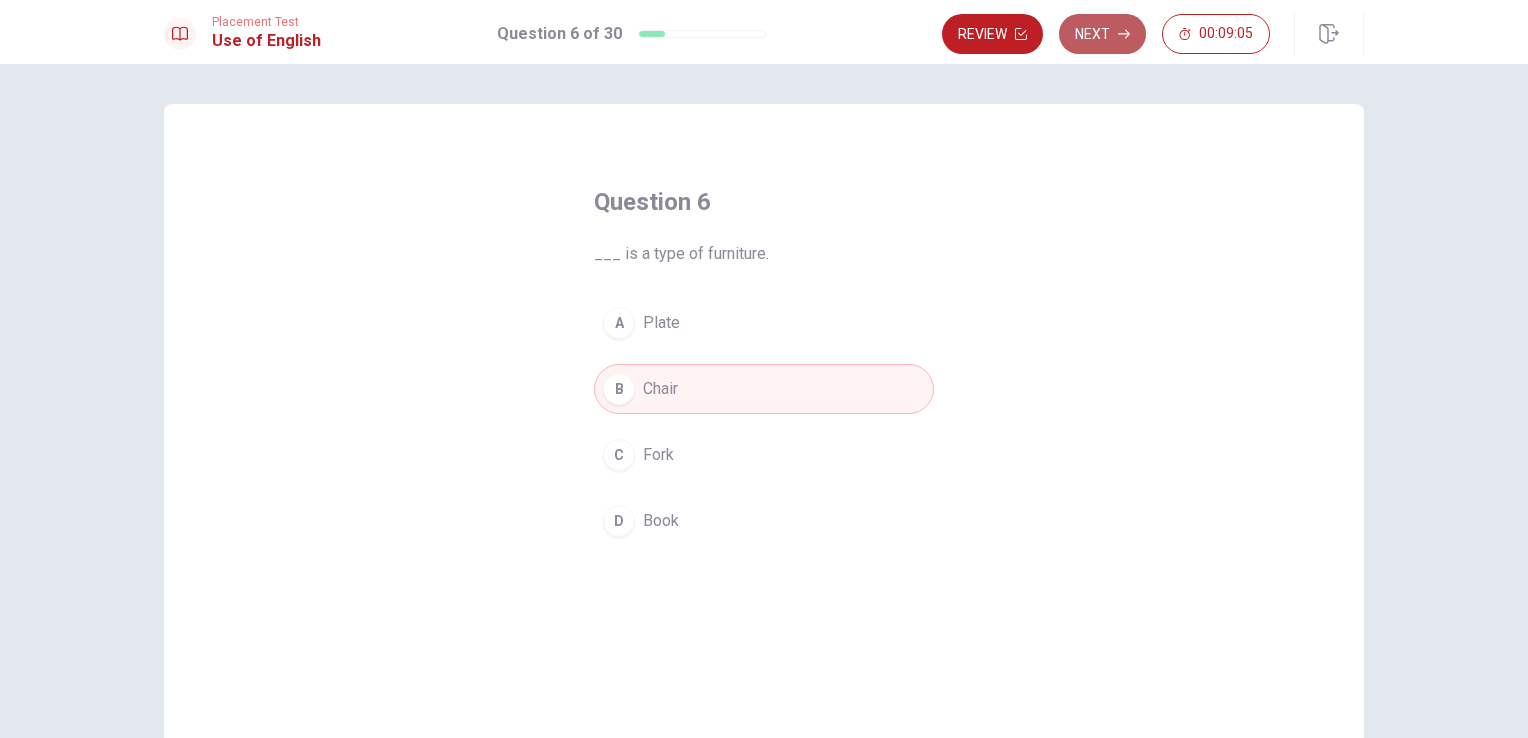 click on "Next" at bounding box center [1102, 34] 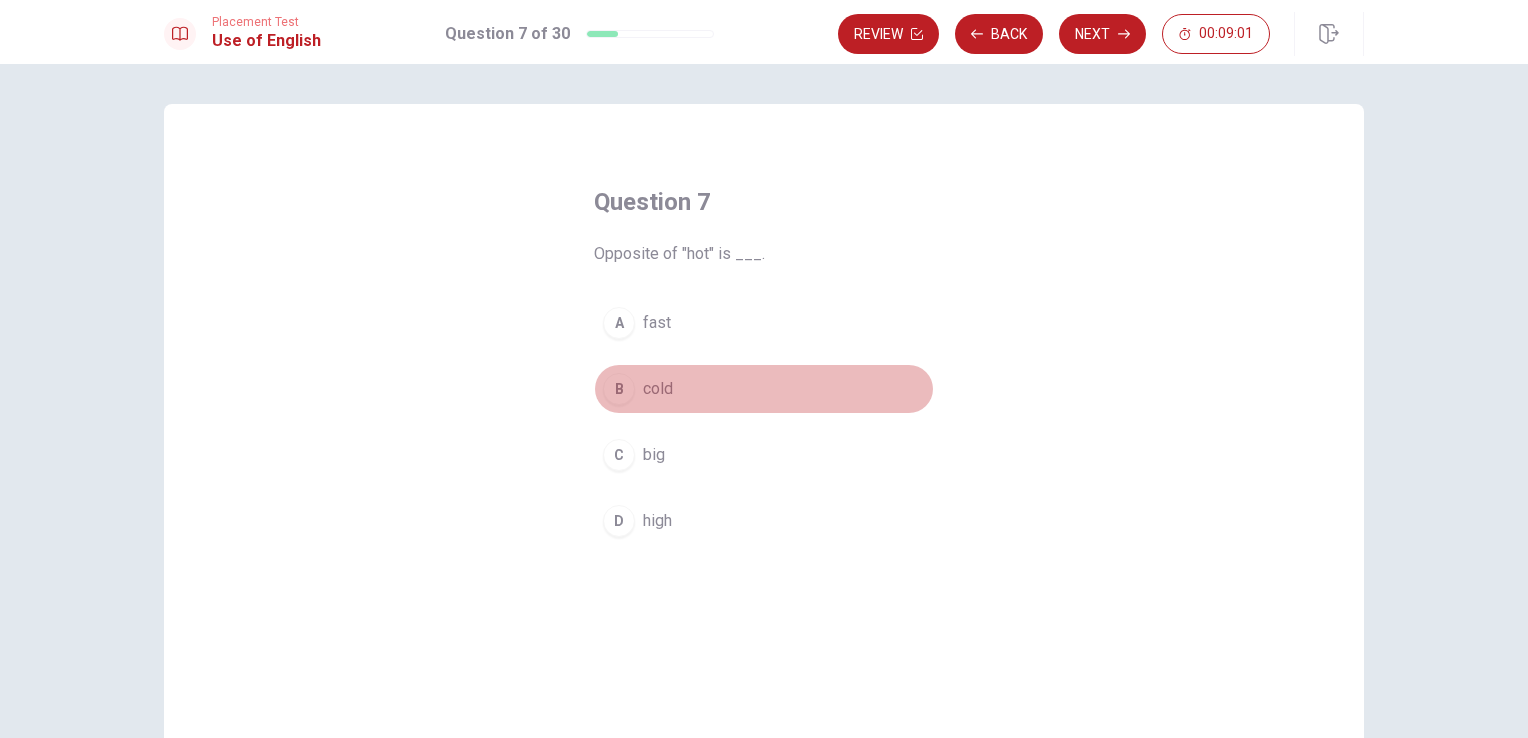 click on "cold" at bounding box center (658, 389) 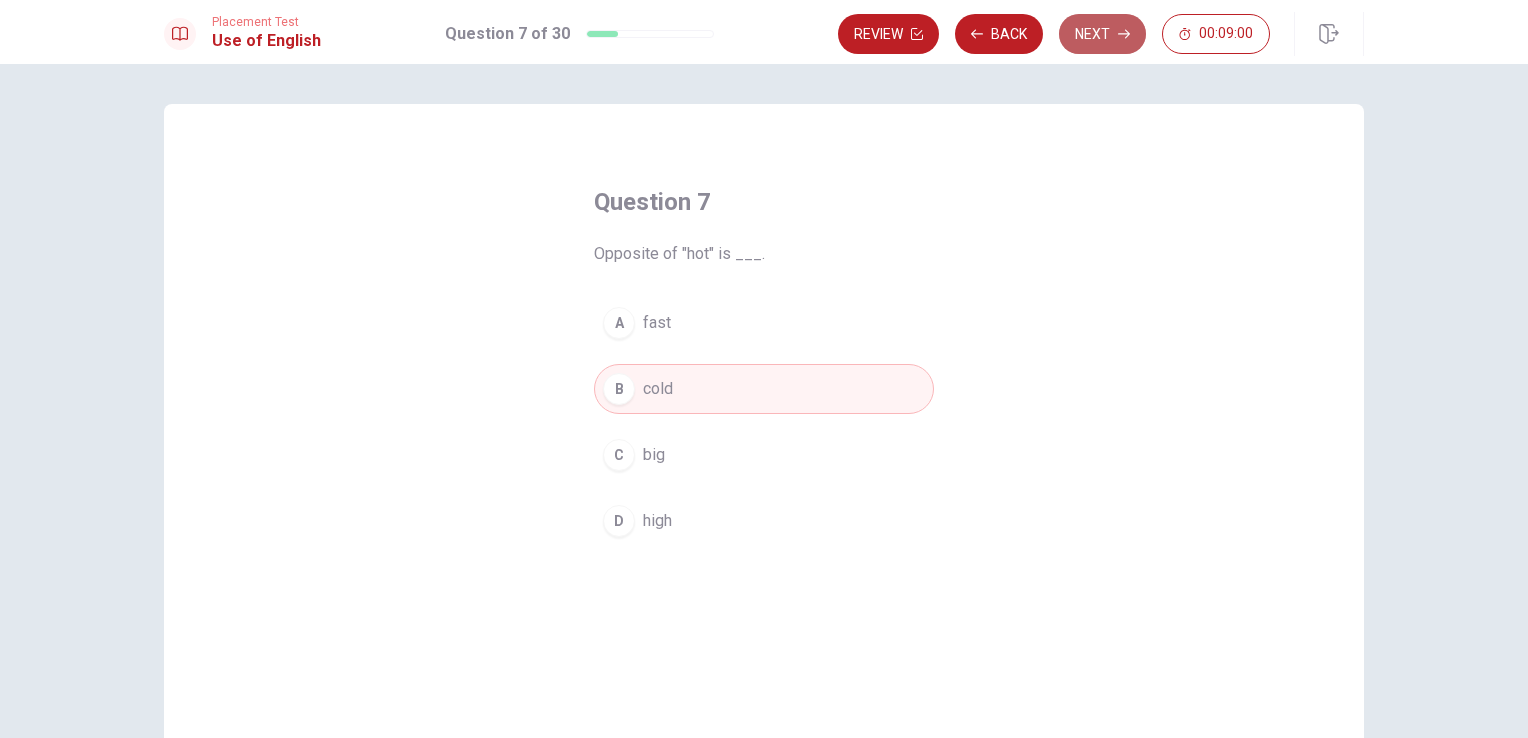 click 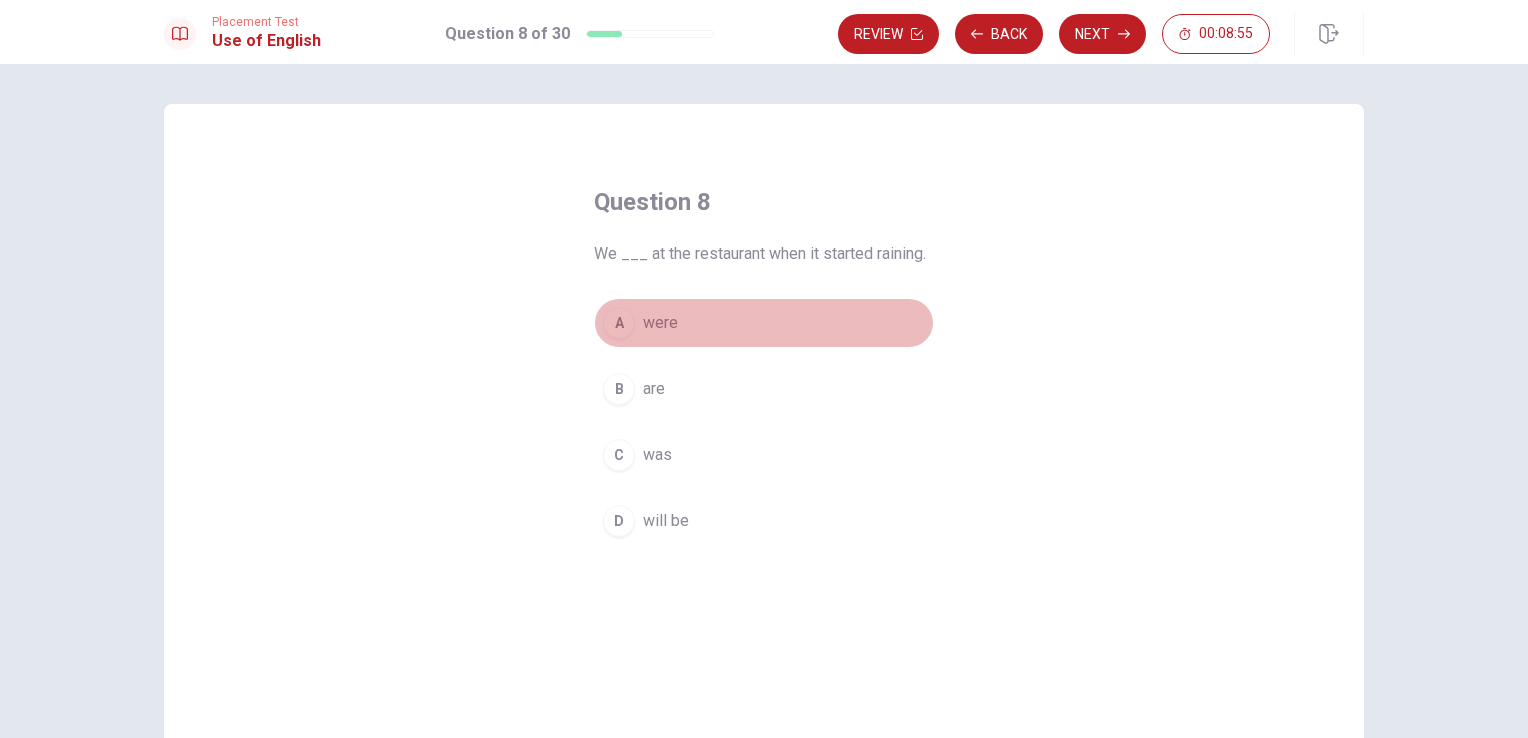 click on "were" at bounding box center [660, 323] 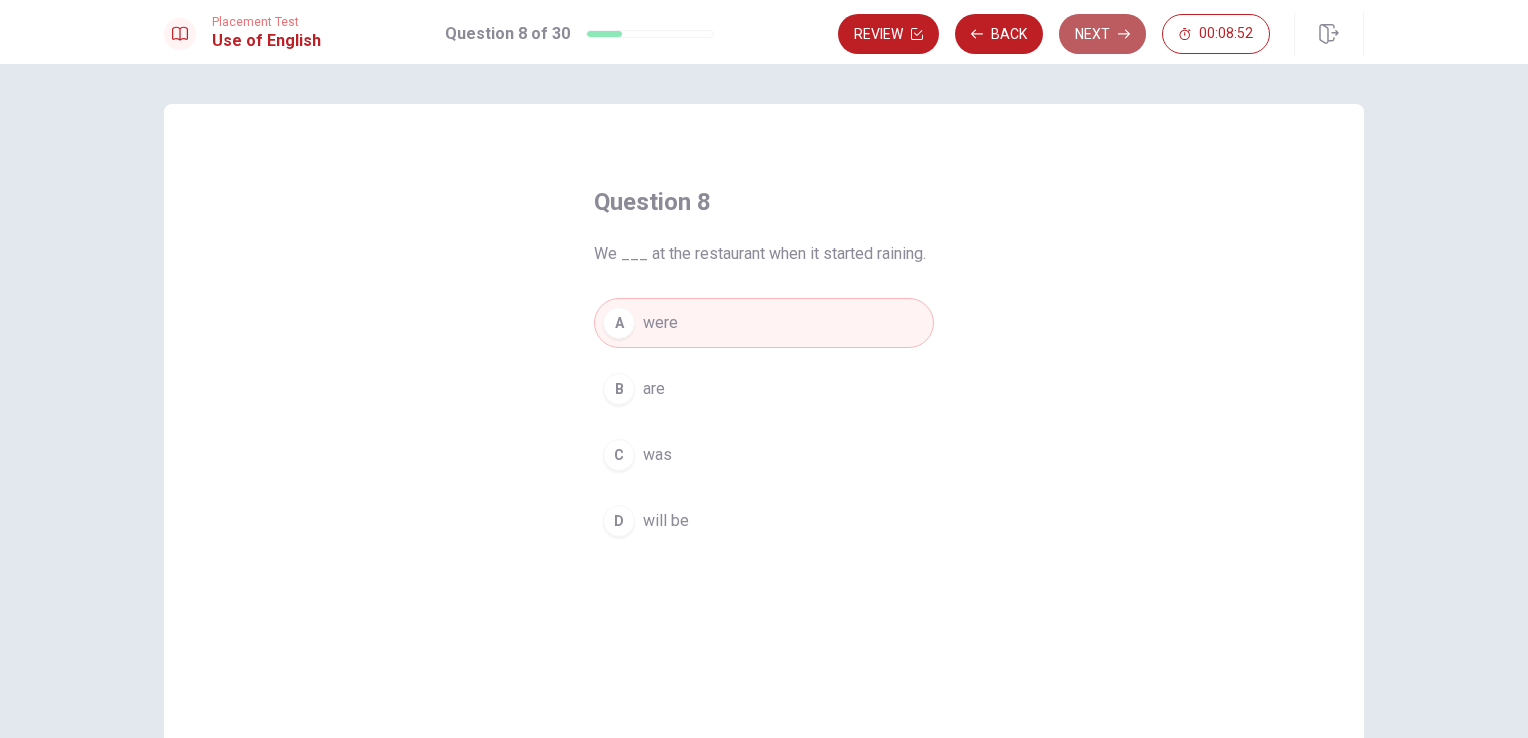 click on "Next" at bounding box center [1102, 34] 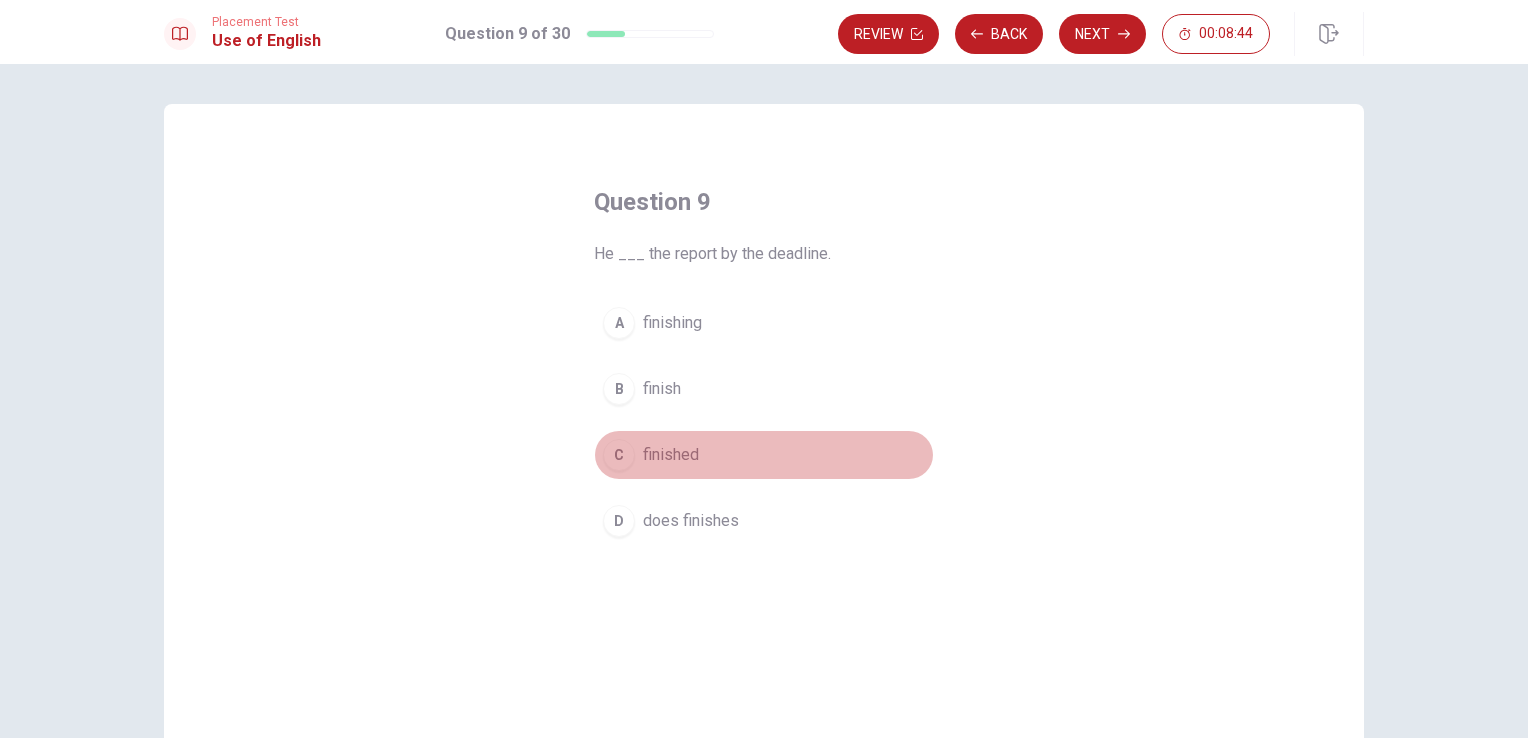 click on "finished" at bounding box center [671, 455] 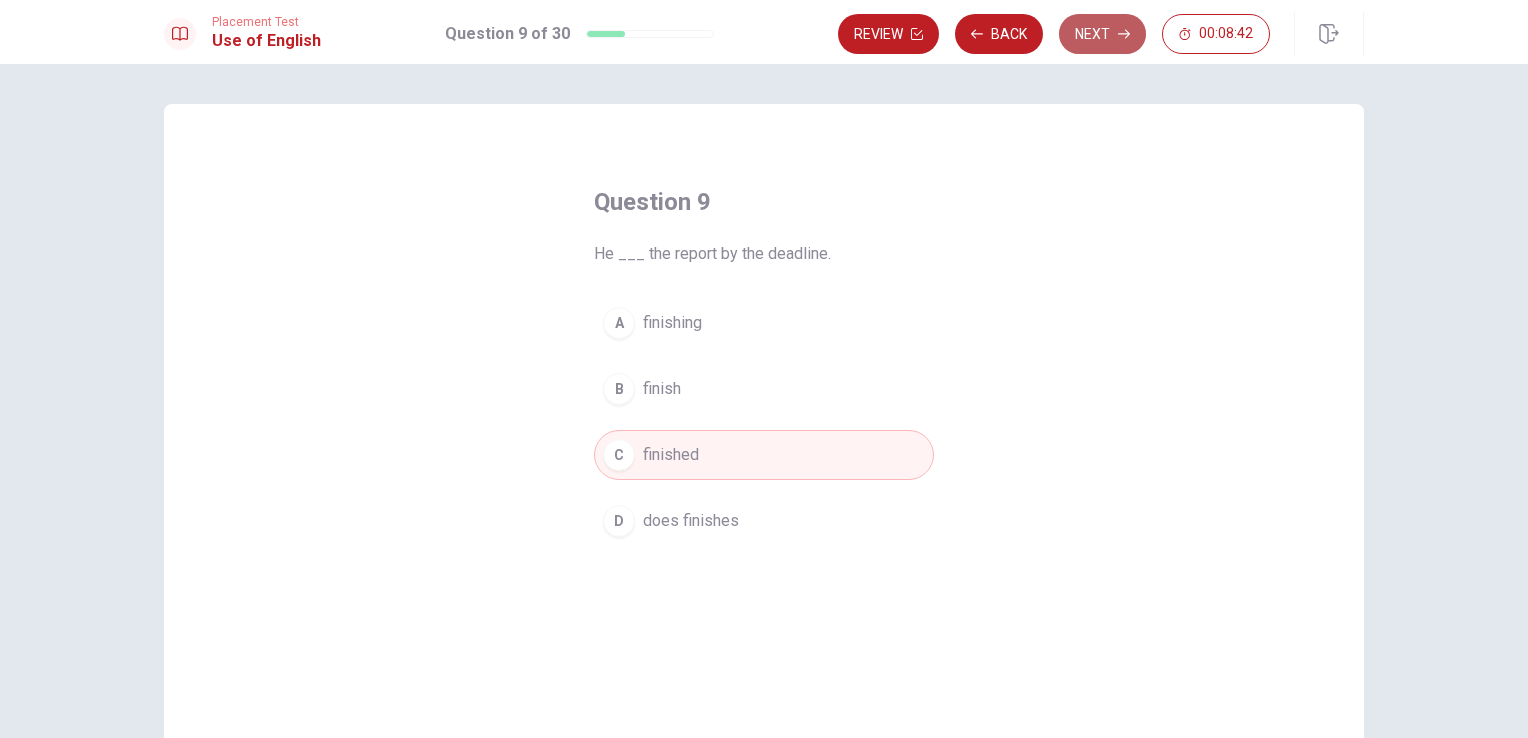 click on "Next" at bounding box center [1102, 34] 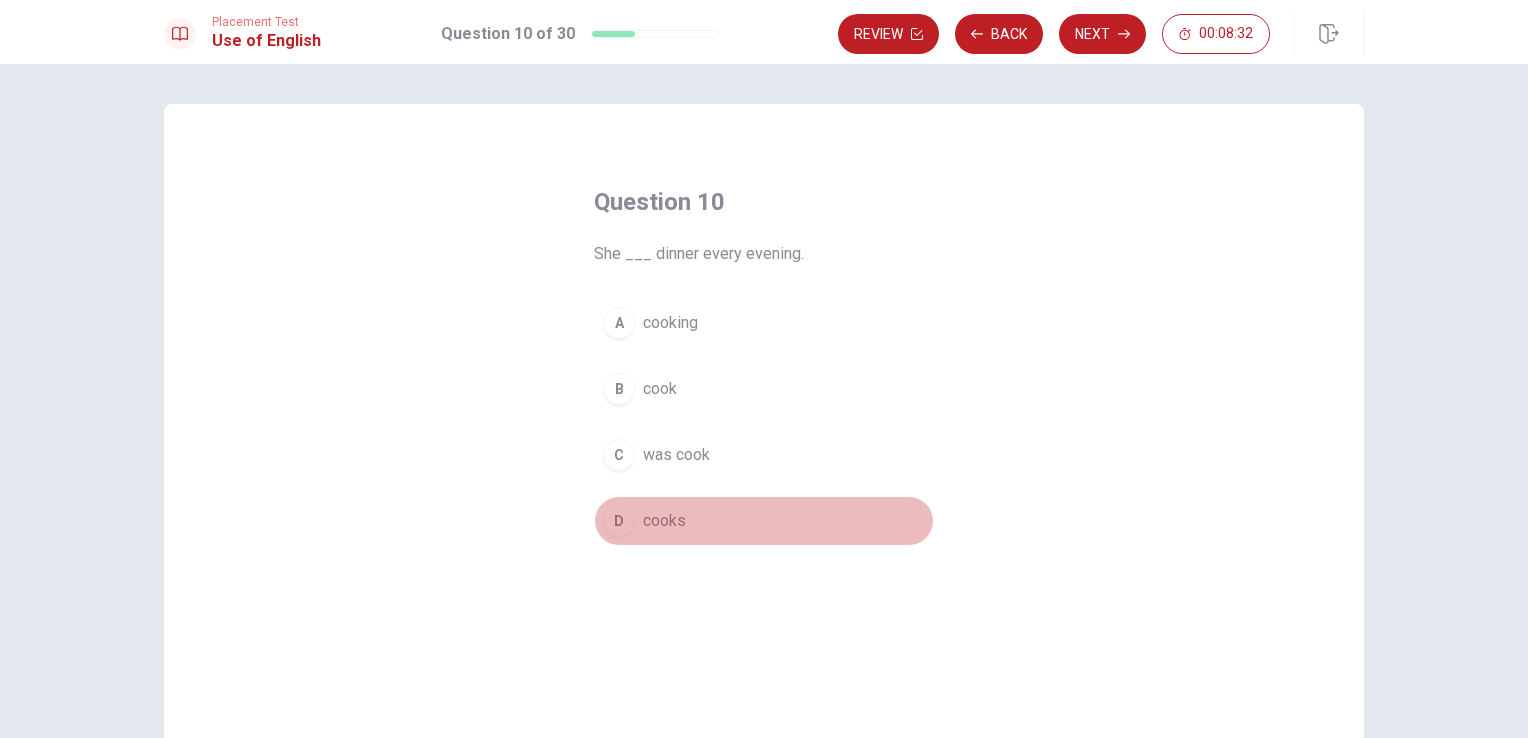 click on "cooks" at bounding box center (664, 521) 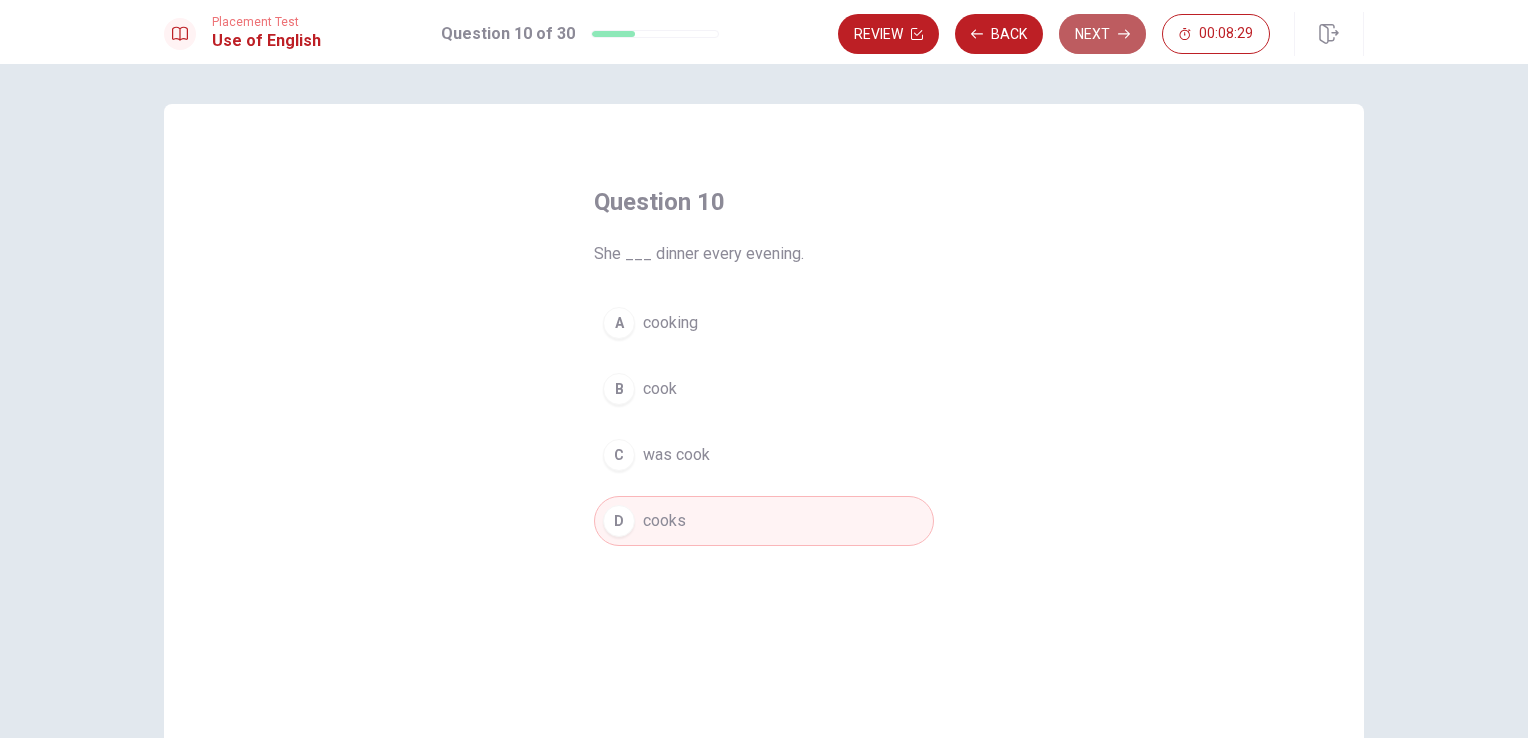 click on "Next" at bounding box center [1102, 34] 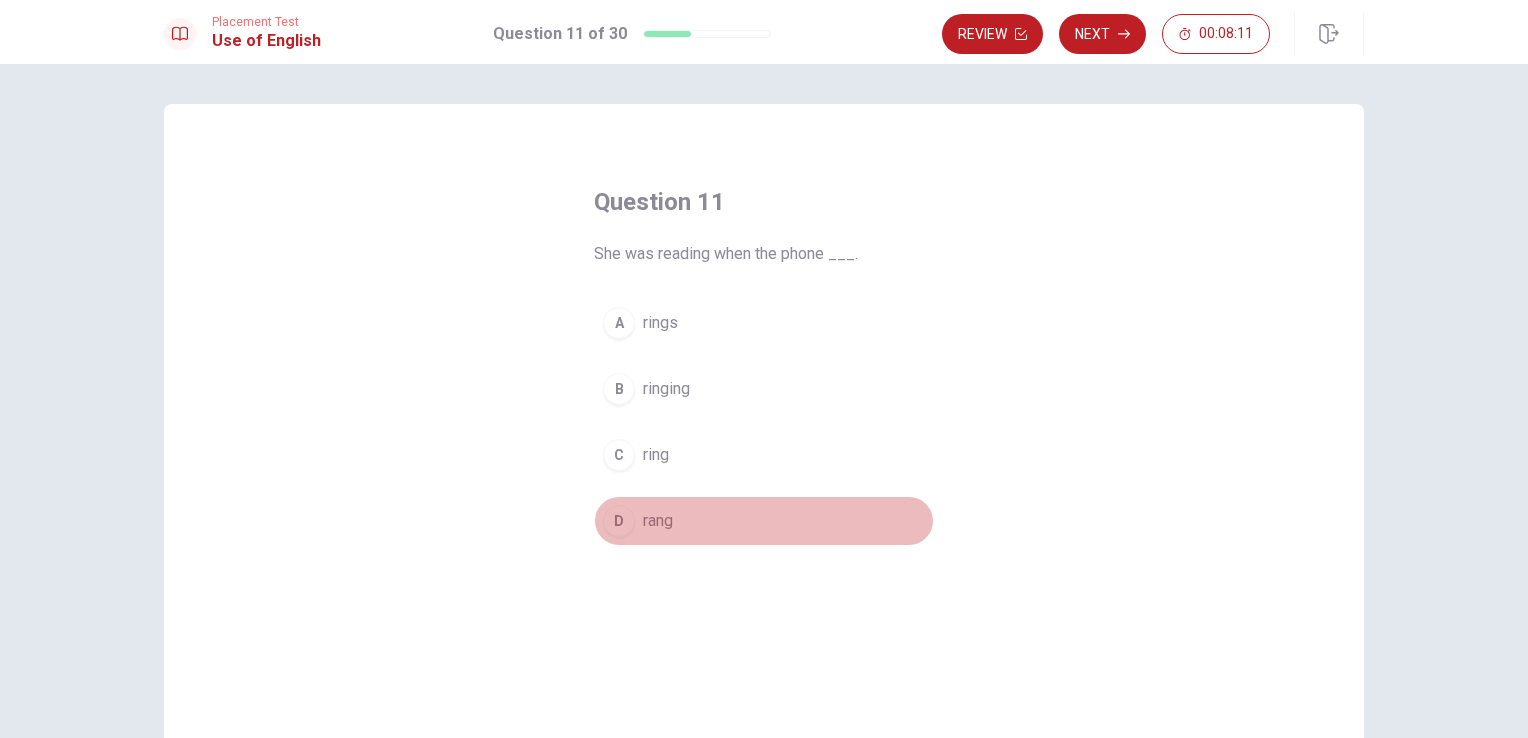 click on "rang" at bounding box center (658, 521) 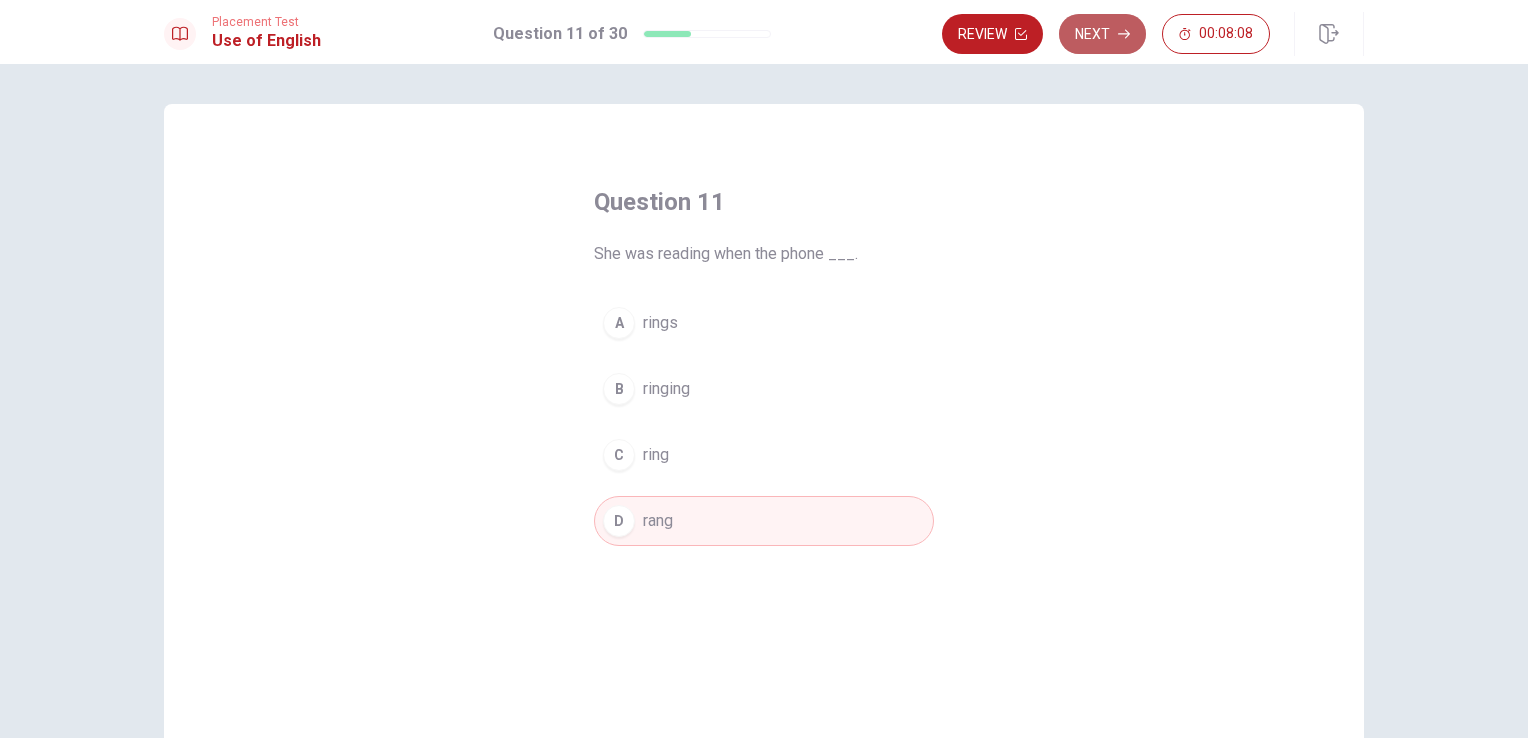 click on "Next" at bounding box center [1102, 34] 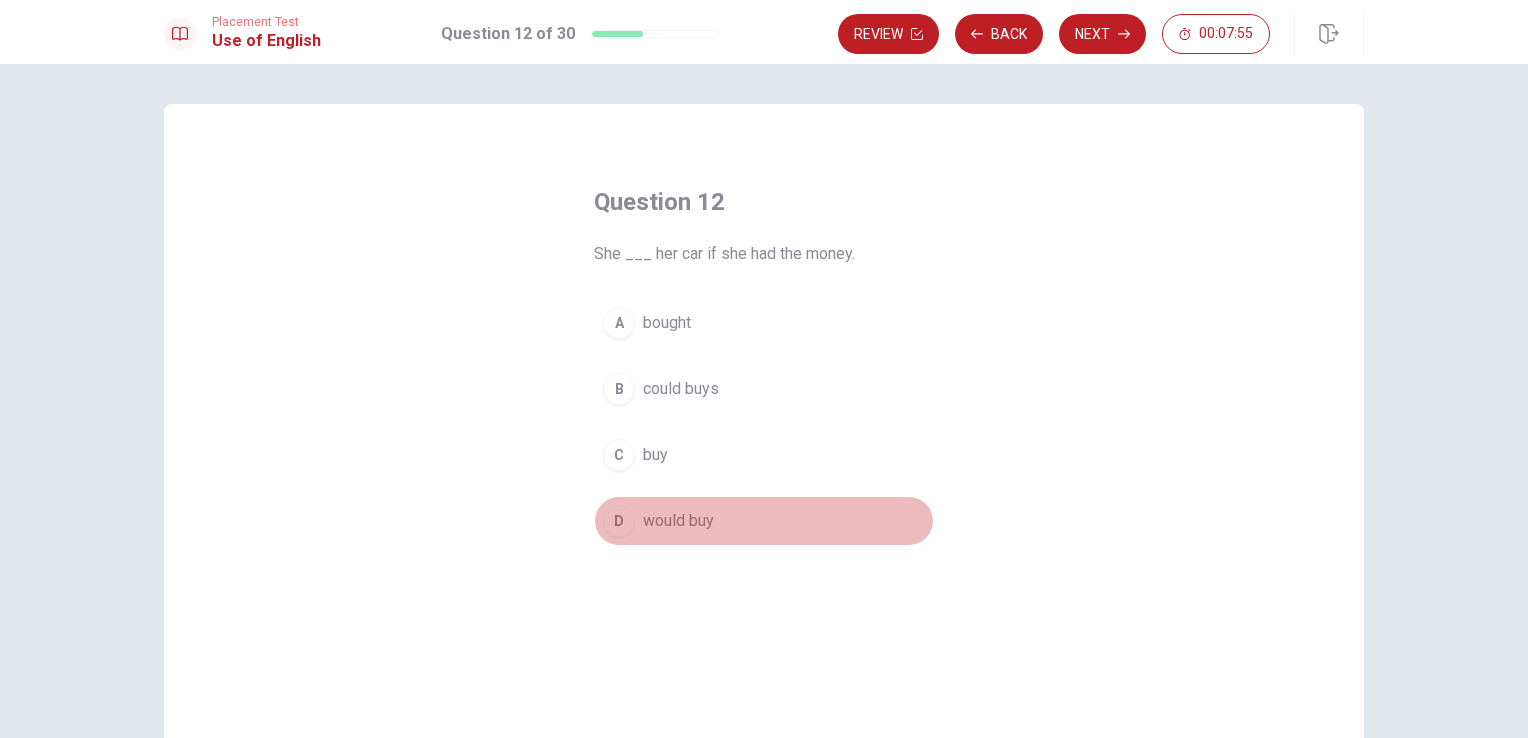 click on "would buy" at bounding box center (678, 521) 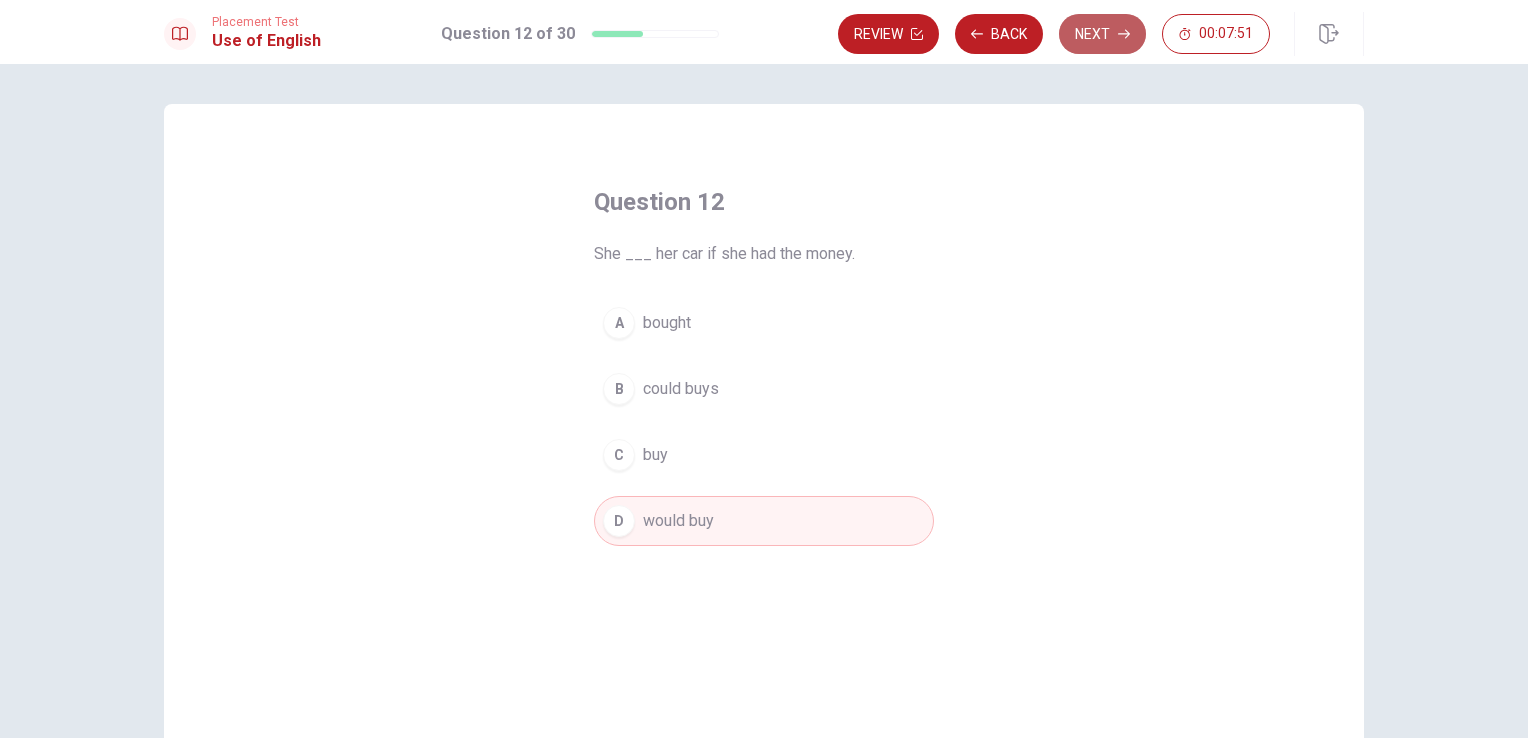 click on "Next" at bounding box center [1102, 34] 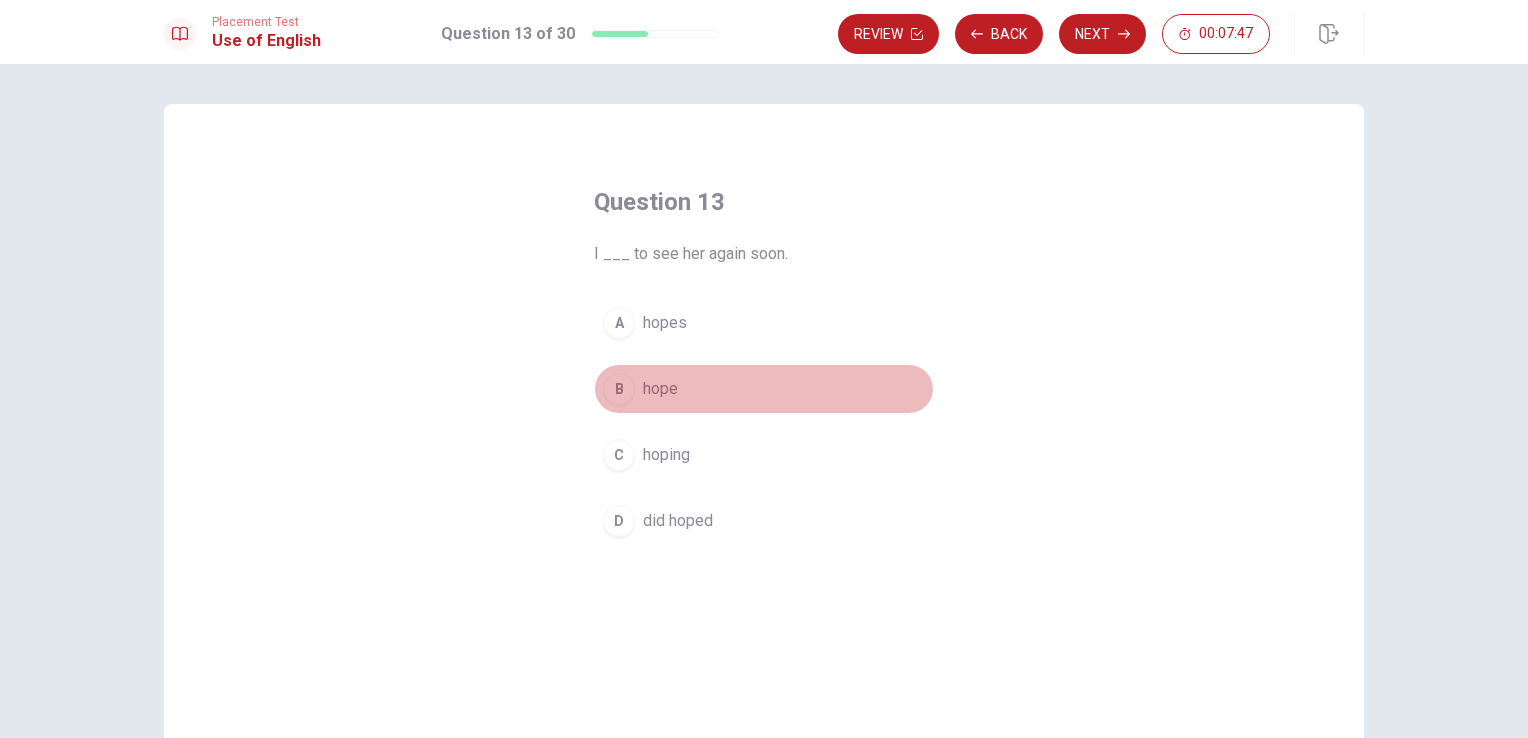click on "hope" at bounding box center (660, 389) 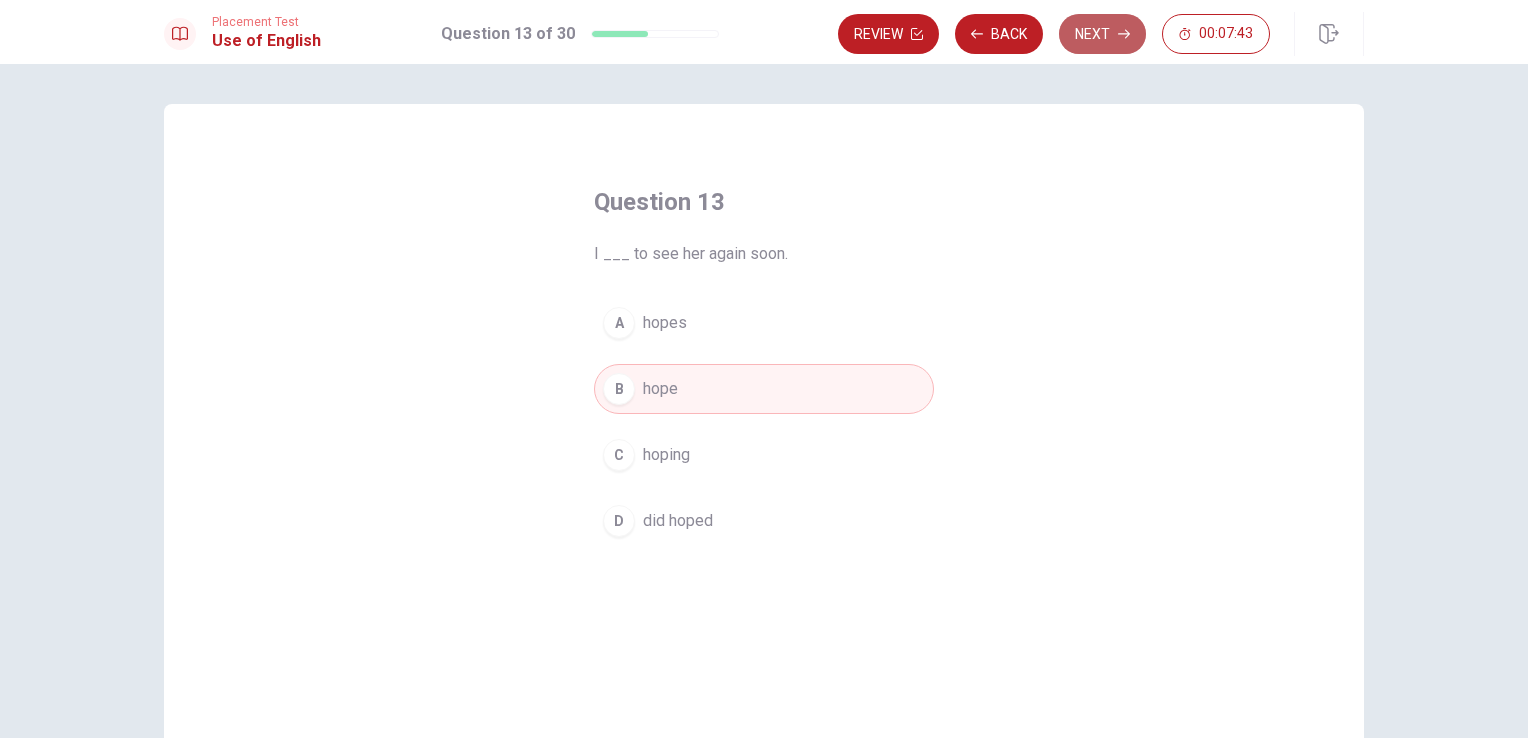 click on "Next" at bounding box center [1102, 34] 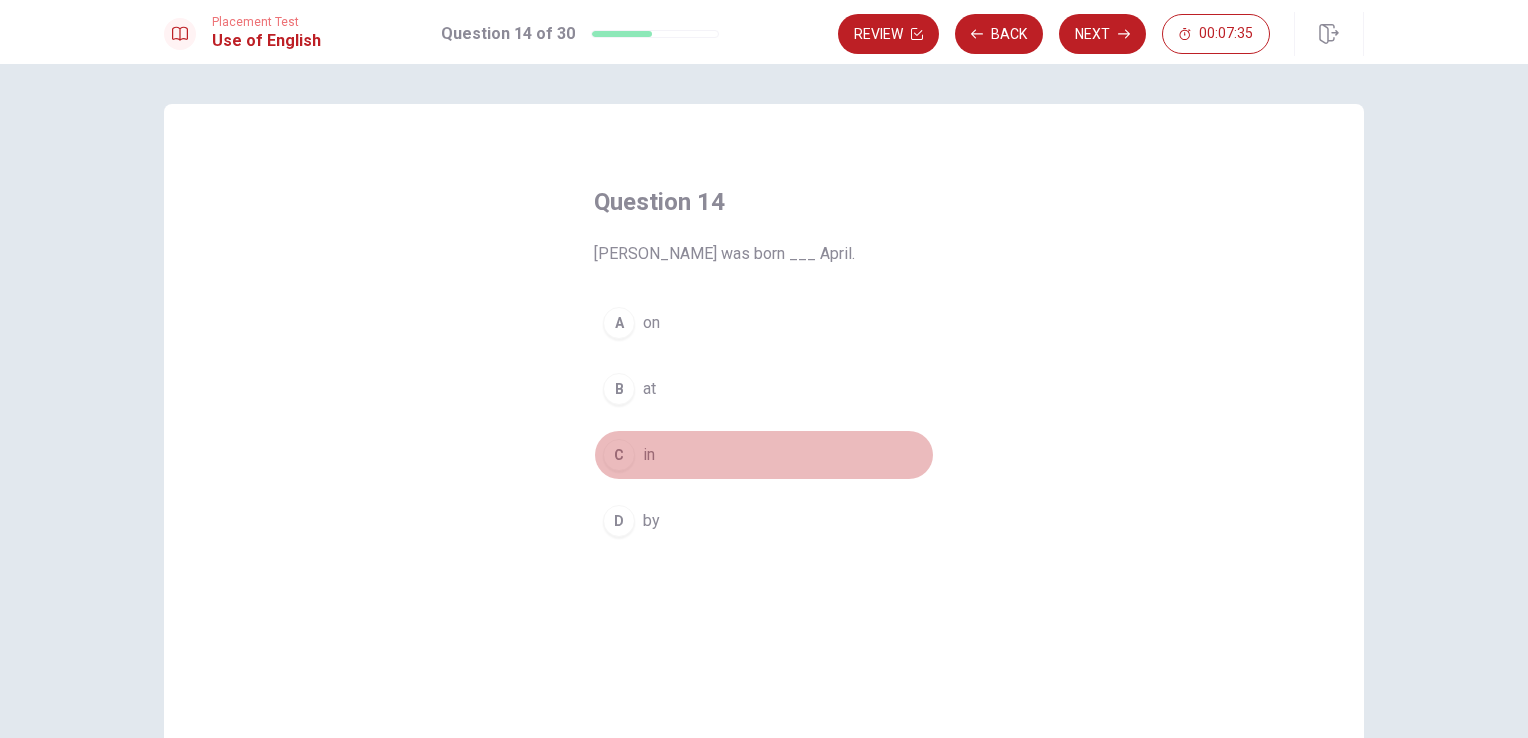click on "in" at bounding box center (649, 455) 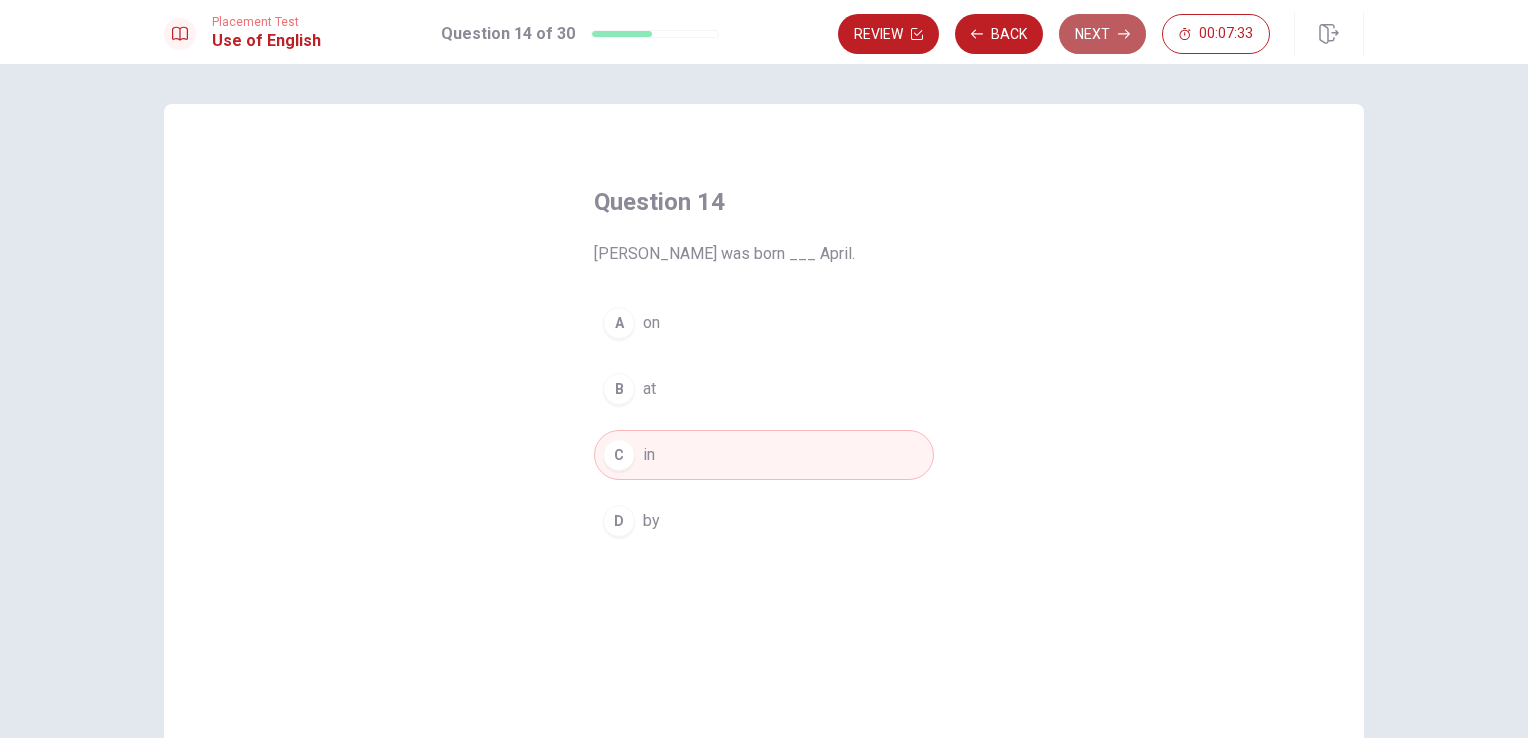 click on "Next" at bounding box center (1102, 34) 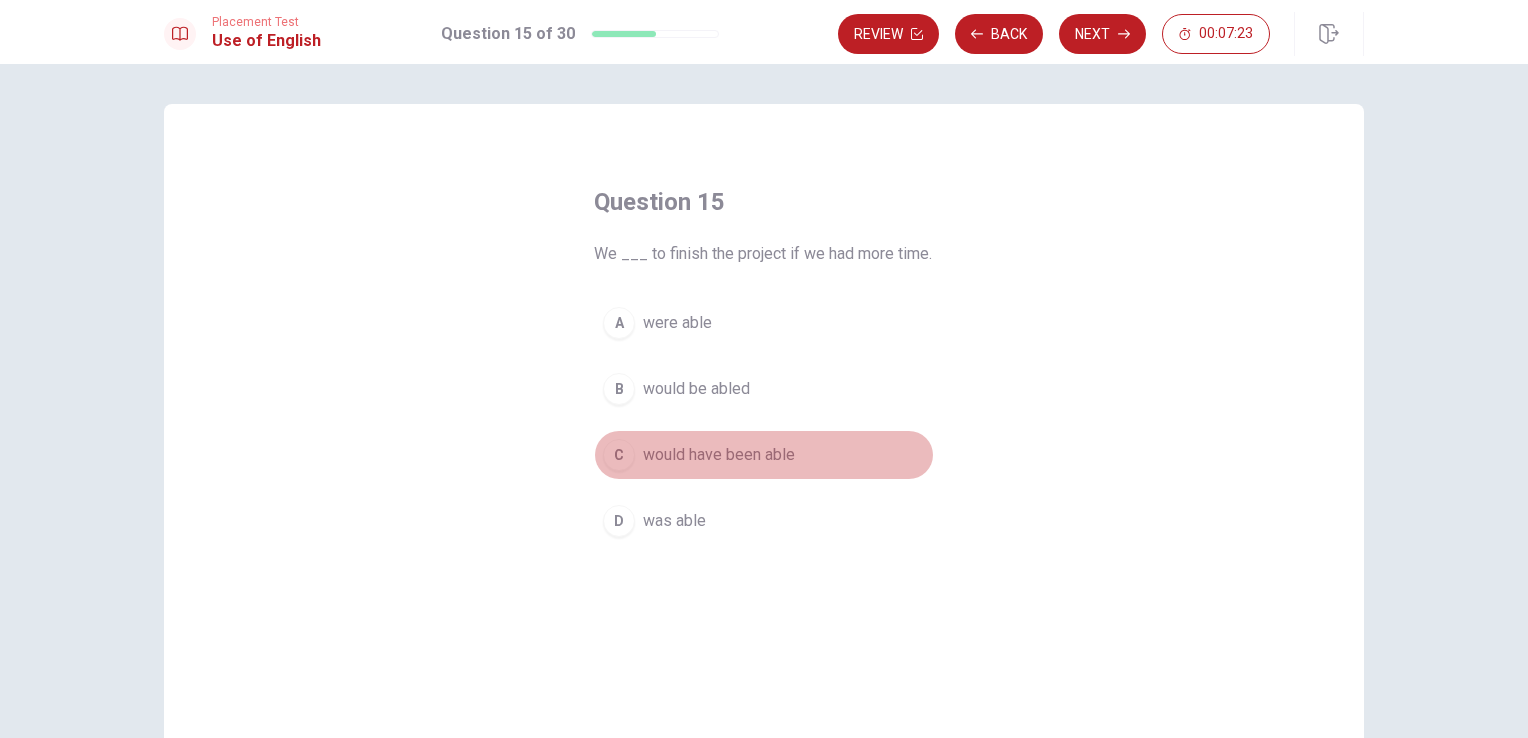click on "would have been able" at bounding box center [719, 455] 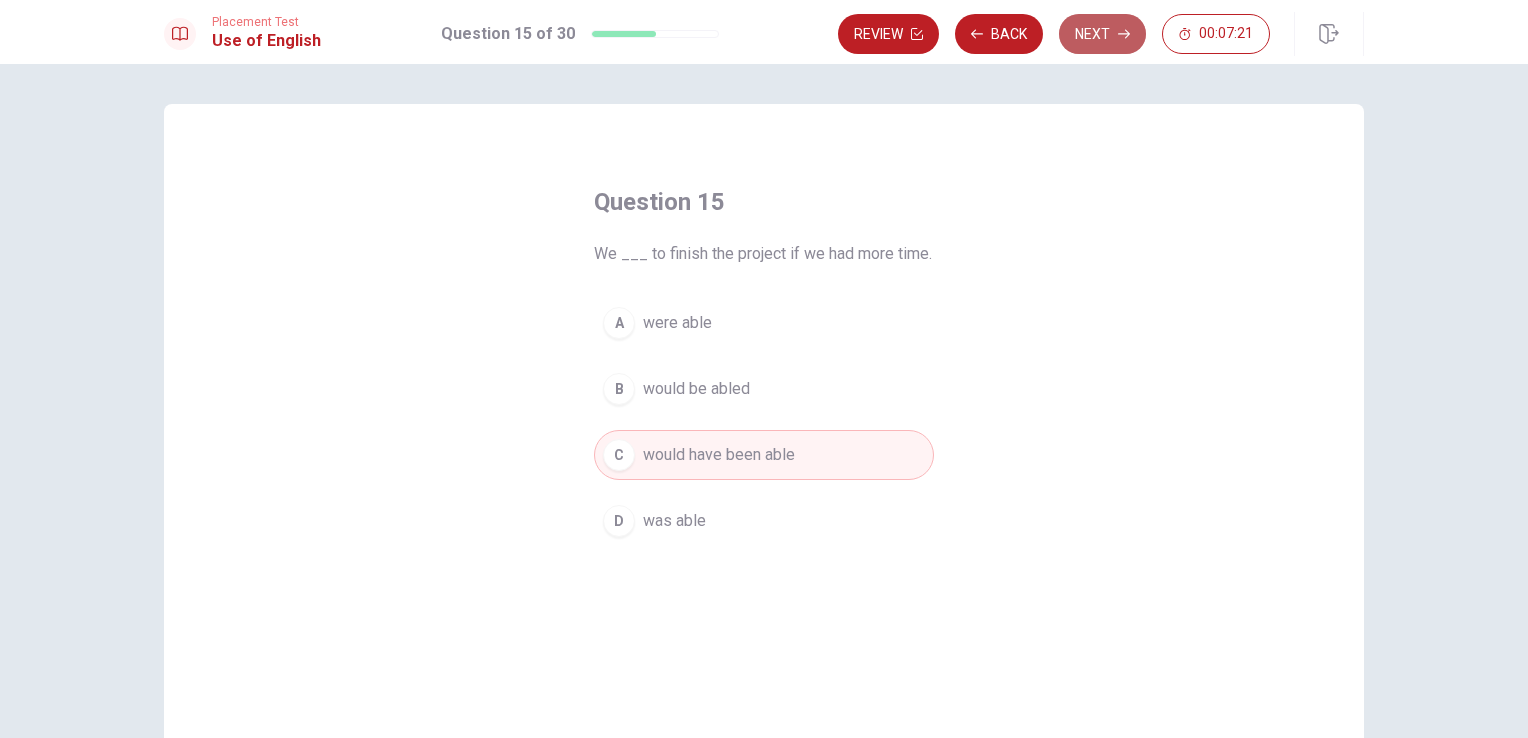 click on "Next" at bounding box center (1102, 34) 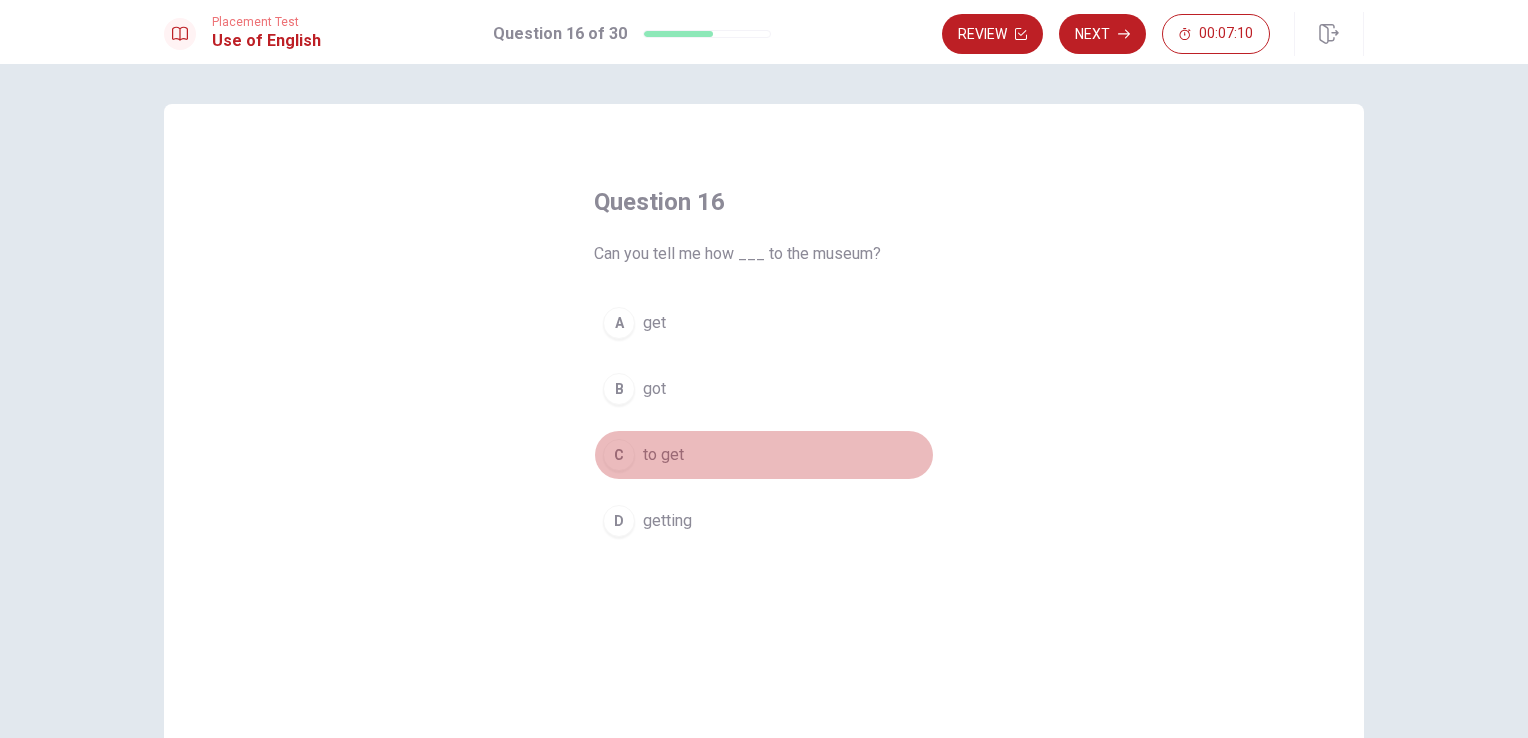 click on "to get" at bounding box center [663, 455] 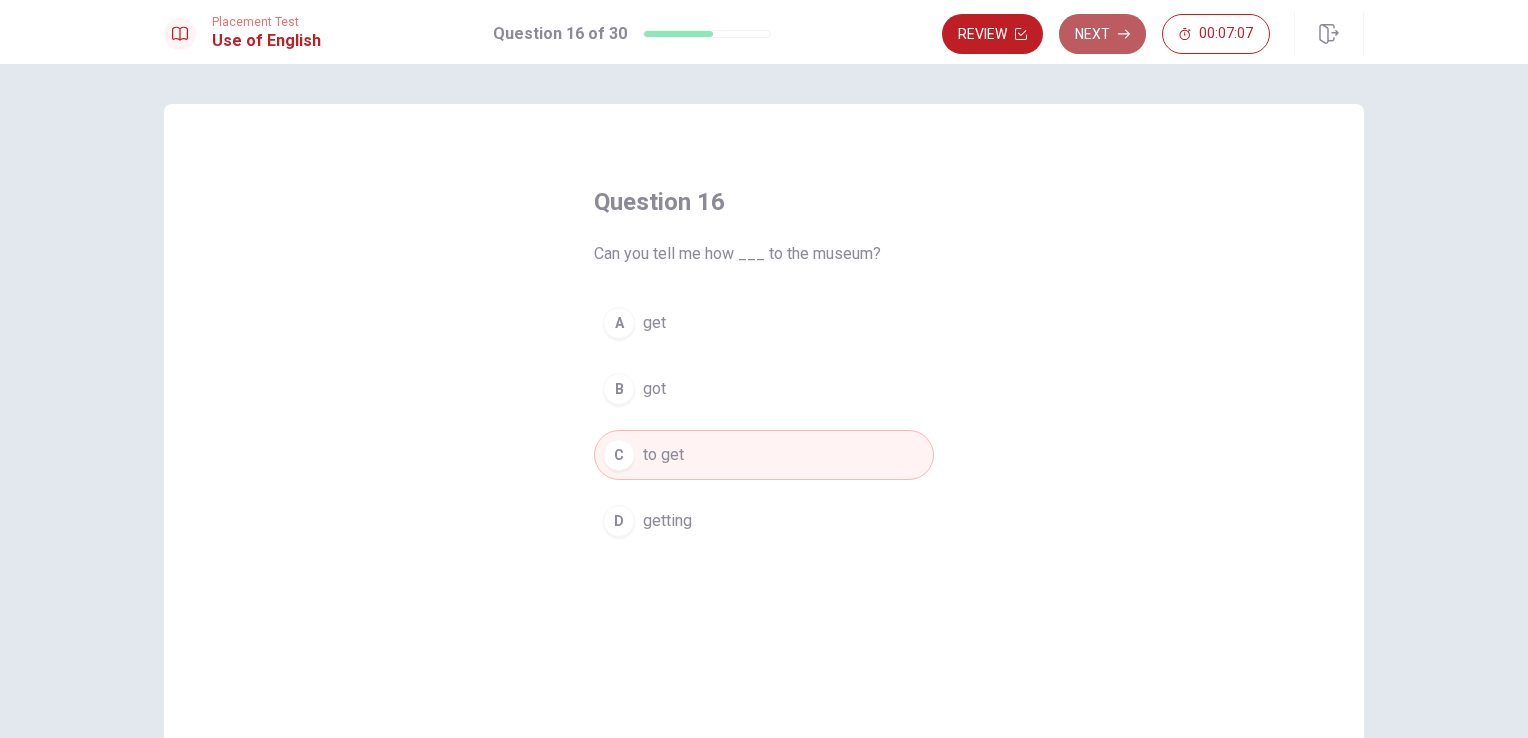 click on "Next" at bounding box center (1102, 34) 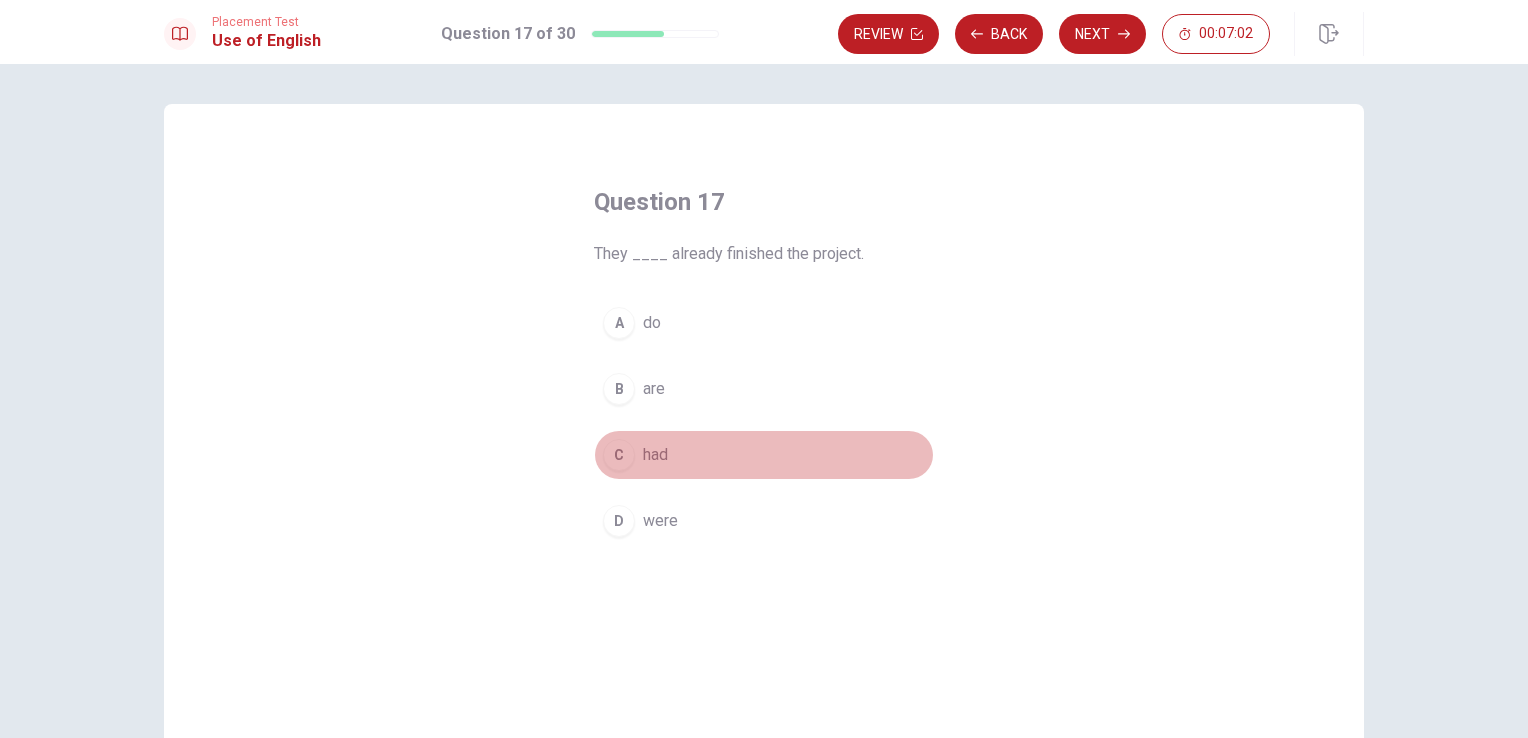 click on "had" at bounding box center (655, 455) 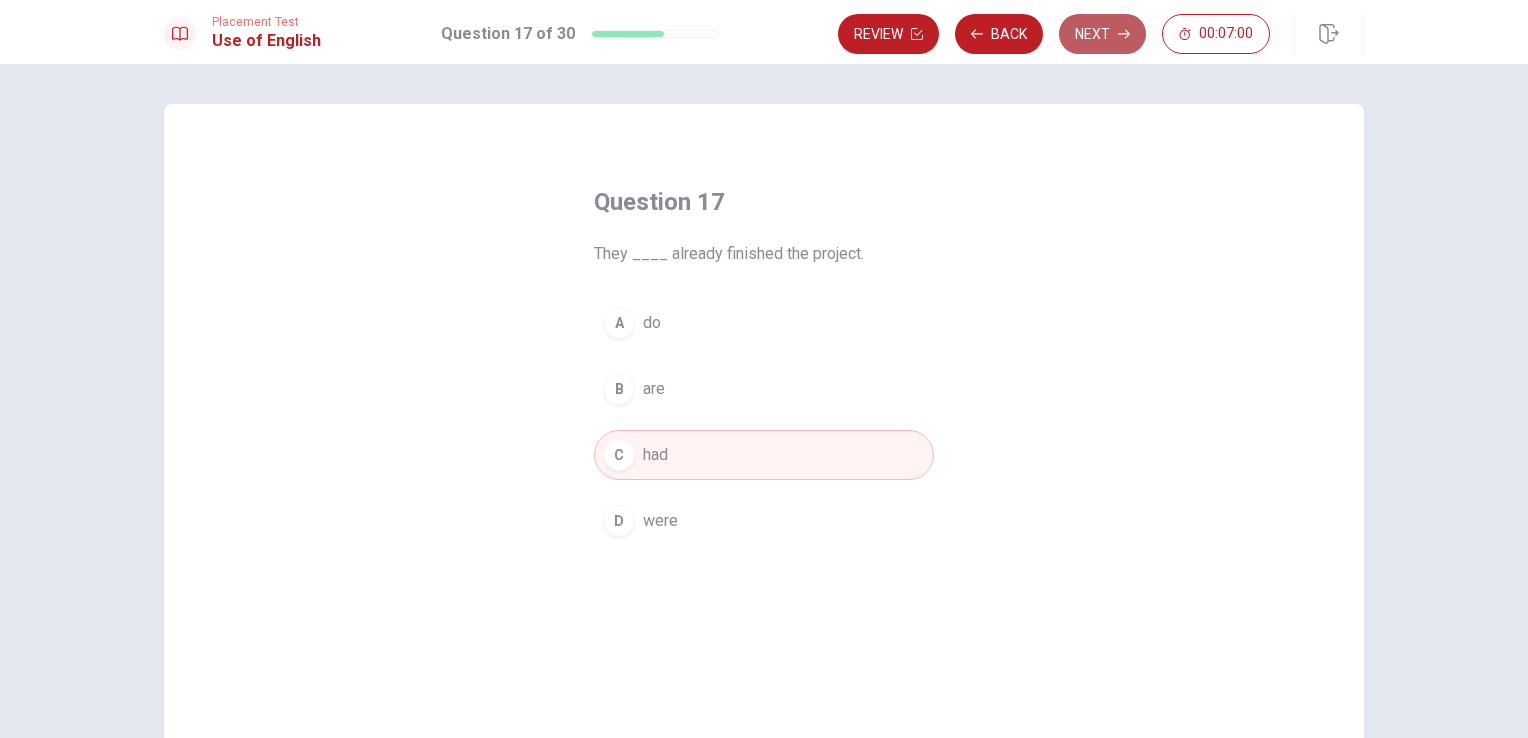 click on "Next" at bounding box center (1102, 34) 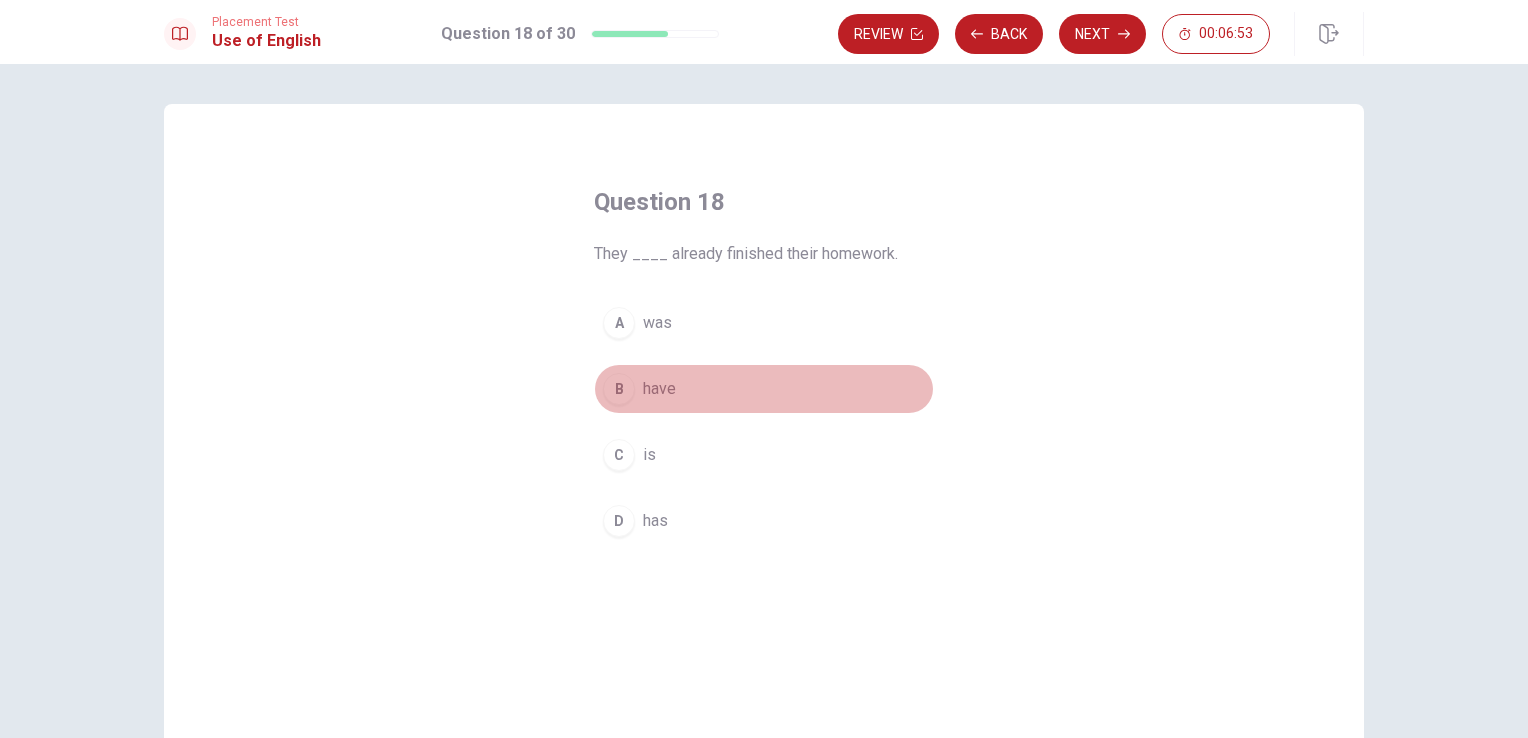 click on "have" at bounding box center (659, 389) 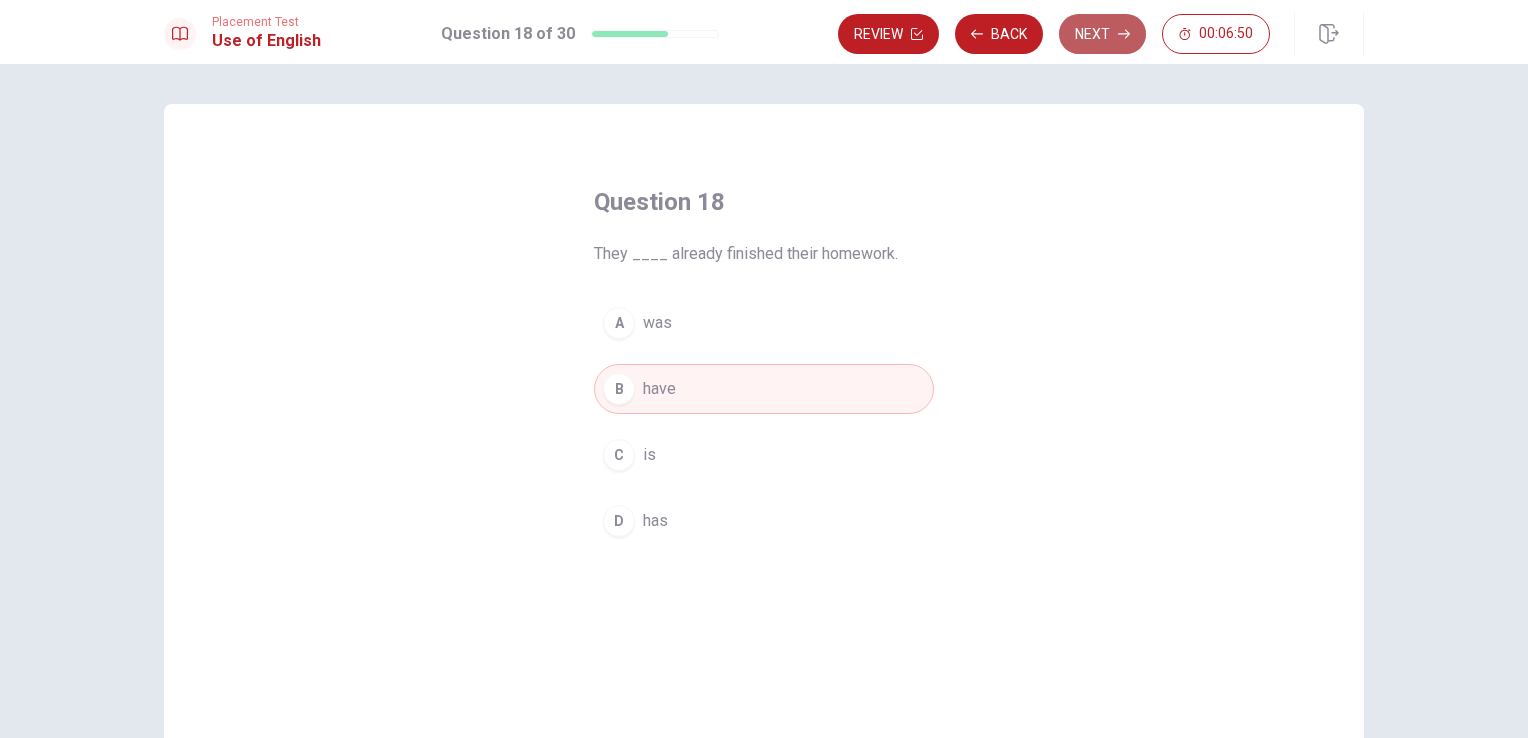 click on "Next" at bounding box center [1102, 34] 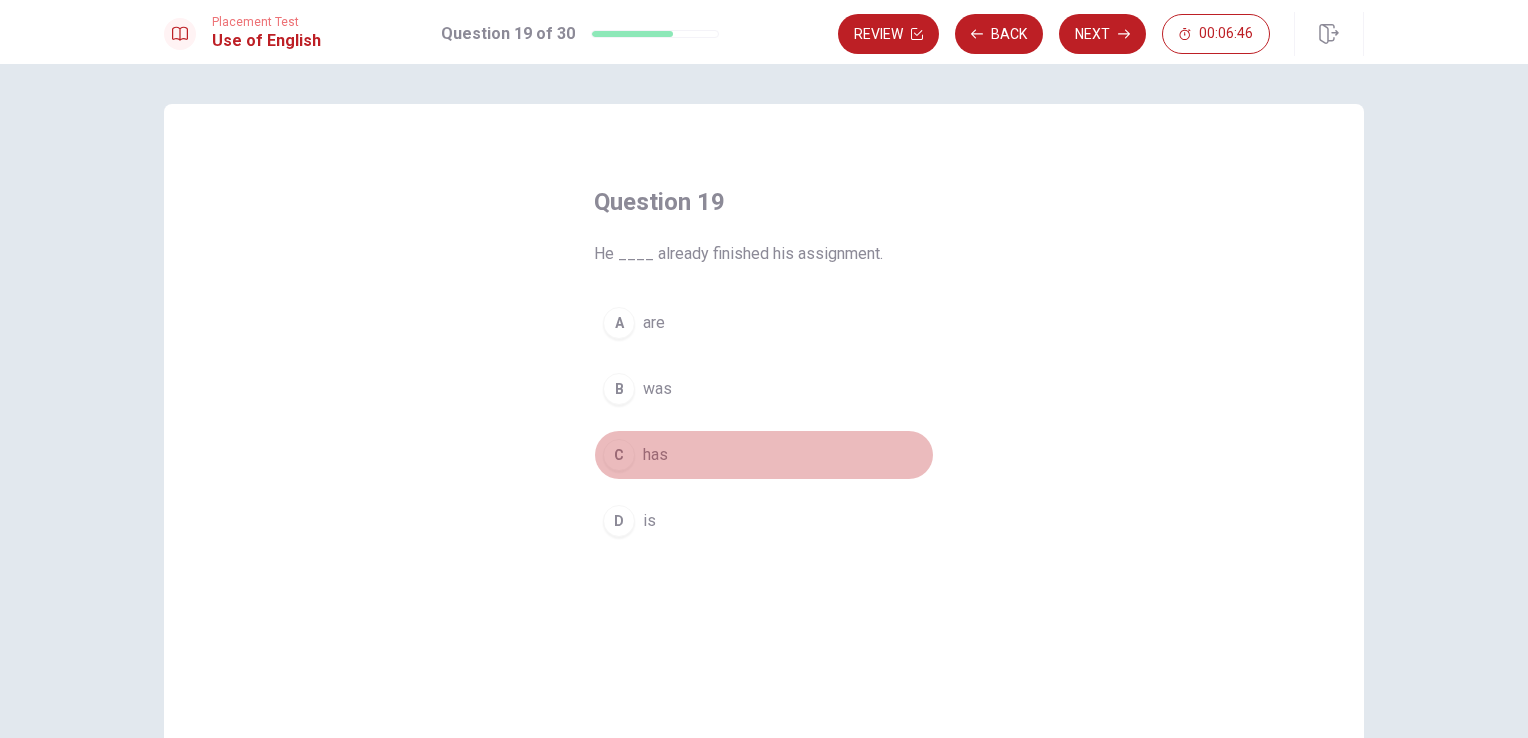 click on "has" at bounding box center [655, 455] 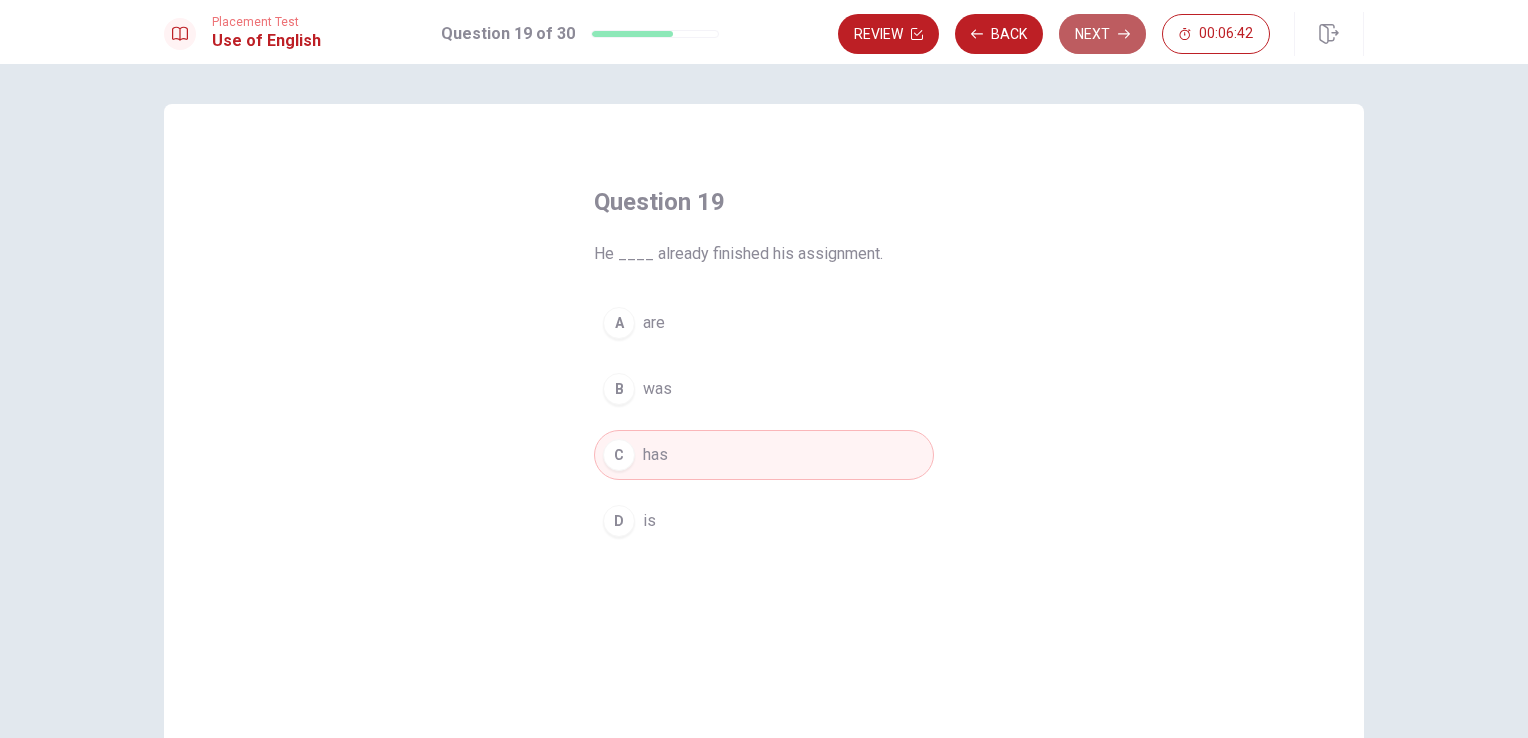 click on "Next" at bounding box center (1102, 34) 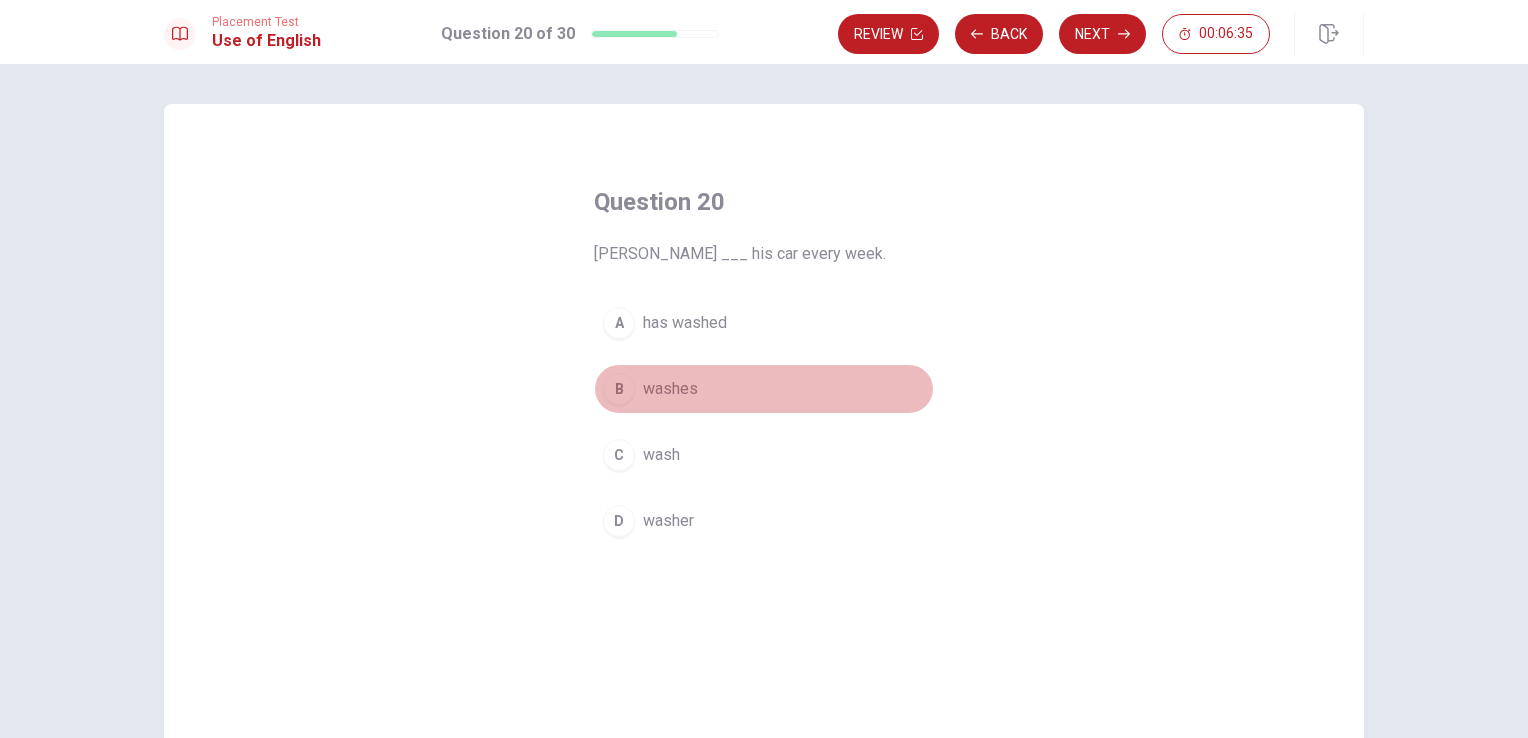 click on "washes" at bounding box center (670, 389) 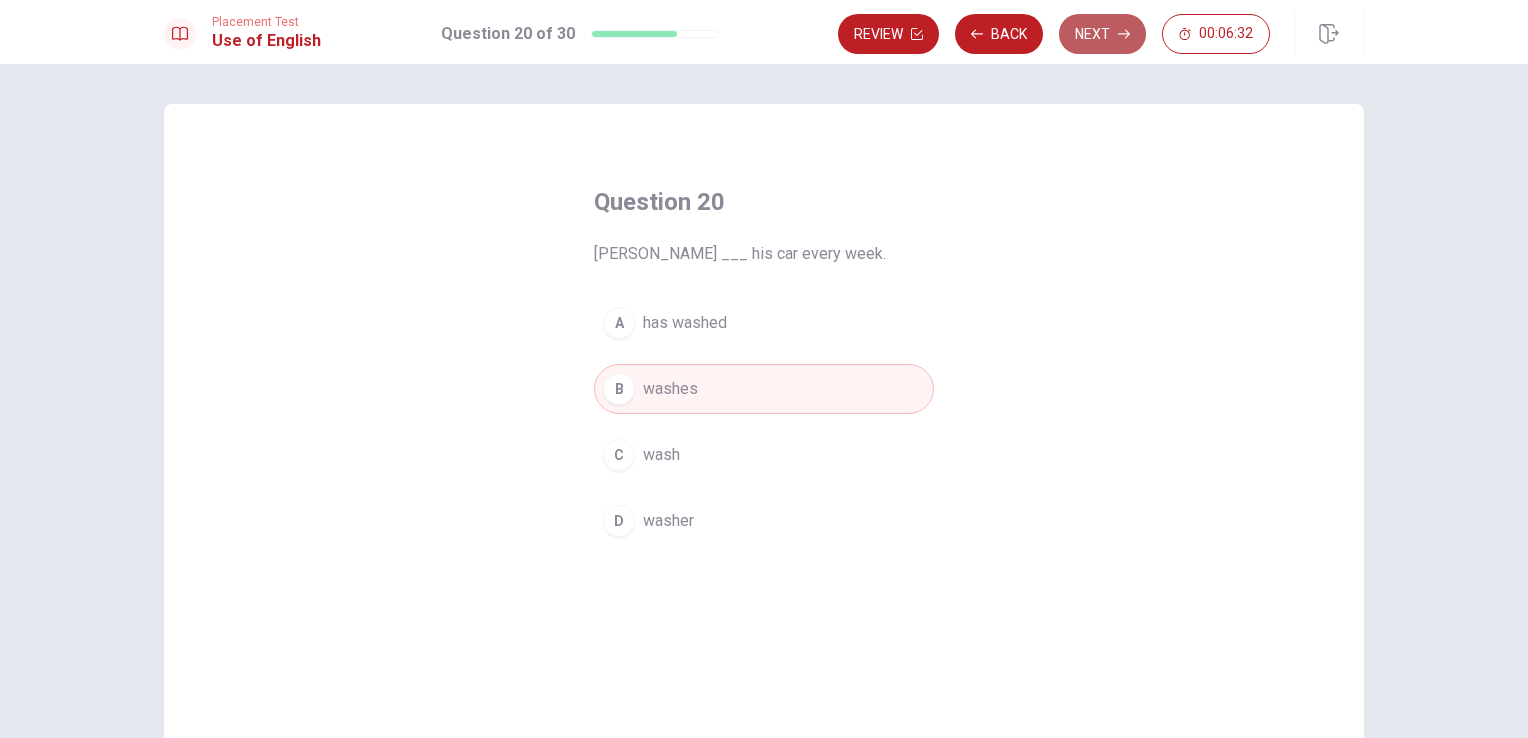 click on "Next" at bounding box center [1102, 34] 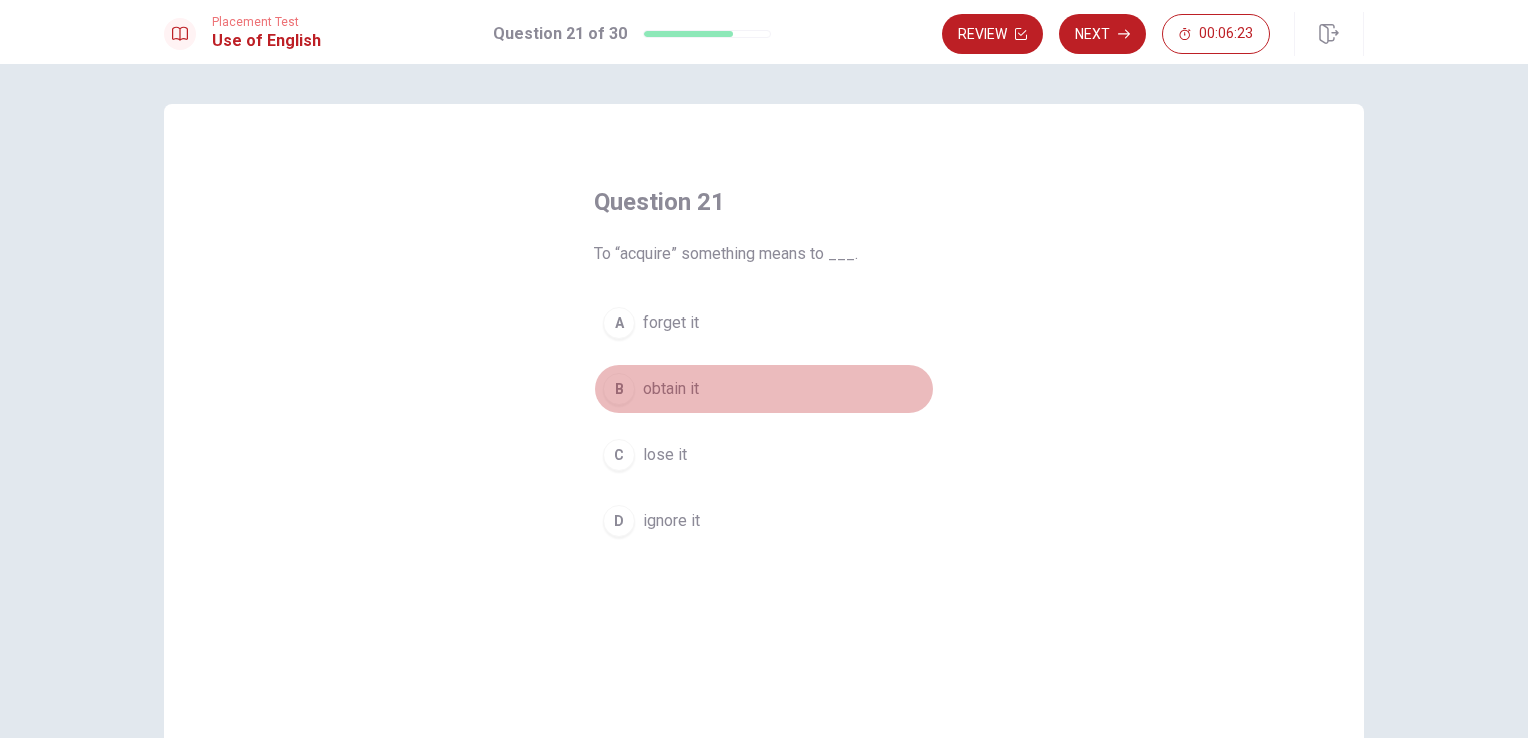 click on "obtain it" at bounding box center (671, 389) 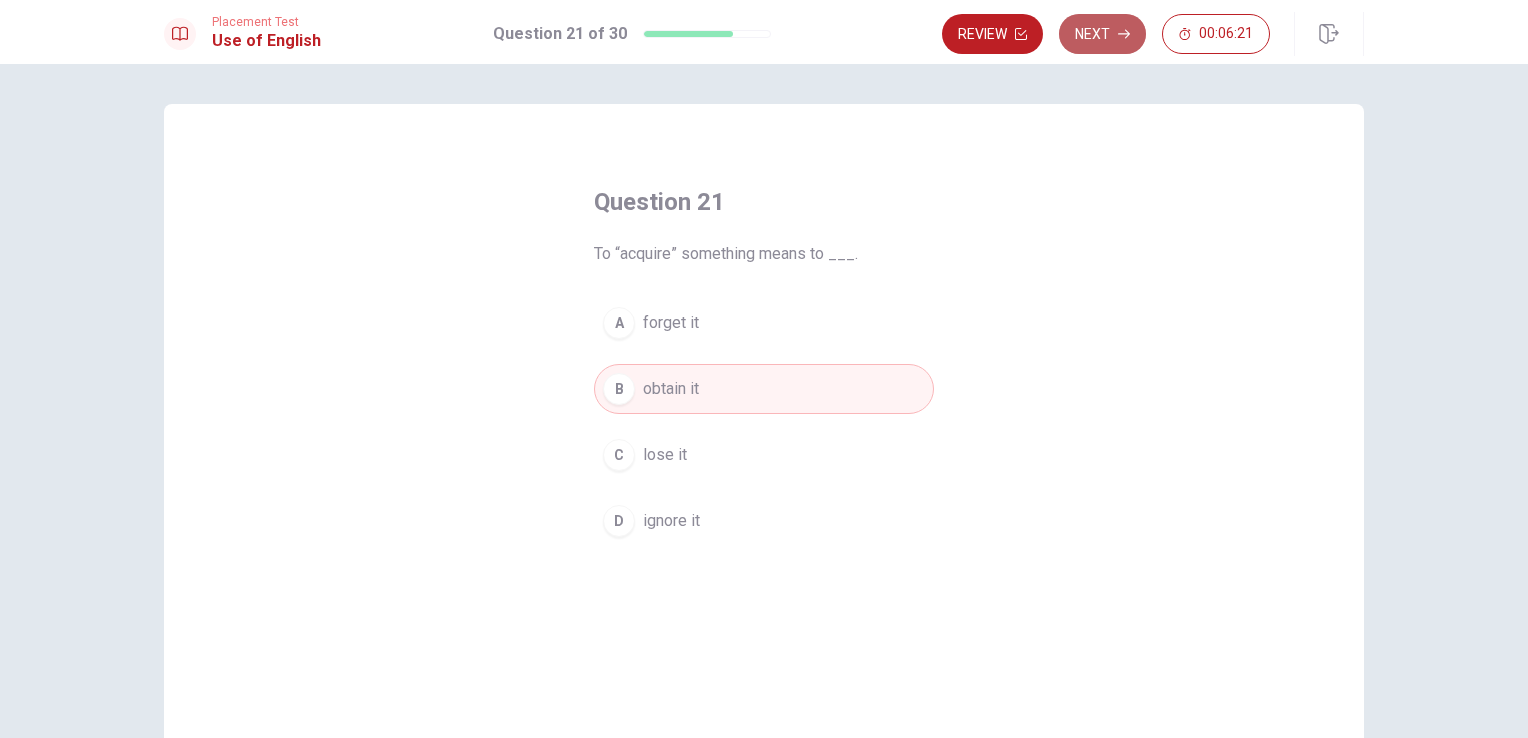 click on "Next" at bounding box center [1102, 34] 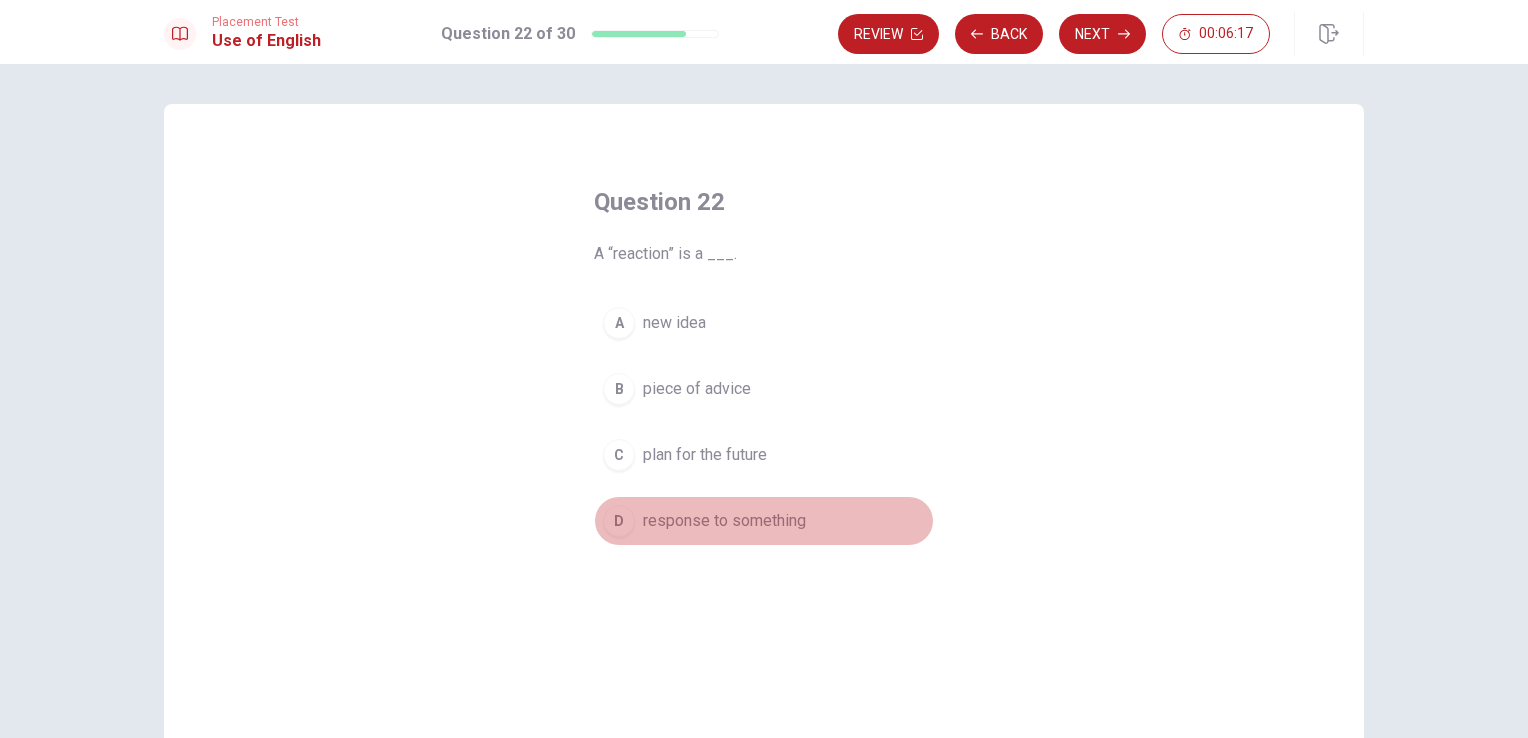 click on "response to something" at bounding box center [724, 521] 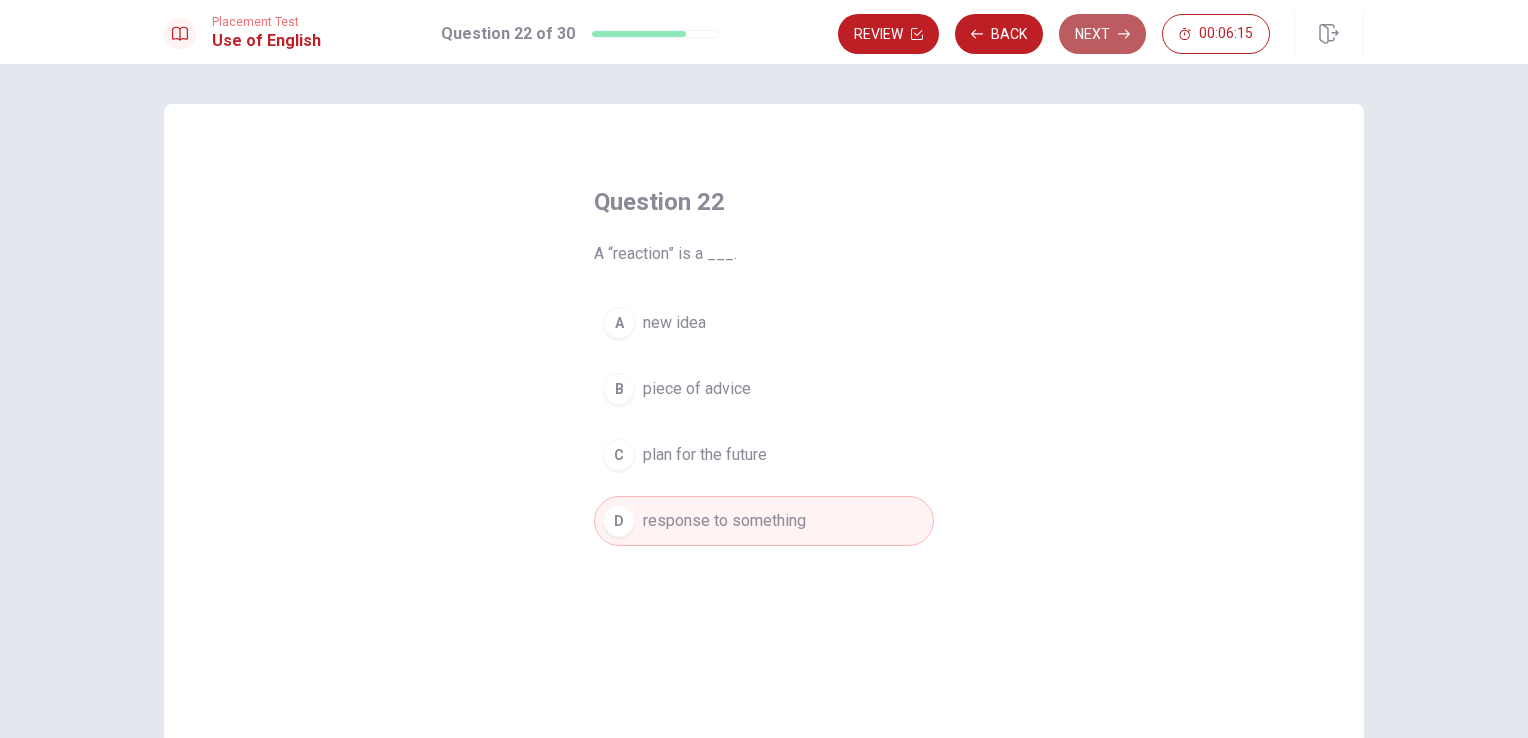click on "Next" at bounding box center [1102, 34] 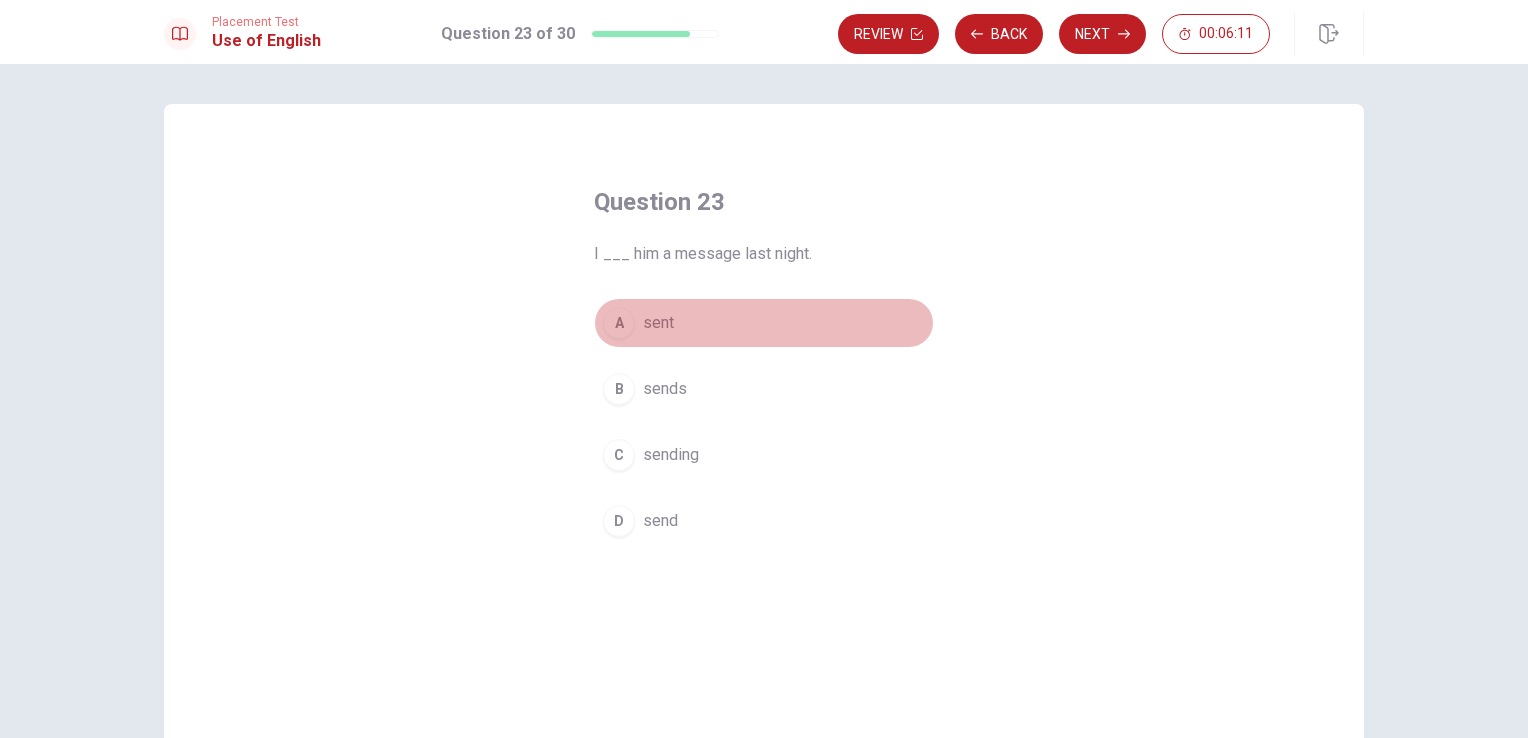 click on "sent" at bounding box center [658, 323] 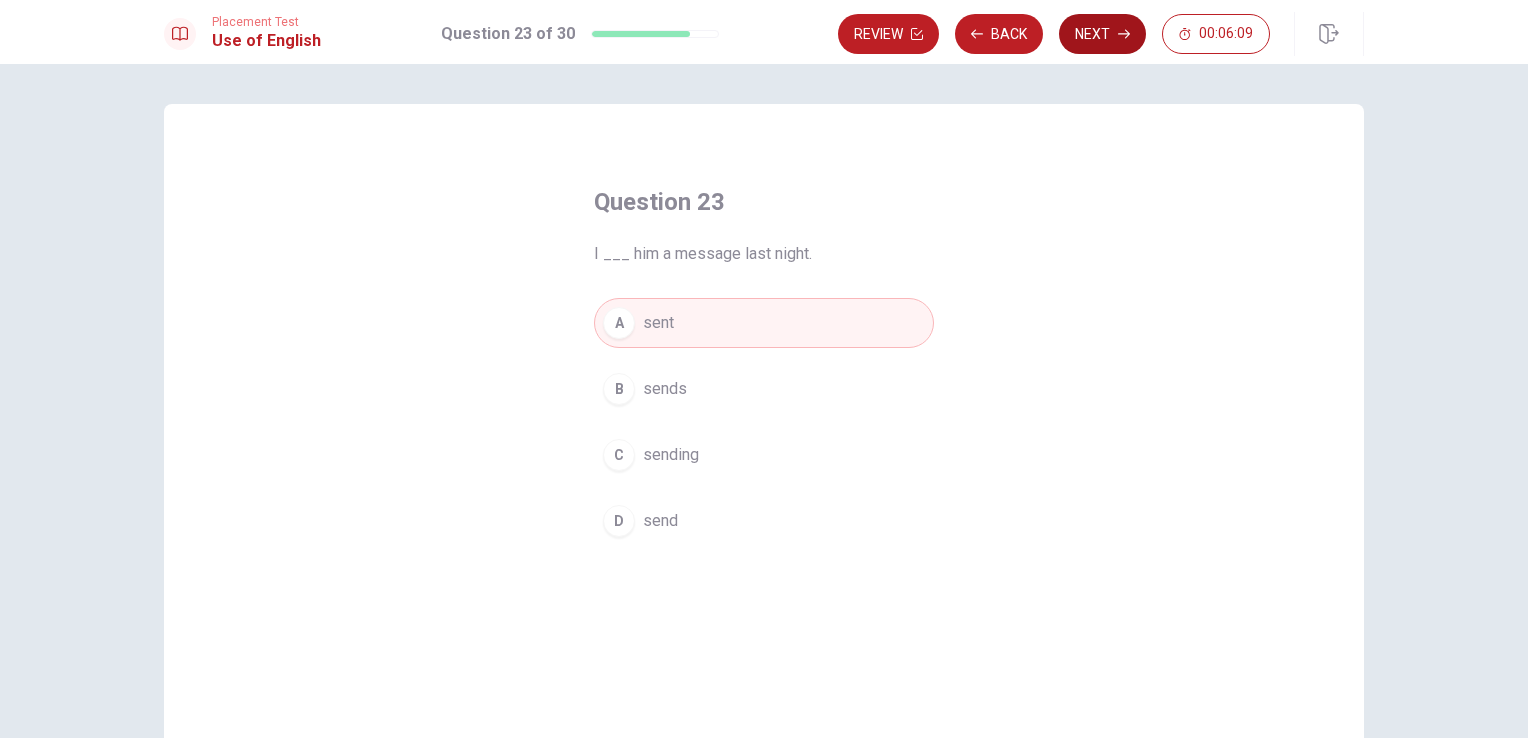 click on "Next" at bounding box center (1102, 34) 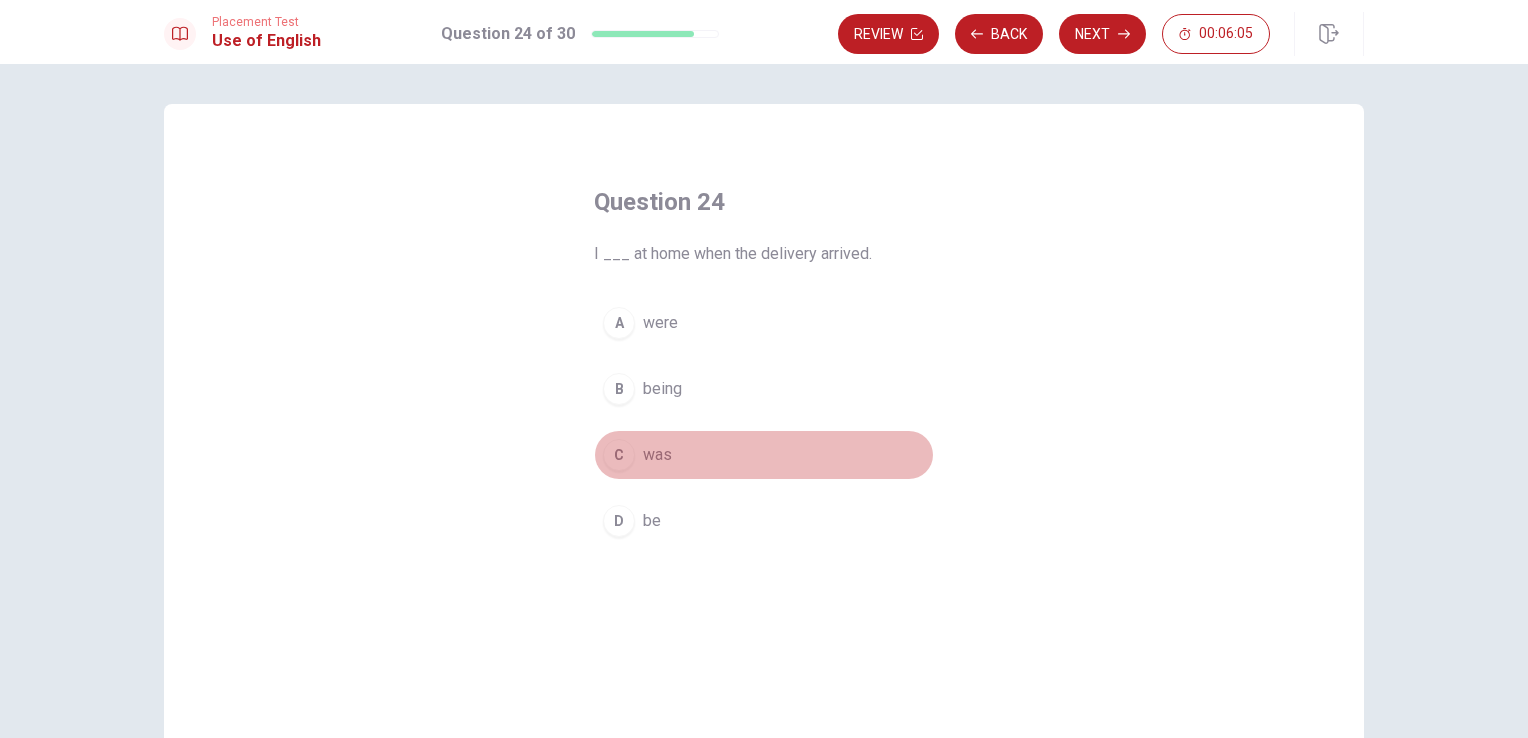 click on "was" at bounding box center (657, 455) 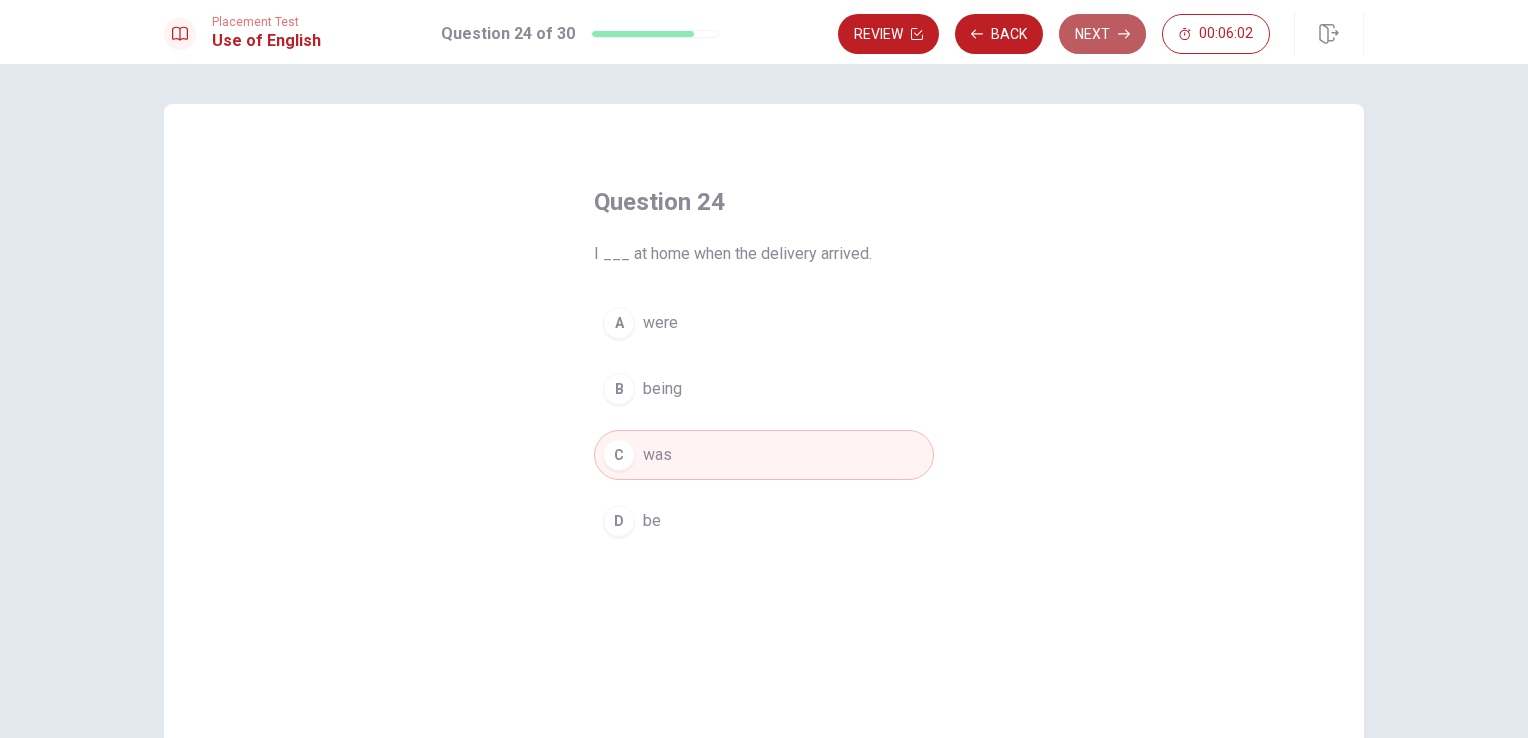 click on "Next" at bounding box center [1102, 34] 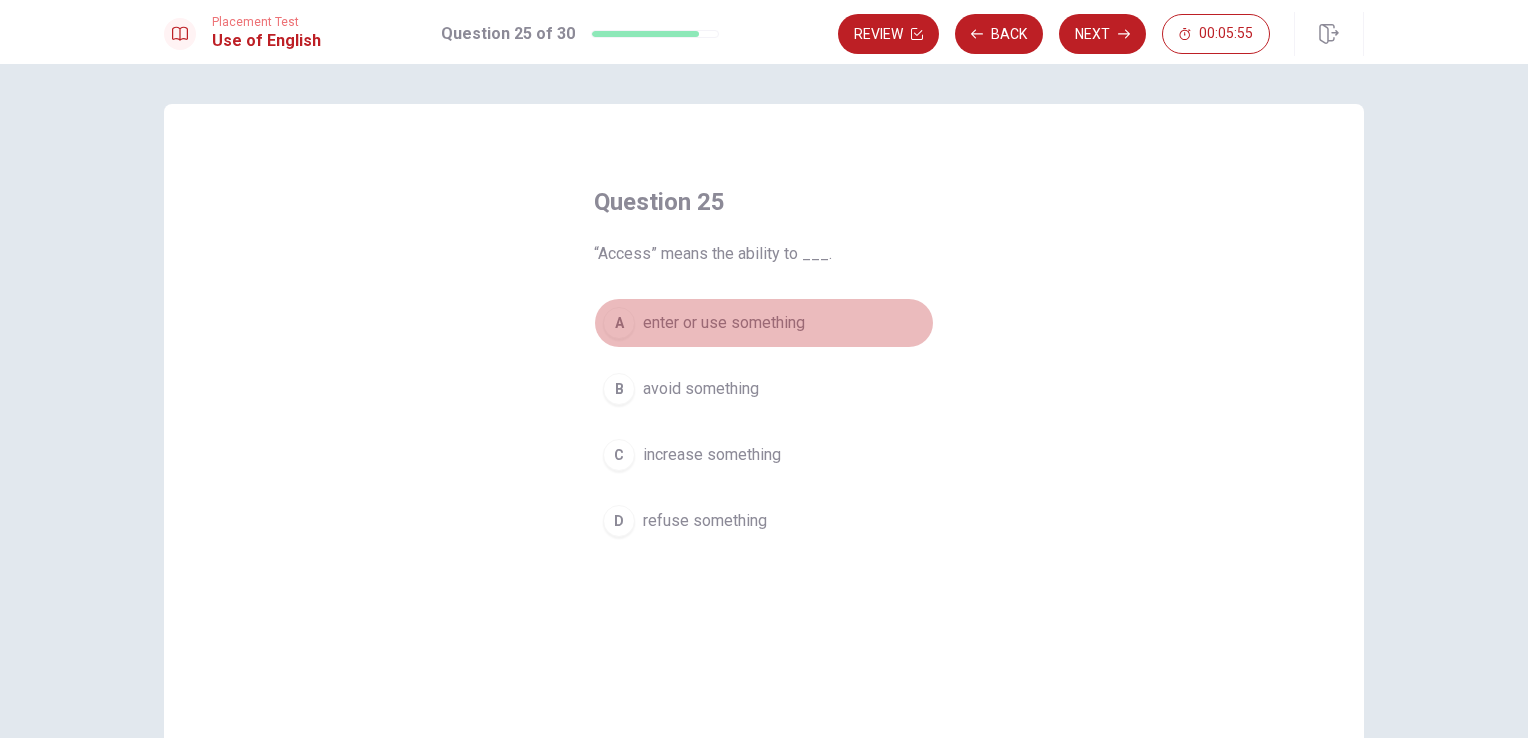 click on "enter or use something" at bounding box center [724, 323] 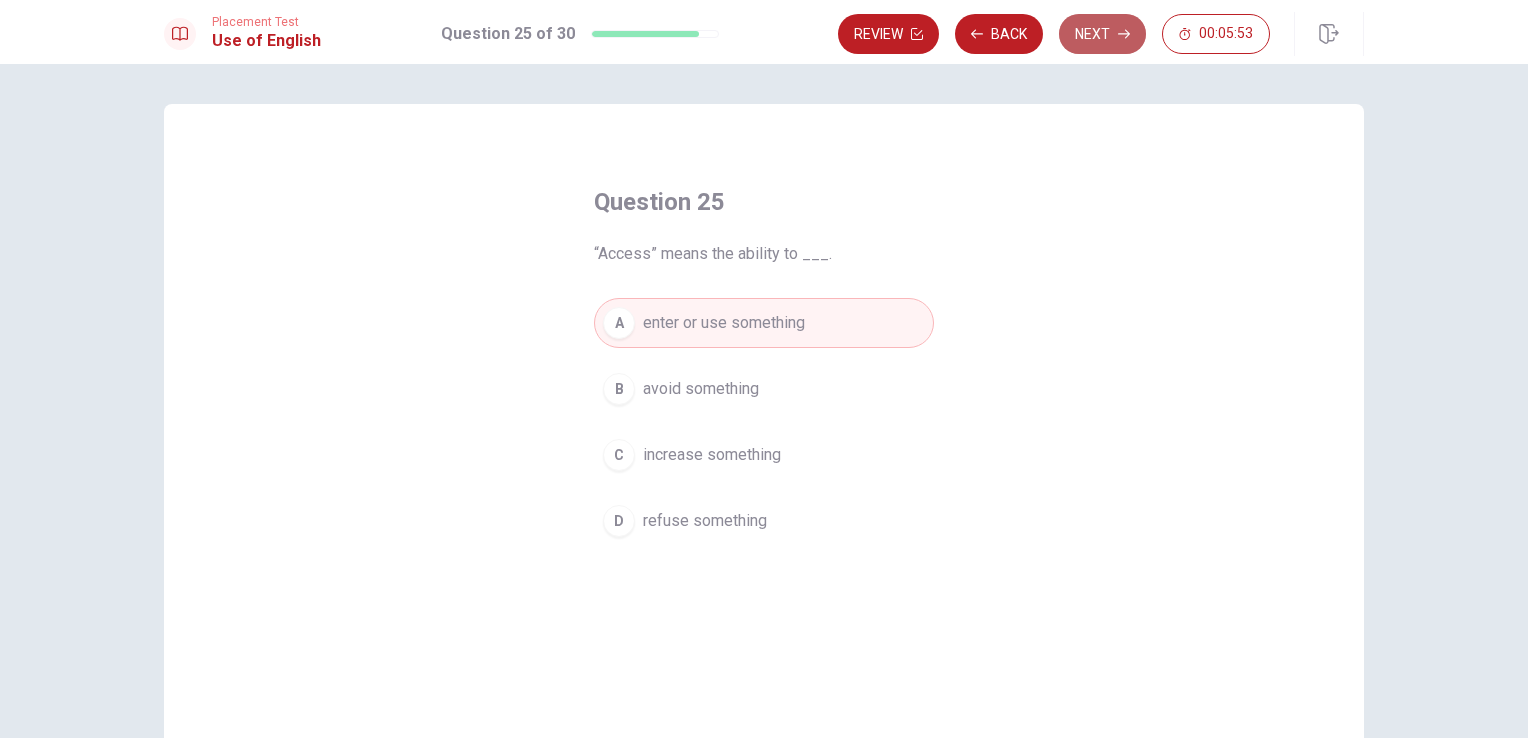 click on "Next" at bounding box center (1102, 34) 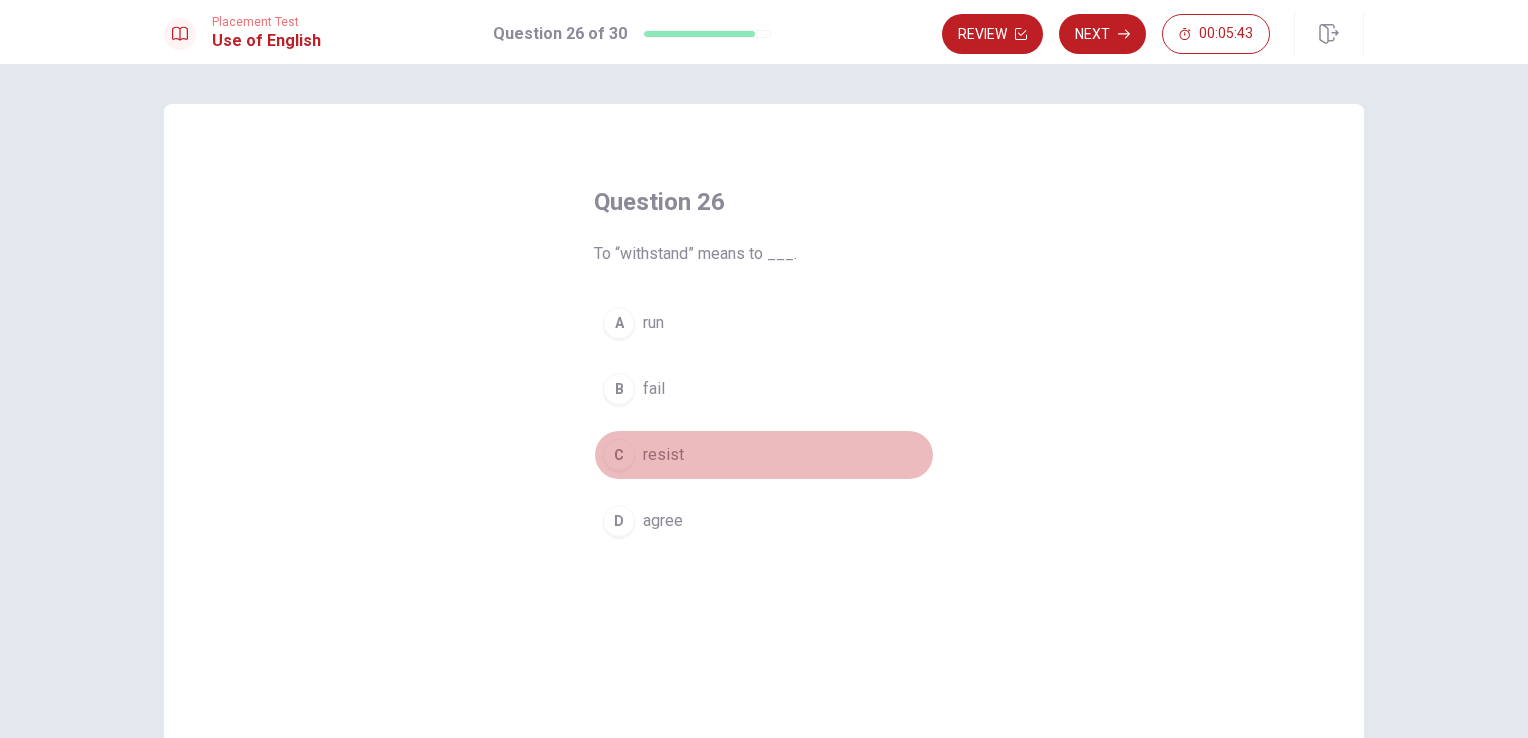click on "resist" at bounding box center [663, 455] 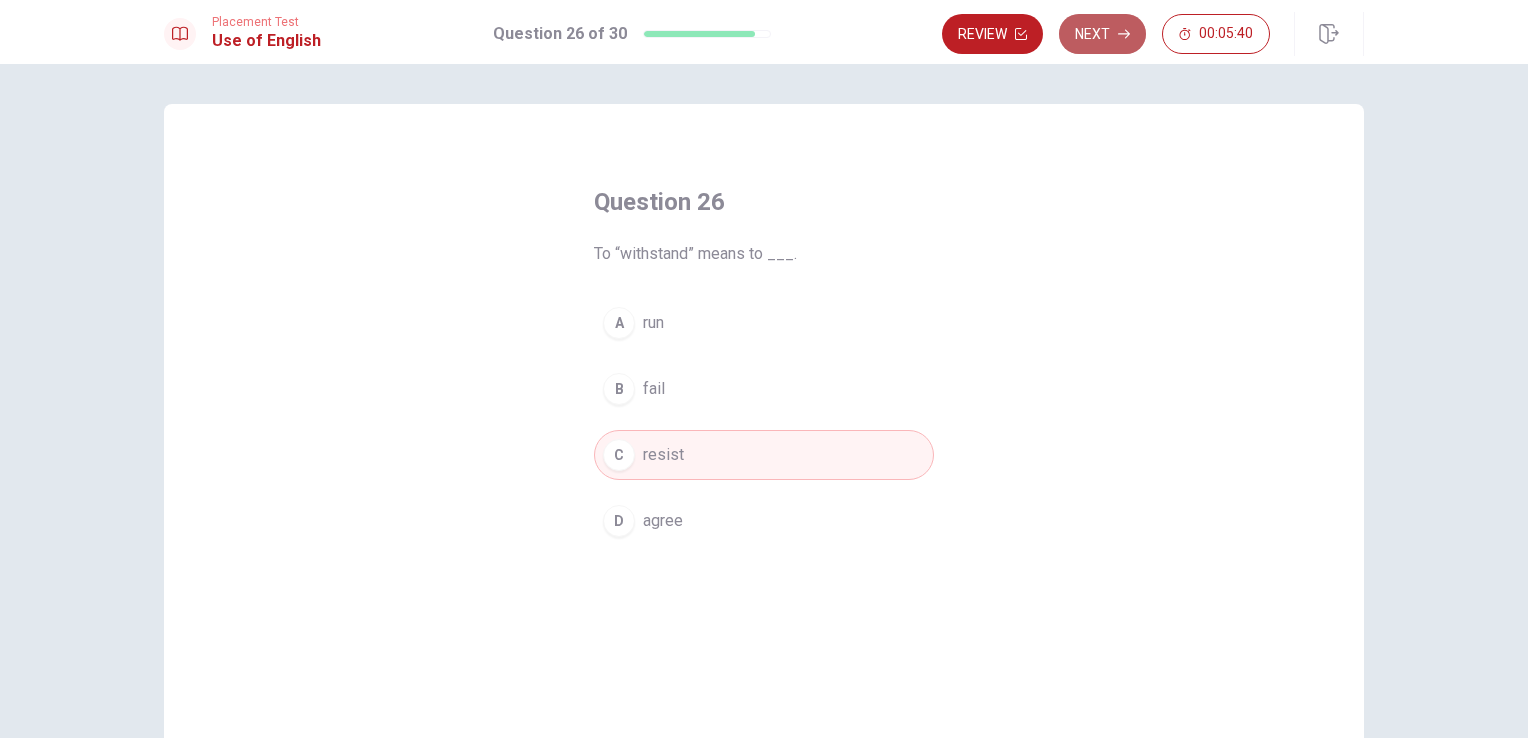 click on "Next" at bounding box center (1102, 34) 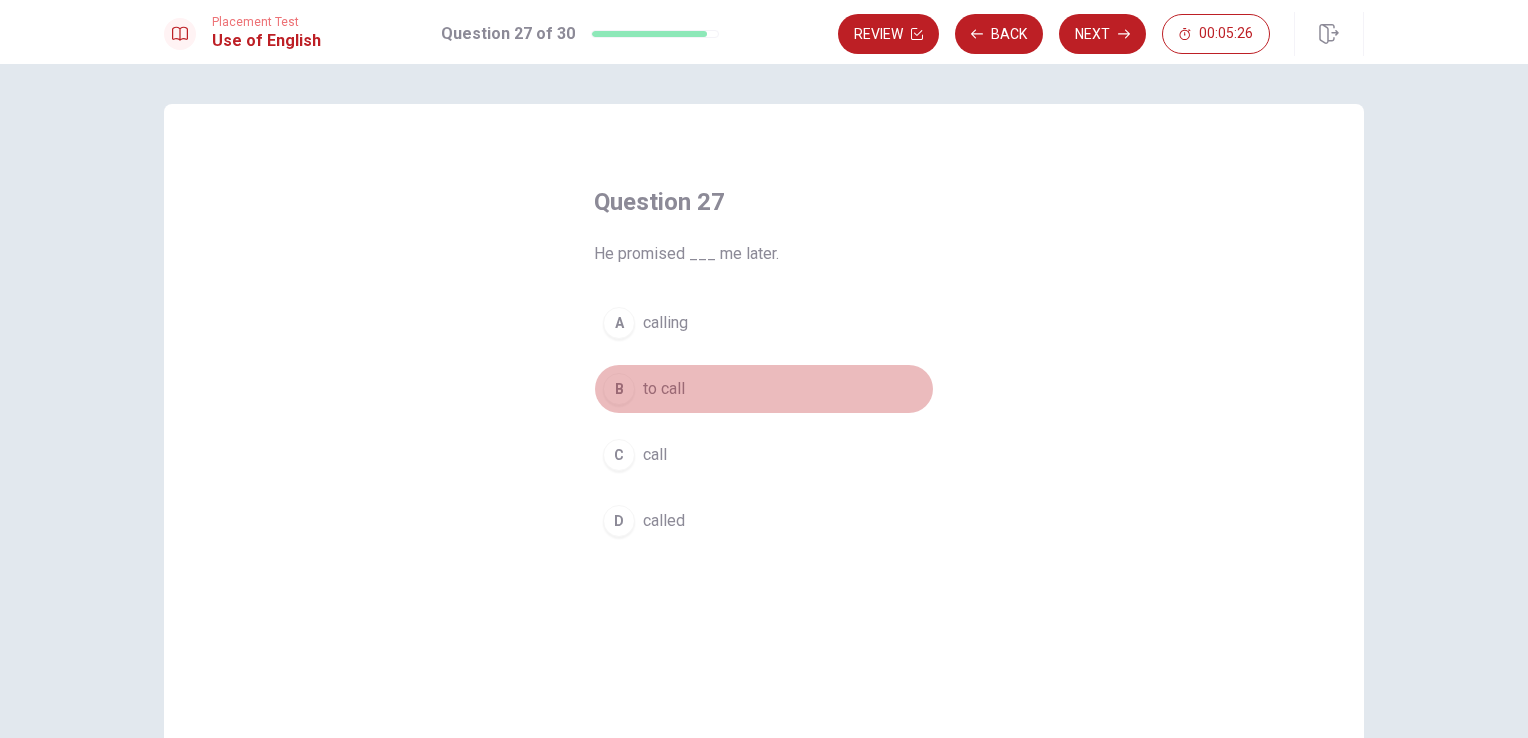 click on "to call" at bounding box center [664, 389] 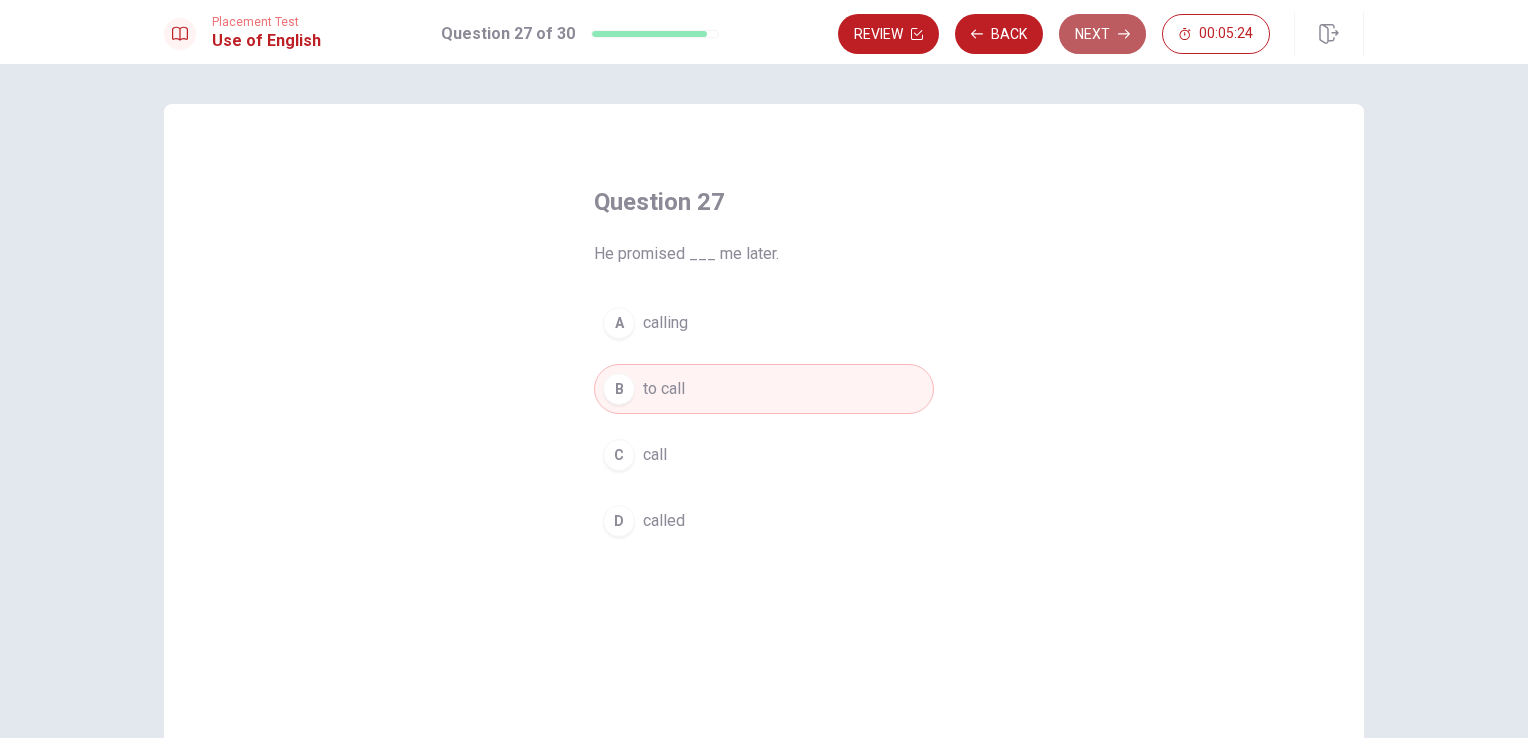 click on "Next" at bounding box center [1102, 34] 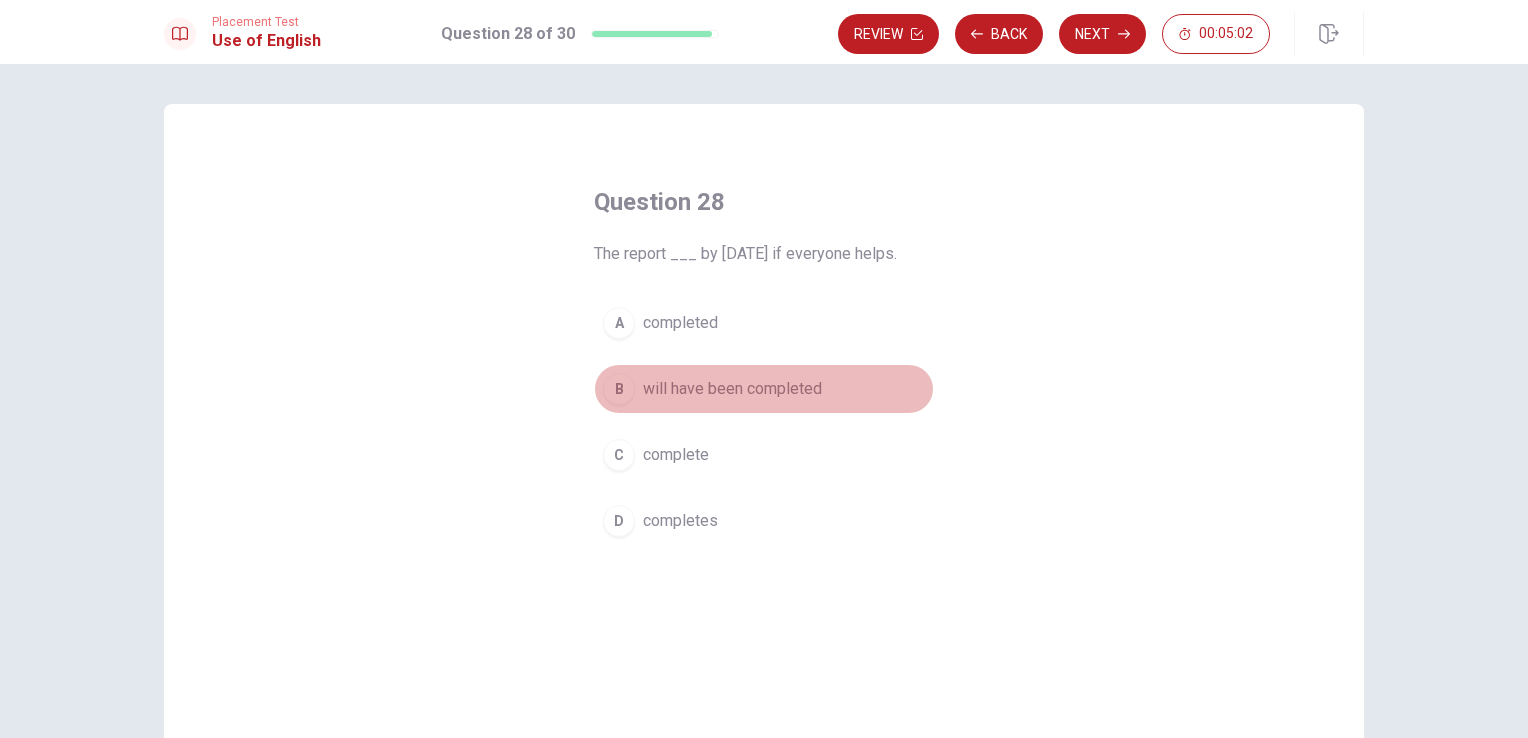click on "will have been completed" at bounding box center (732, 389) 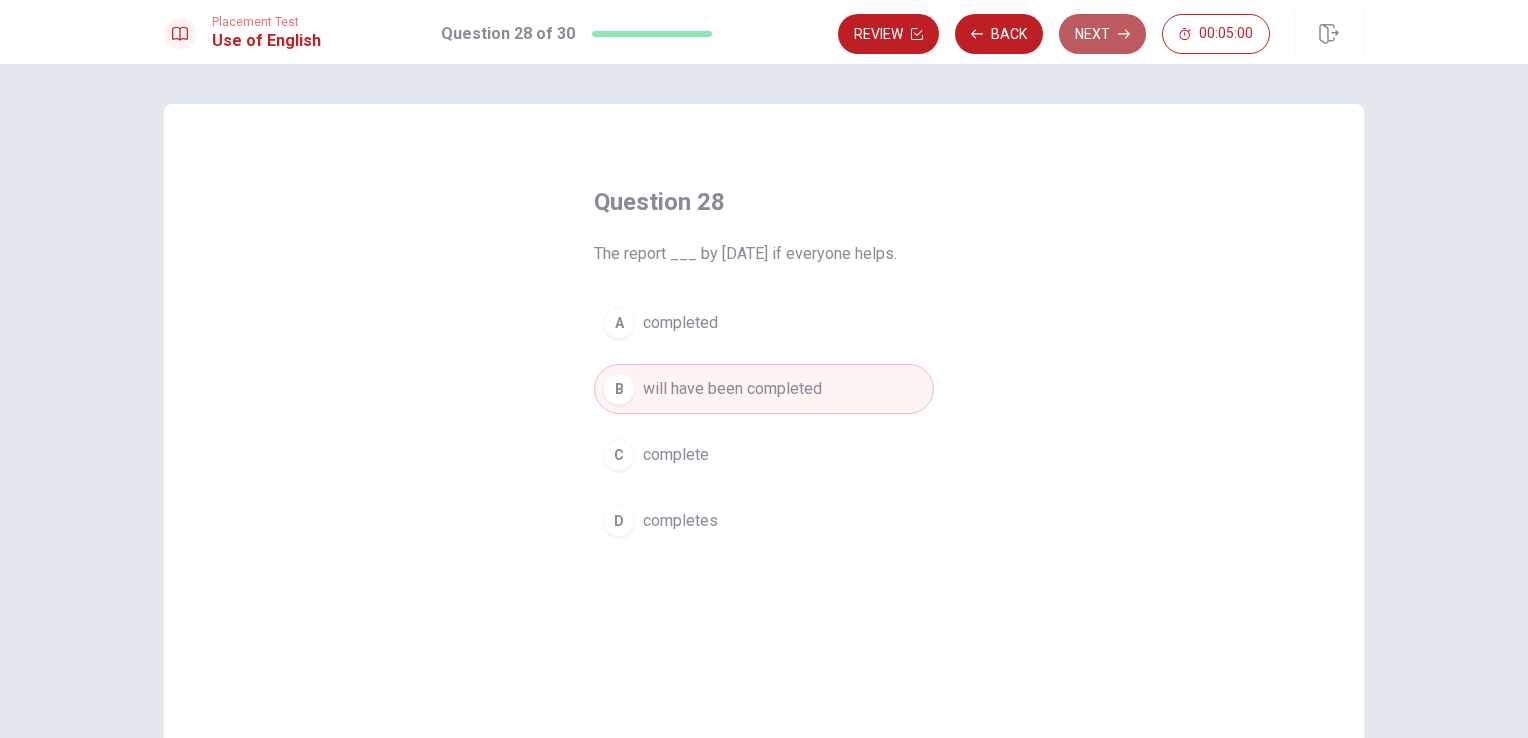 click on "Next" at bounding box center (1102, 34) 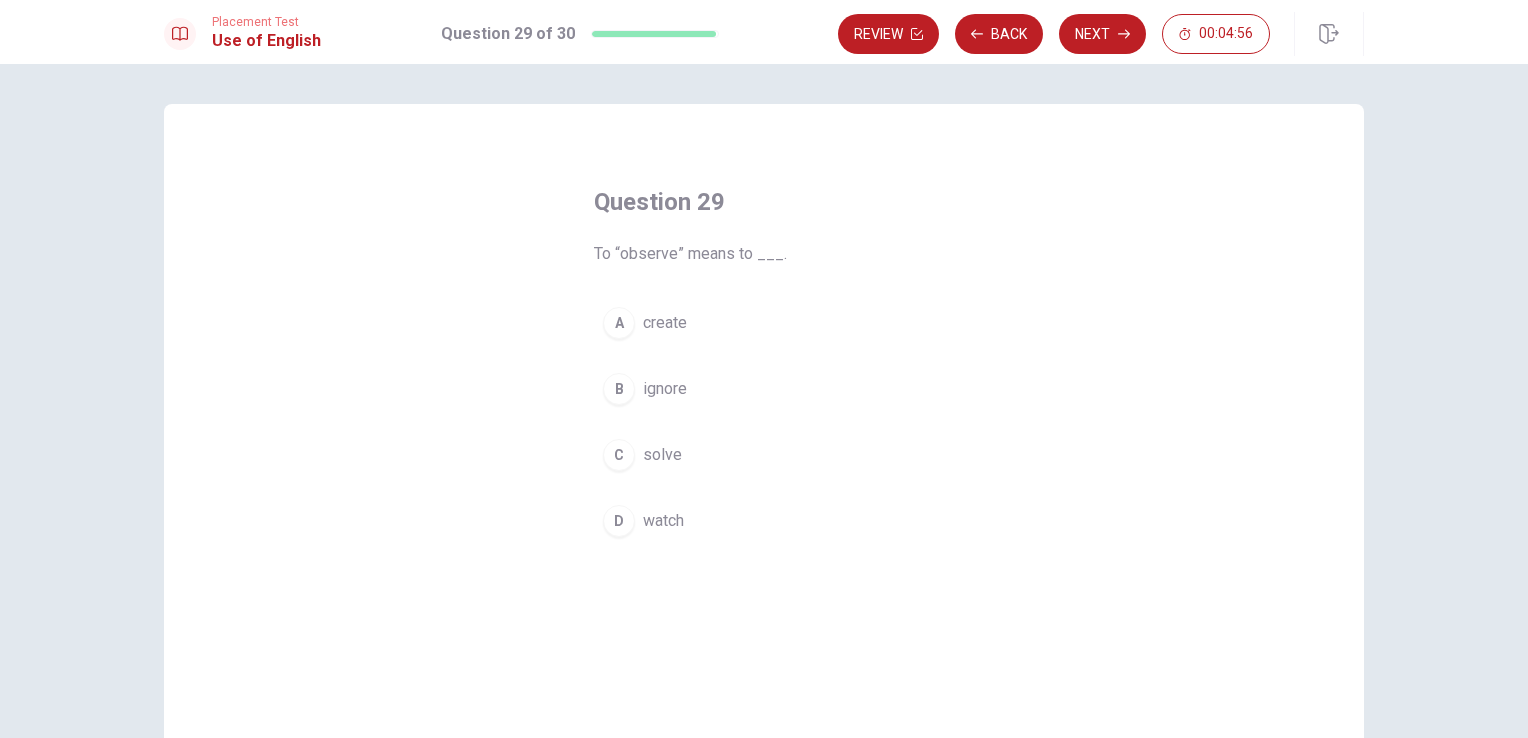 click on "watch" at bounding box center (663, 521) 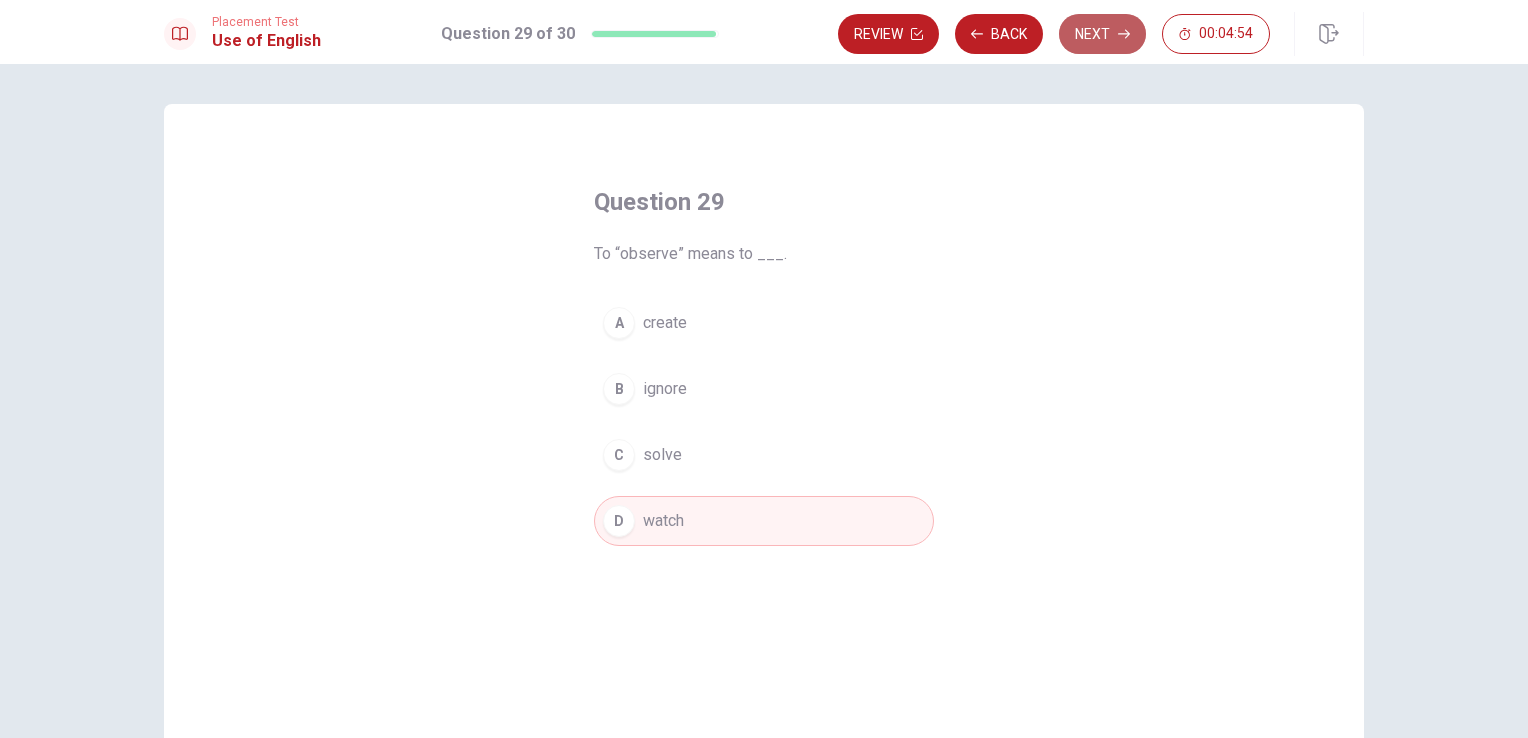 click on "Next" at bounding box center [1102, 34] 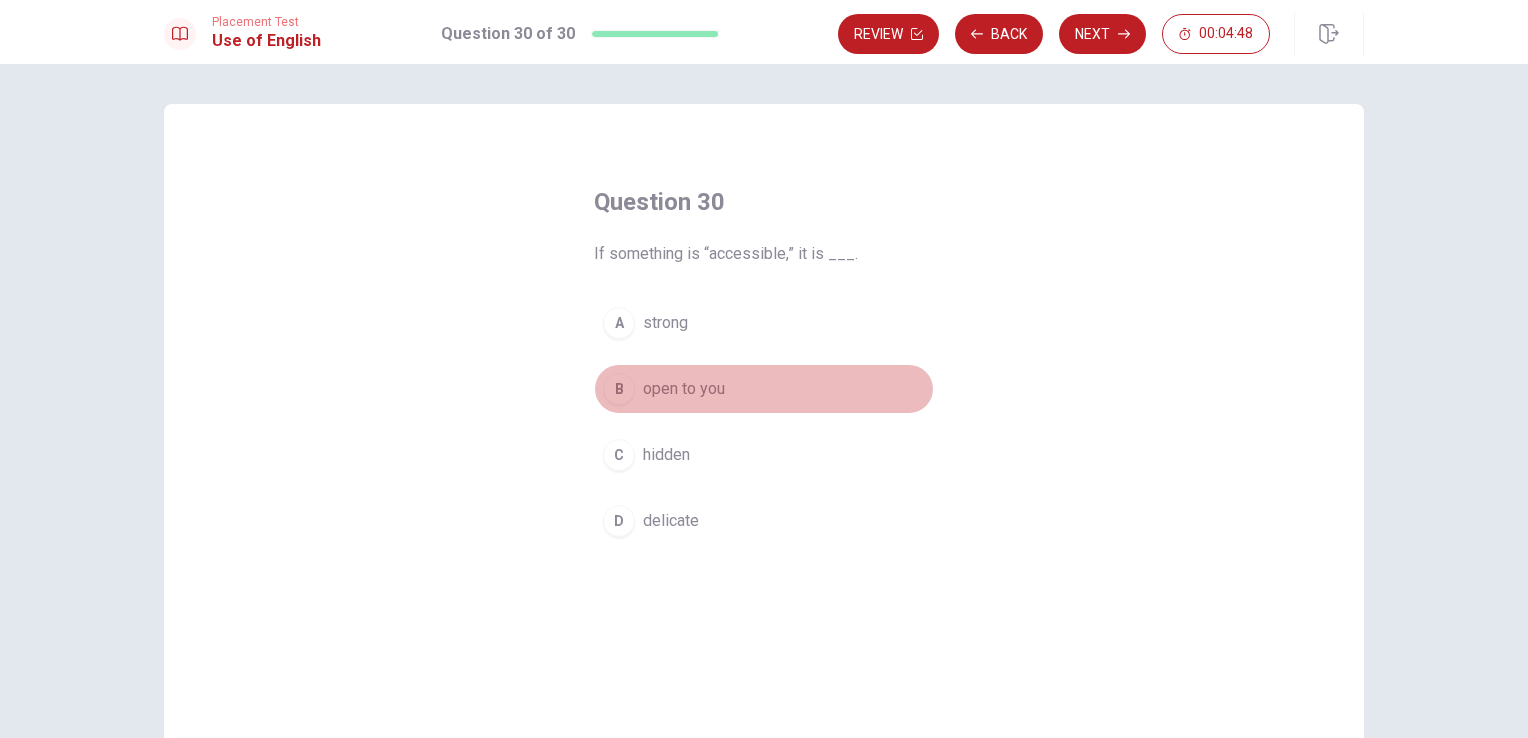 click on "open to you" at bounding box center [684, 389] 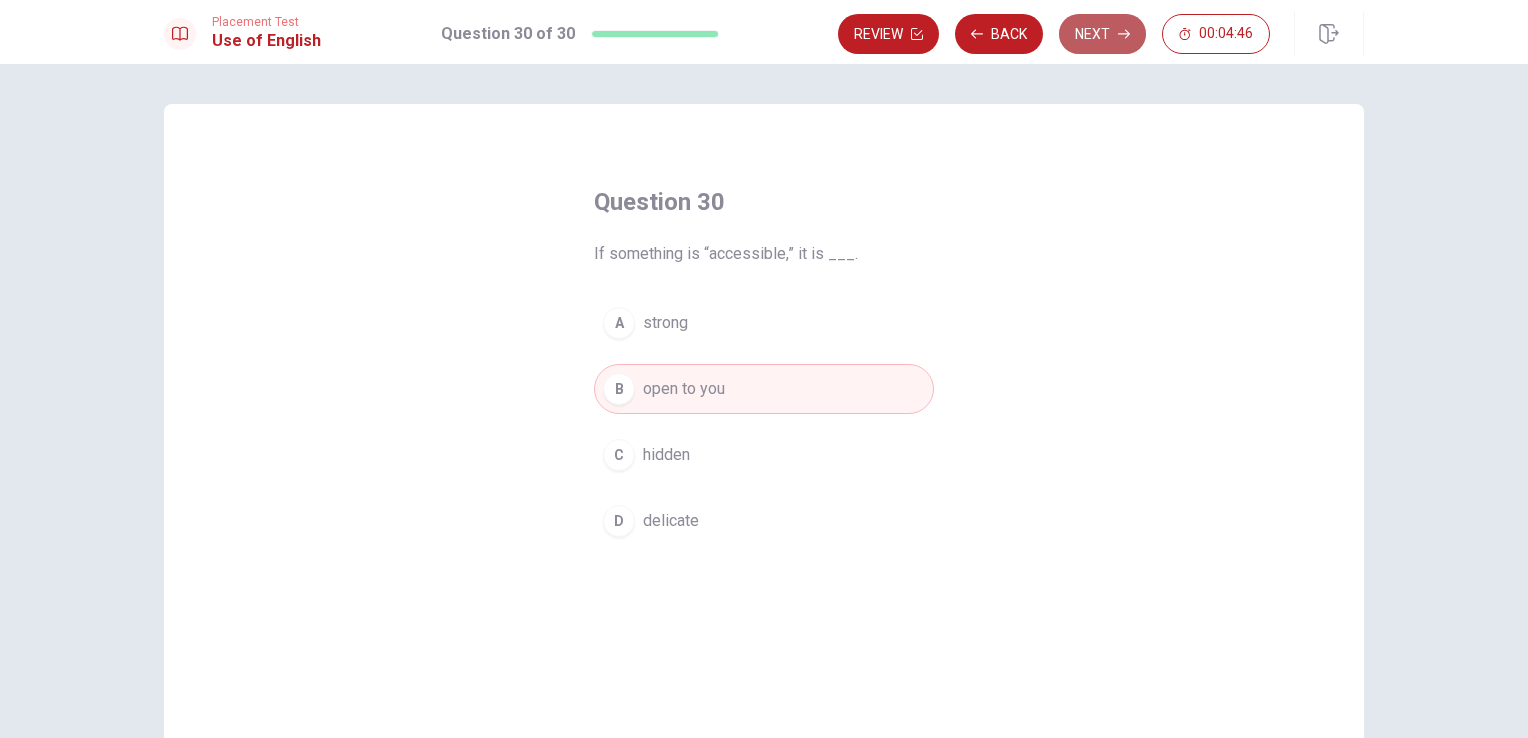 click on "Next" at bounding box center (1102, 34) 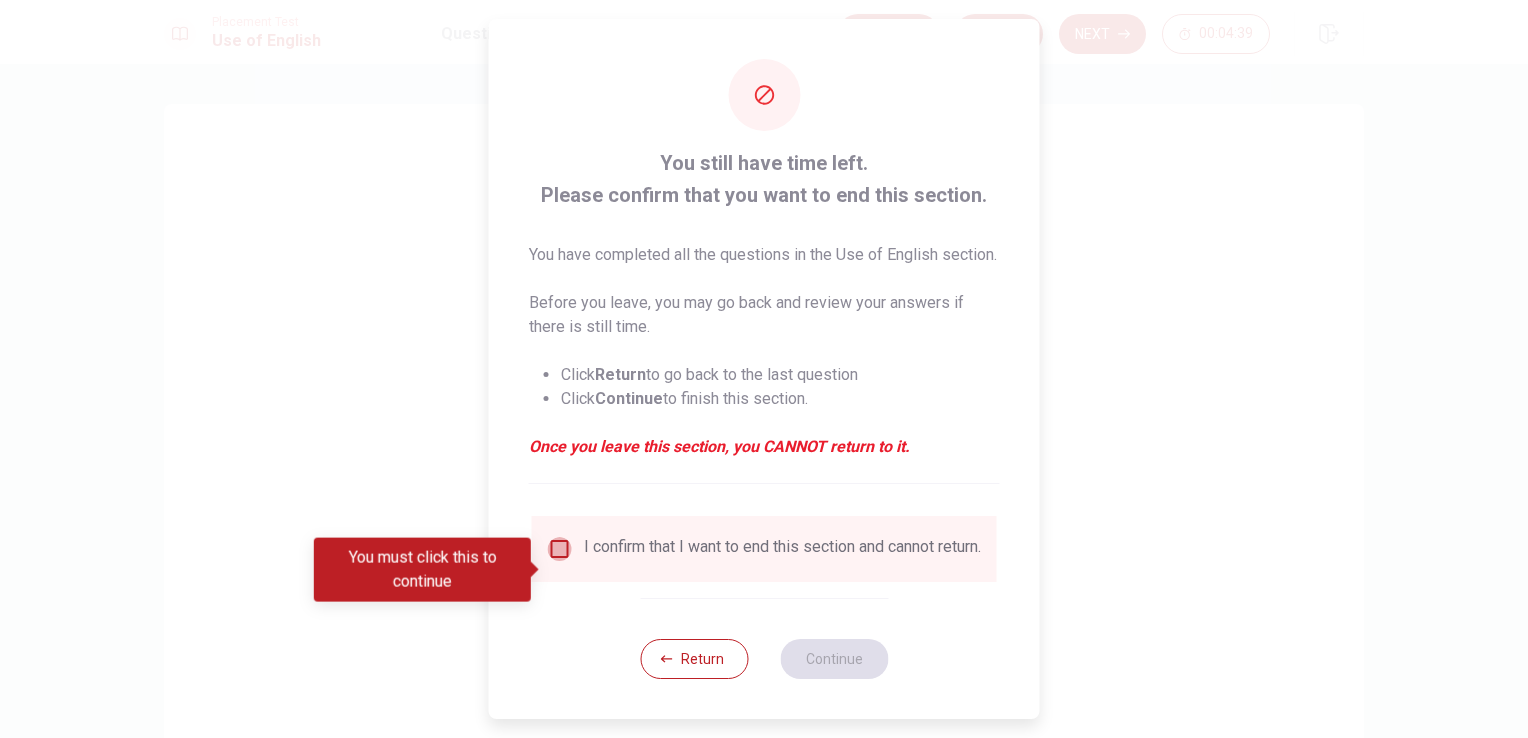 click at bounding box center (560, 549) 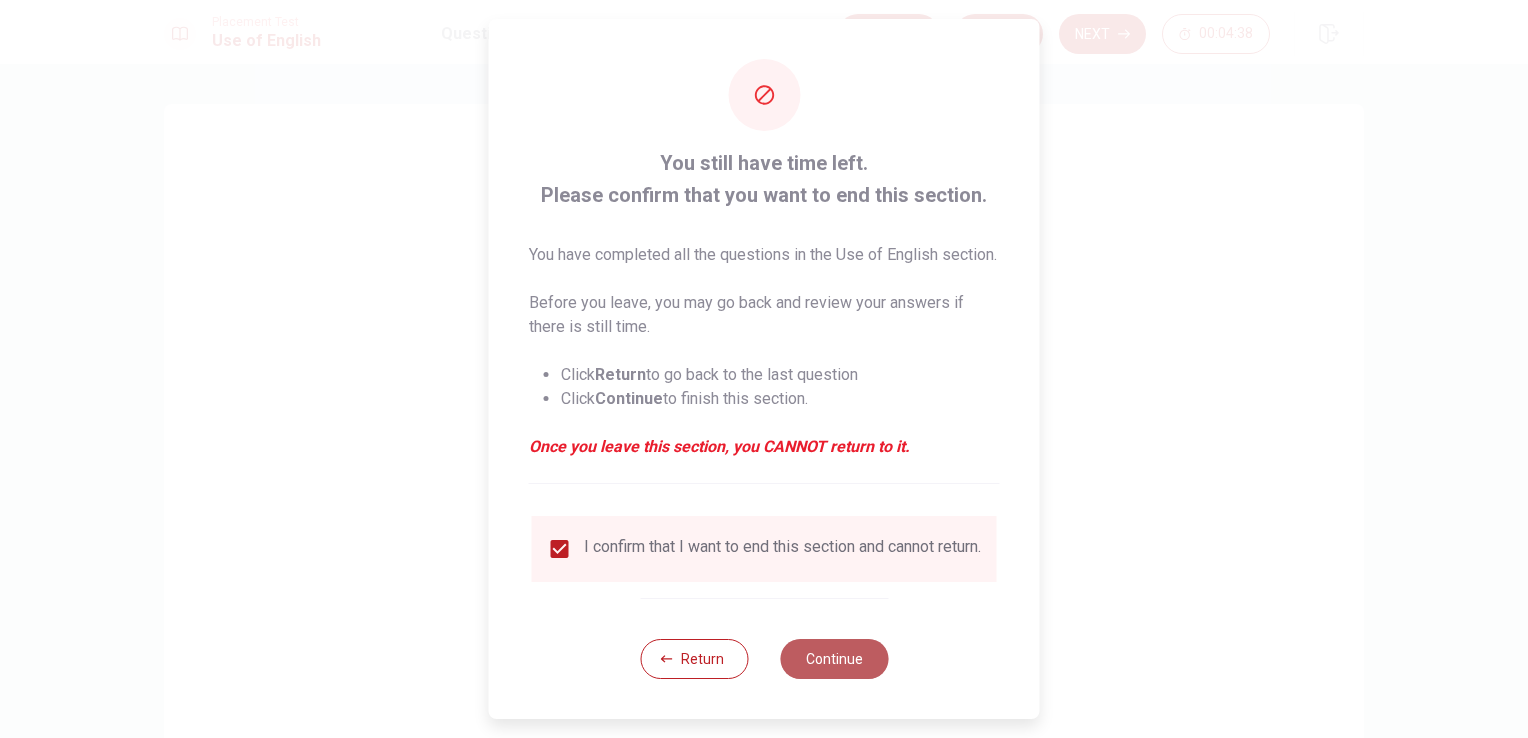 click on "Continue" at bounding box center [834, 659] 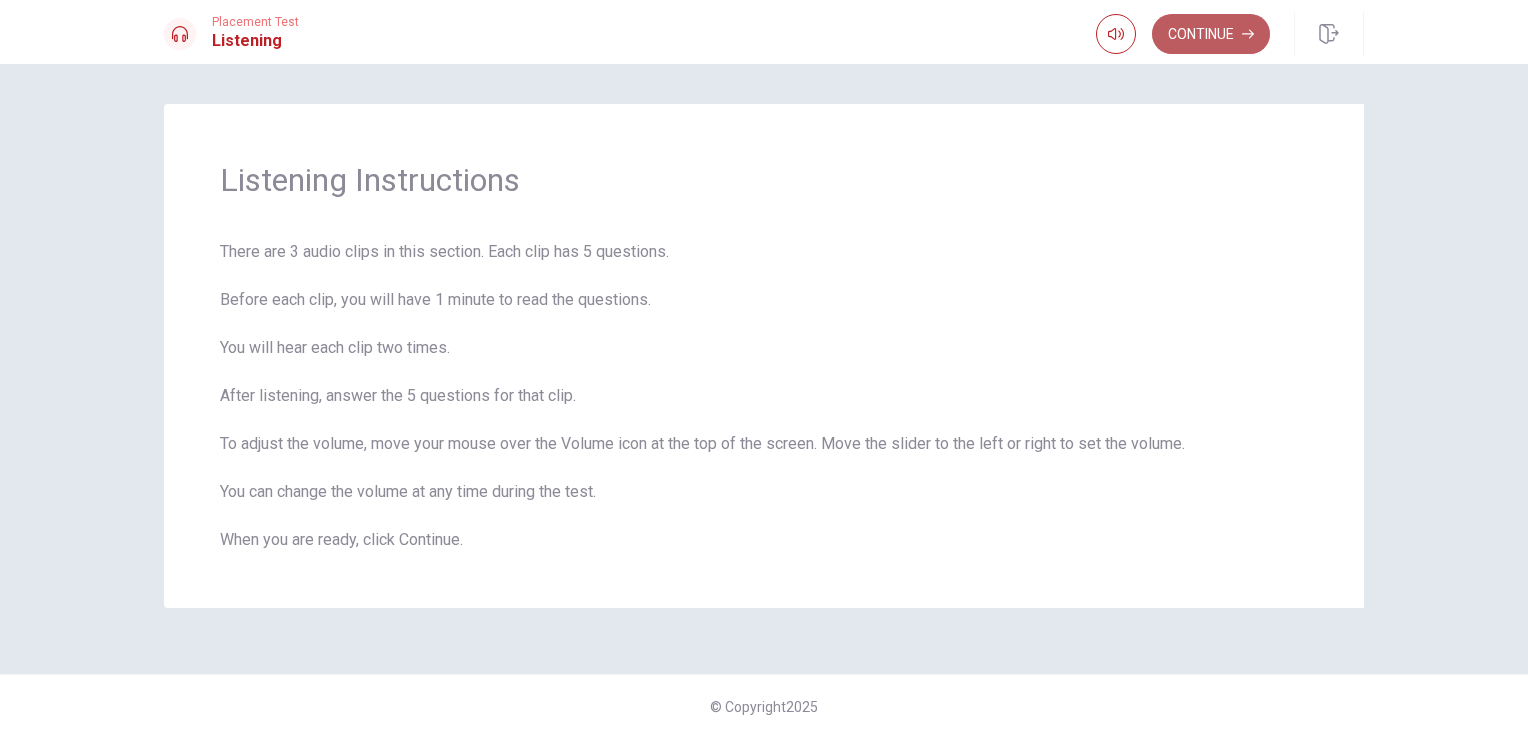 click on "Continue" at bounding box center [1211, 34] 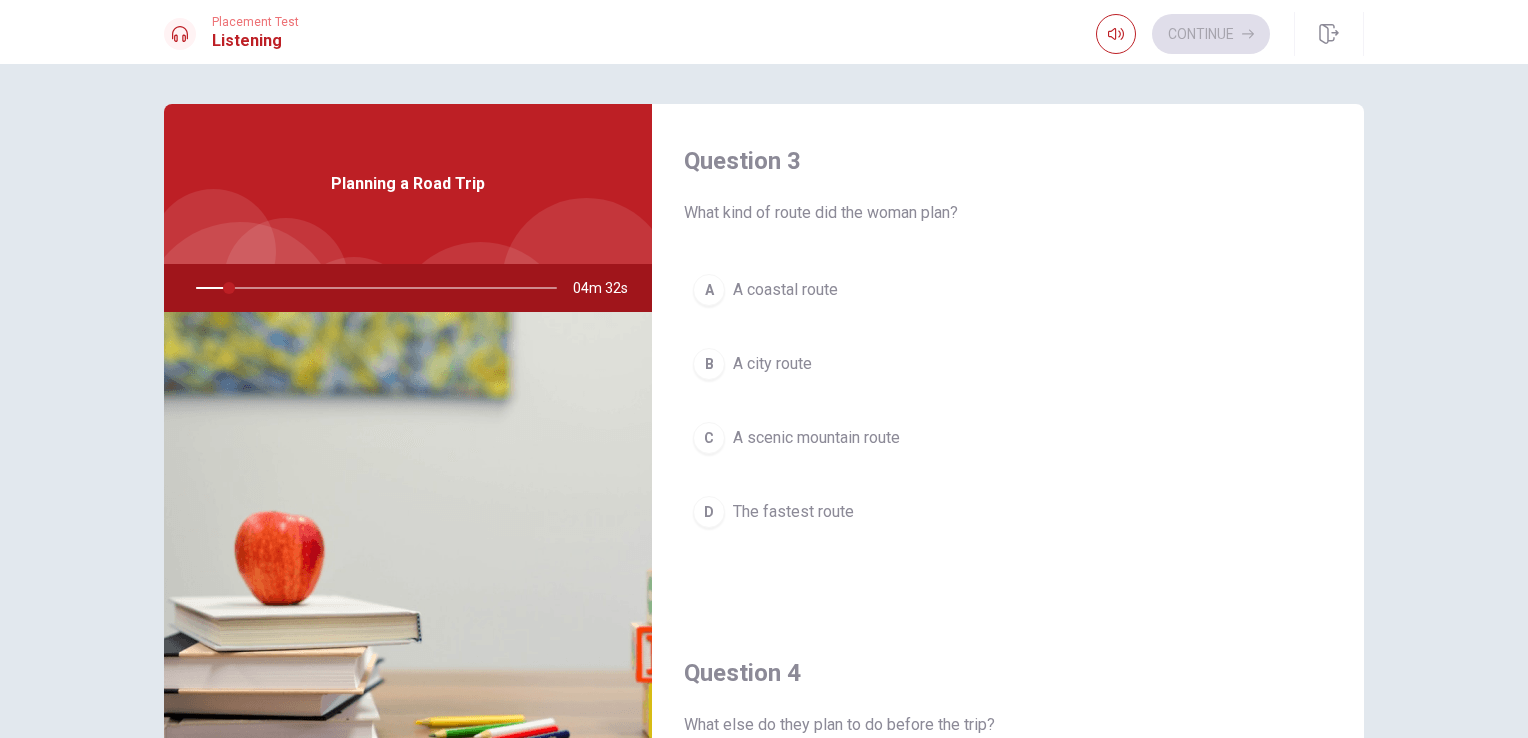 scroll, scrollTop: 1017, scrollLeft: 0, axis: vertical 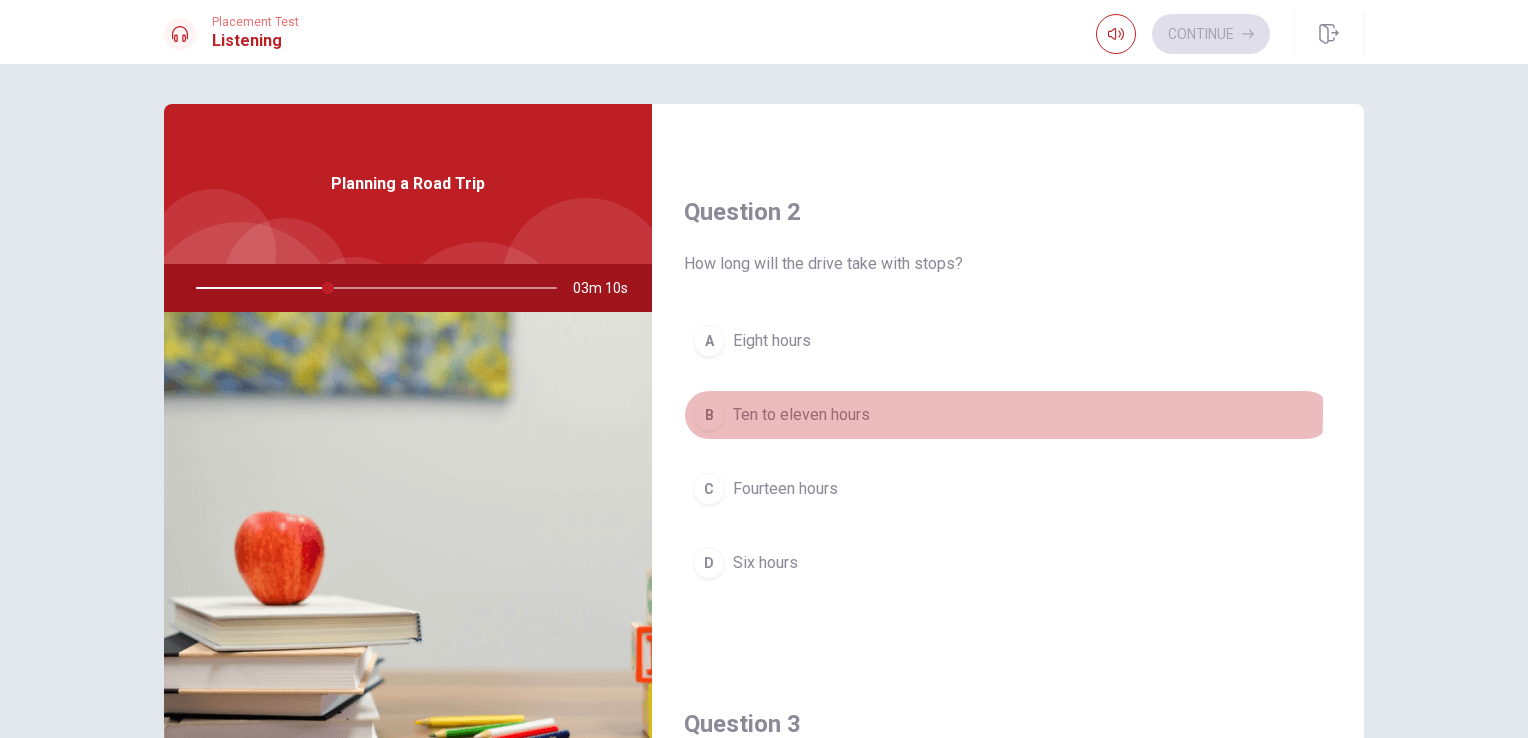 click on "B" at bounding box center (709, 415) 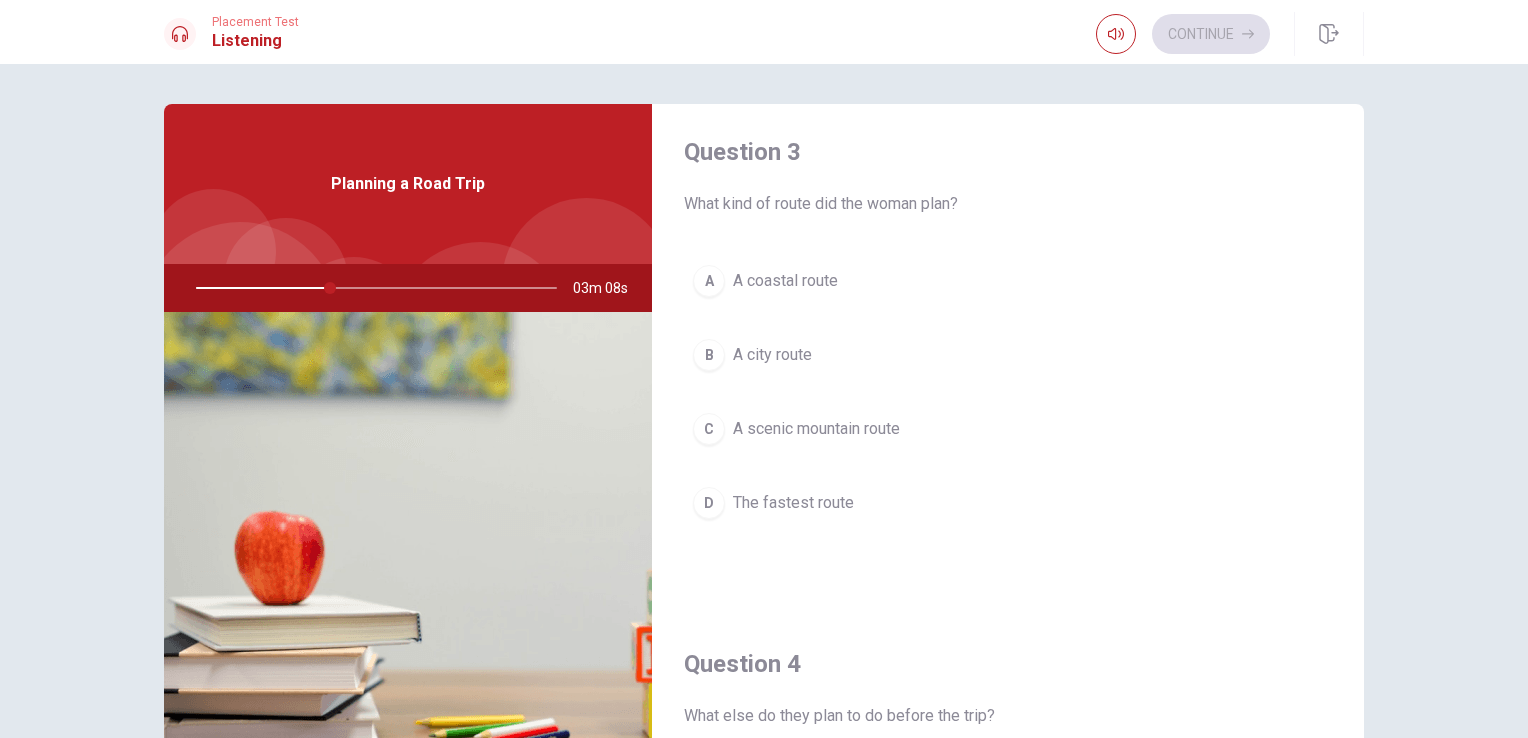 scroll, scrollTop: 1066, scrollLeft: 0, axis: vertical 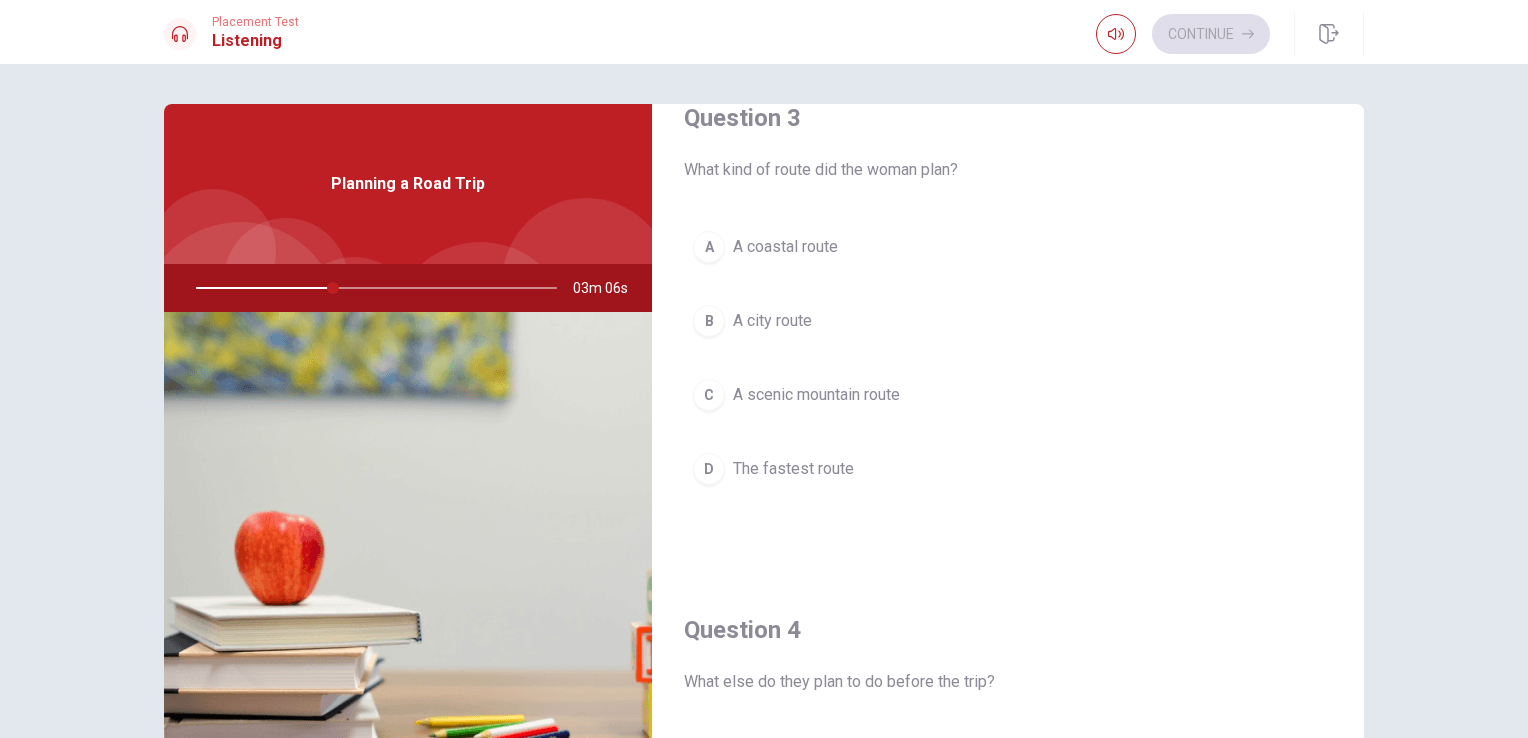 click on "C" at bounding box center [709, 395] 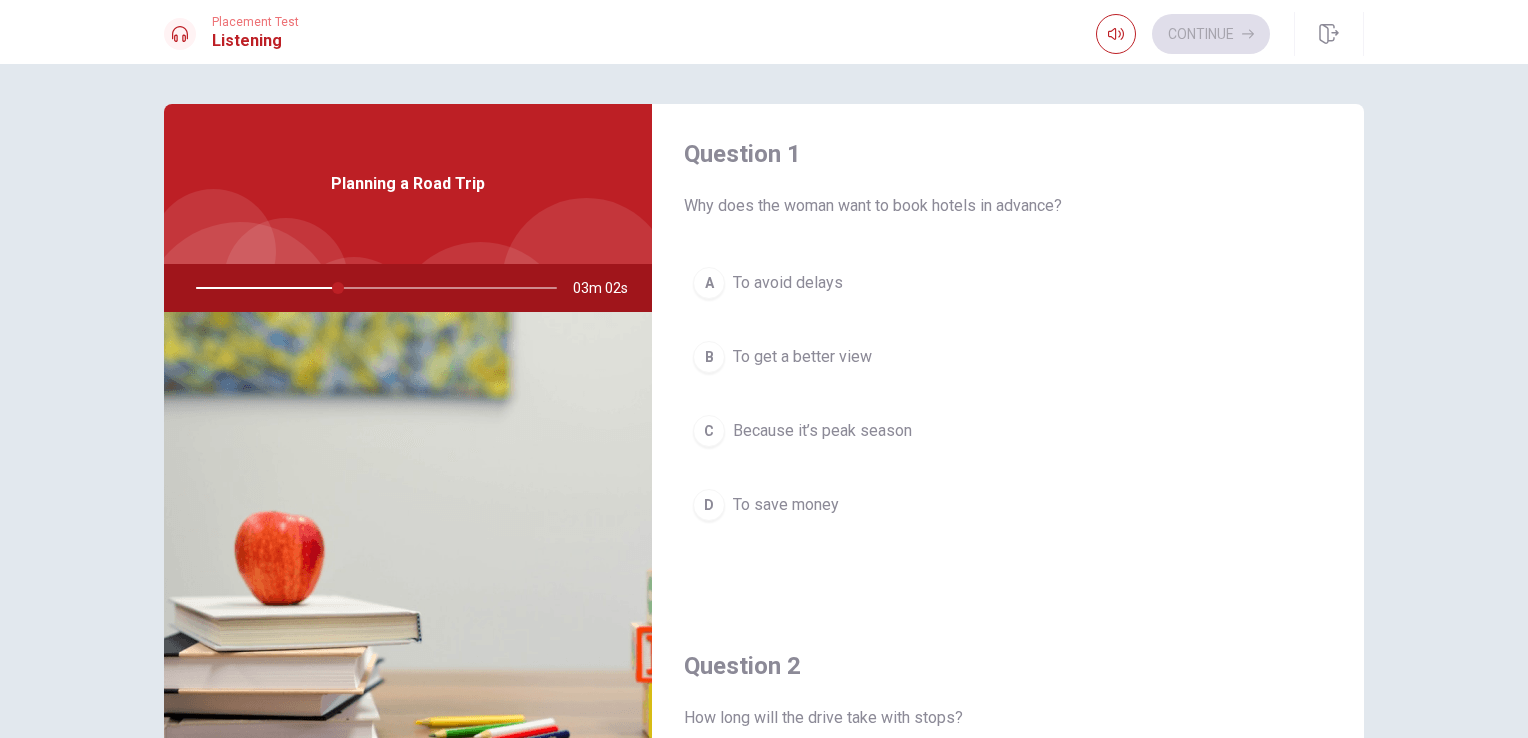 scroll, scrollTop: 0, scrollLeft: 0, axis: both 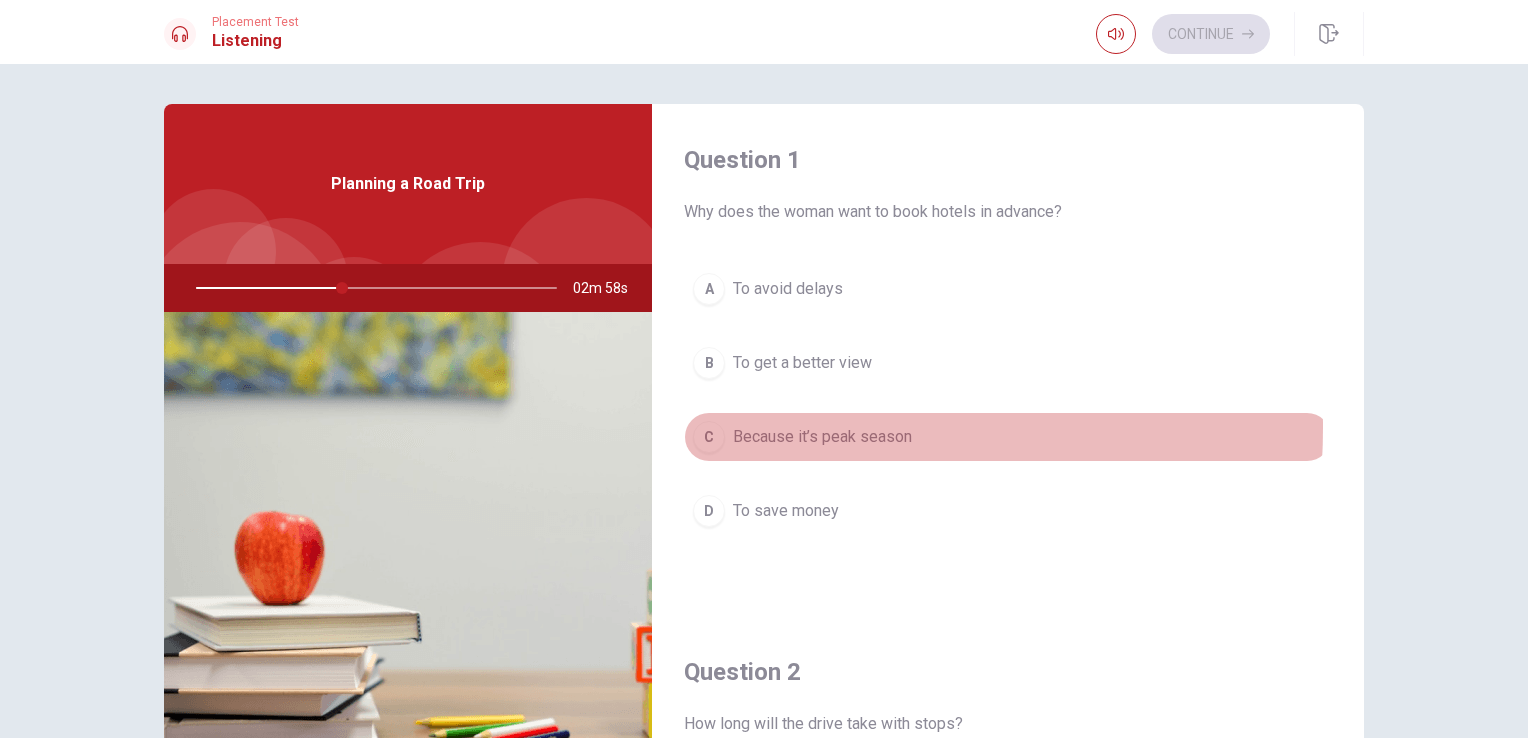 click on "C" at bounding box center (709, 437) 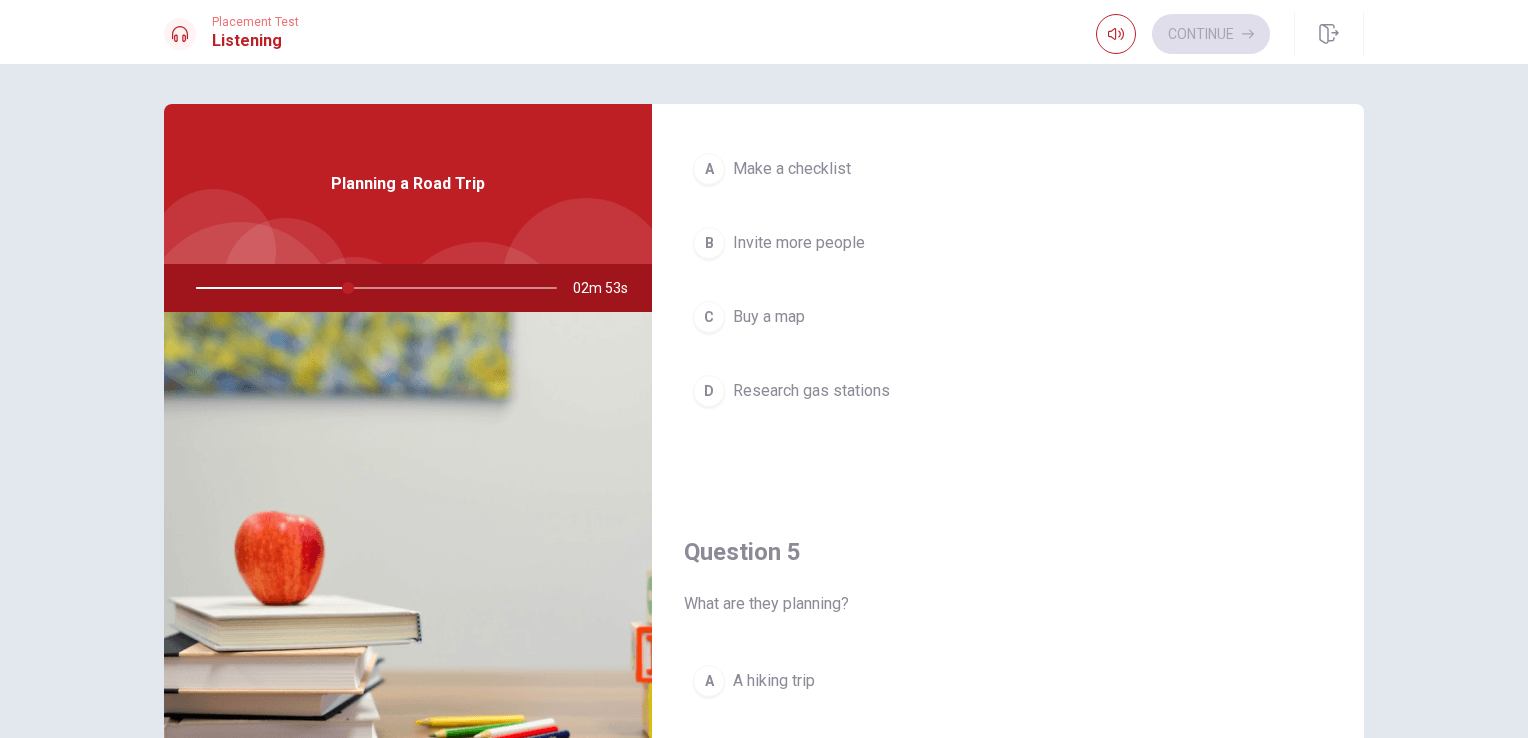 scroll, scrollTop: 1692, scrollLeft: 0, axis: vertical 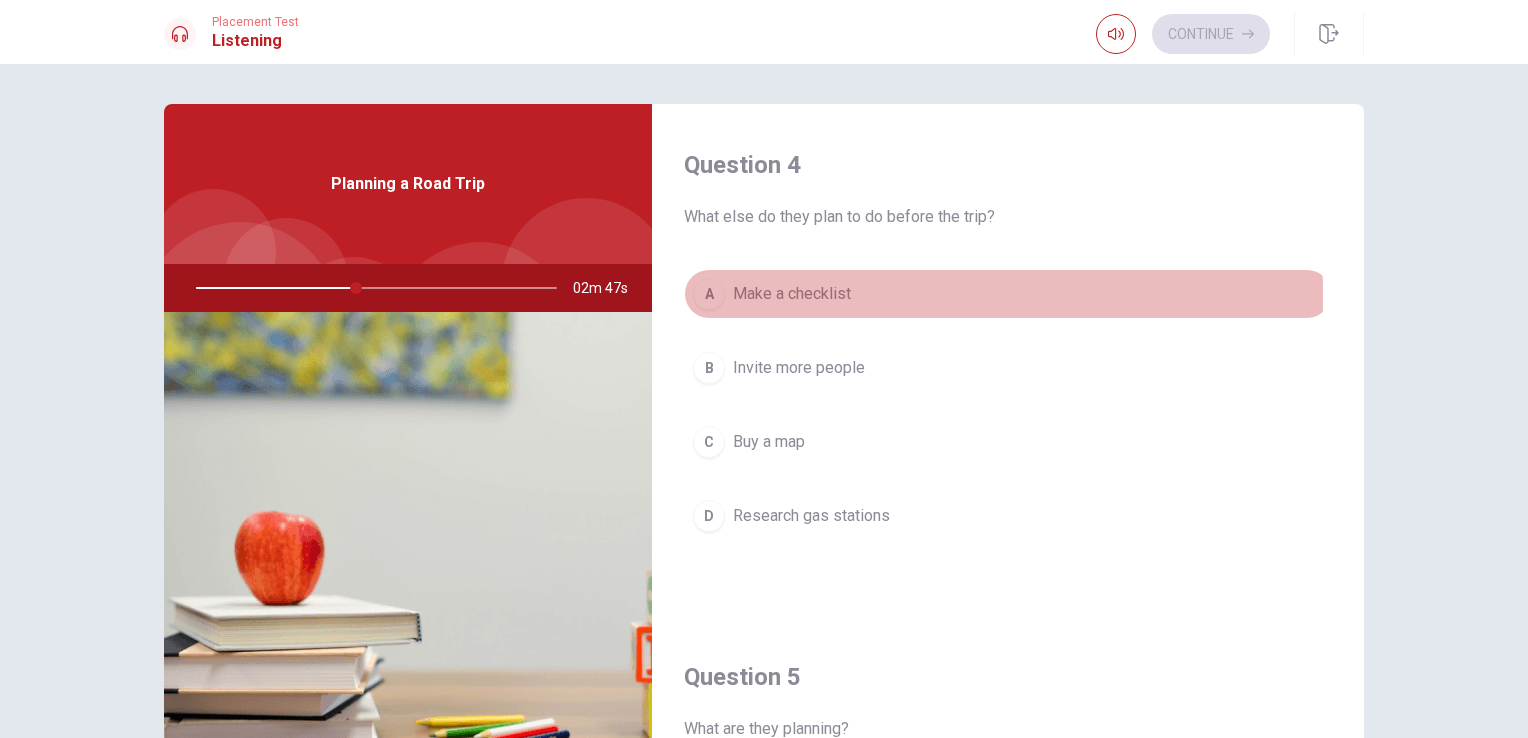 click on "A" at bounding box center [709, 294] 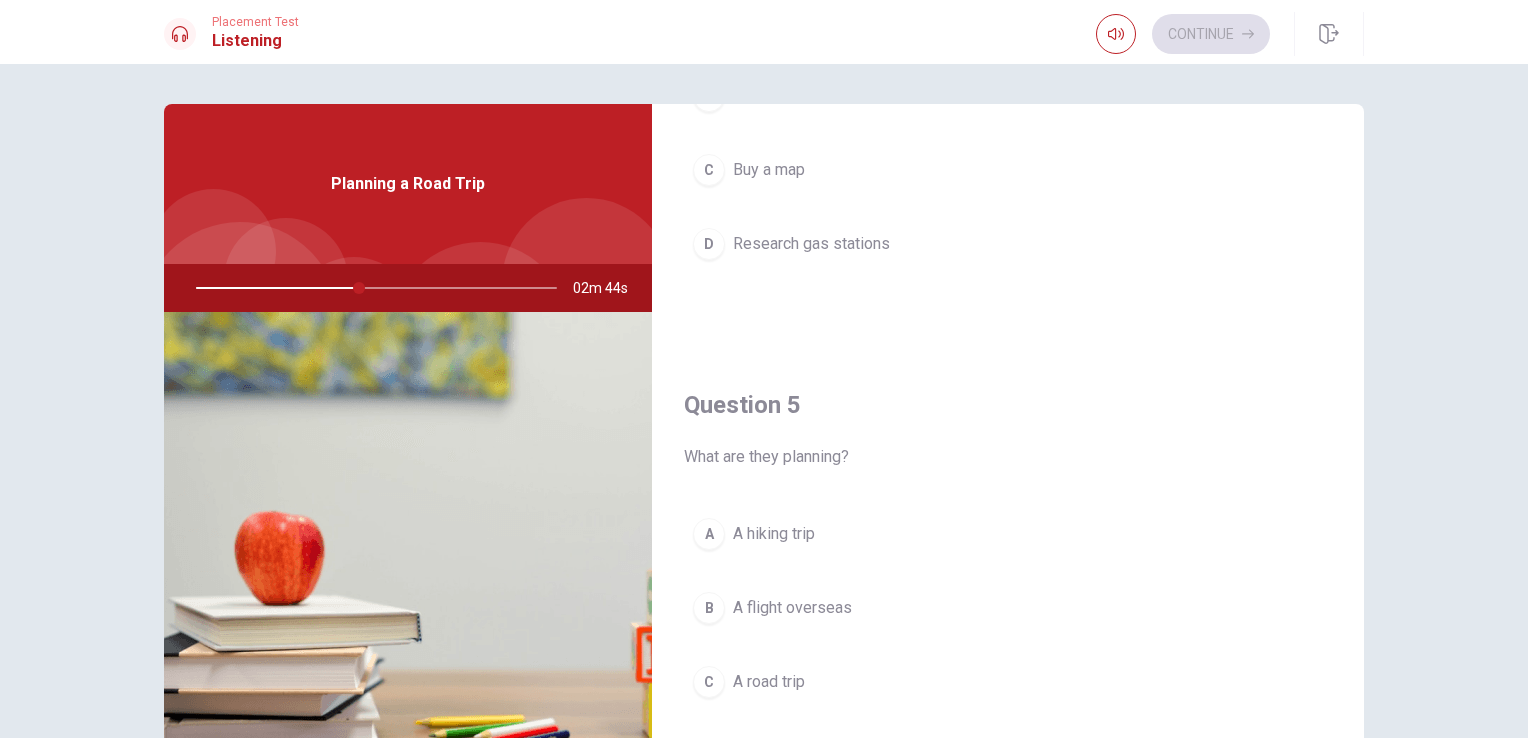 scroll, scrollTop: 1856, scrollLeft: 0, axis: vertical 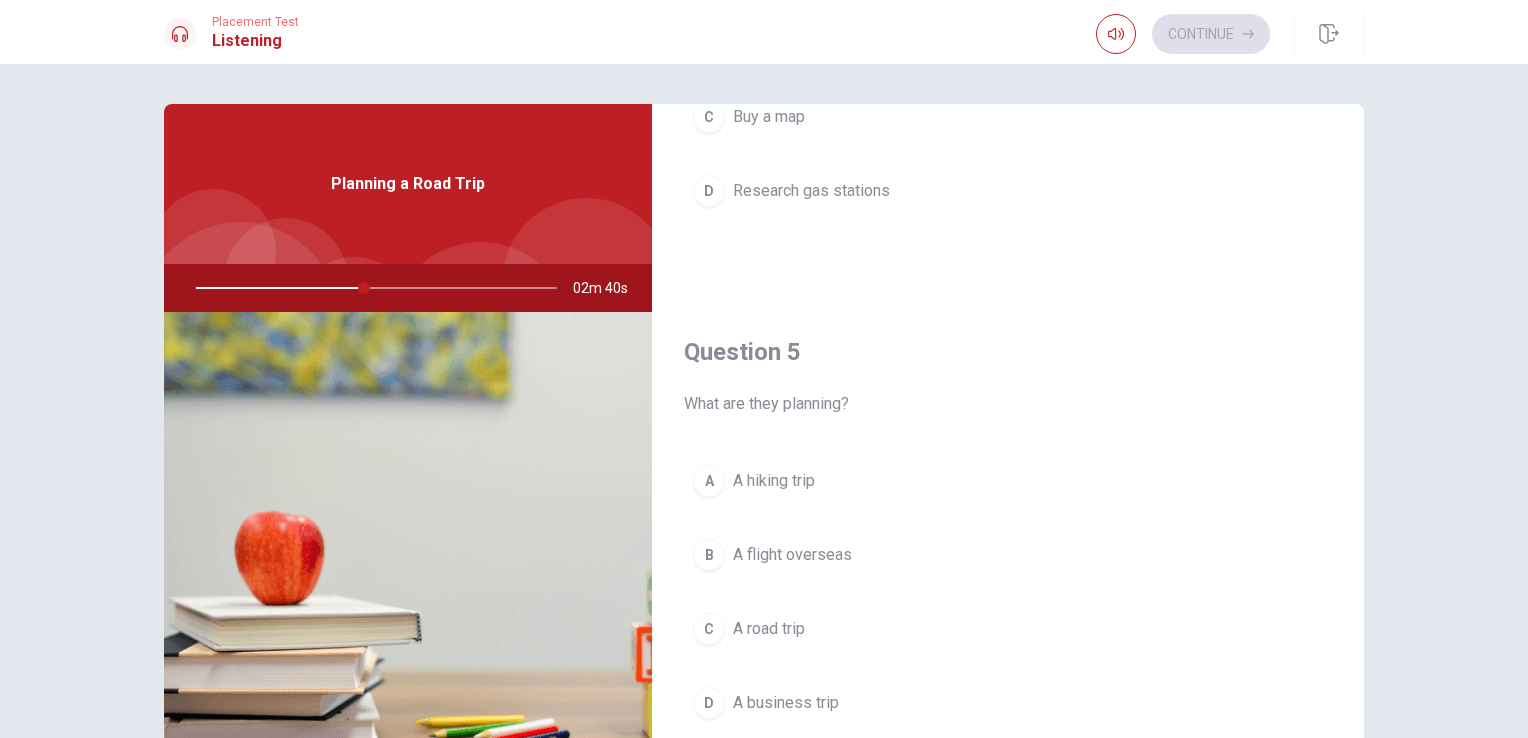 click on "A road trip" at bounding box center (769, 629) 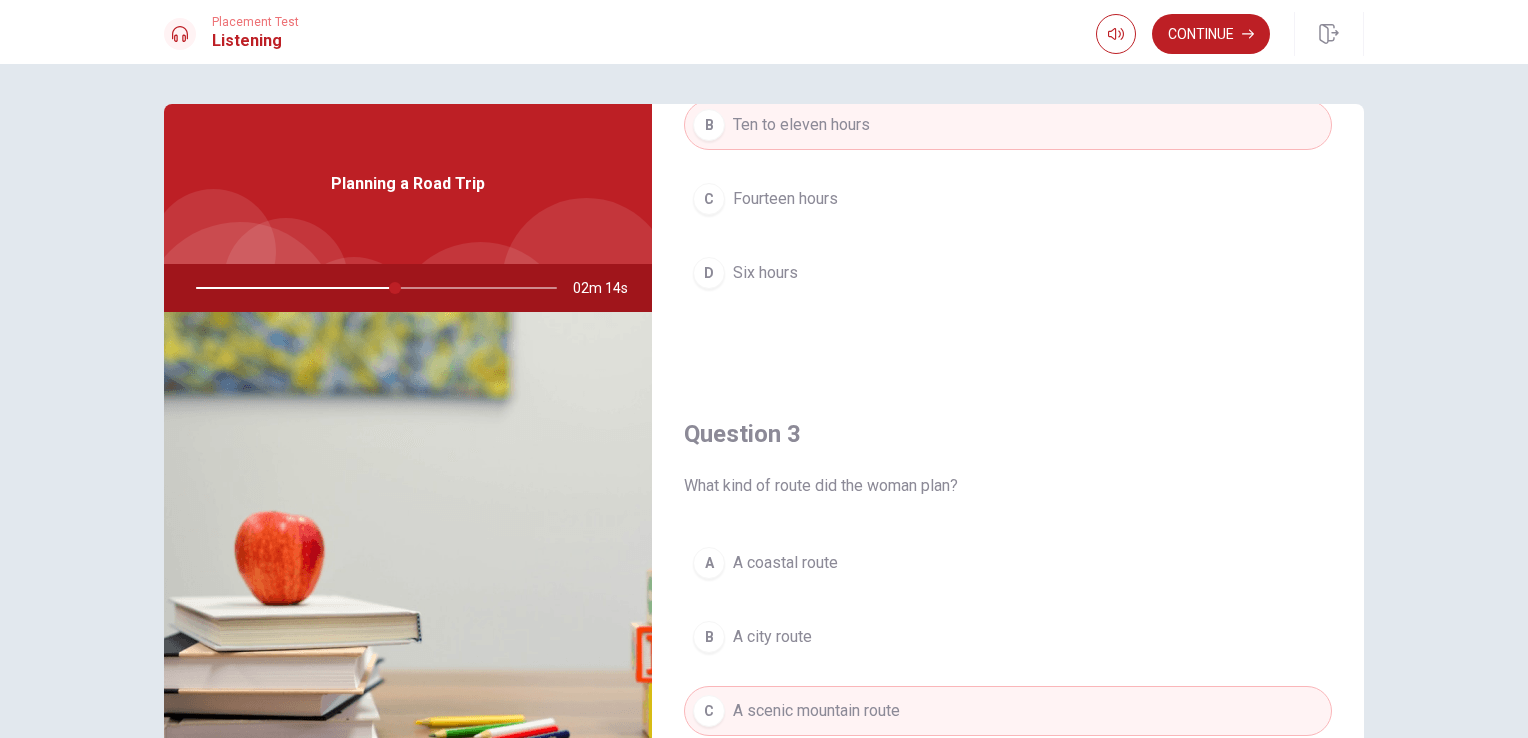 scroll, scrollTop: 765, scrollLeft: 0, axis: vertical 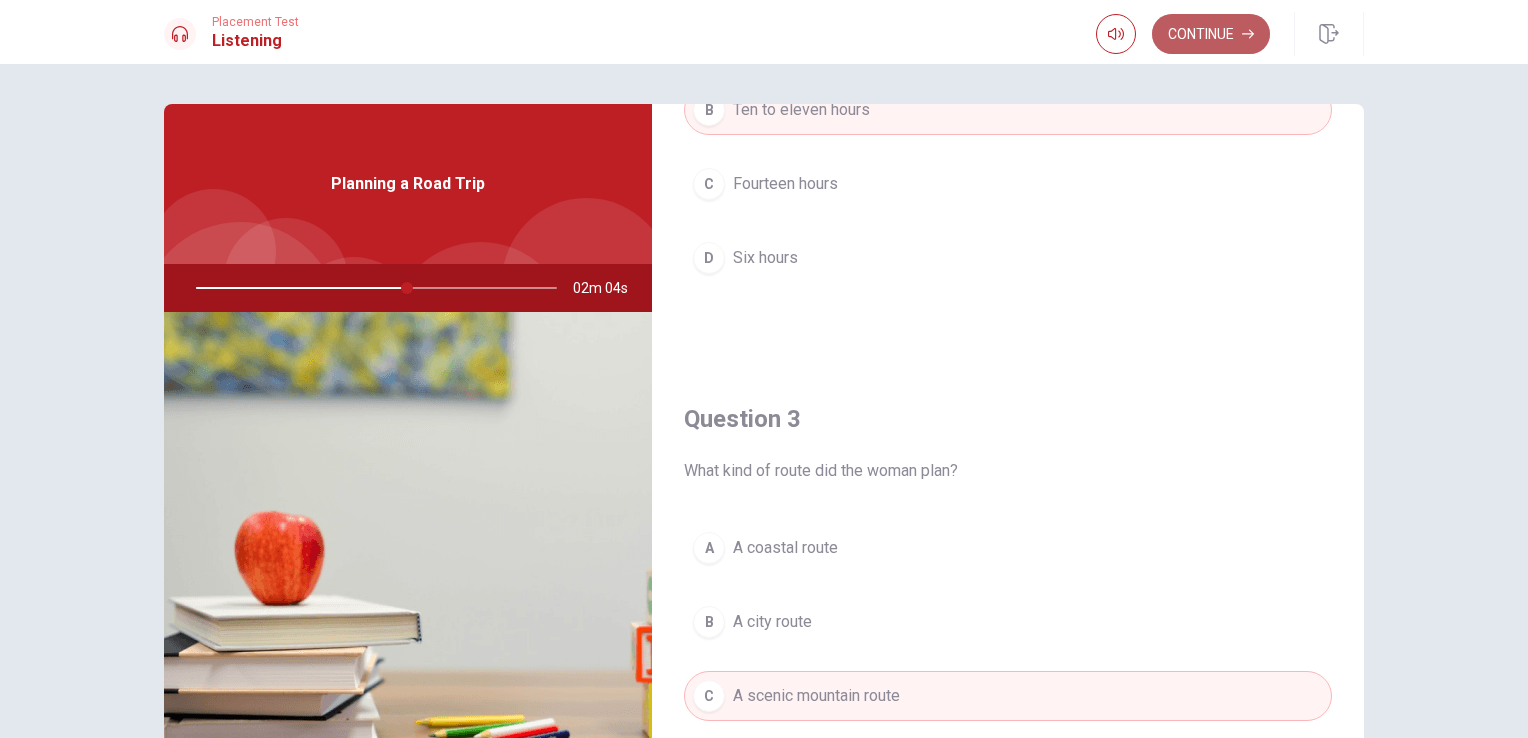click on "Continue" at bounding box center [1211, 34] 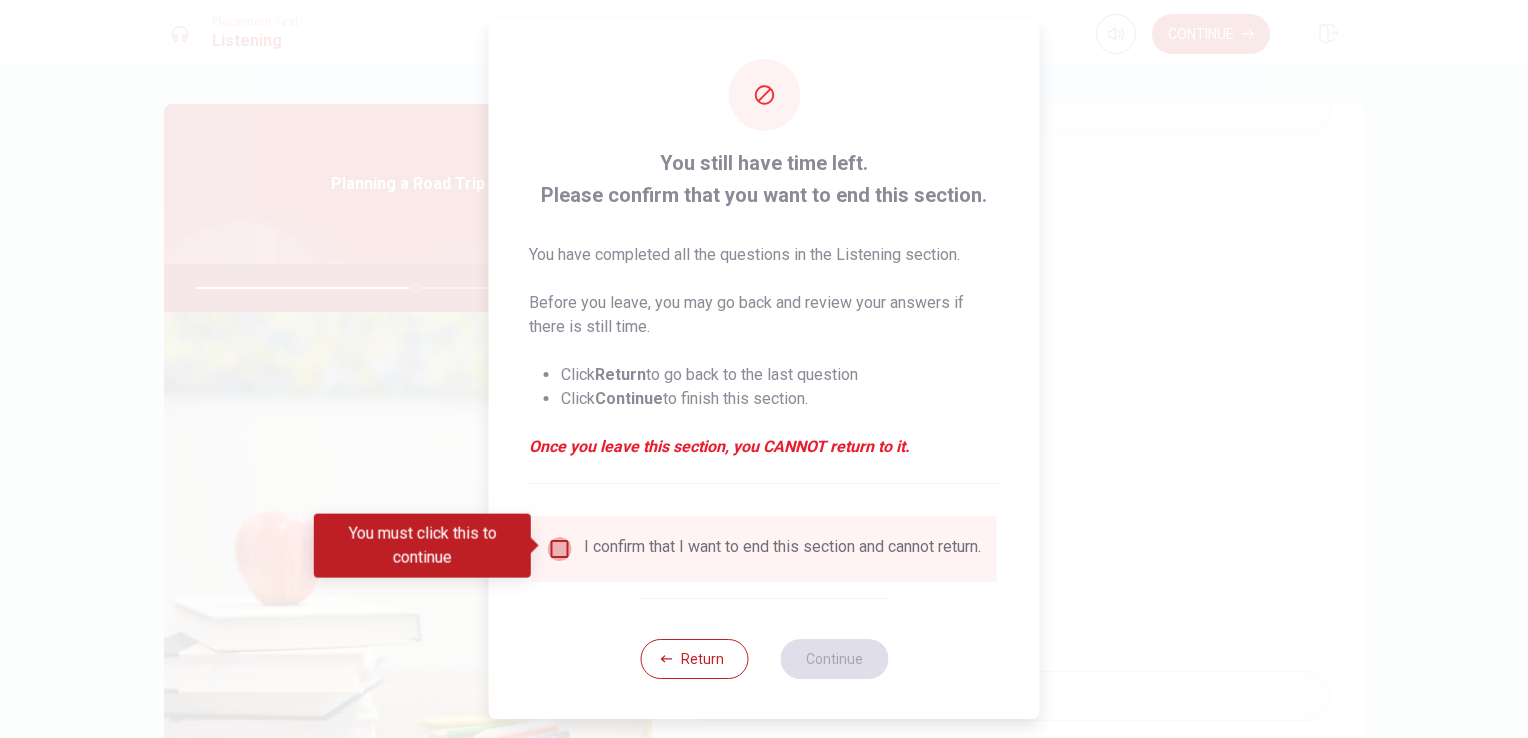 click at bounding box center (560, 549) 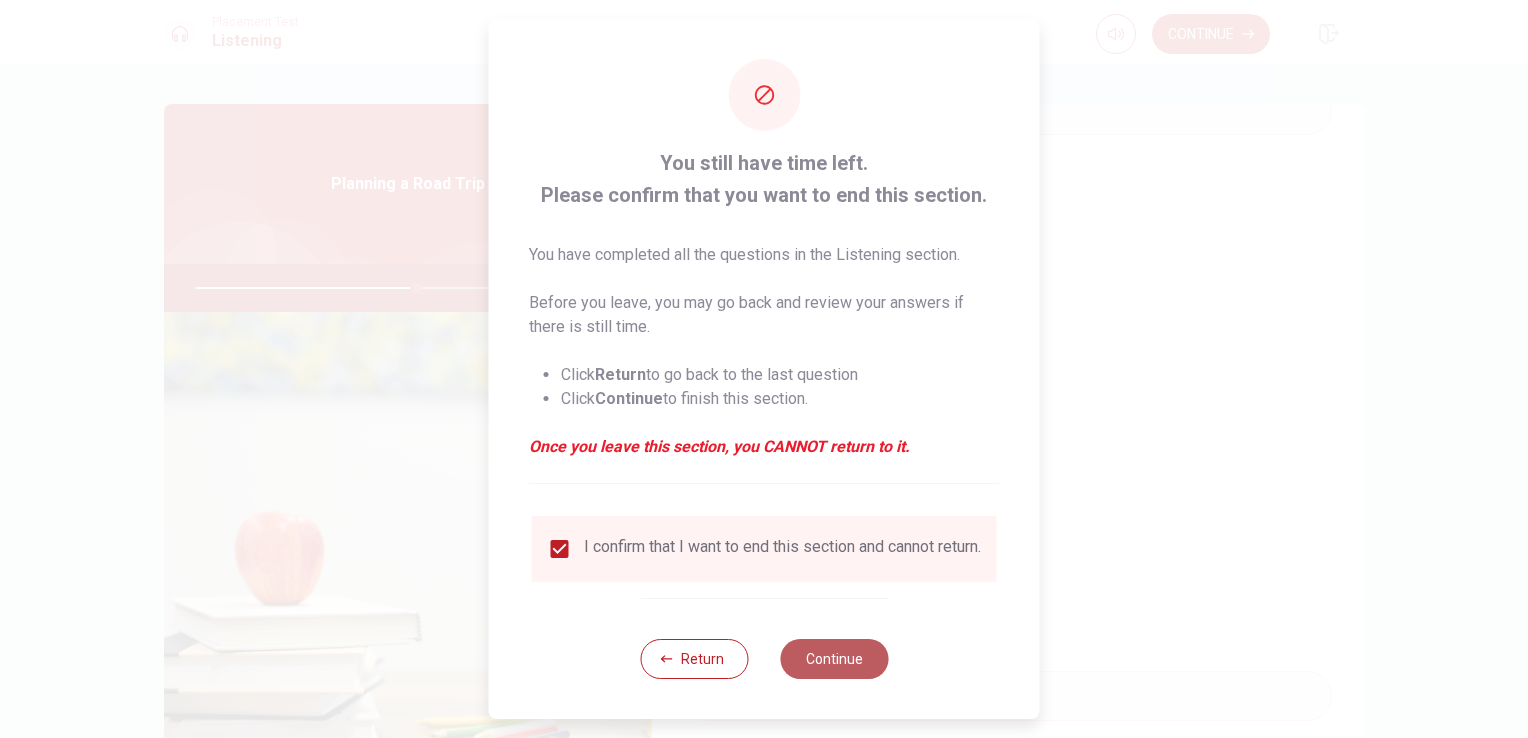 click on "Continue" at bounding box center [834, 659] 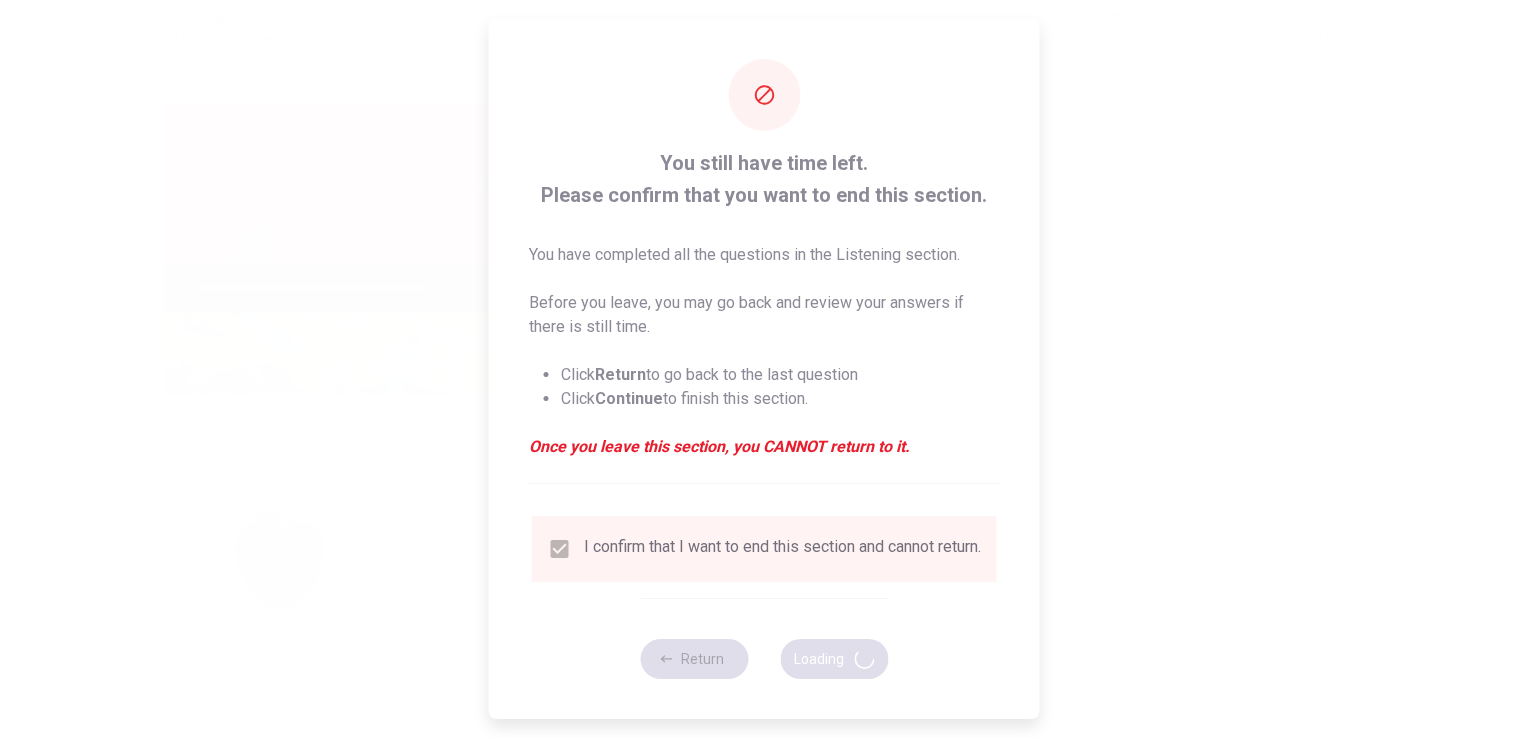 type on "62" 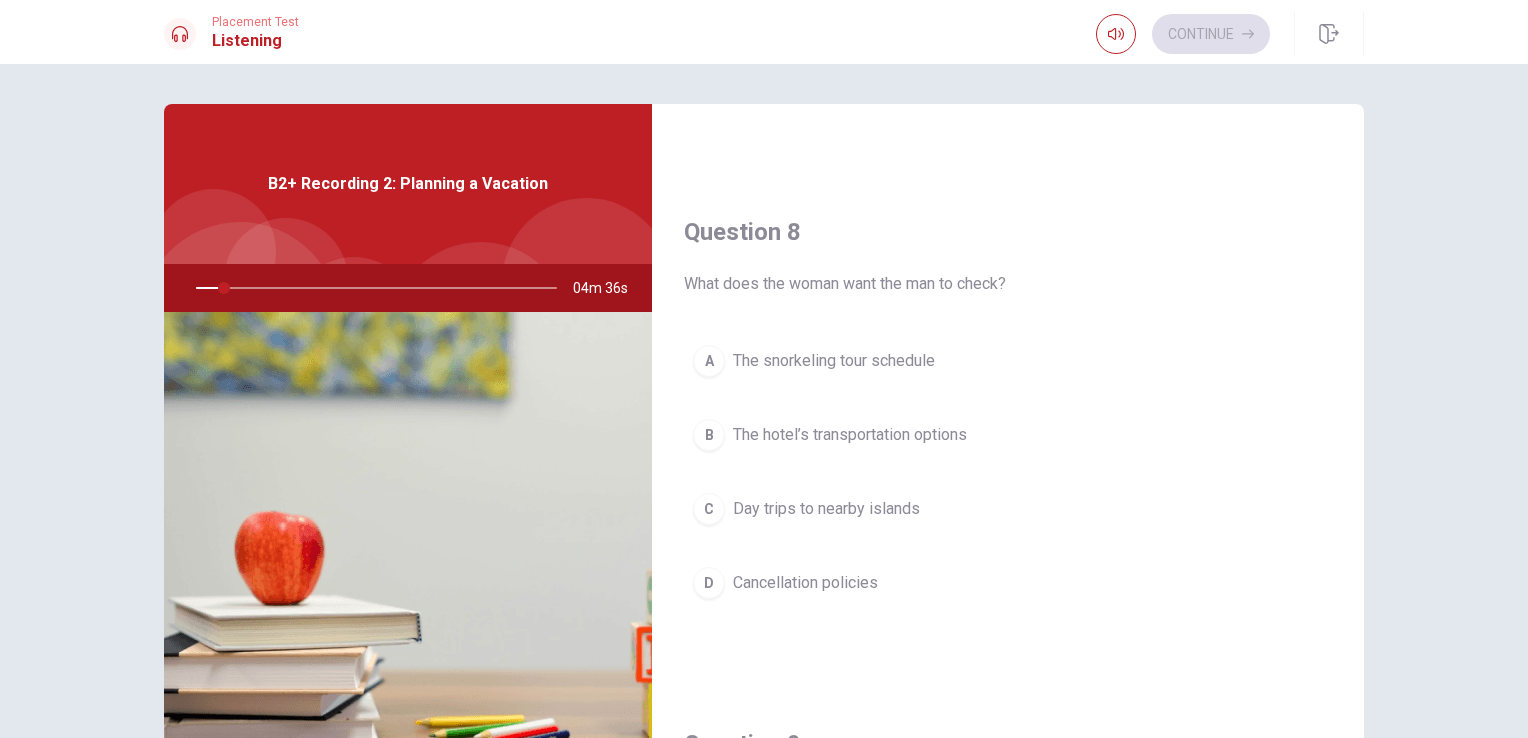 scroll, scrollTop: 959, scrollLeft: 0, axis: vertical 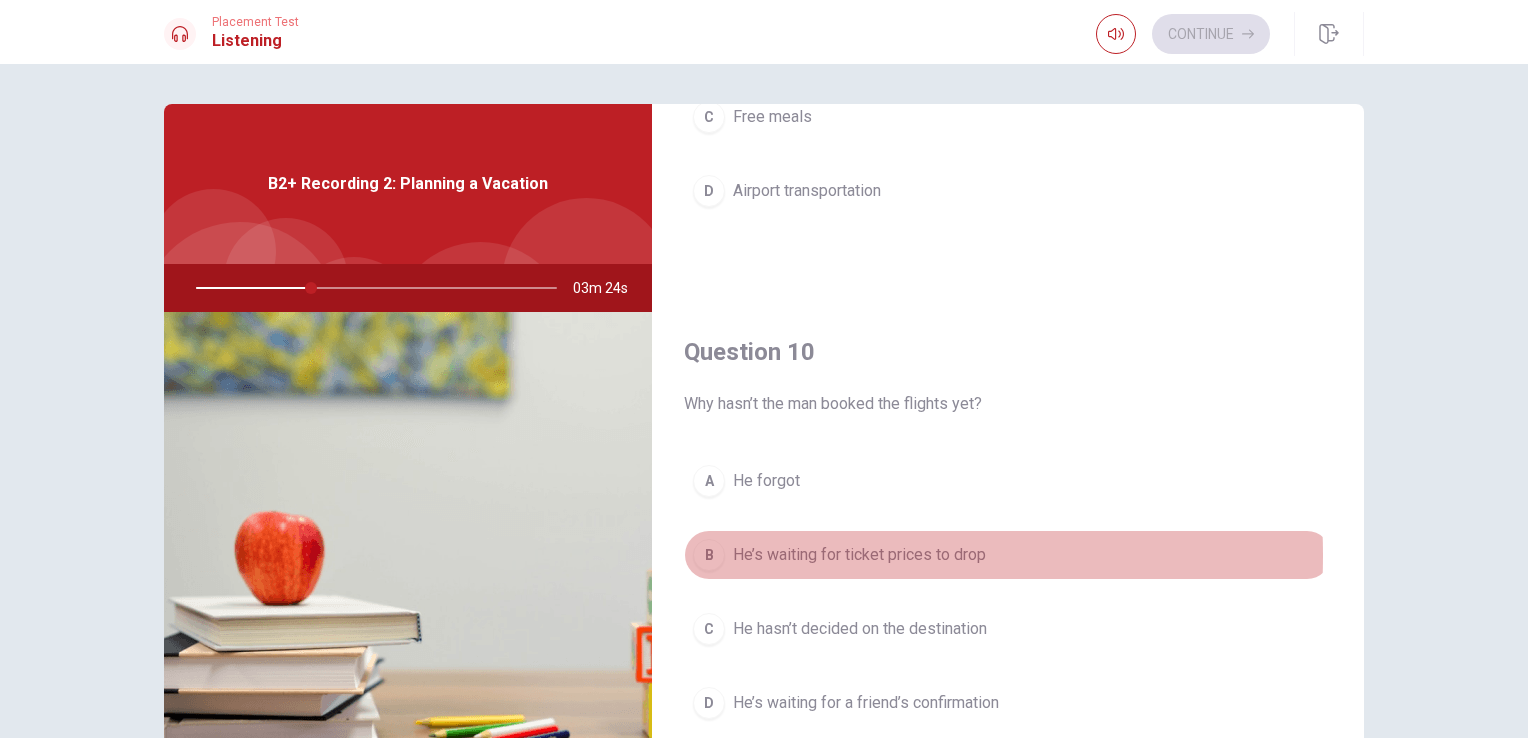 click on "B" at bounding box center (709, 555) 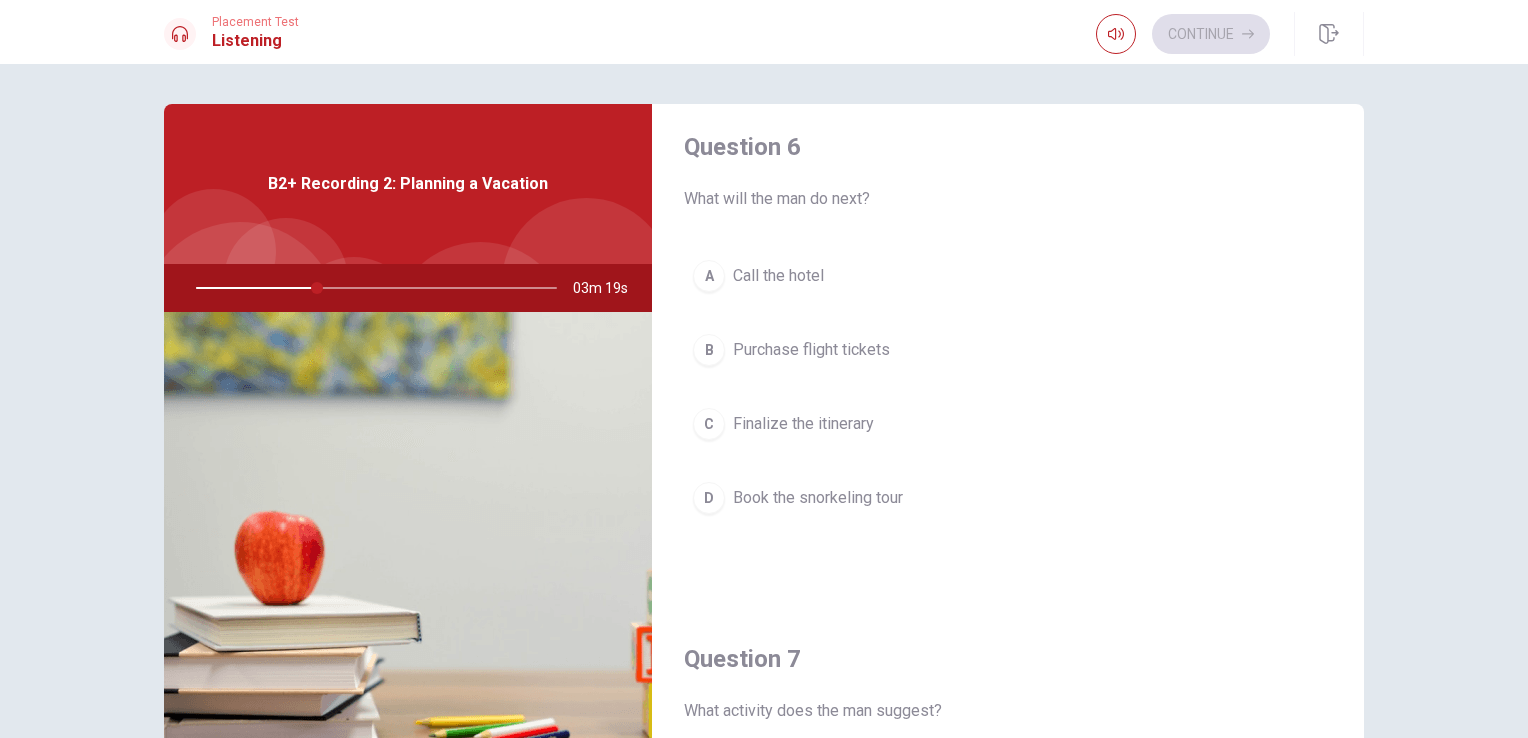 scroll, scrollTop: 0, scrollLeft: 0, axis: both 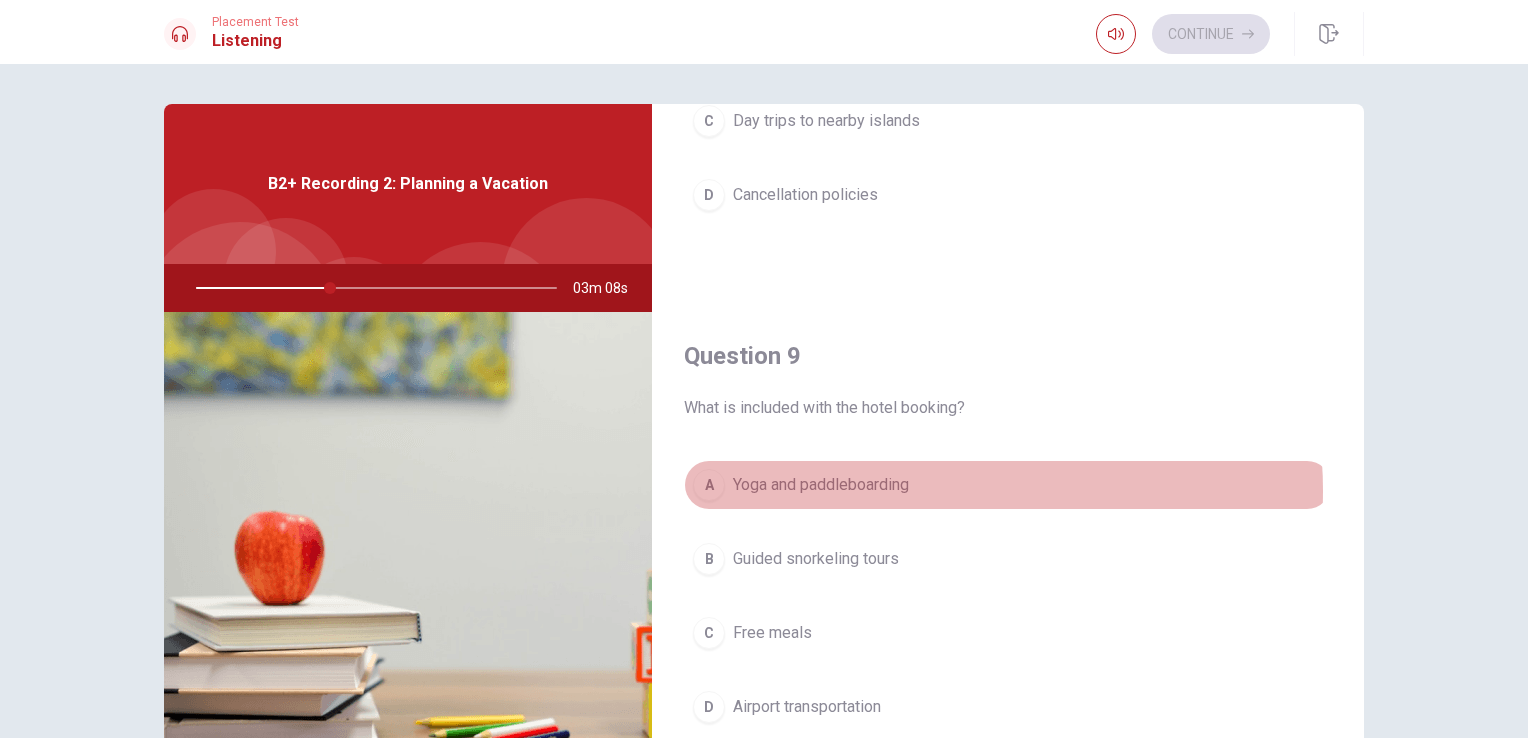 click on "Yoga and paddleboarding" at bounding box center (821, 485) 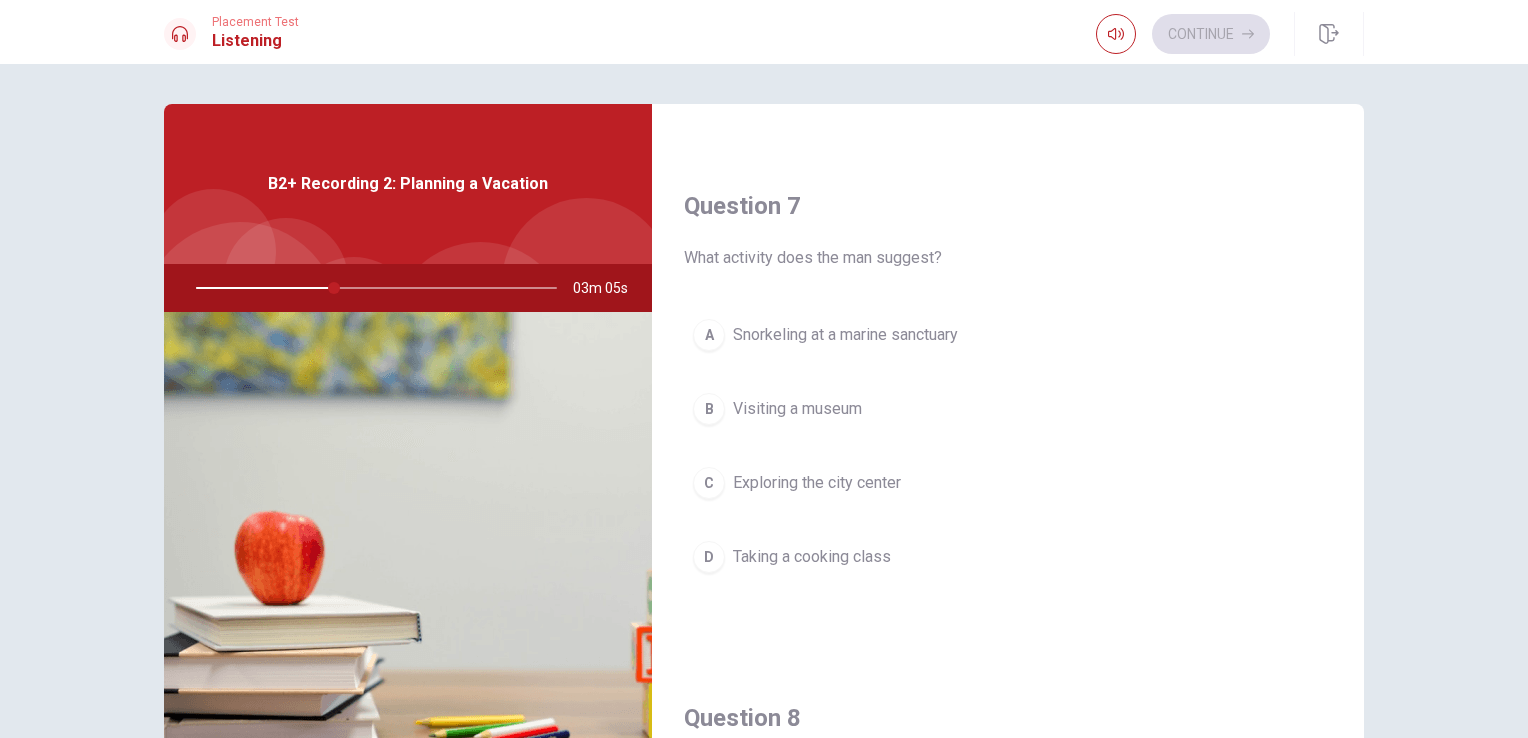 scroll, scrollTop: 463, scrollLeft: 0, axis: vertical 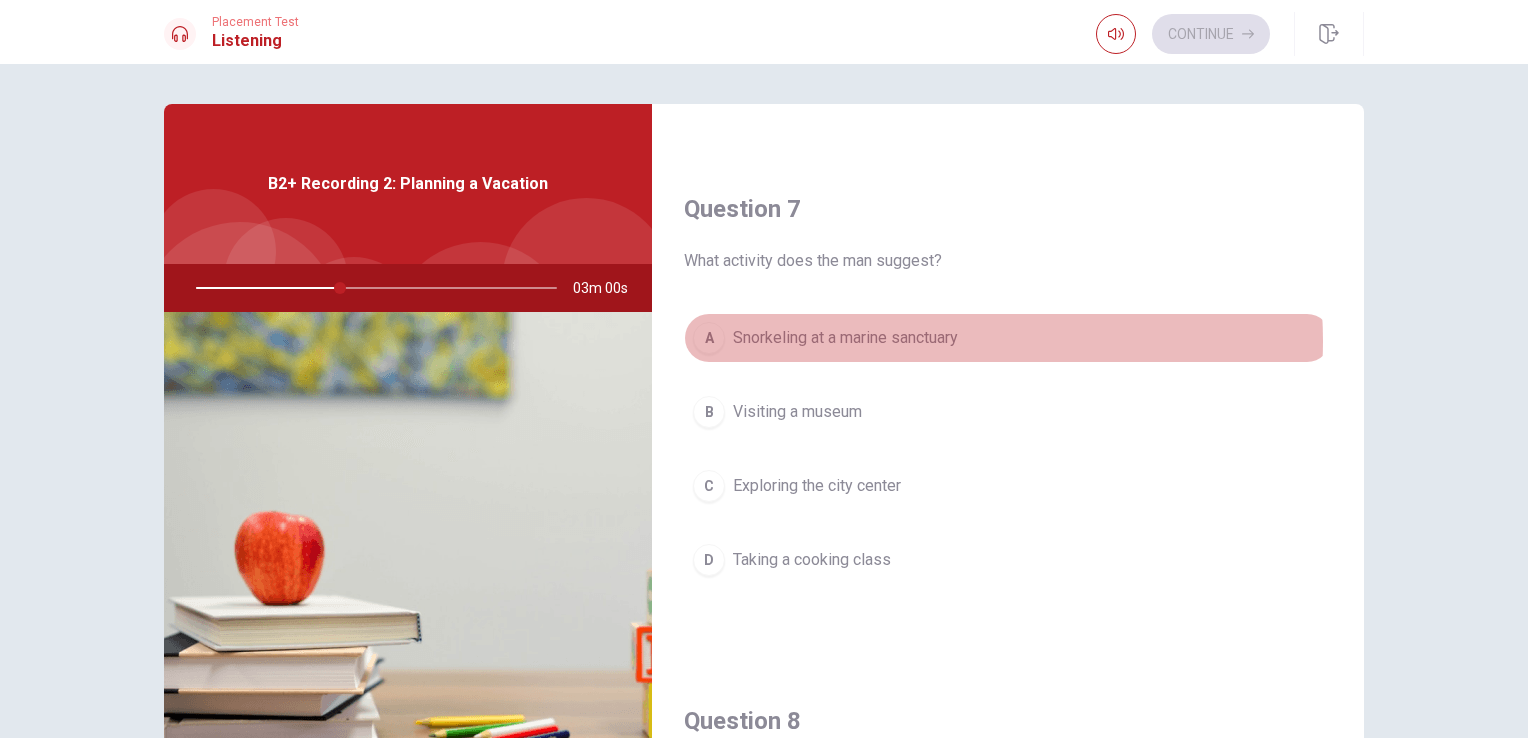 click on "Snorkeling at a marine sanctuary" at bounding box center (845, 338) 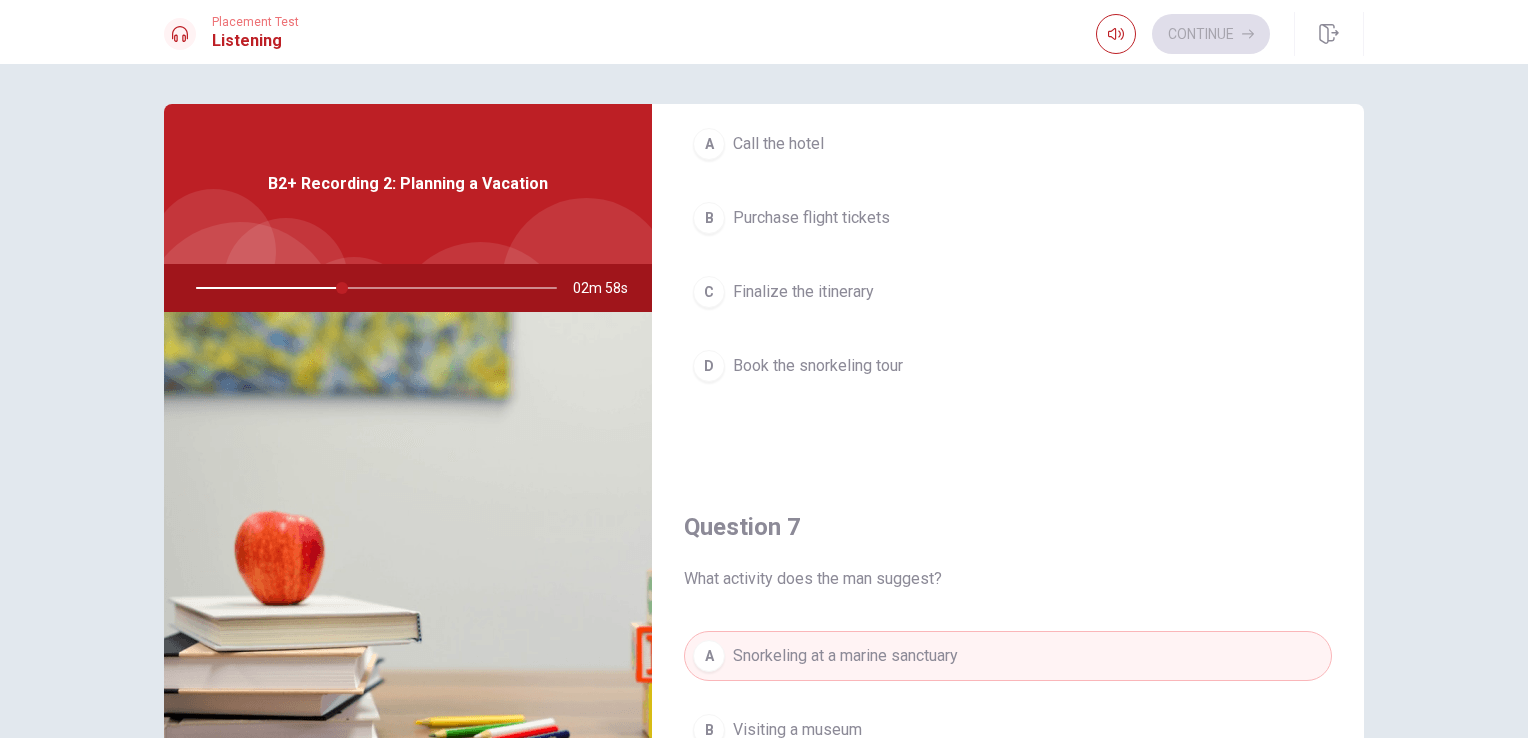 scroll, scrollTop: 0, scrollLeft: 0, axis: both 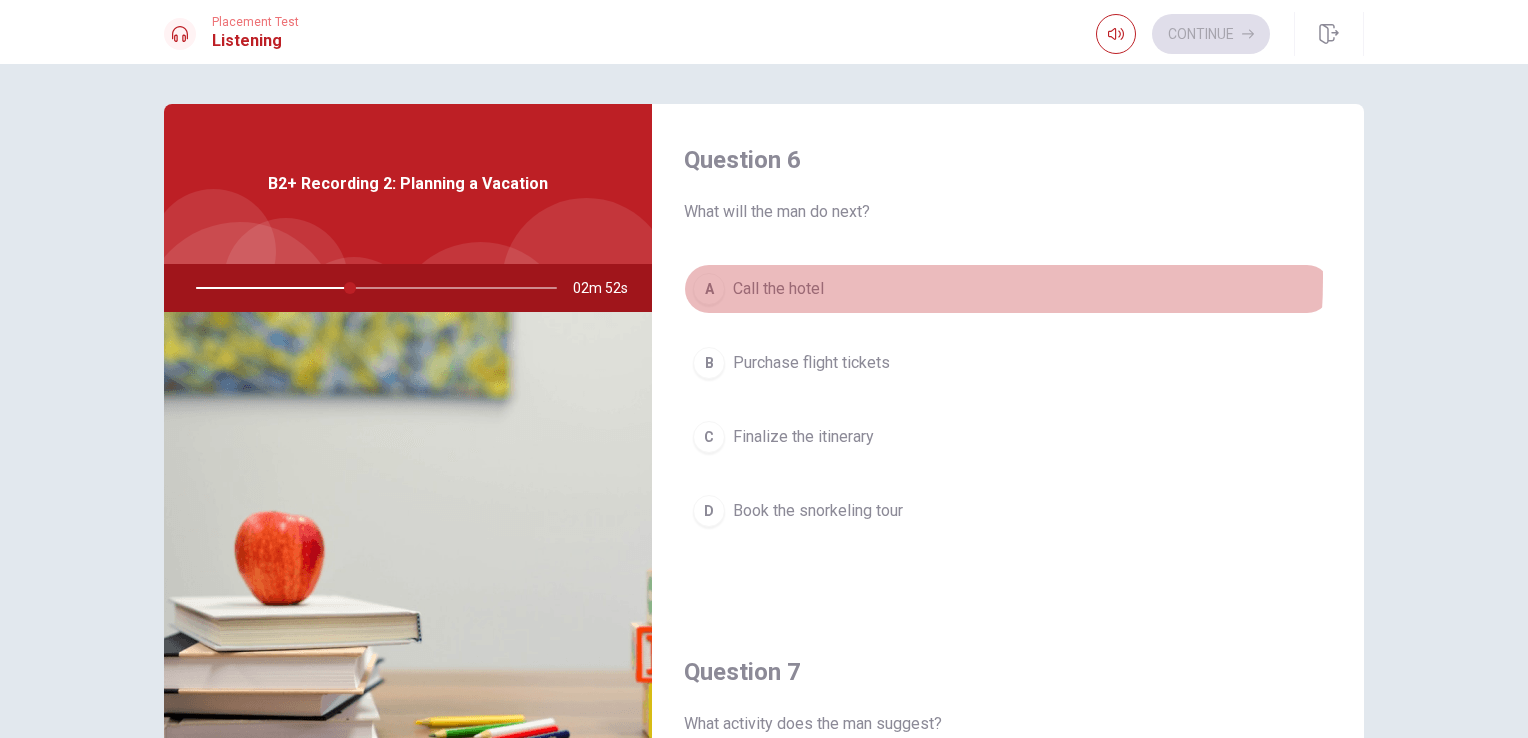 click on "Call the hotel" at bounding box center (778, 289) 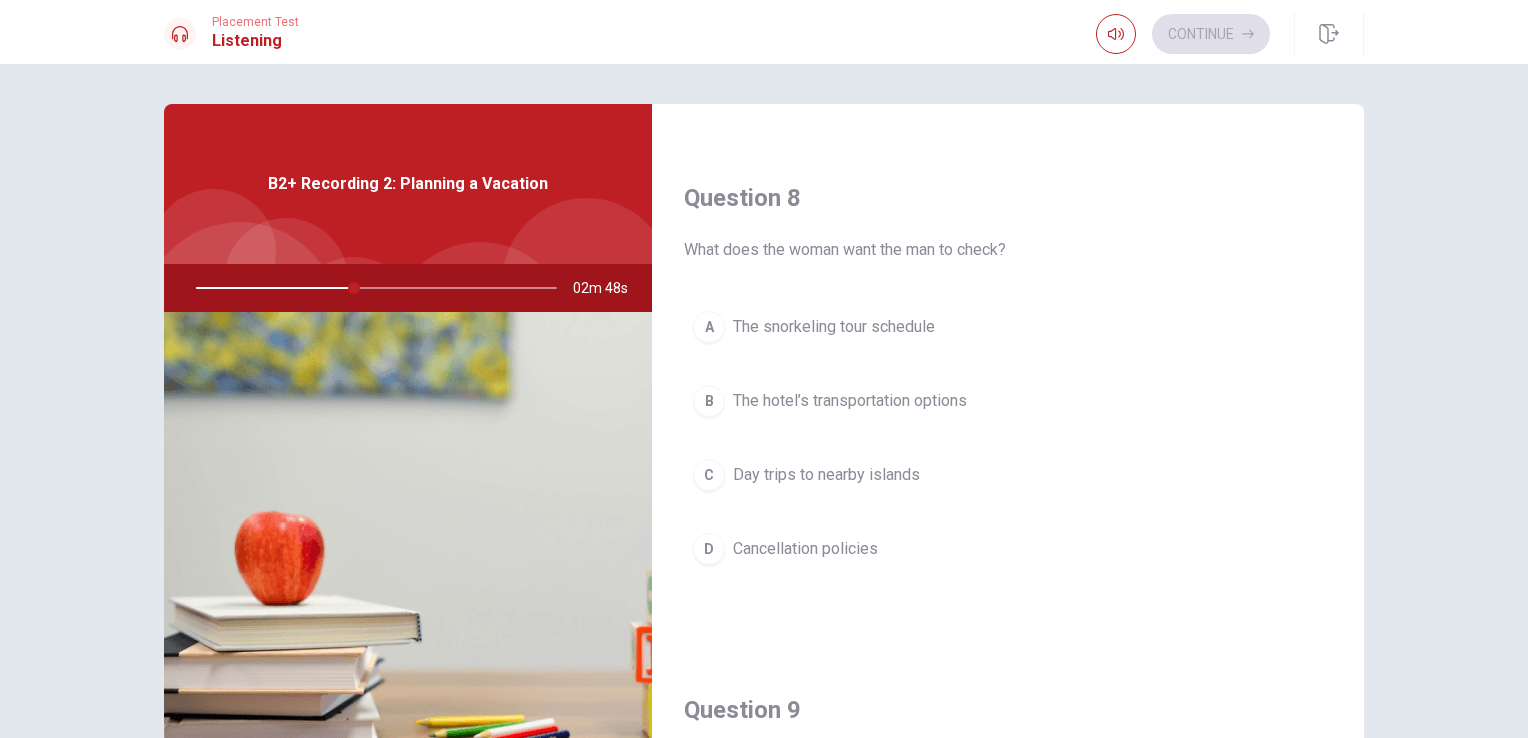 scroll, scrollTop: 989, scrollLeft: 0, axis: vertical 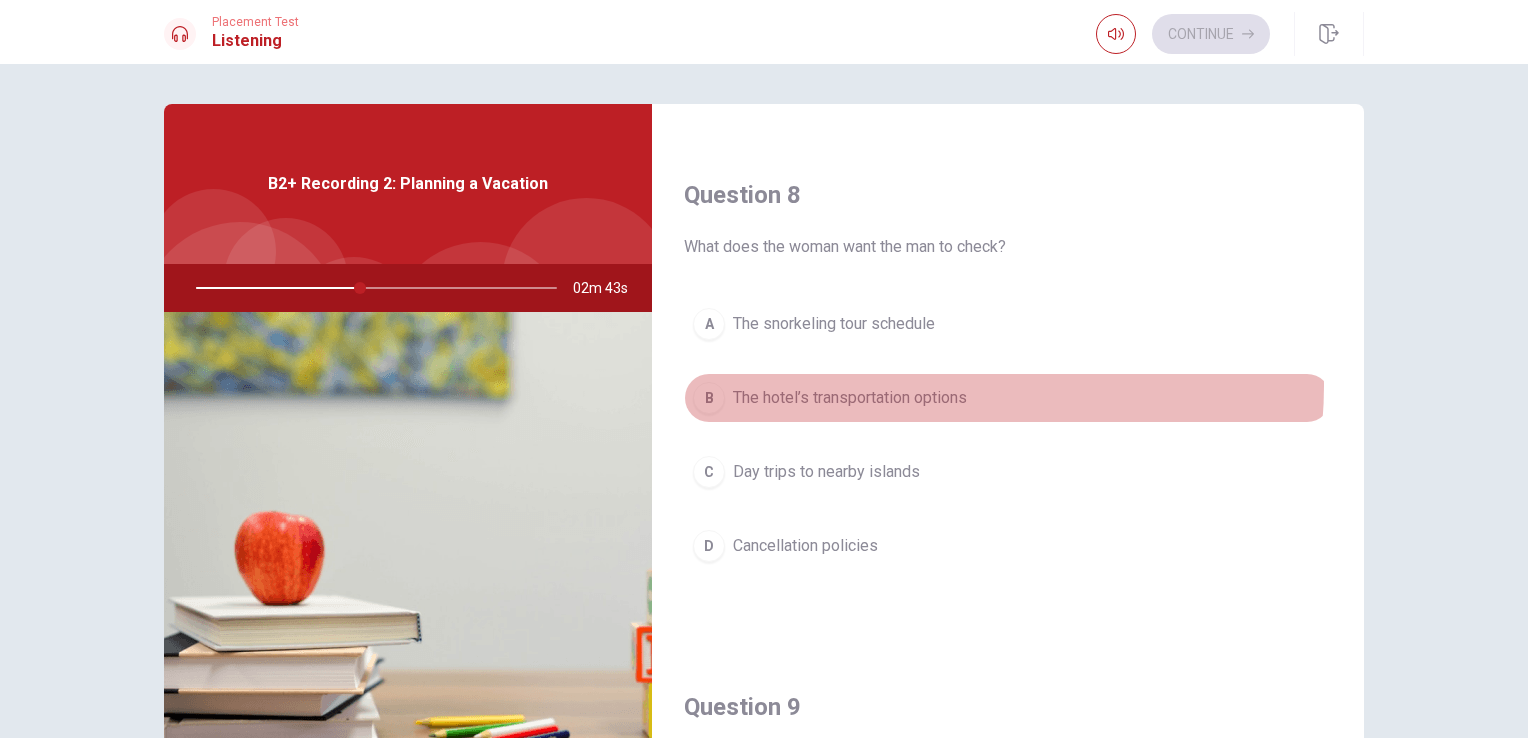 click on "The hotel’s transportation options" at bounding box center [850, 398] 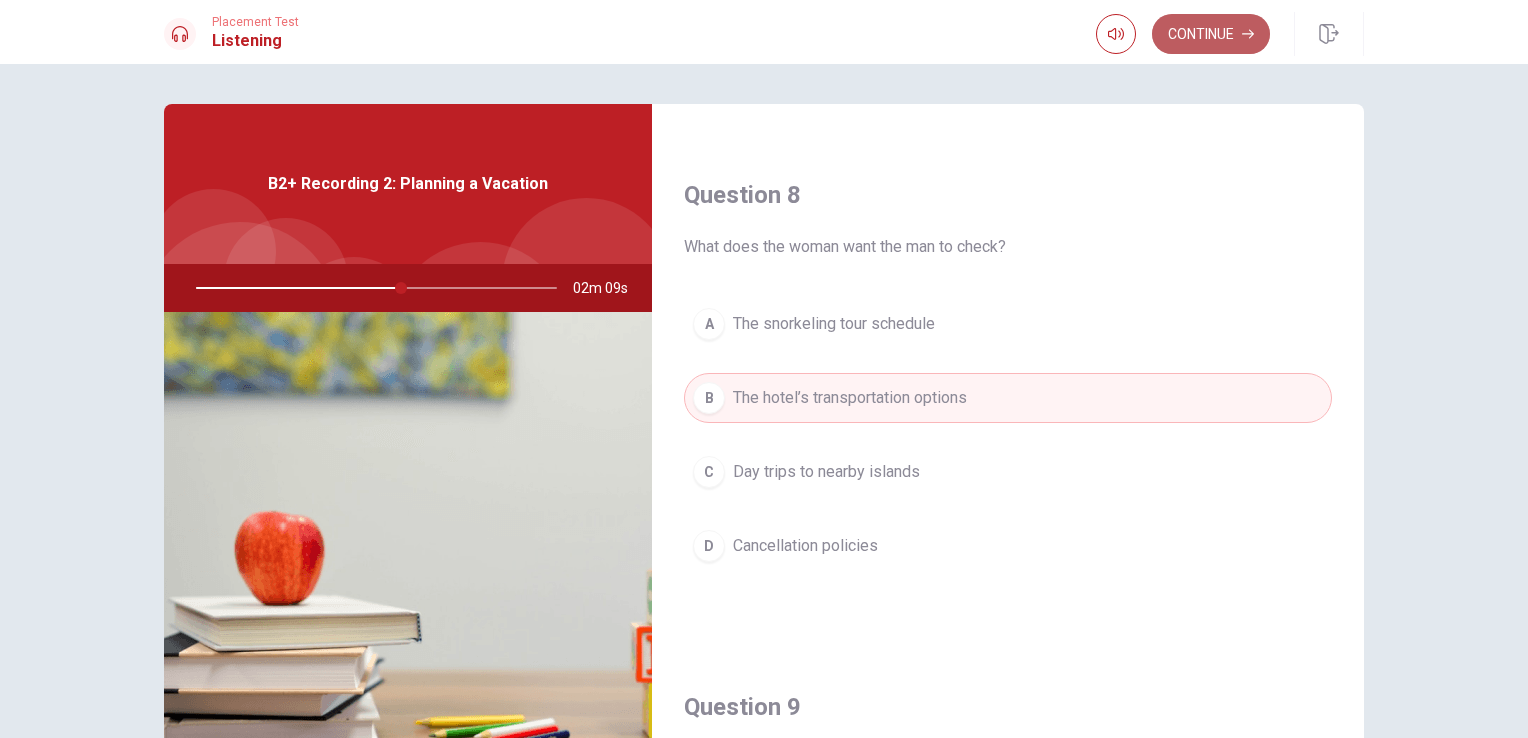 click on "Continue" at bounding box center (1211, 34) 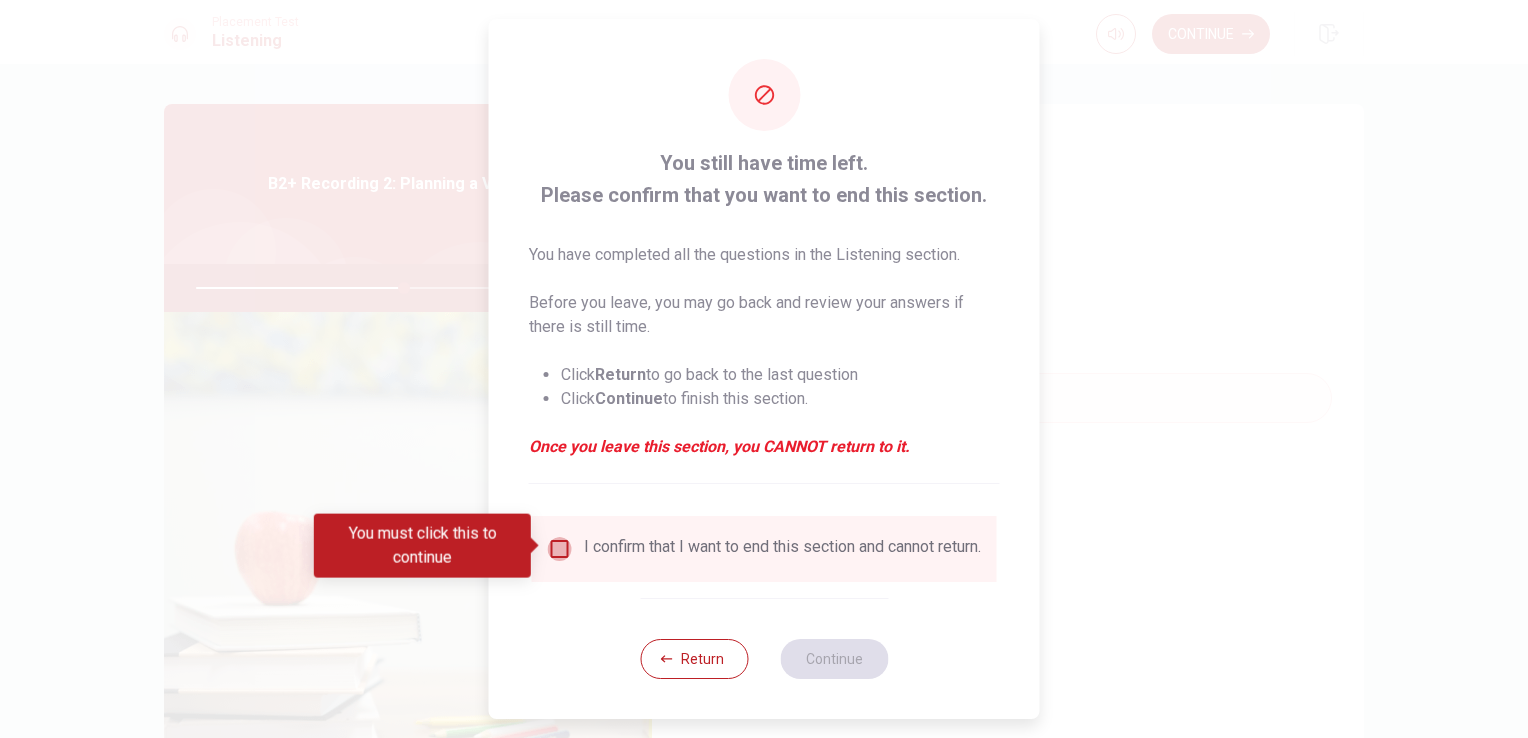 click at bounding box center [560, 549] 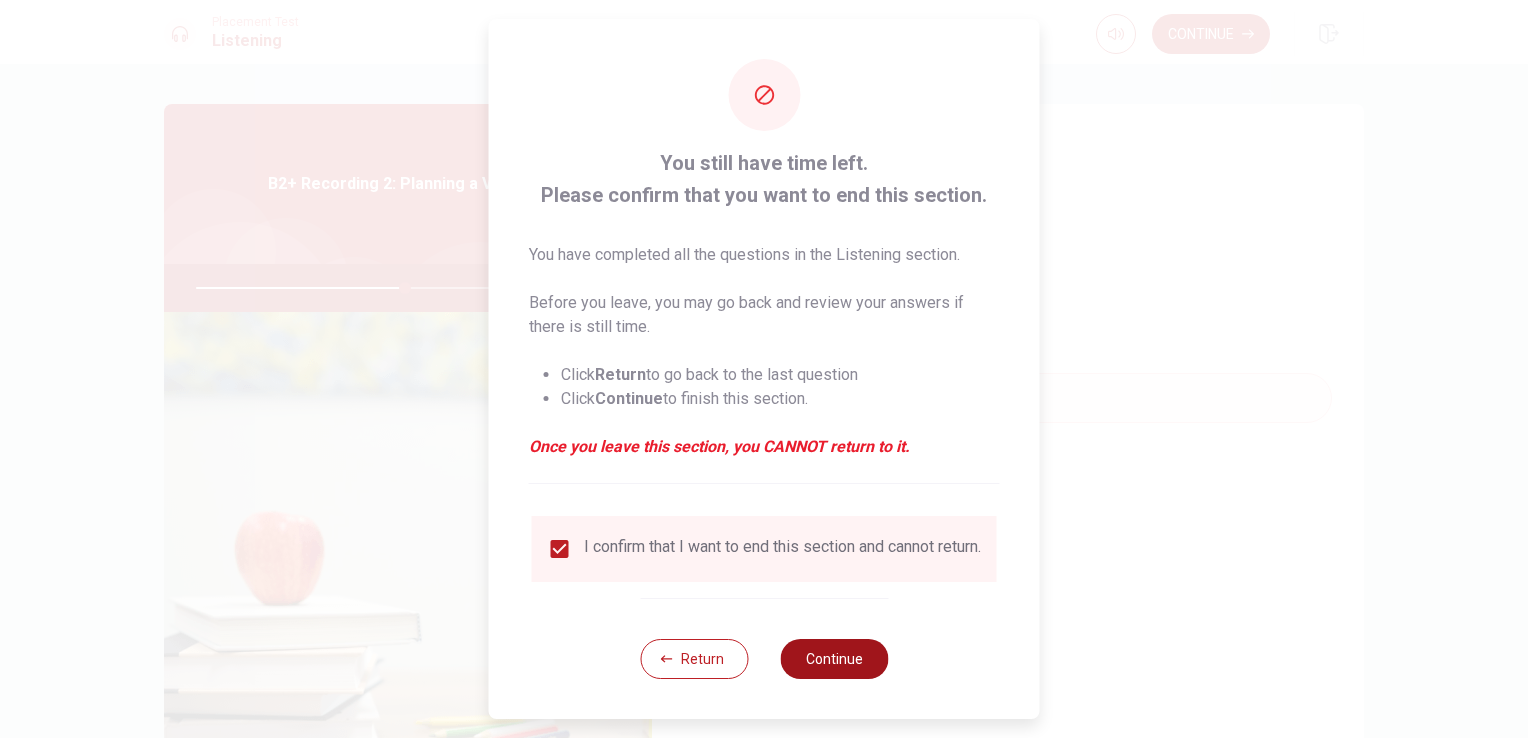 click on "Continue" at bounding box center (834, 659) 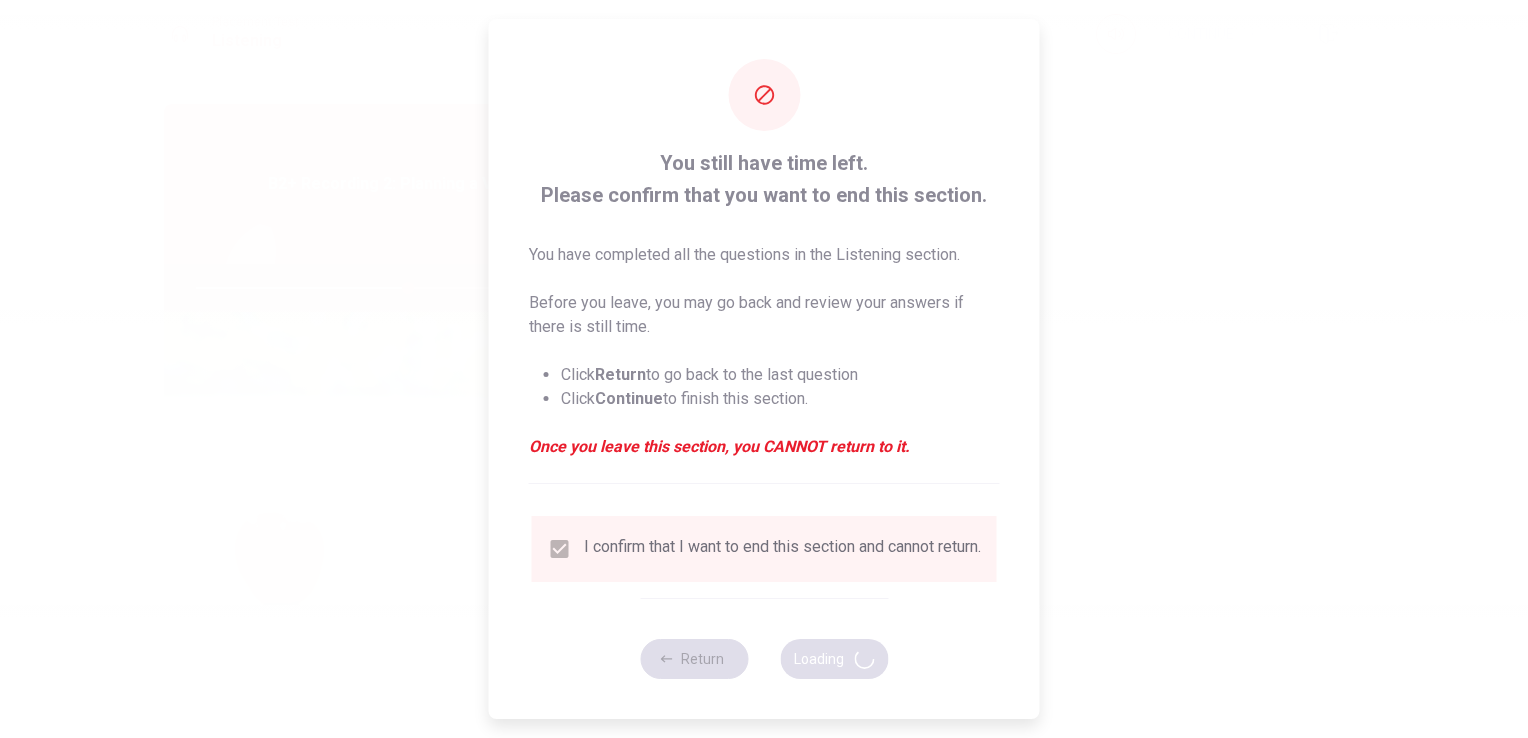 type on "59" 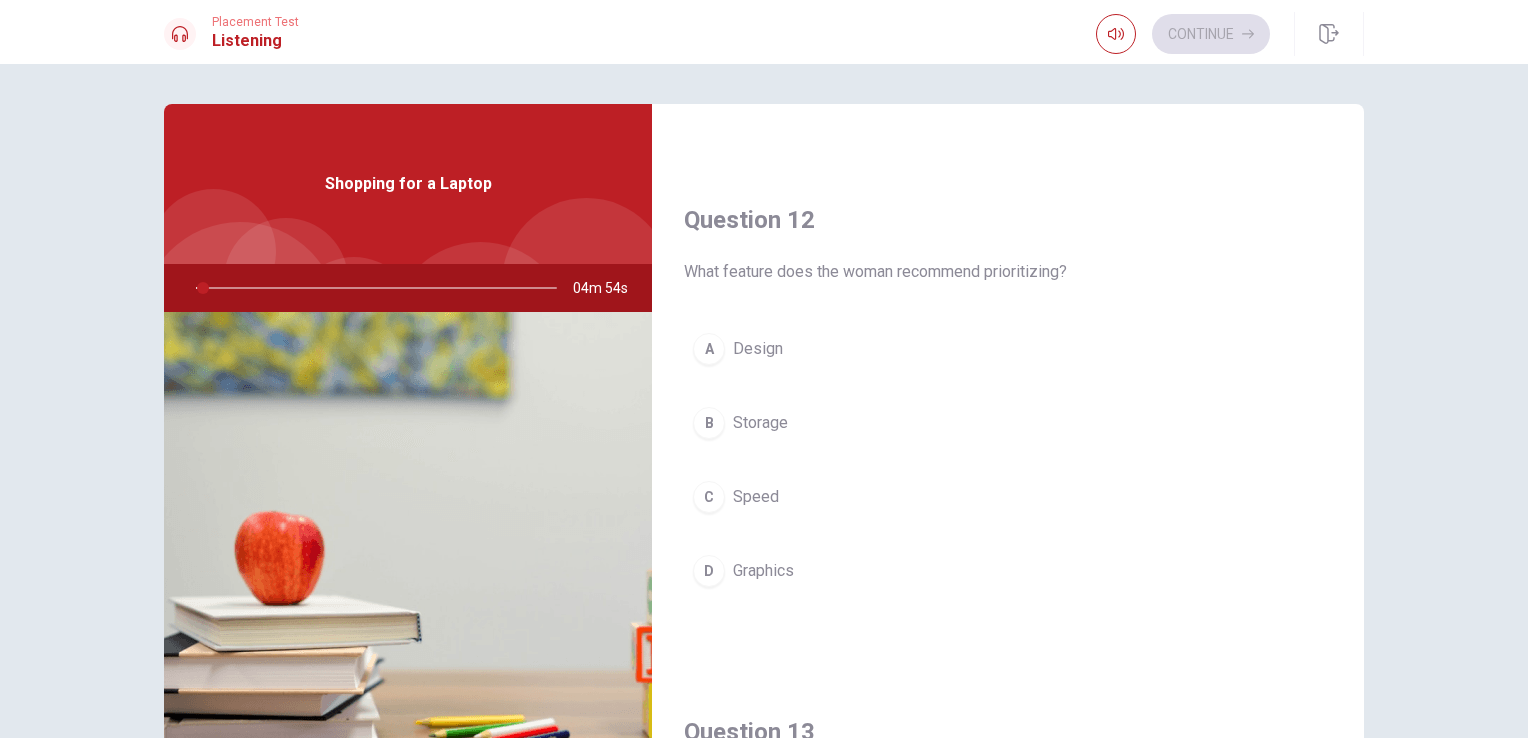 scroll, scrollTop: 474, scrollLeft: 0, axis: vertical 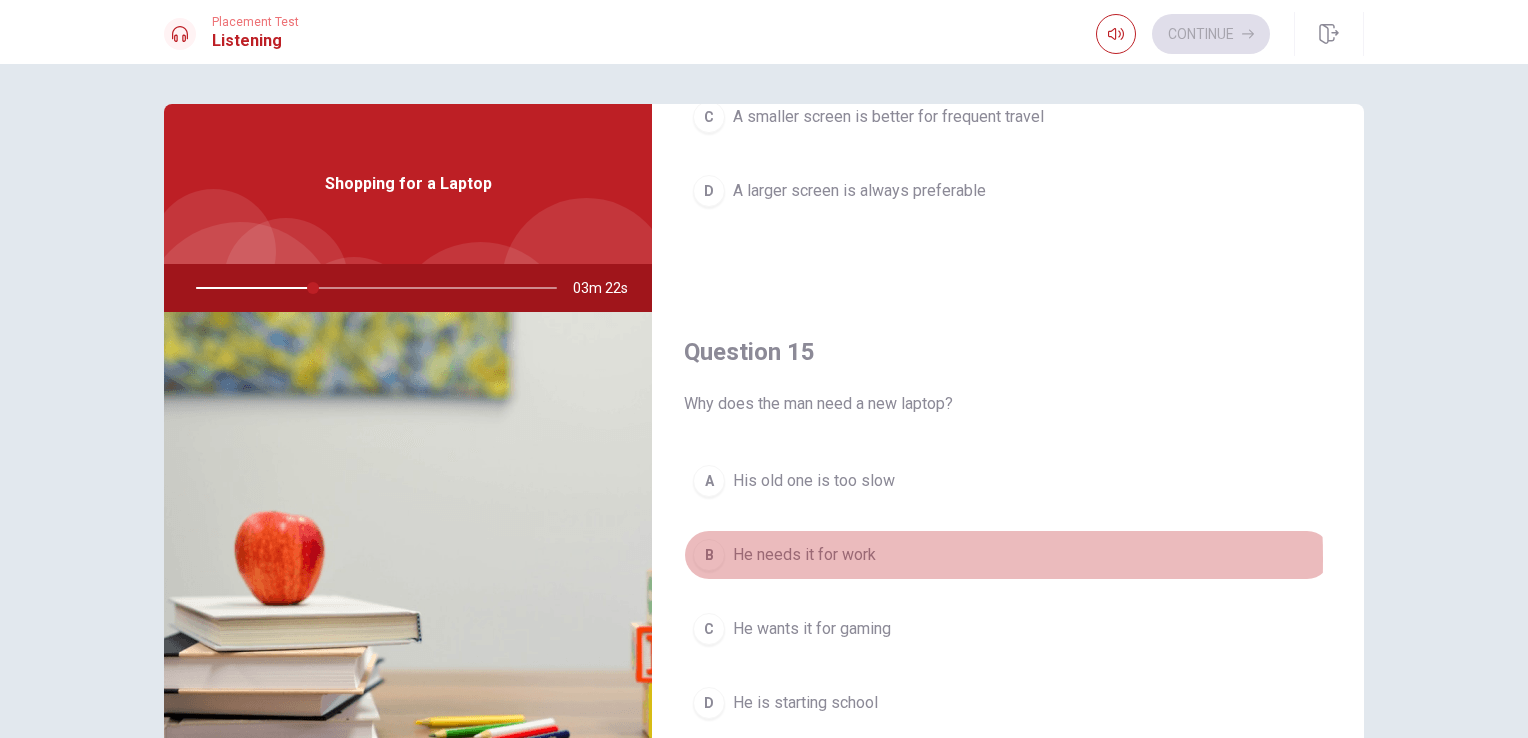click on "B" at bounding box center [709, 555] 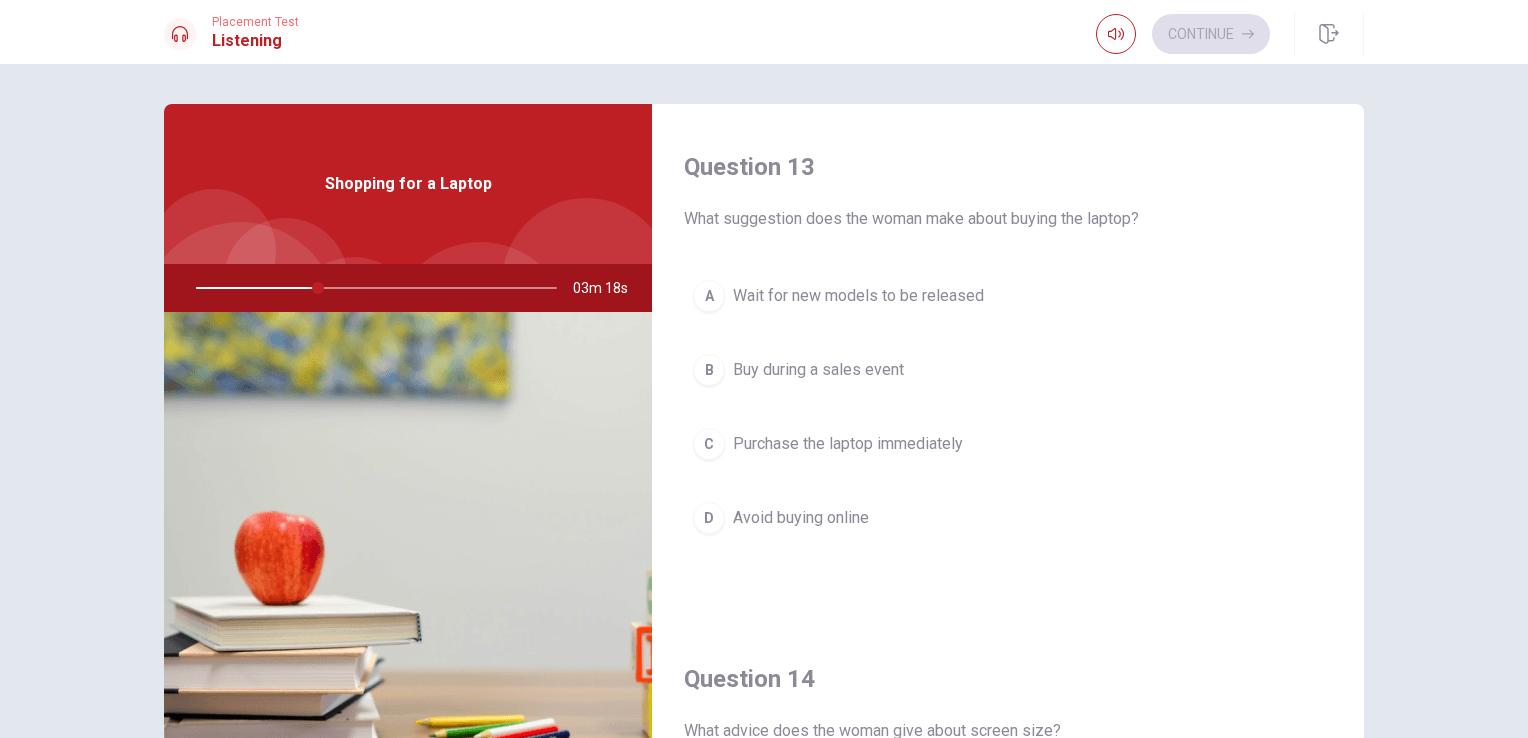 scroll, scrollTop: 986, scrollLeft: 0, axis: vertical 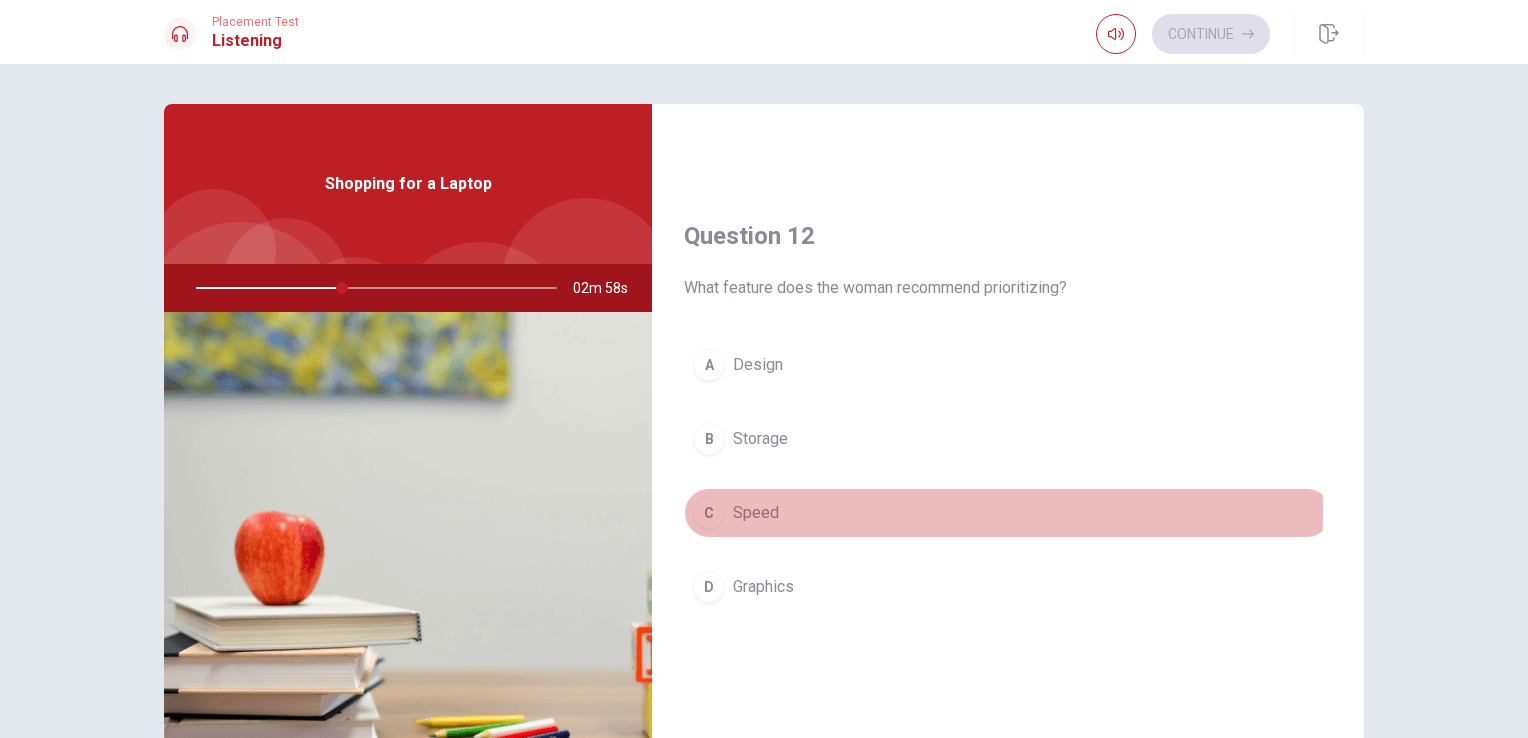 click on "C" at bounding box center (709, 513) 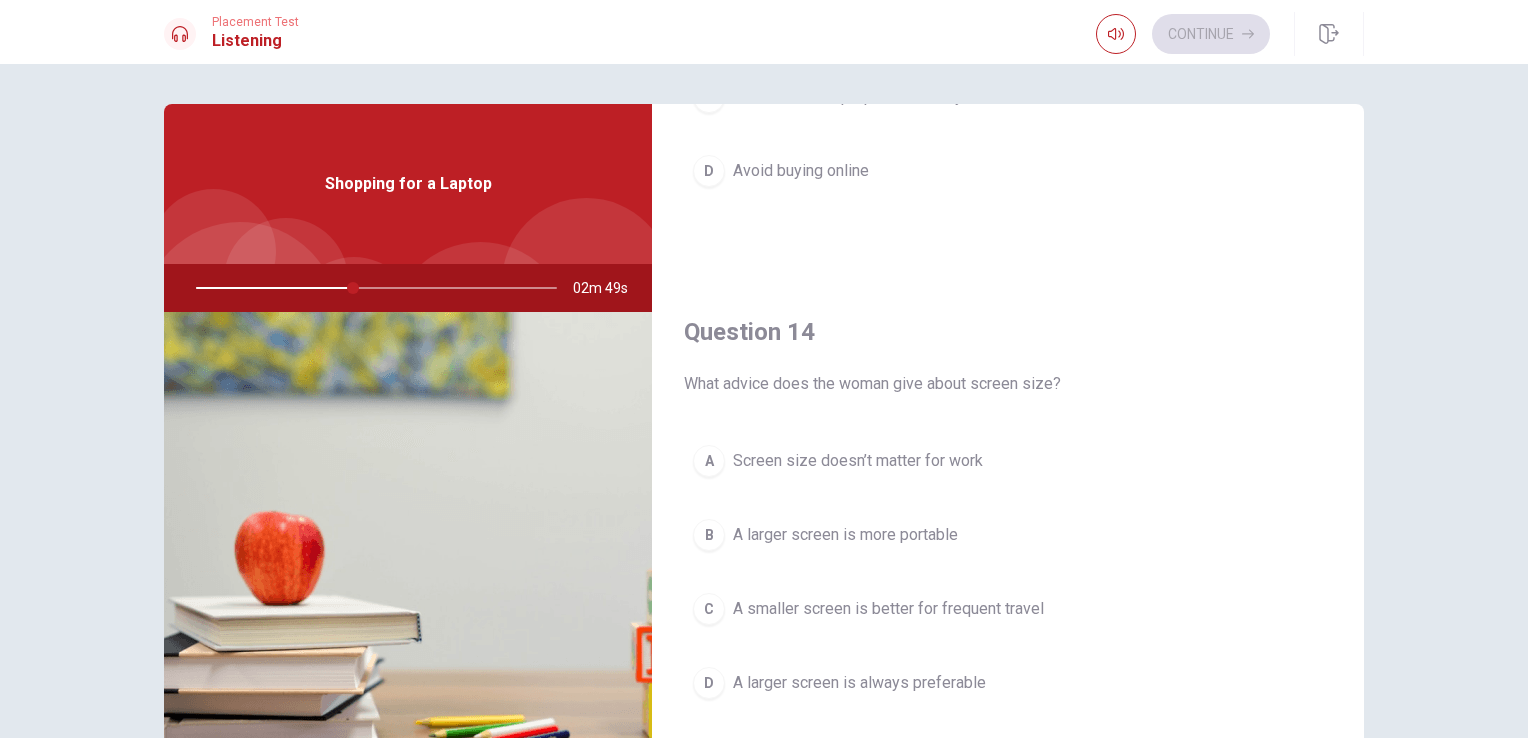 scroll, scrollTop: 1422, scrollLeft: 0, axis: vertical 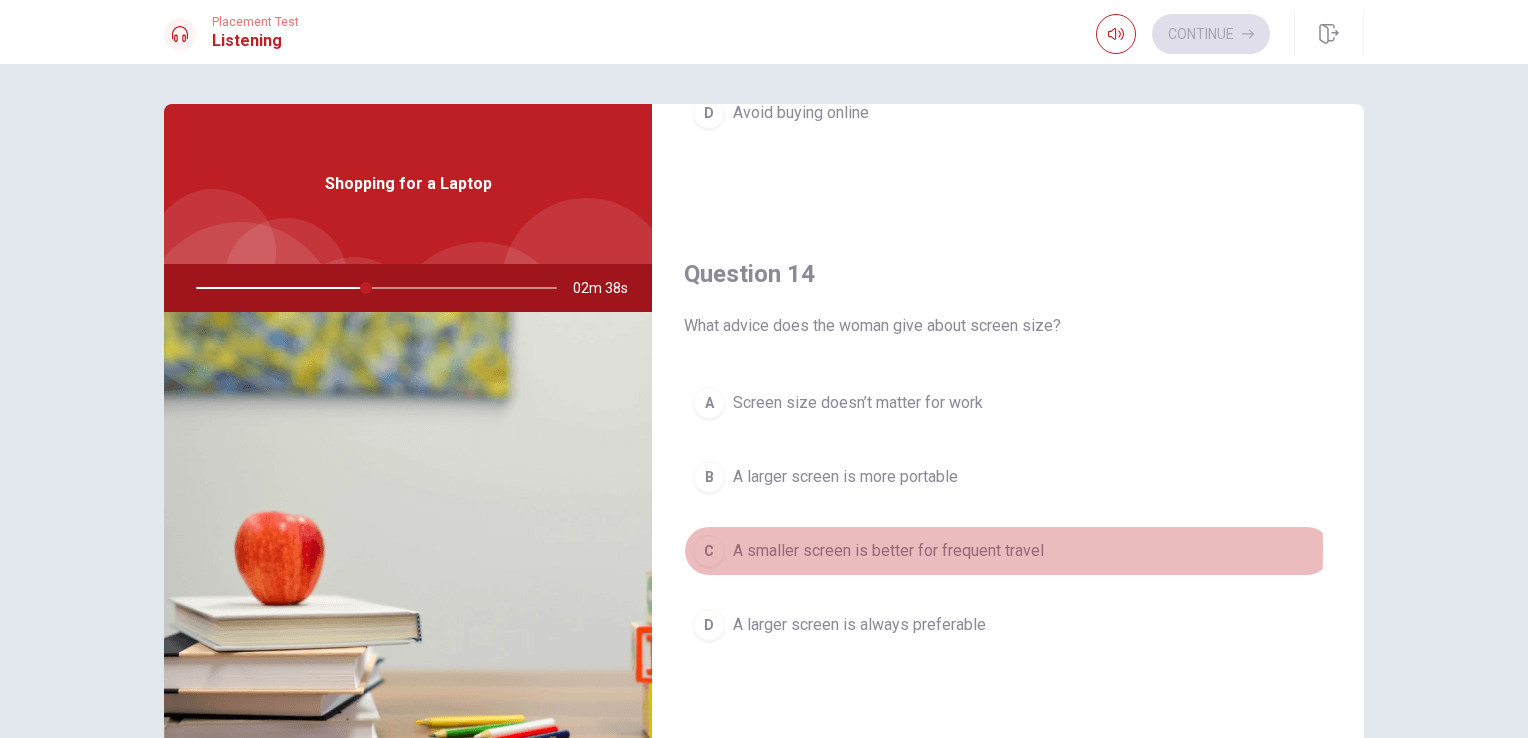 click on "C" at bounding box center [709, 551] 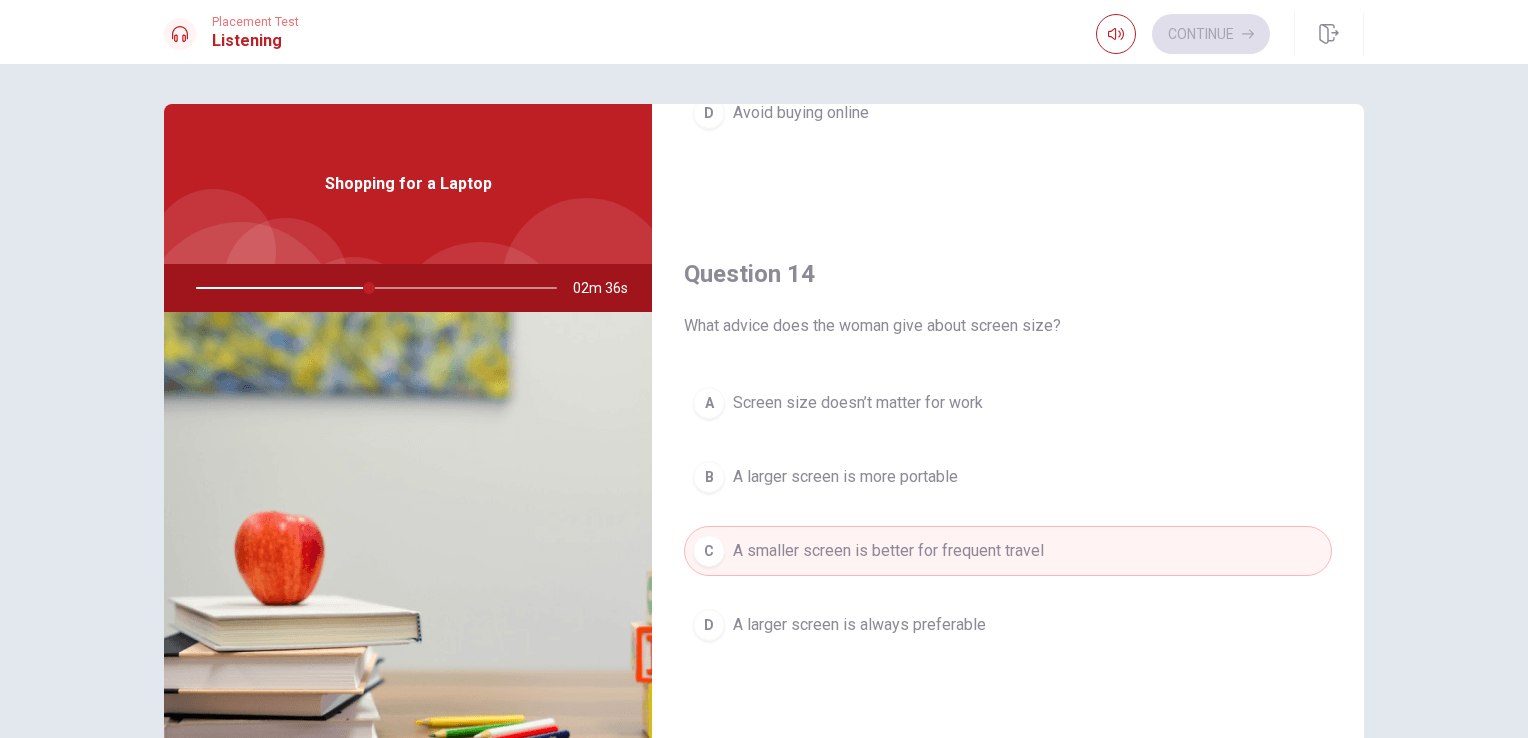 scroll, scrollTop: 0, scrollLeft: 0, axis: both 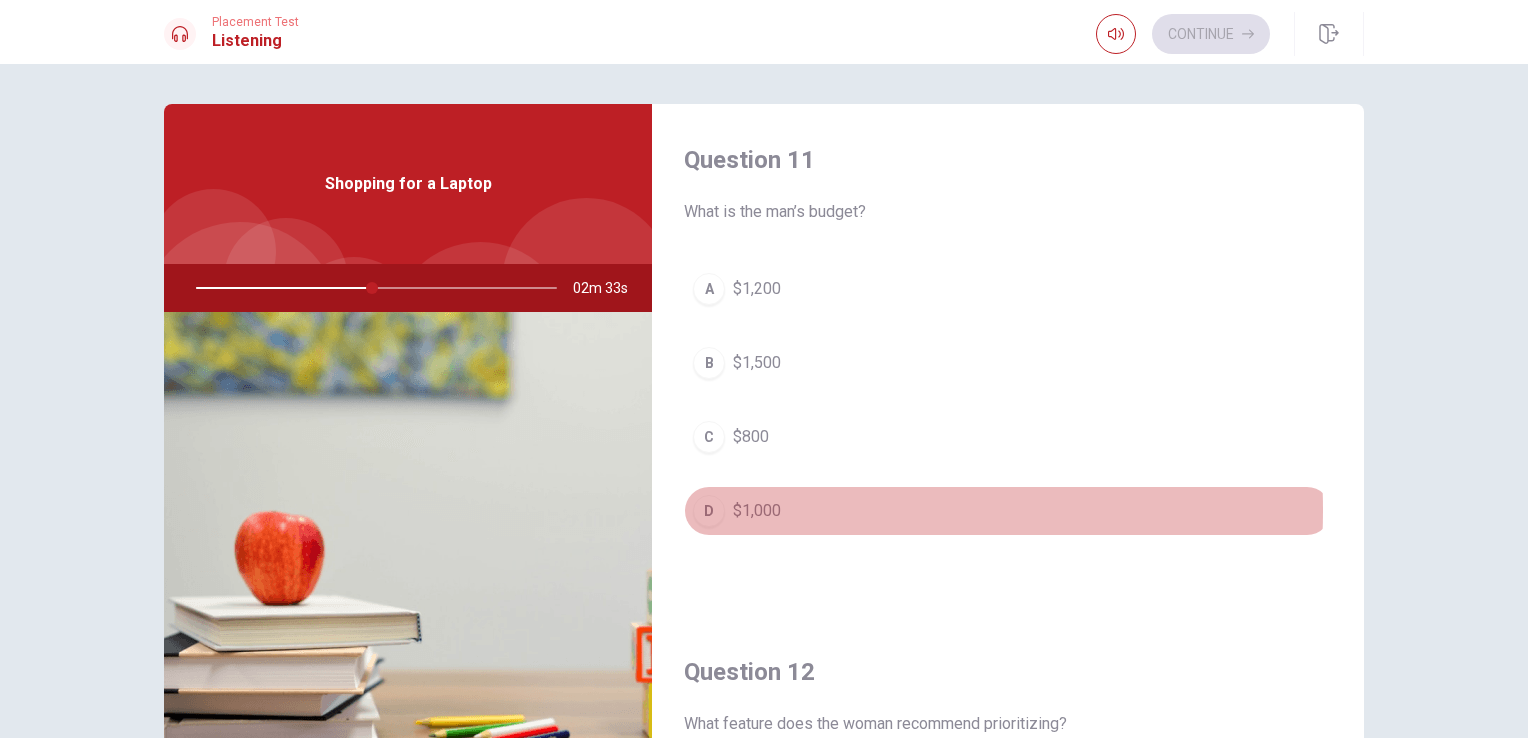 click on "$1,000" at bounding box center (757, 511) 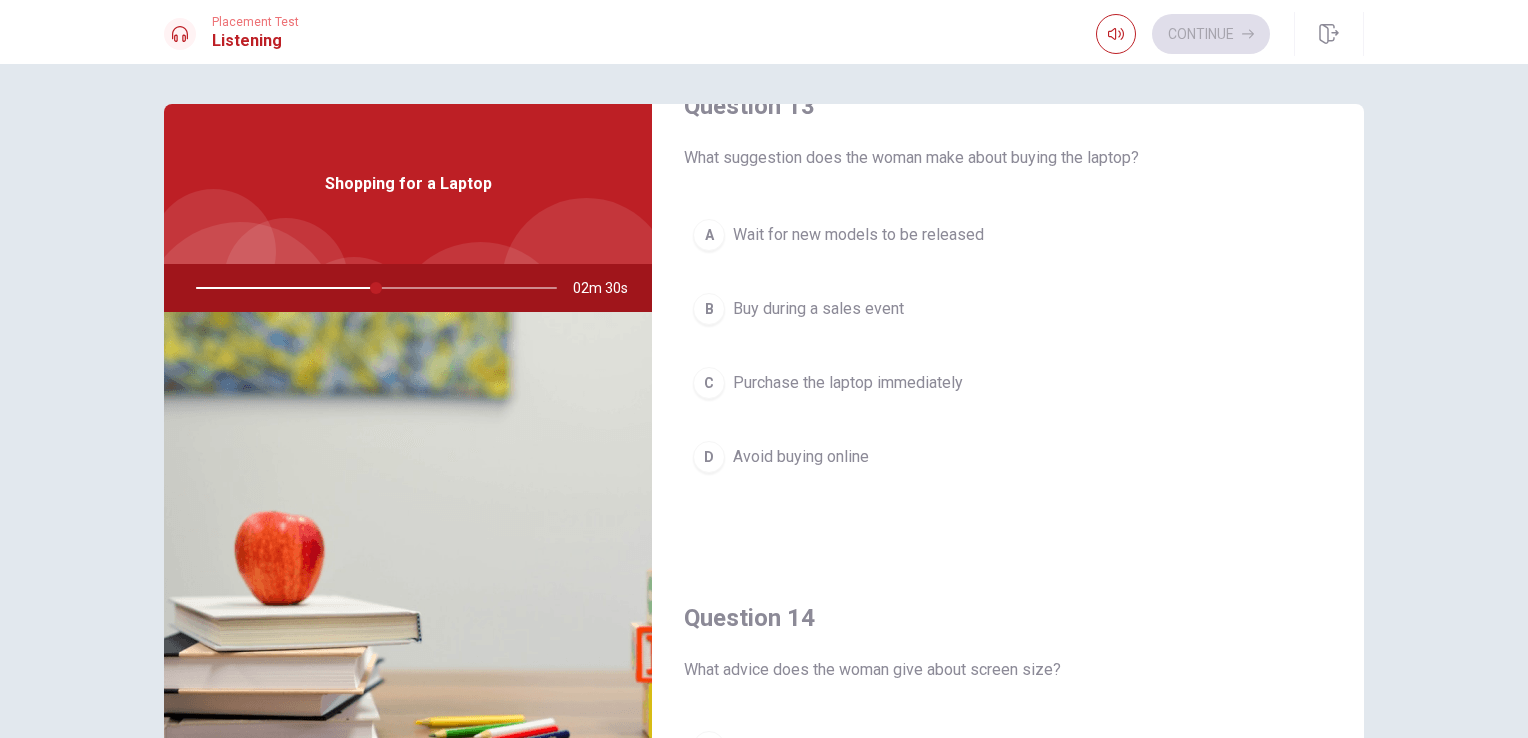 scroll, scrollTop: 1112, scrollLeft: 0, axis: vertical 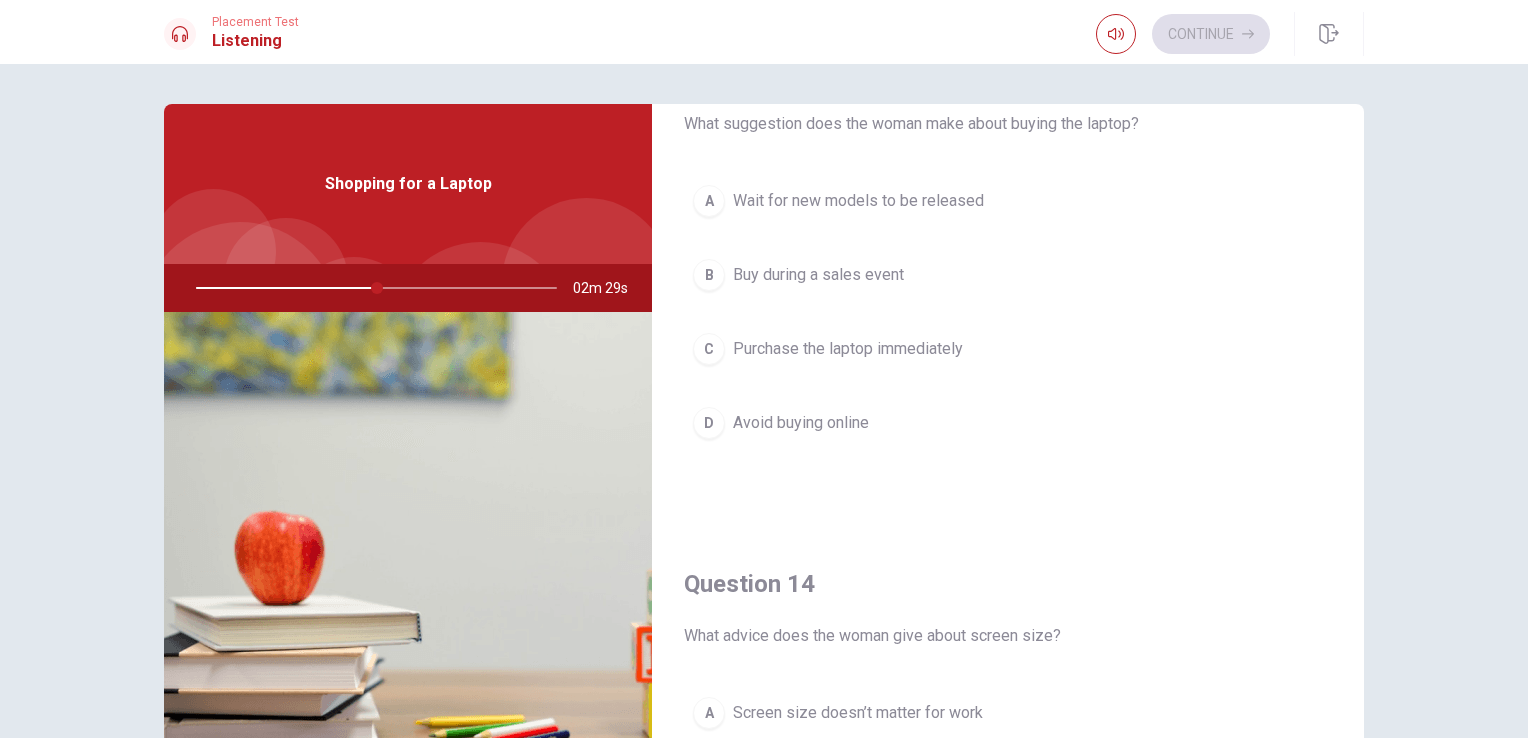 click on "Buy during a sales event" at bounding box center (818, 275) 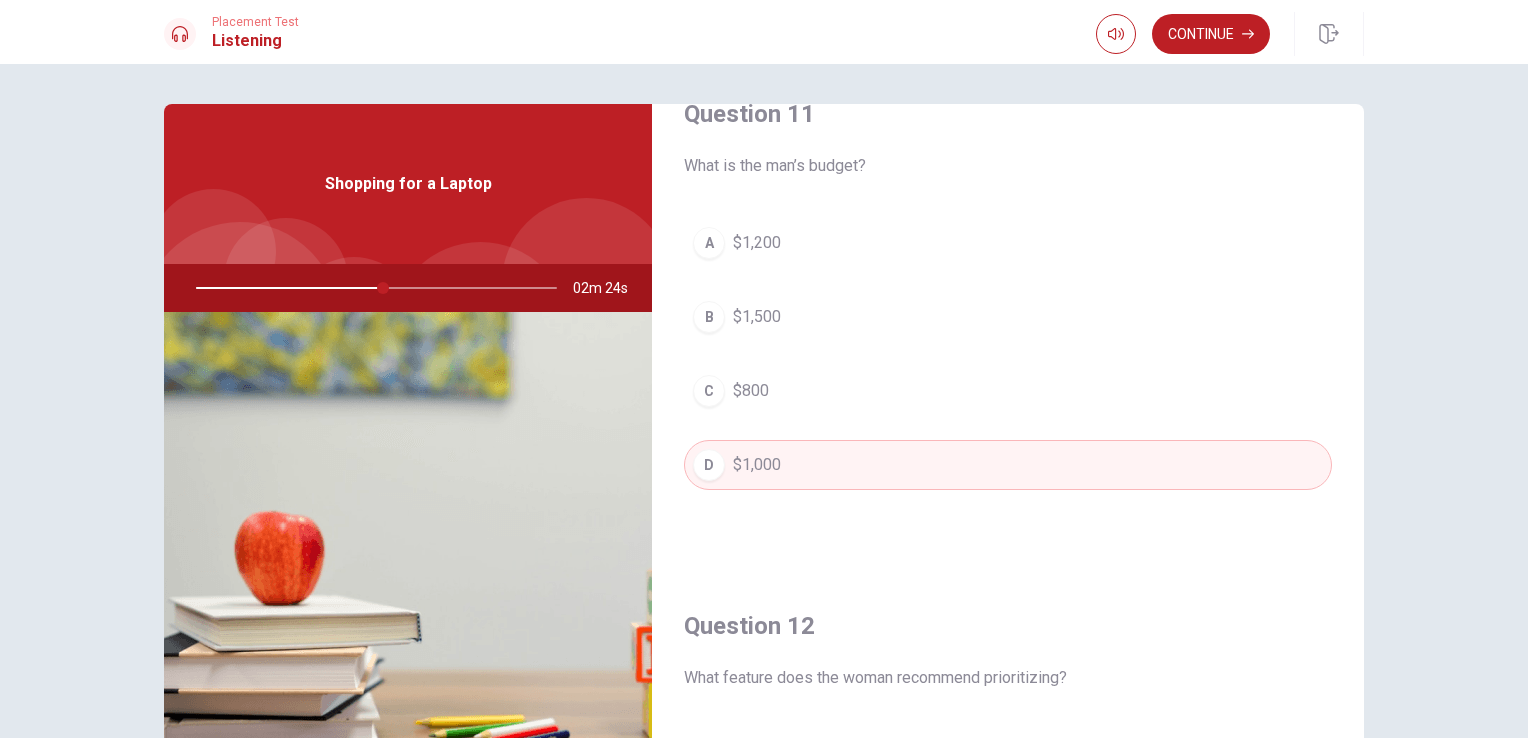 scroll, scrollTop: 0, scrollLeft: 0, axis: both 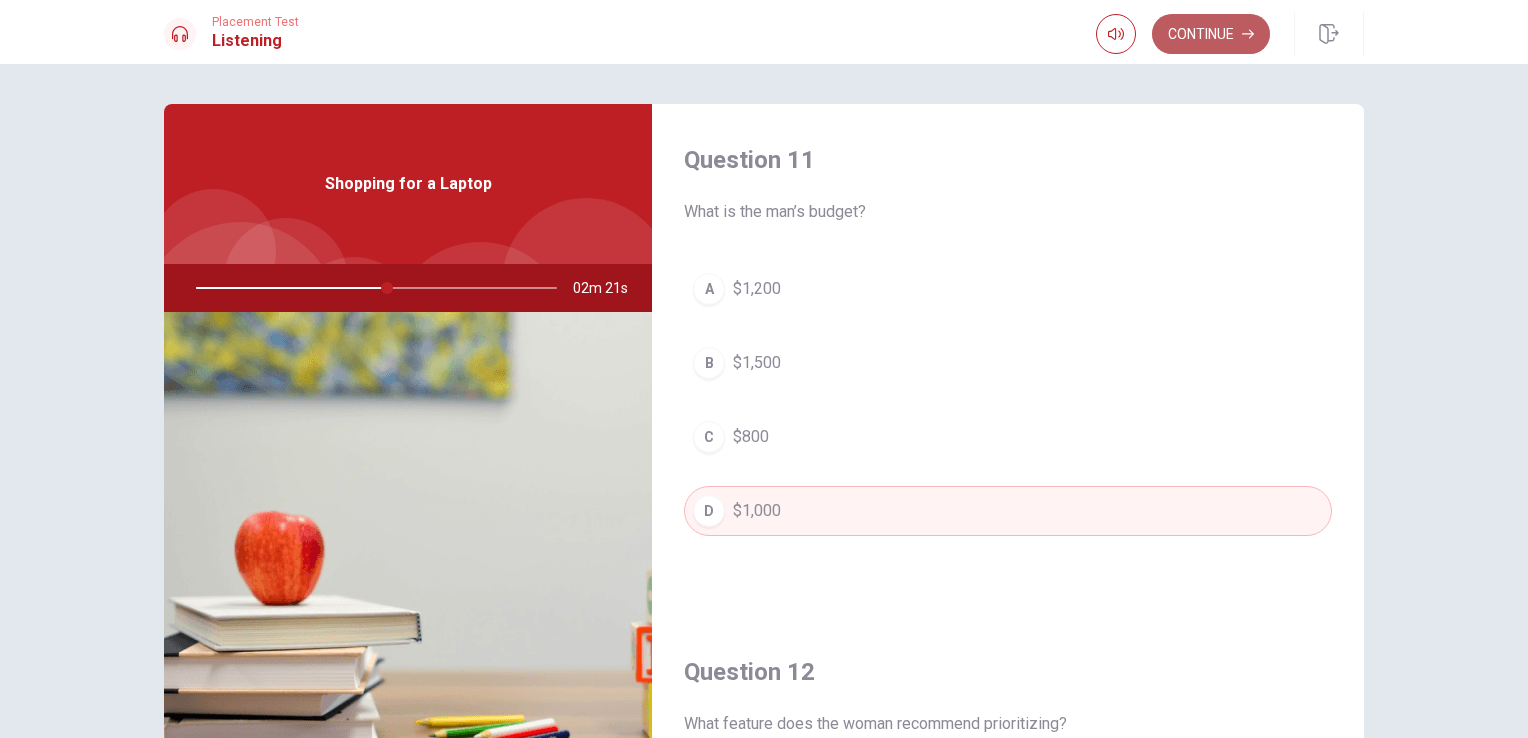click on "Continue" at bounding box center [1211, 34] 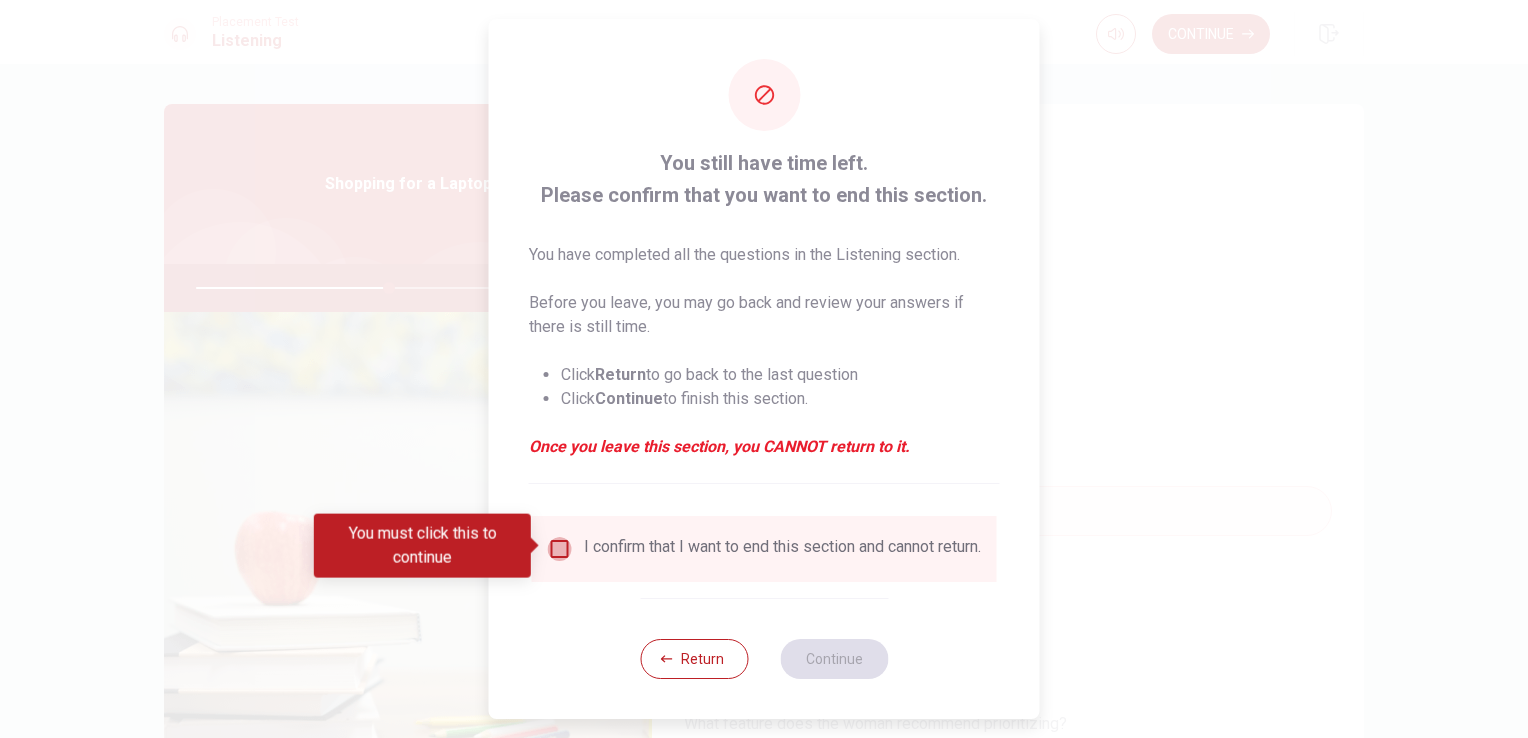 click at bounding box center (560, 549) 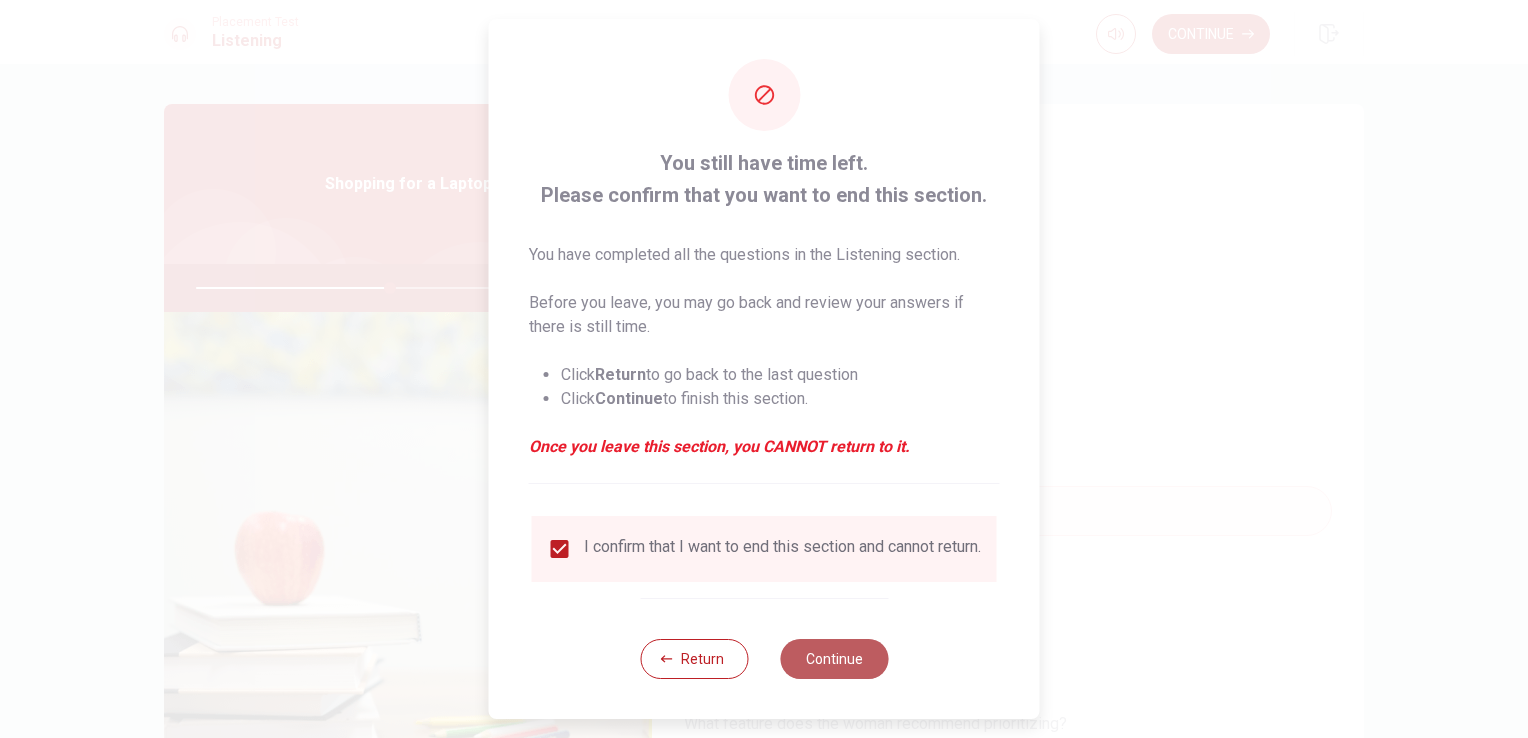 click on "Continue" at bounding box center [834, 659] 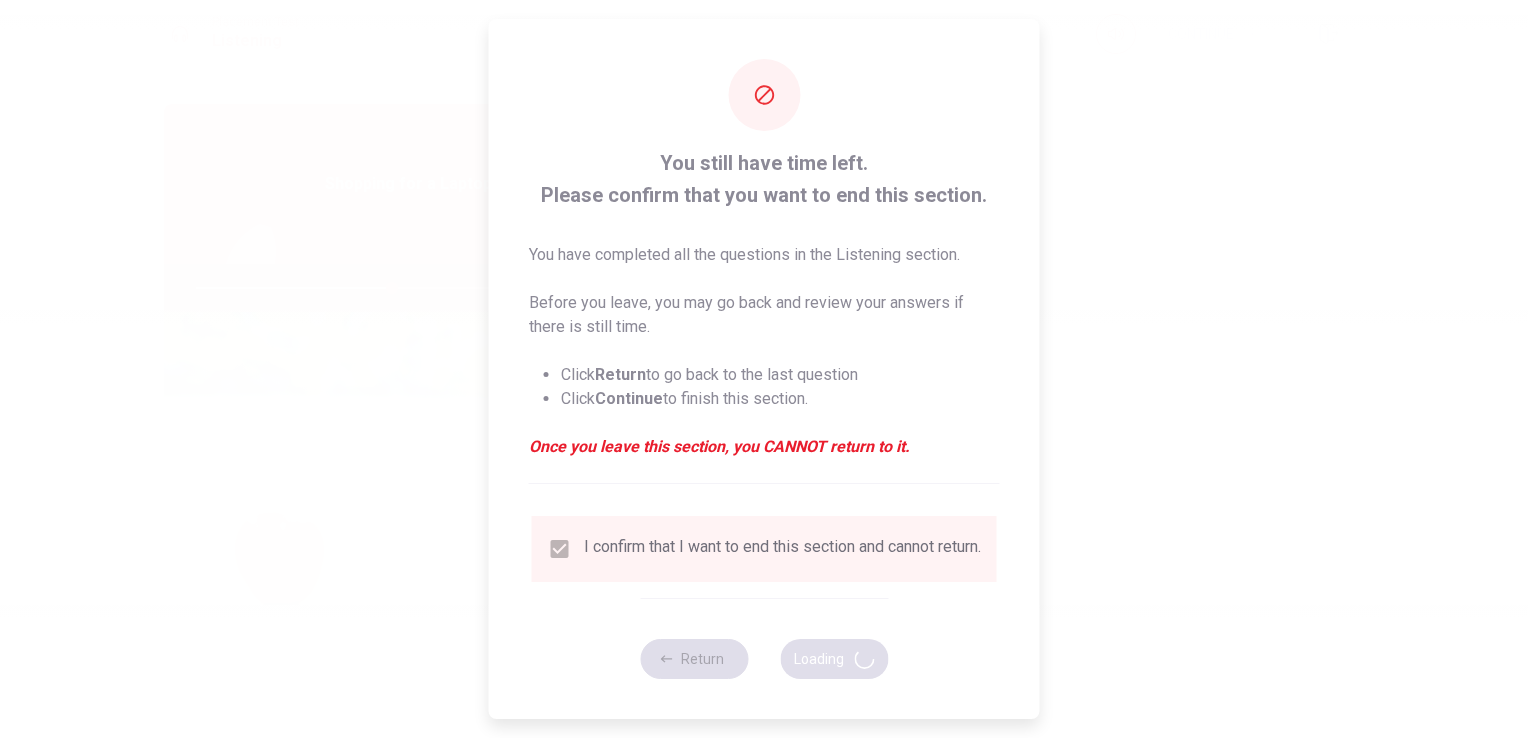 type on "55" 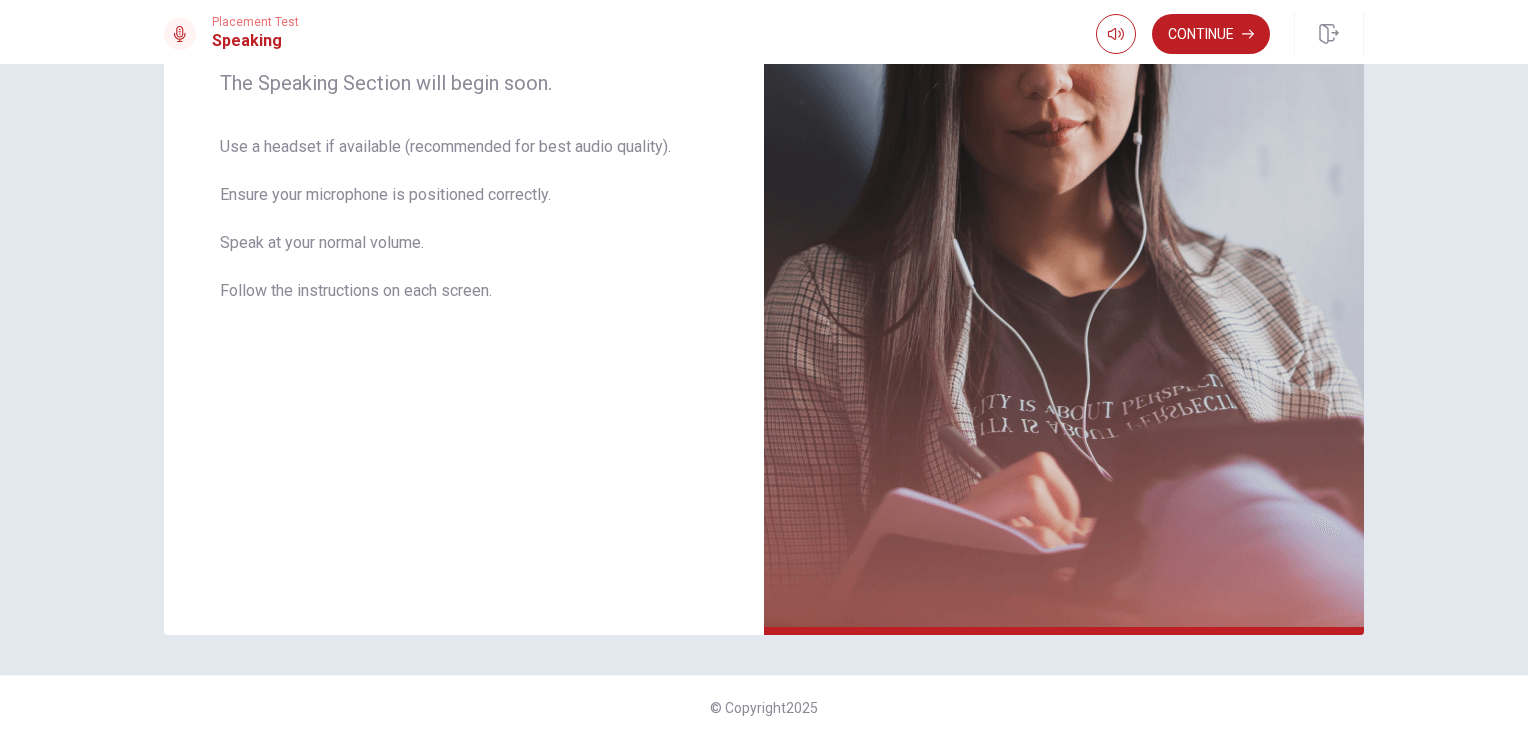 scroll, scrollTop: 0, scrollLeft: 0, axis: both 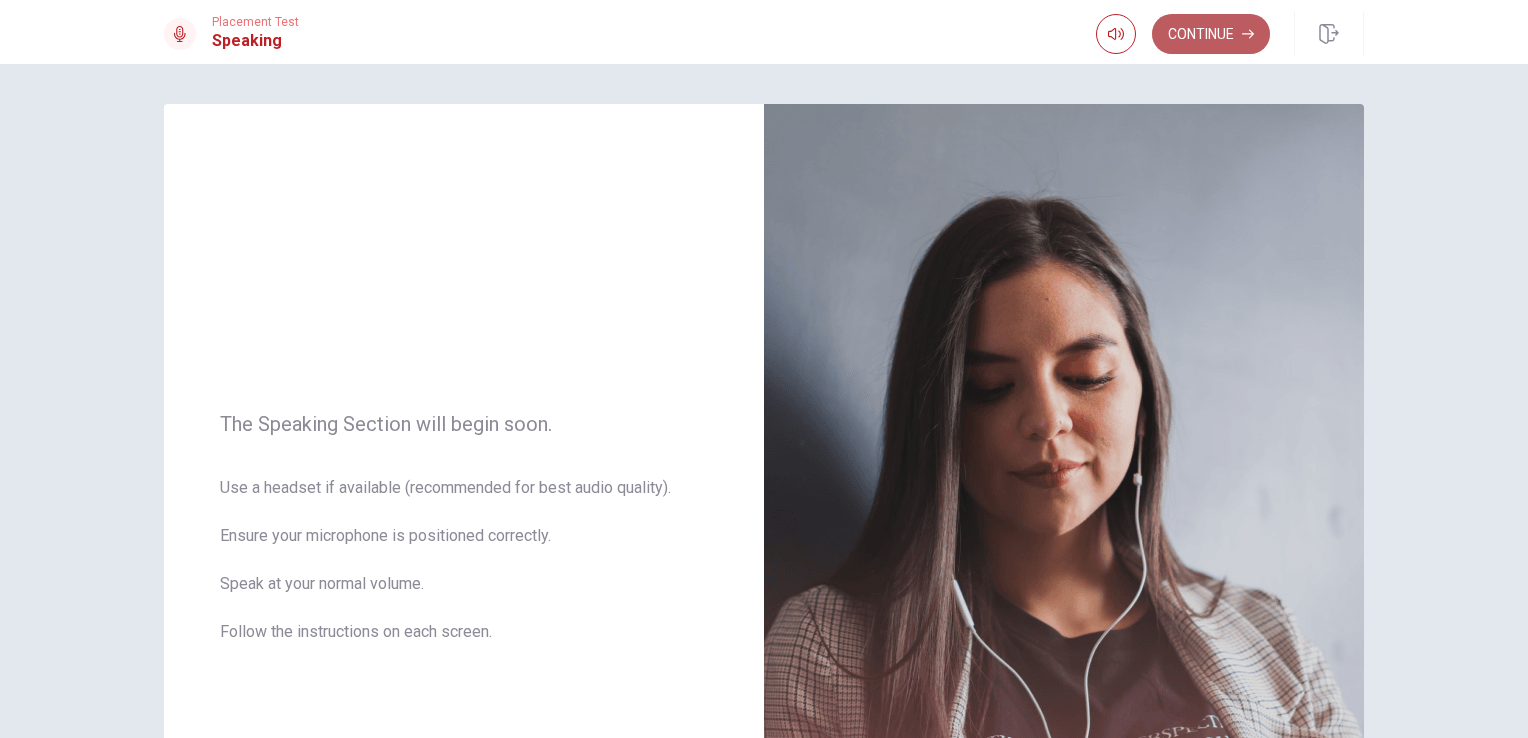 click on "Continue" at bounding box center [1211, 34] 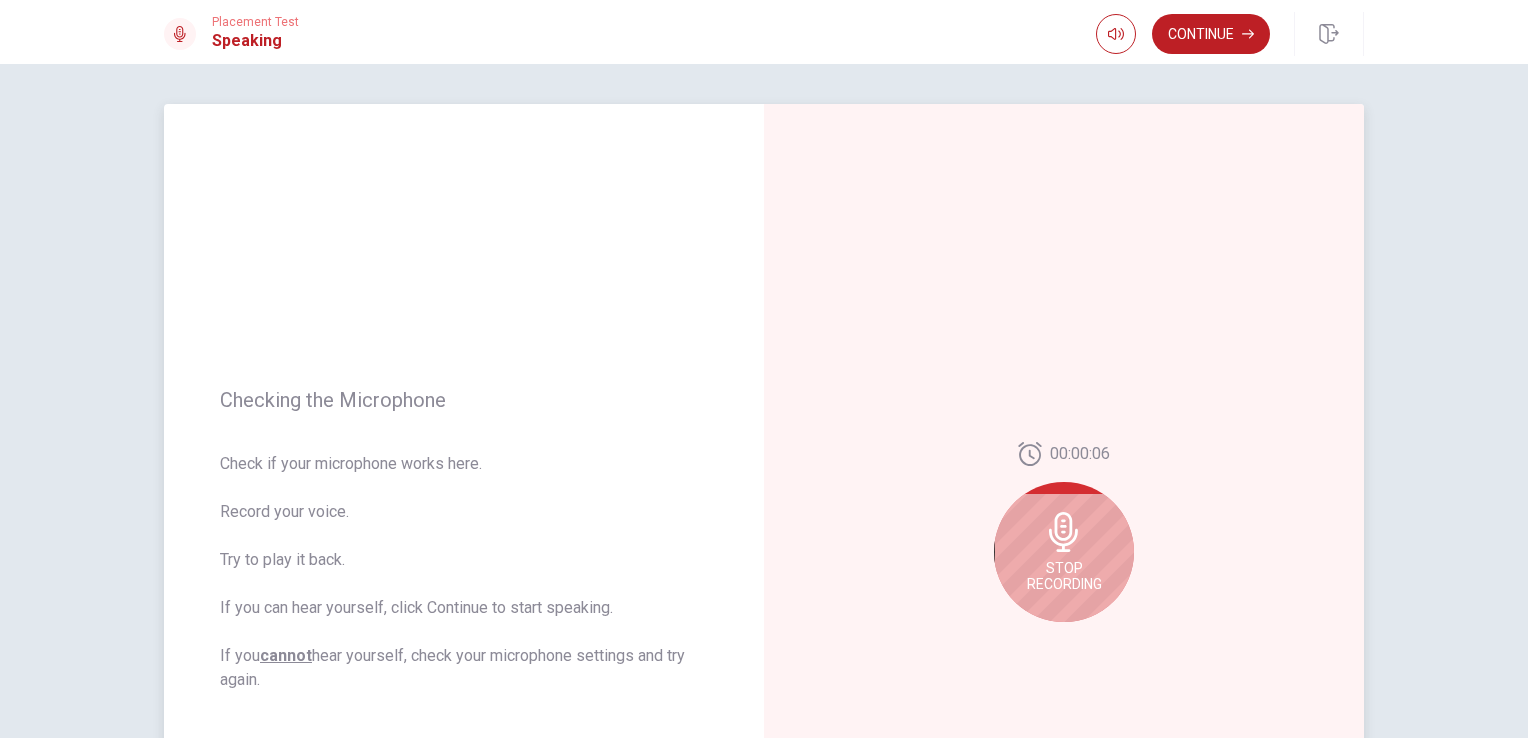 click 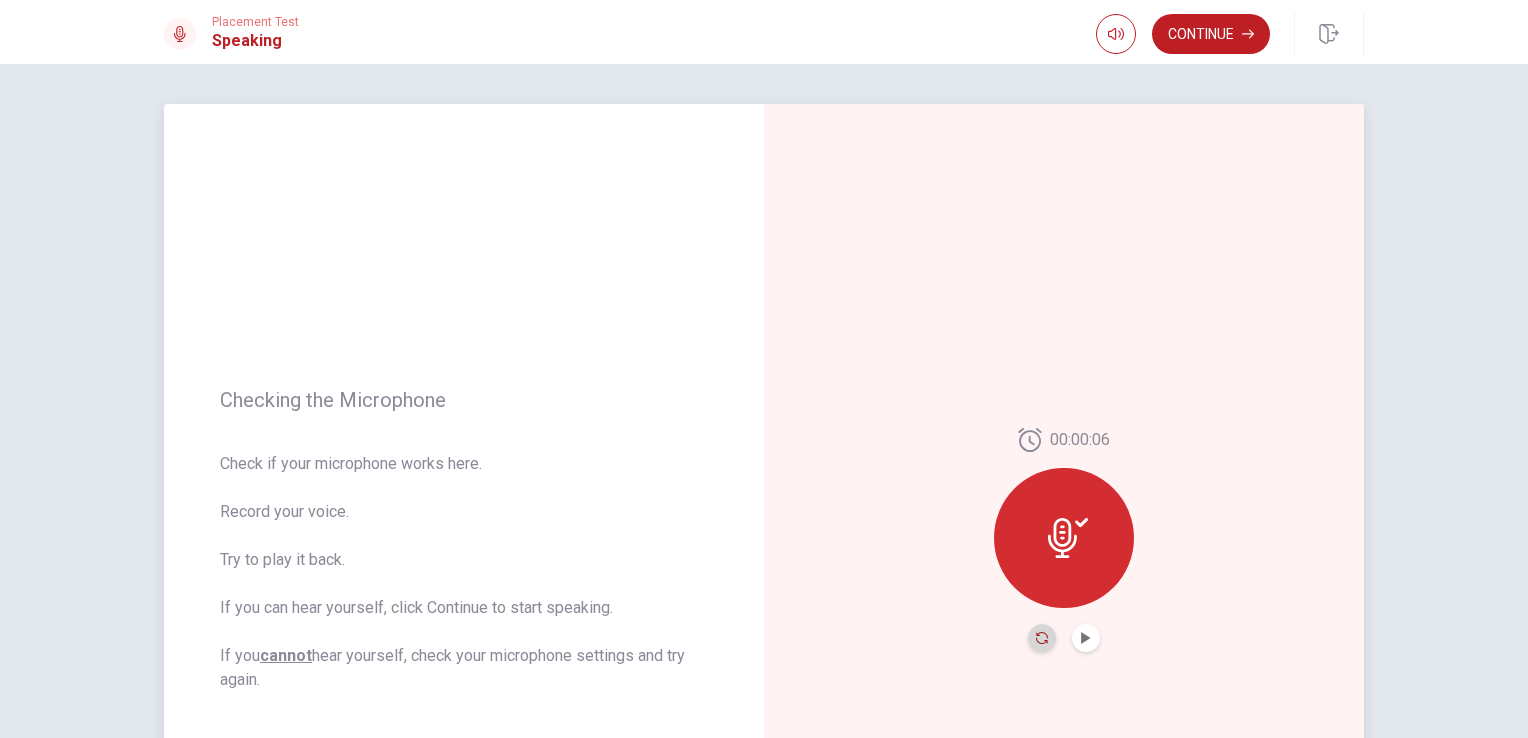 click 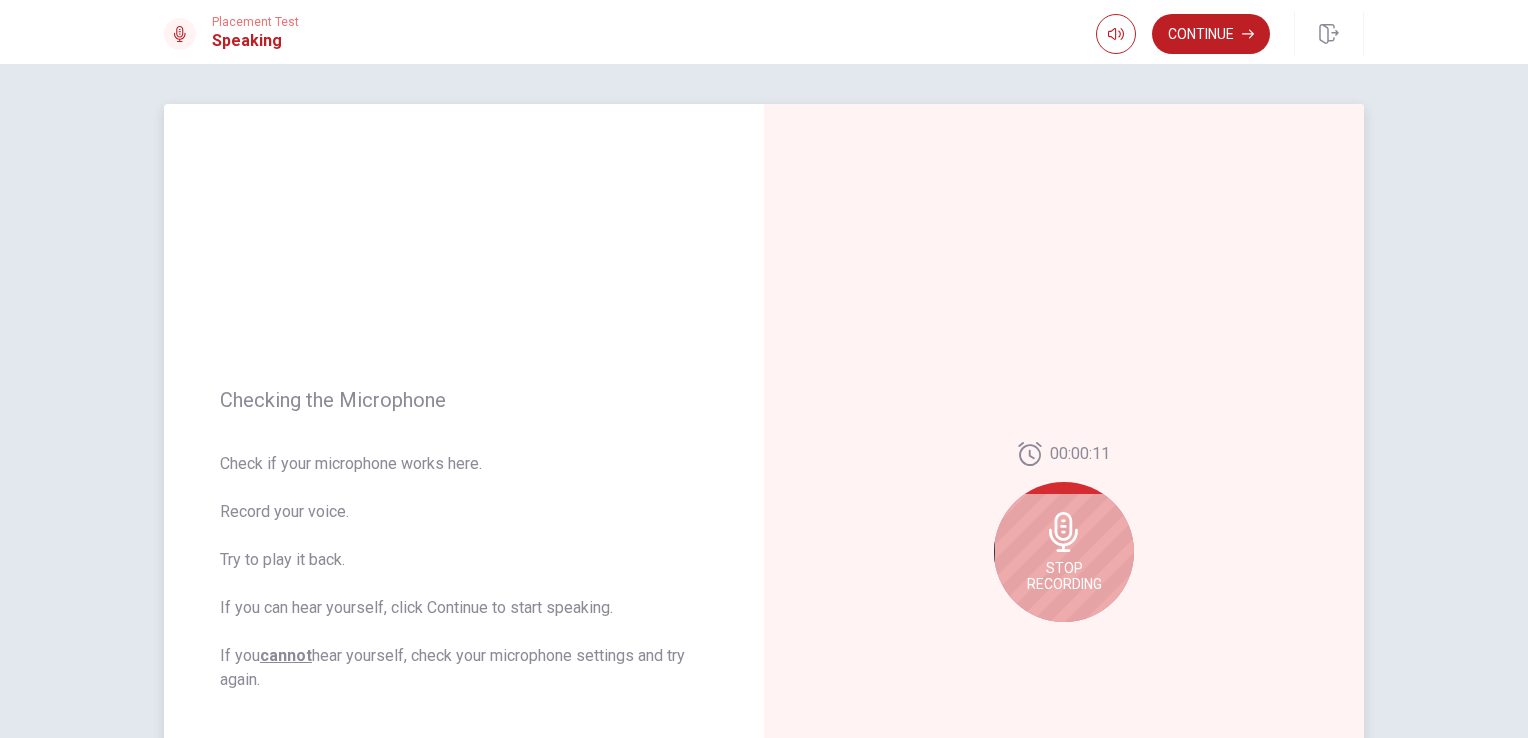 click 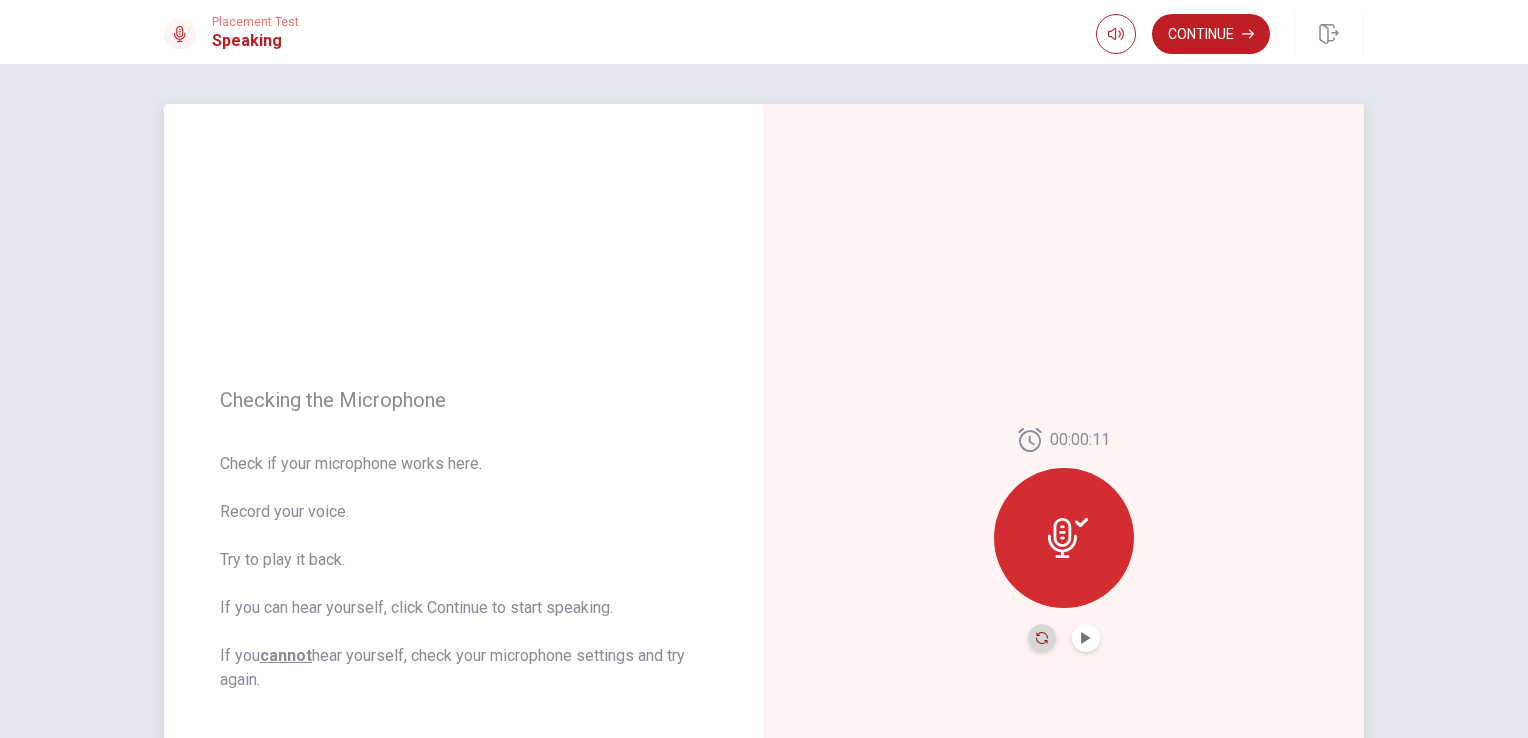 click 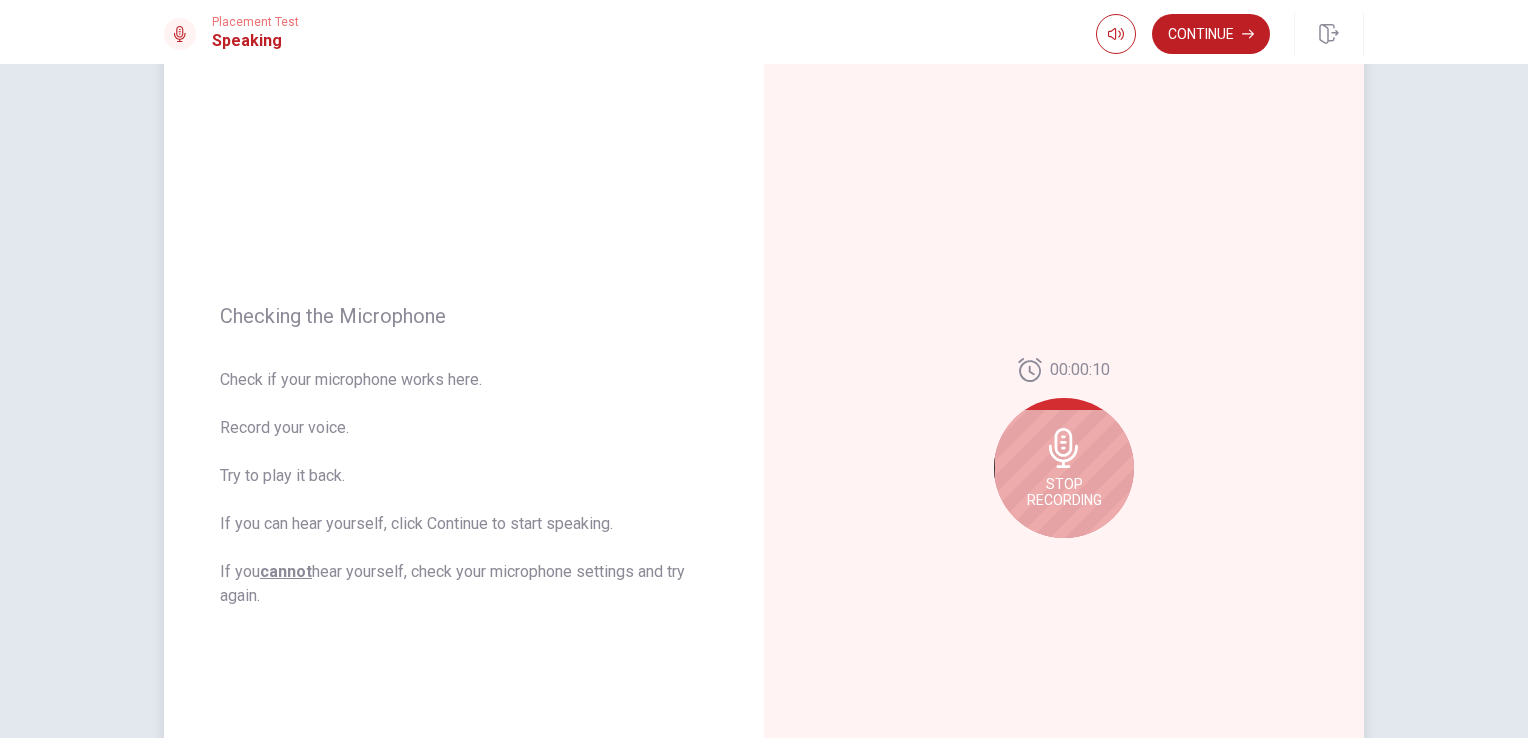 scroll, scrollTop: 0, scrollLeft: 0, axis: both 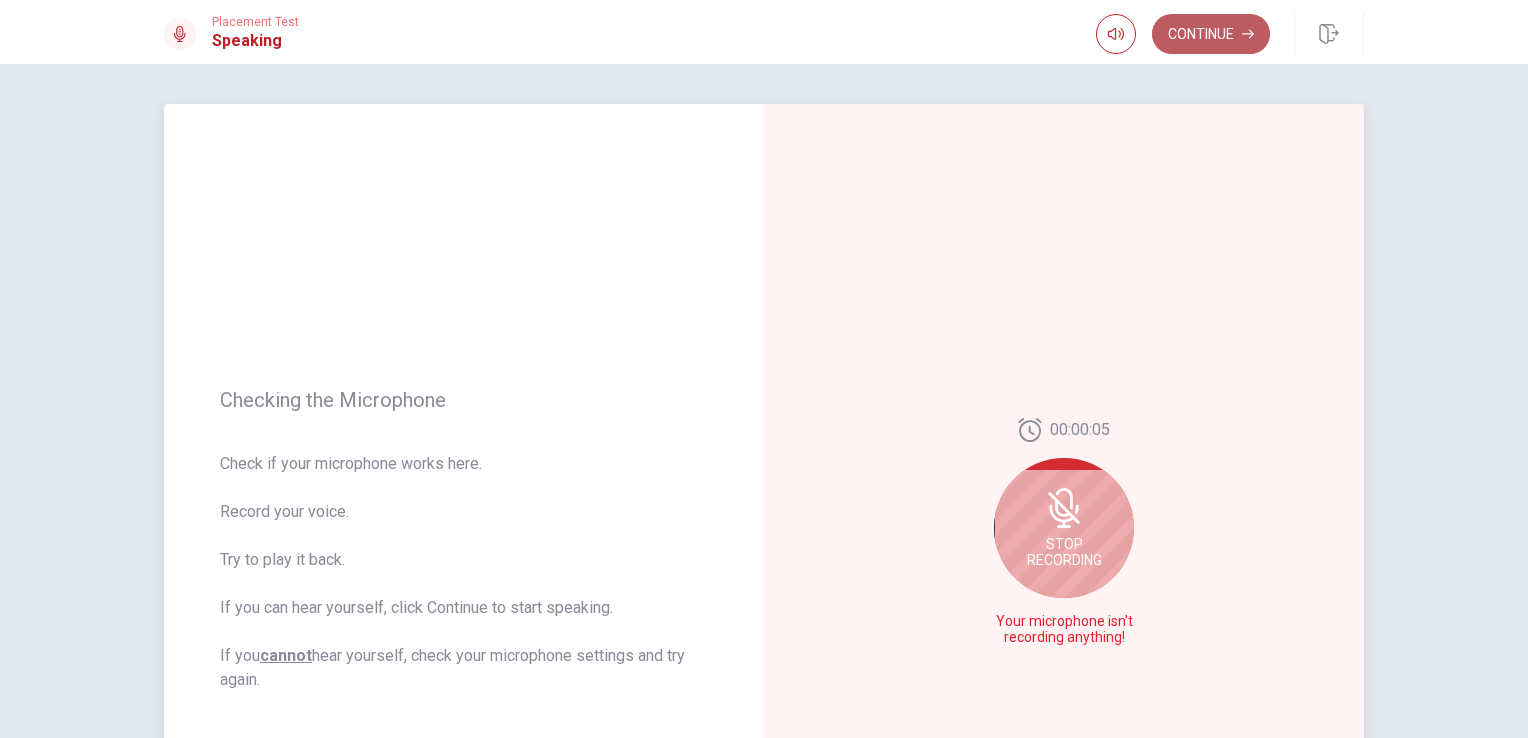 click on "Continue" at bounding box center [1211, 34] 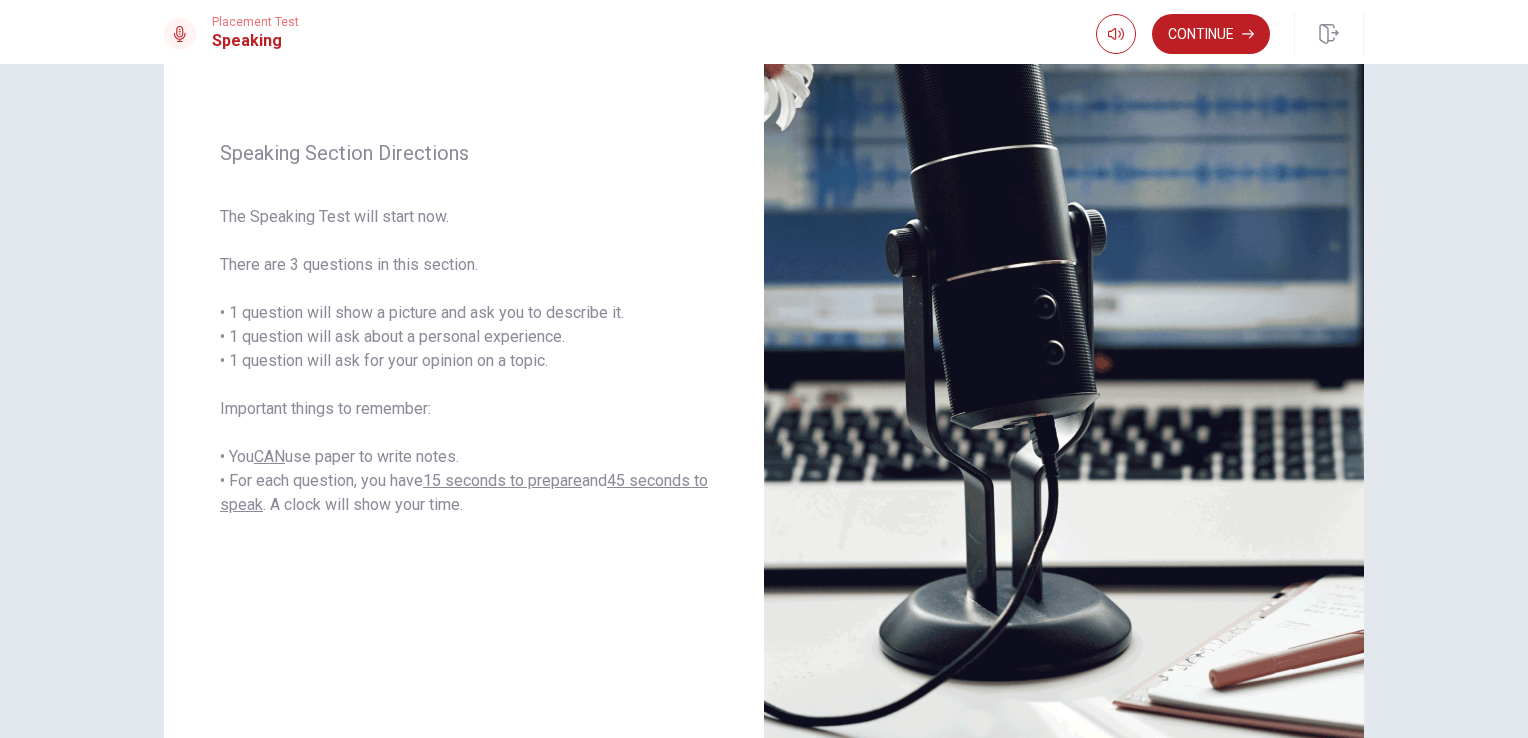 scroll, scrollTop: 213, scrollLeft: 0, axis: vertical 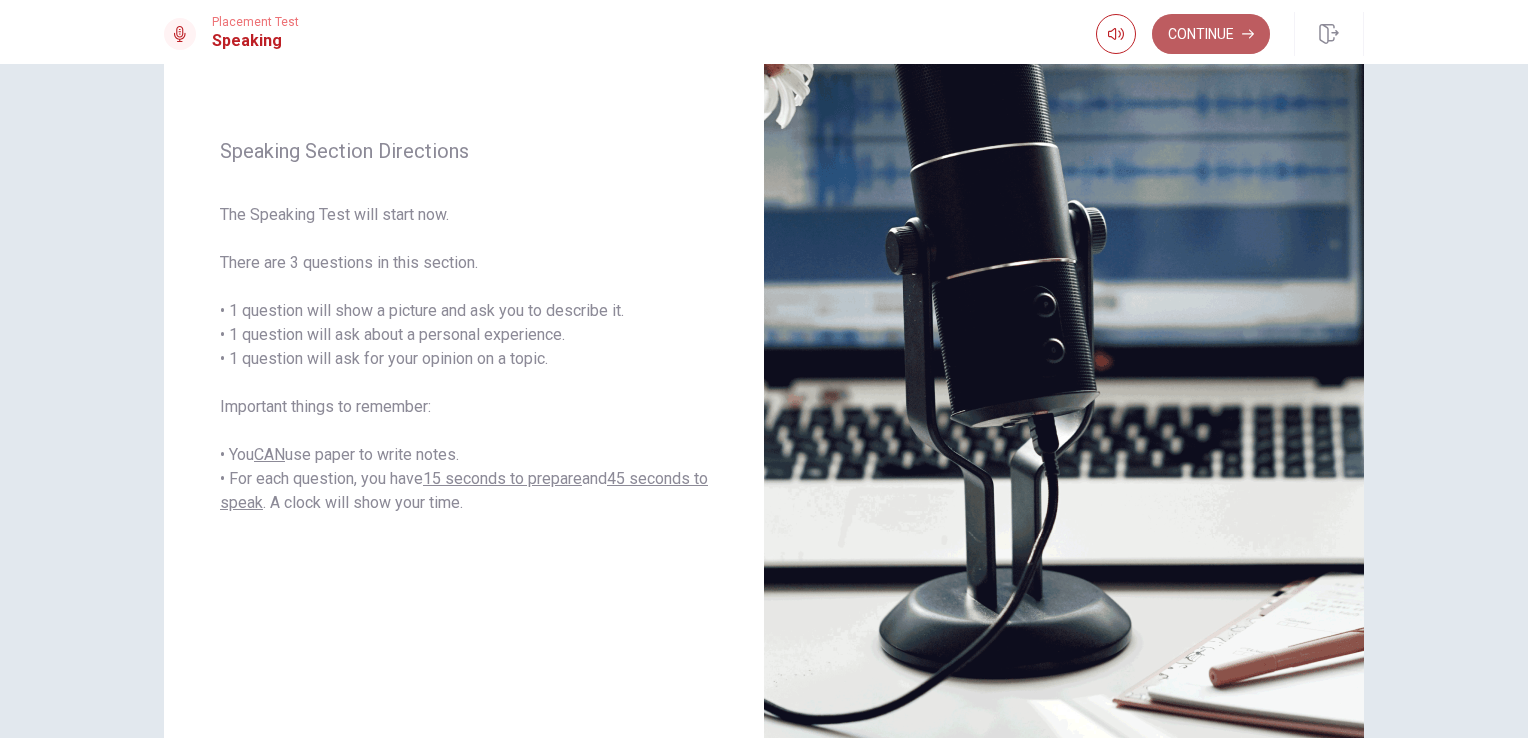 click on "Continue" at bounding box center (1211, 34) 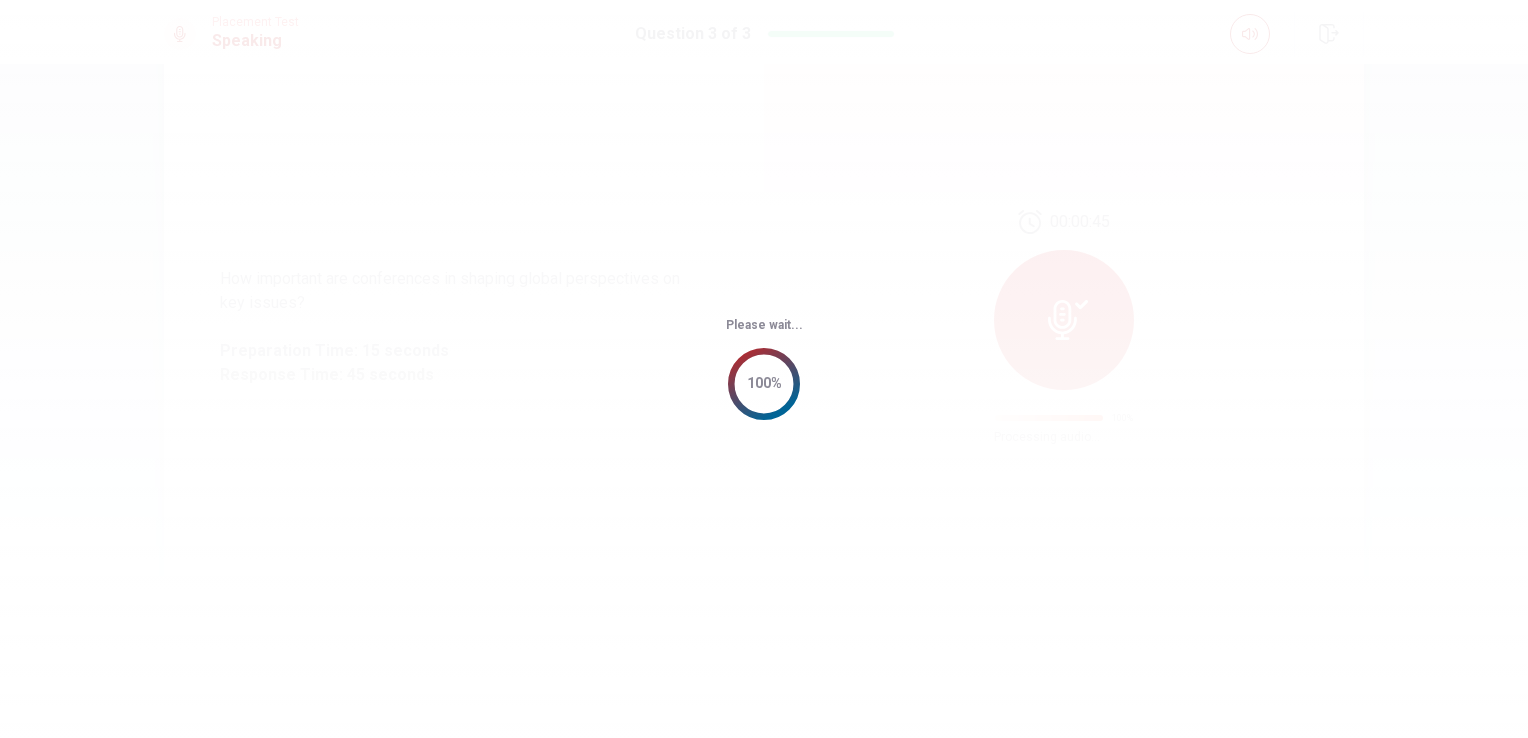 scroll, scrollTop: 0, scrollLeft: 0, axis: both 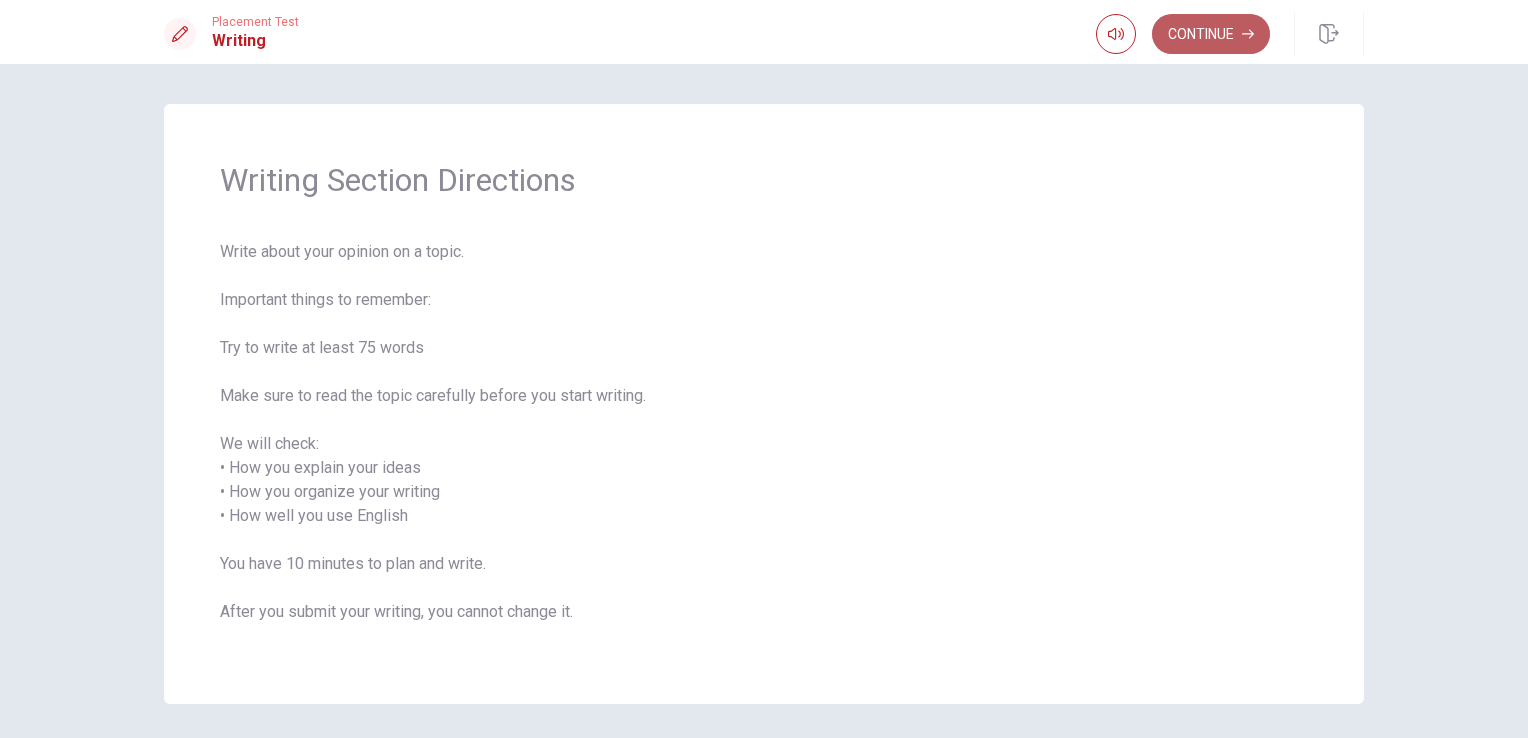 click on "Continue" at bounding box center [1211, 34] 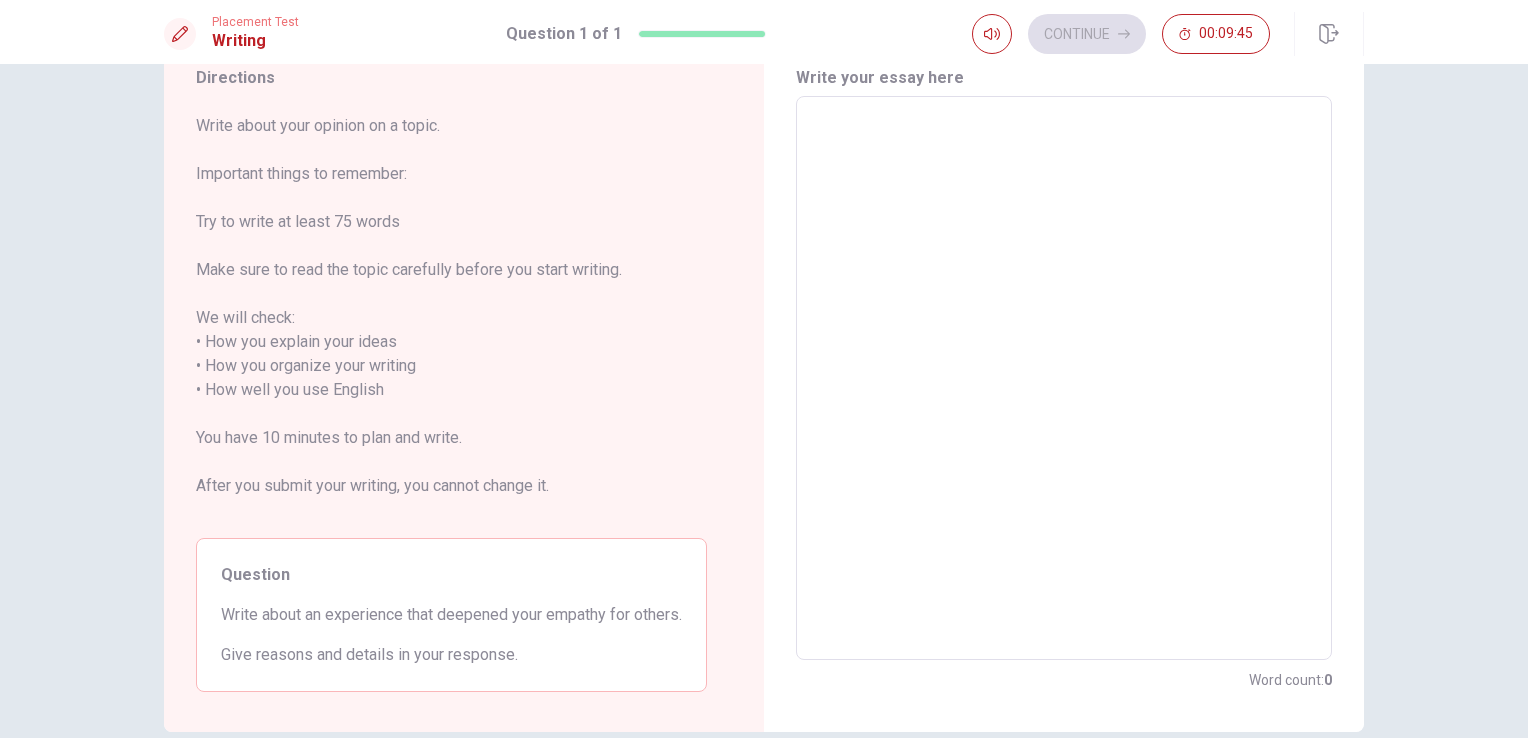 scroll, scrollTop: 0, scrollLeft: 0, axis: both 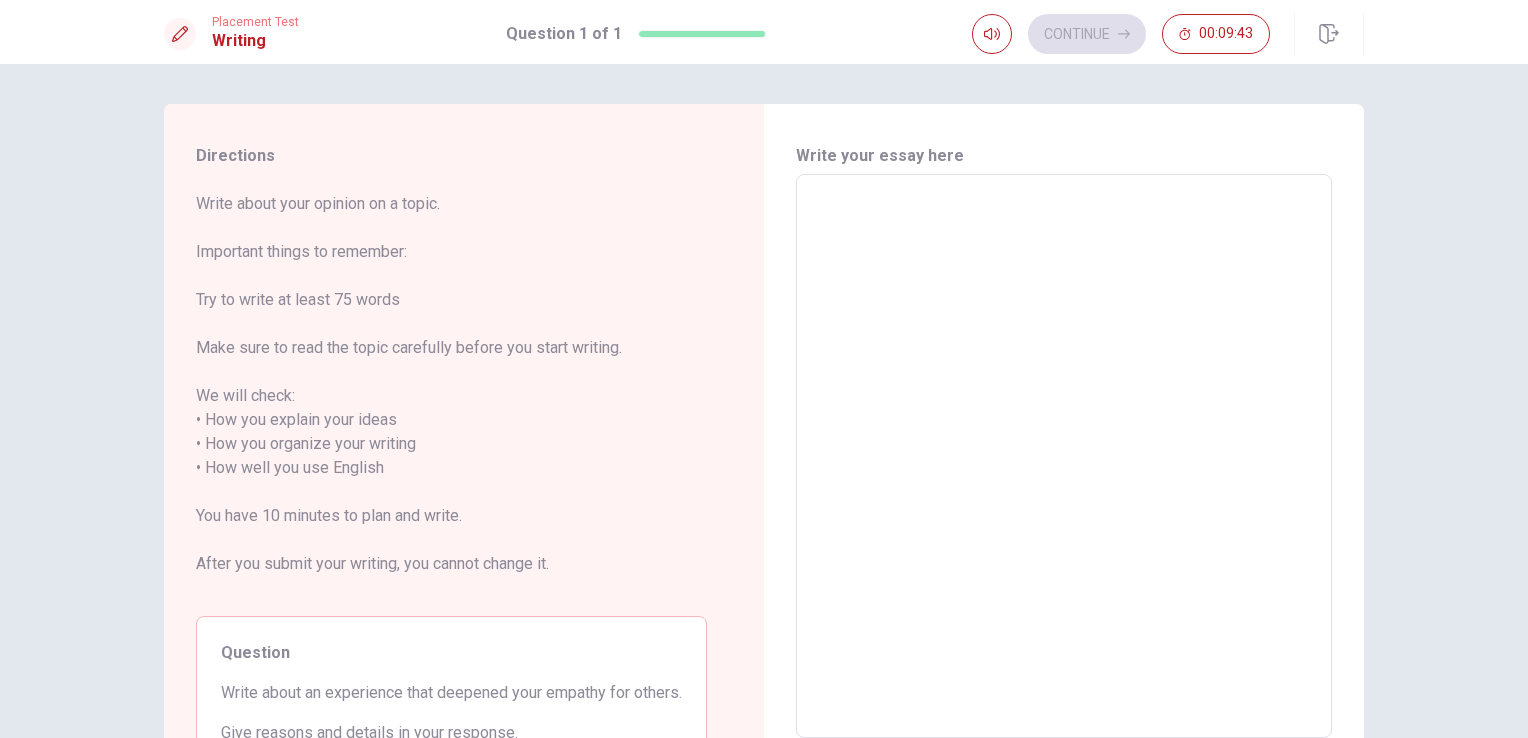click at bounding box center [1064, 456] 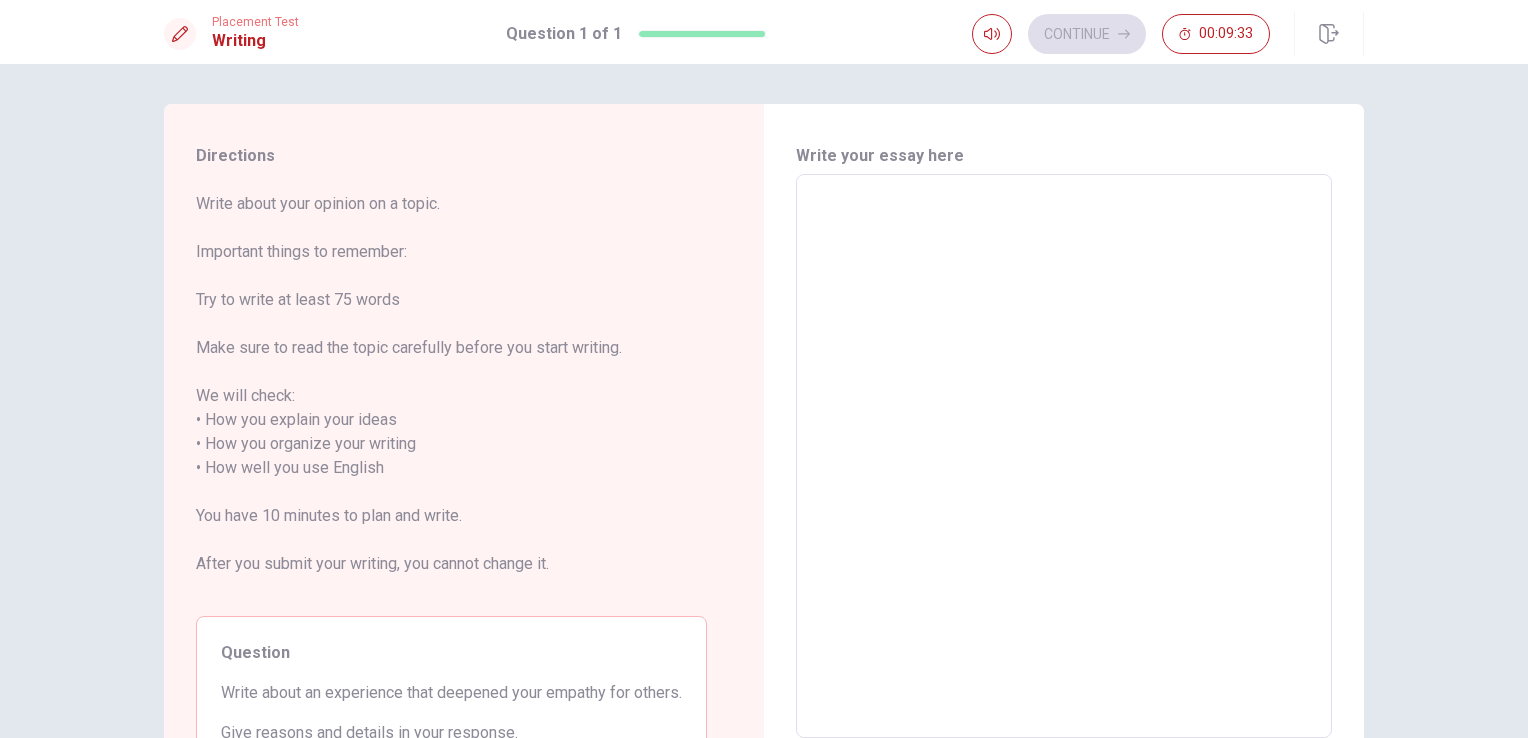 type on "W" 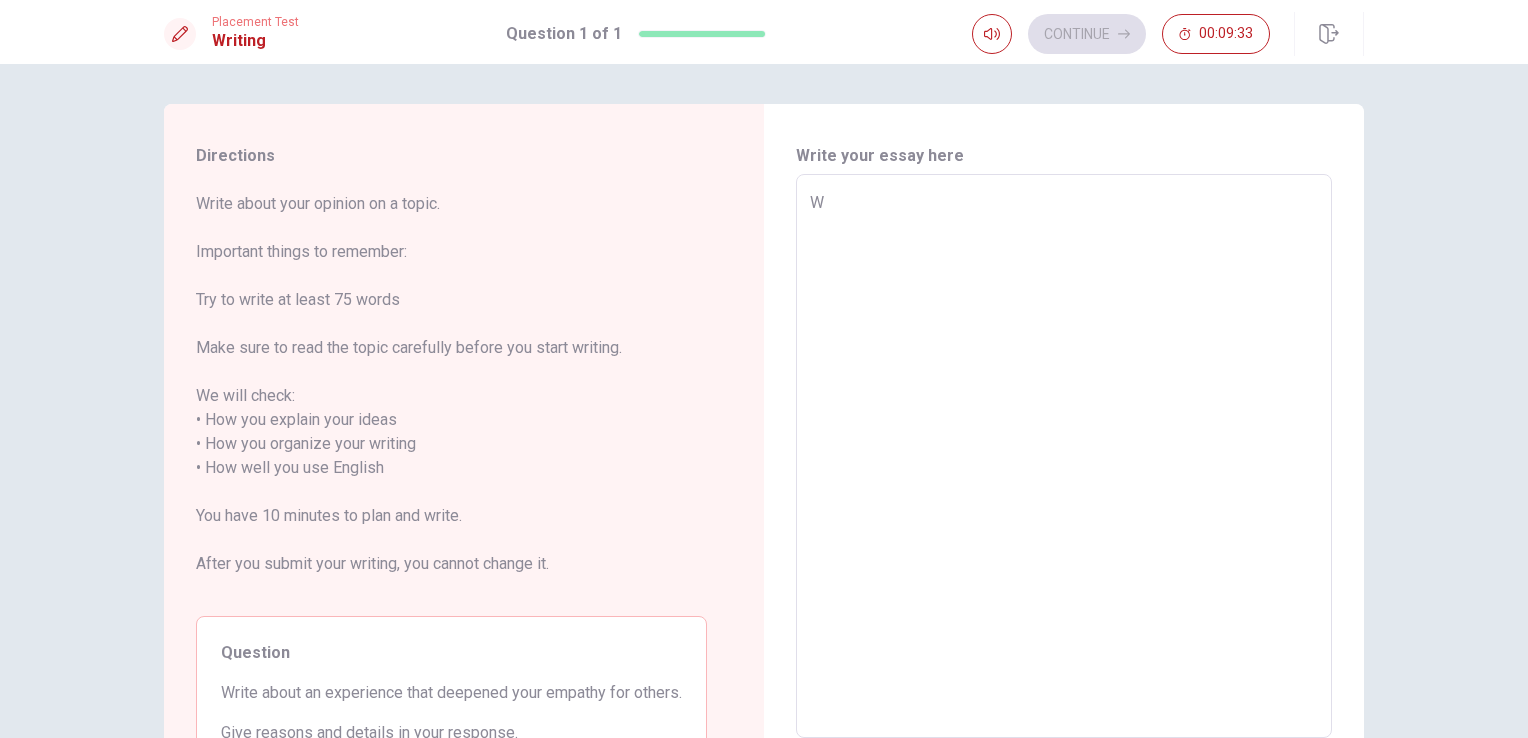 type on "x" 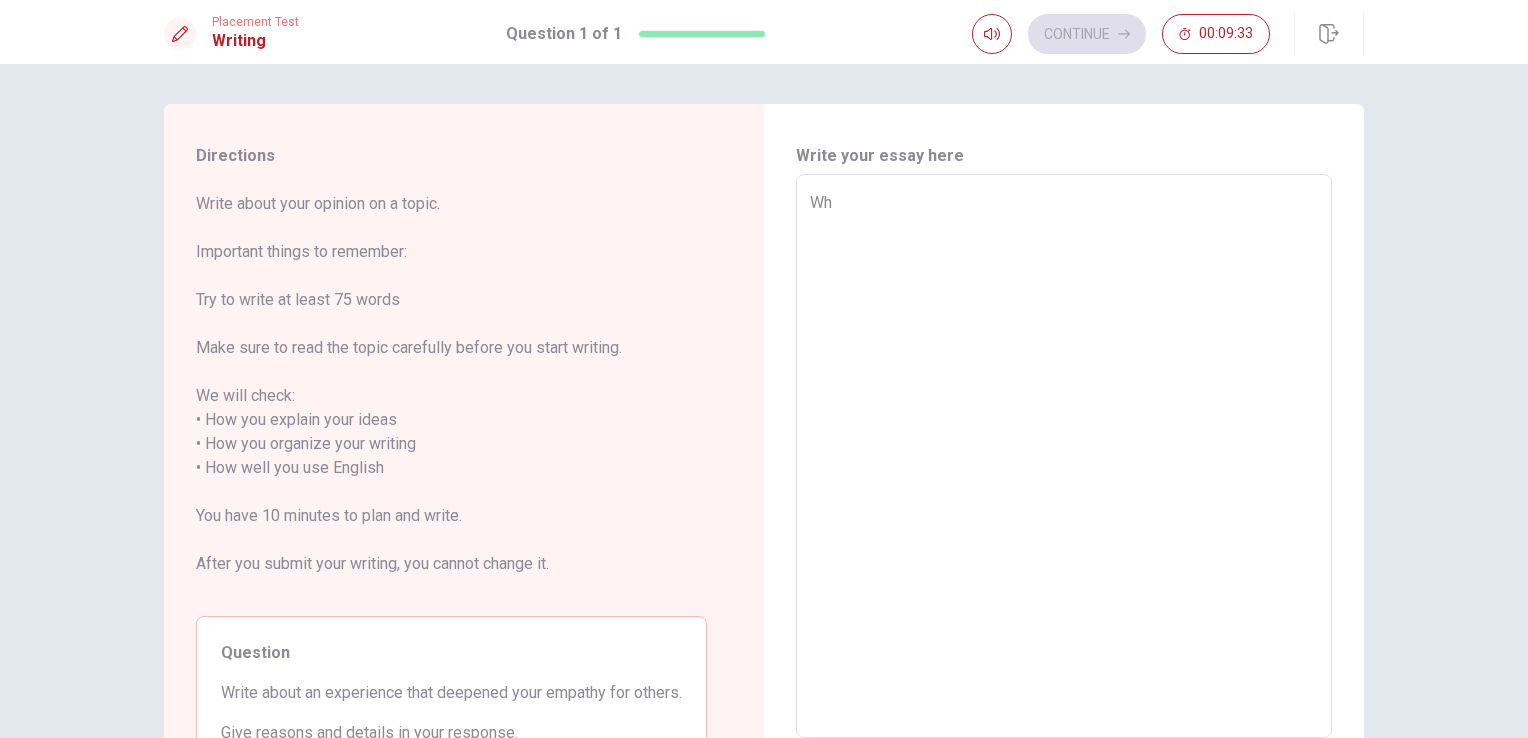 type on "x" 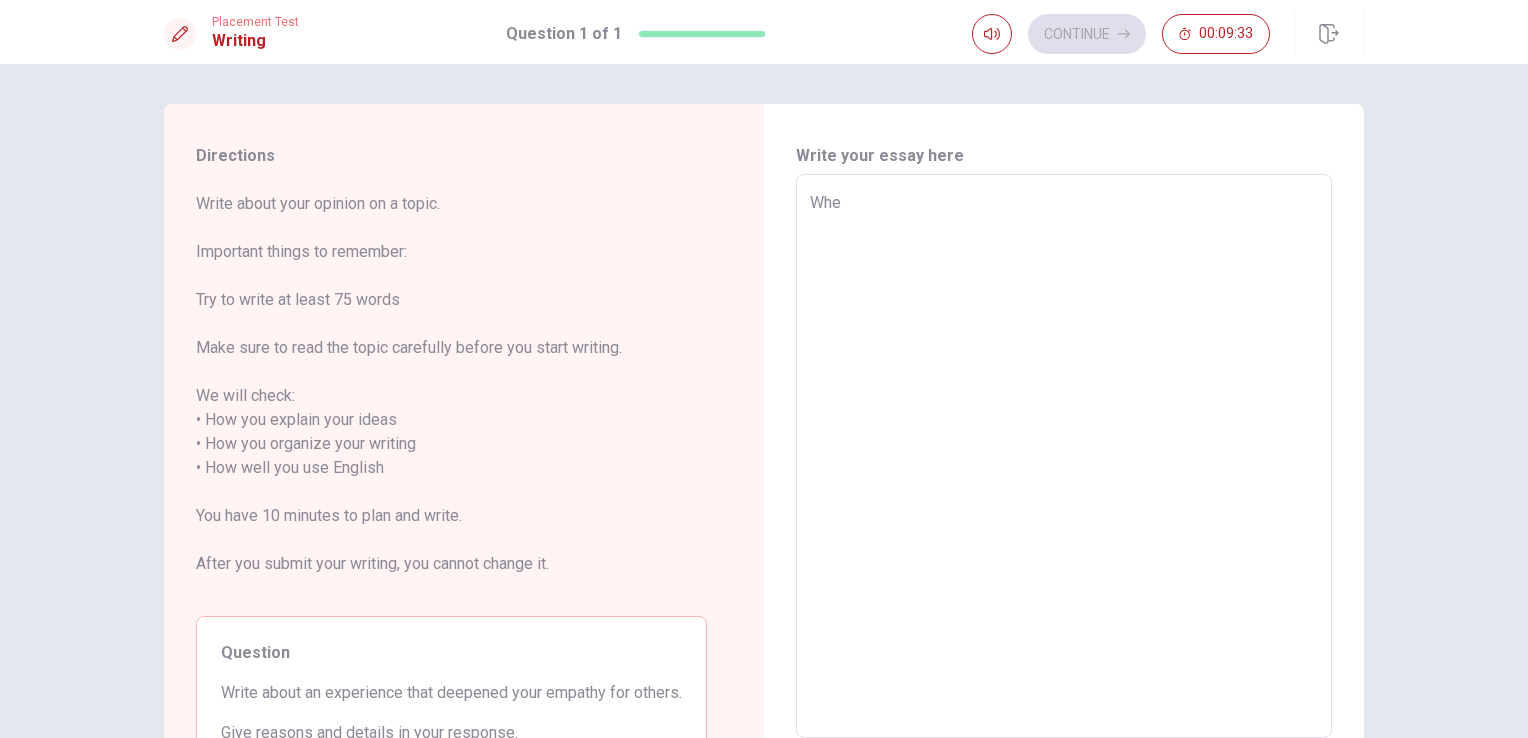 type on "x" 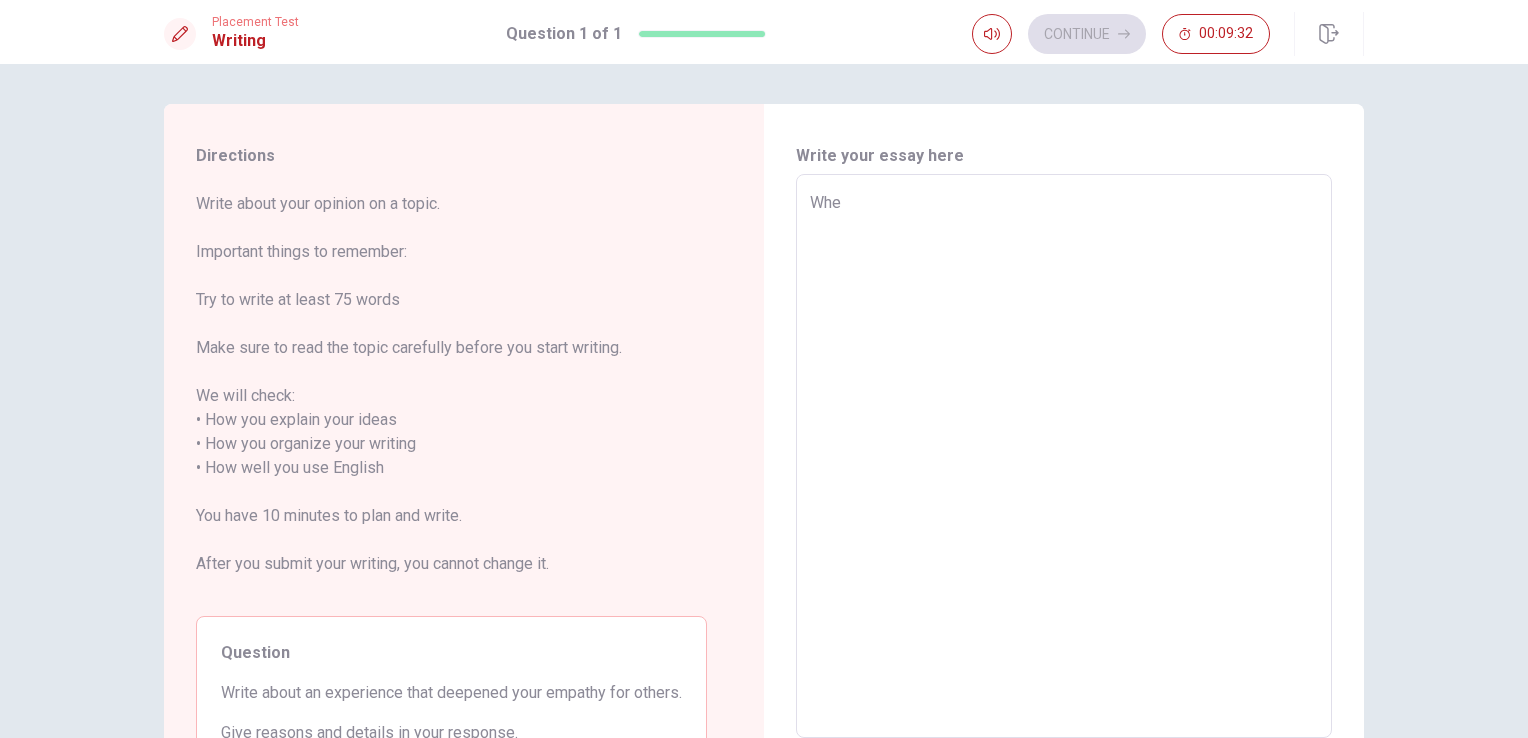 type on "When" 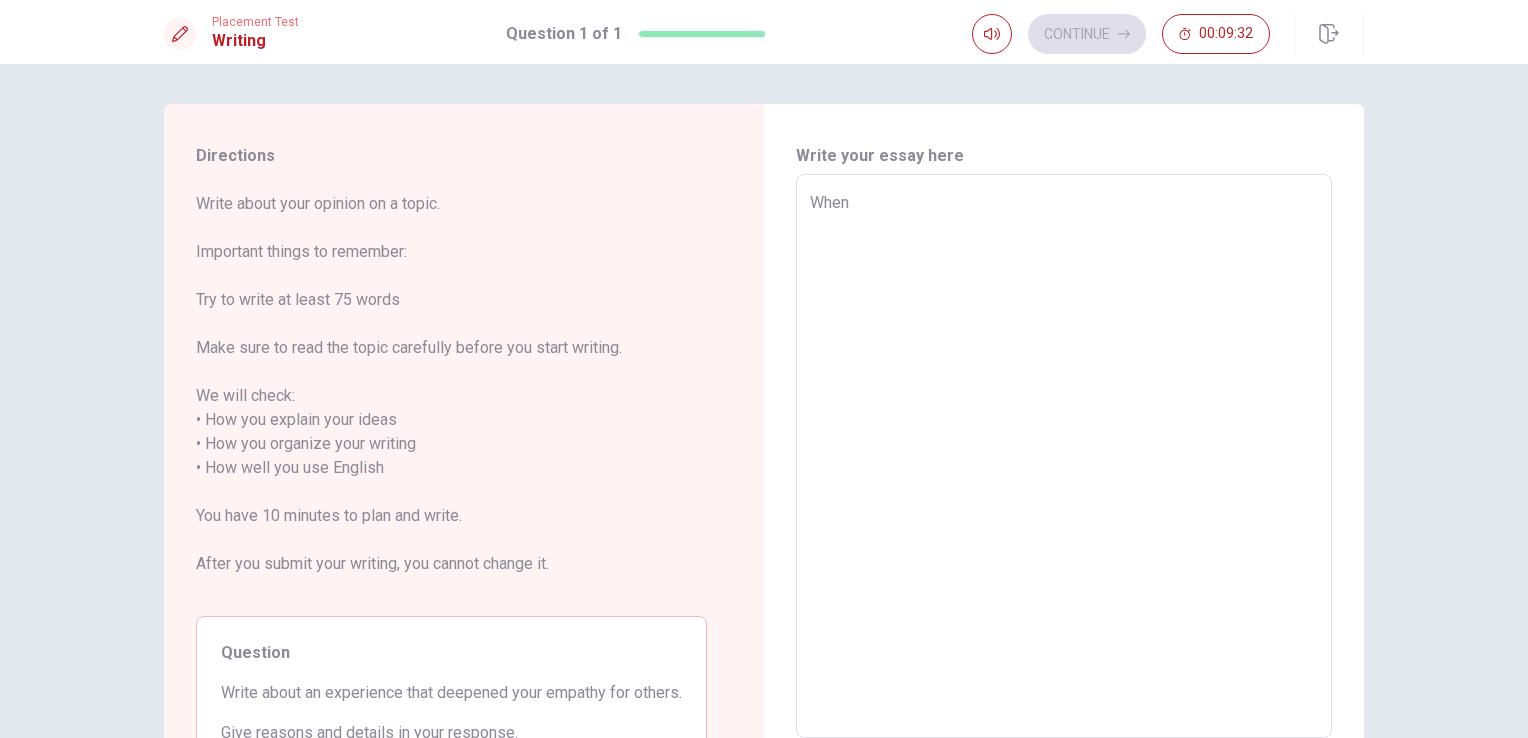 type on "x" 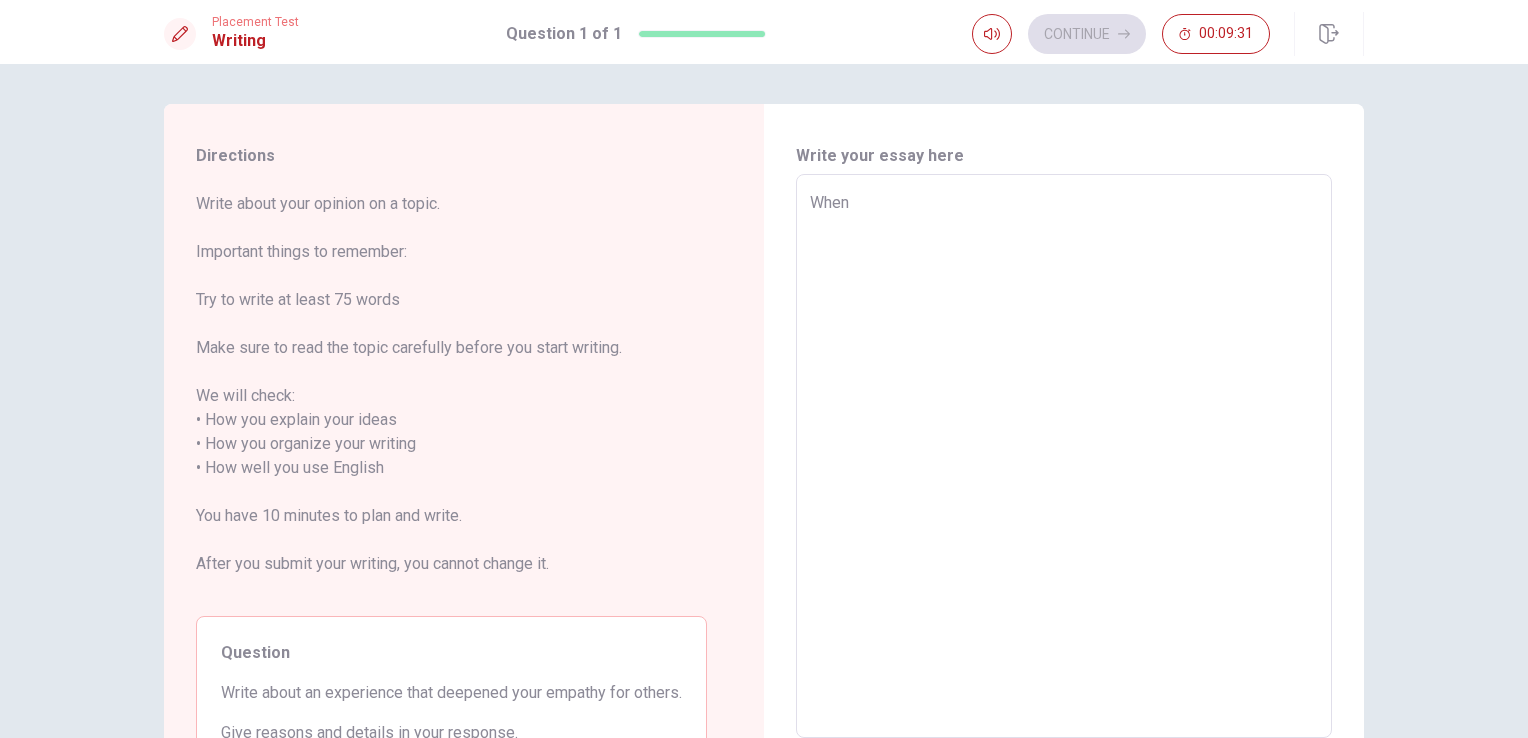 type on "When I" 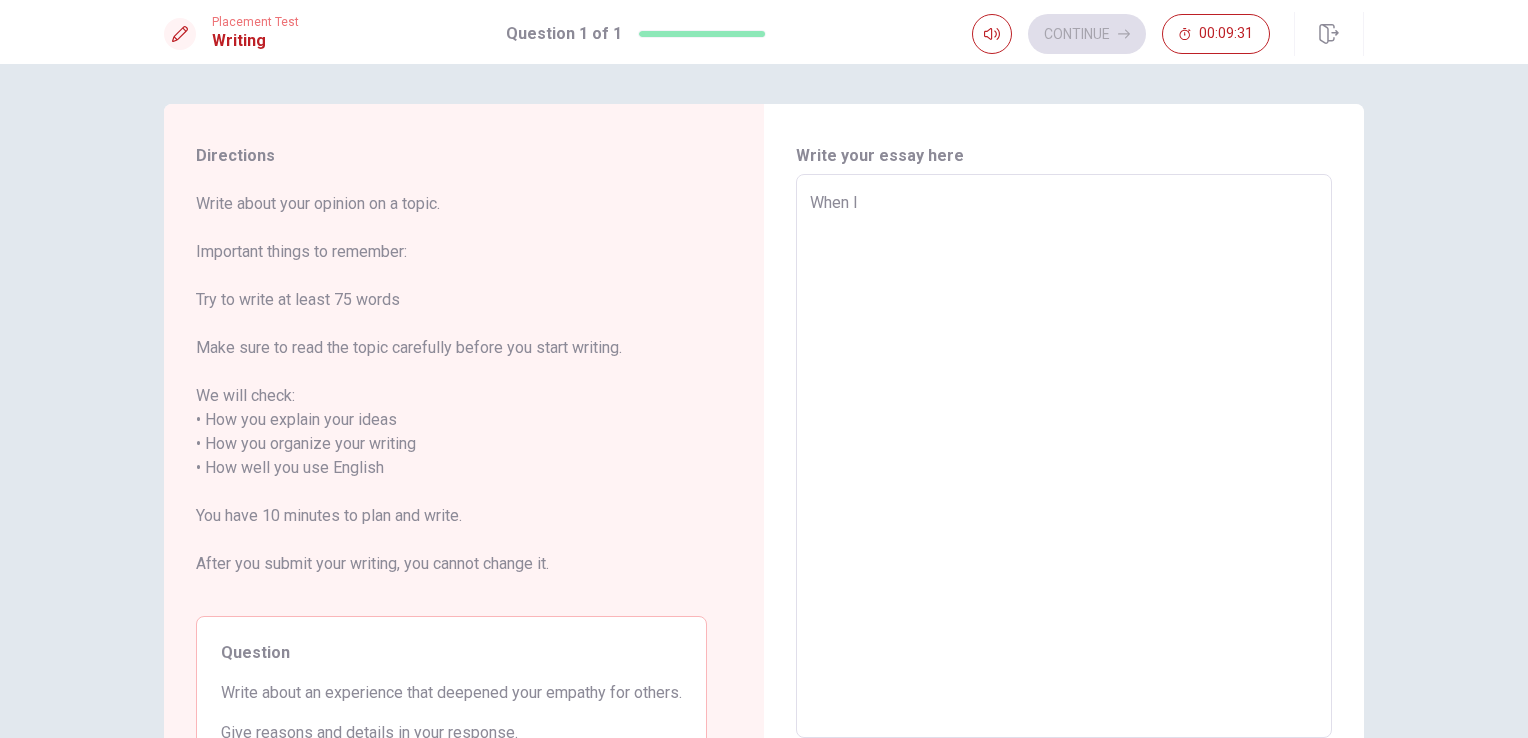 type on "x" 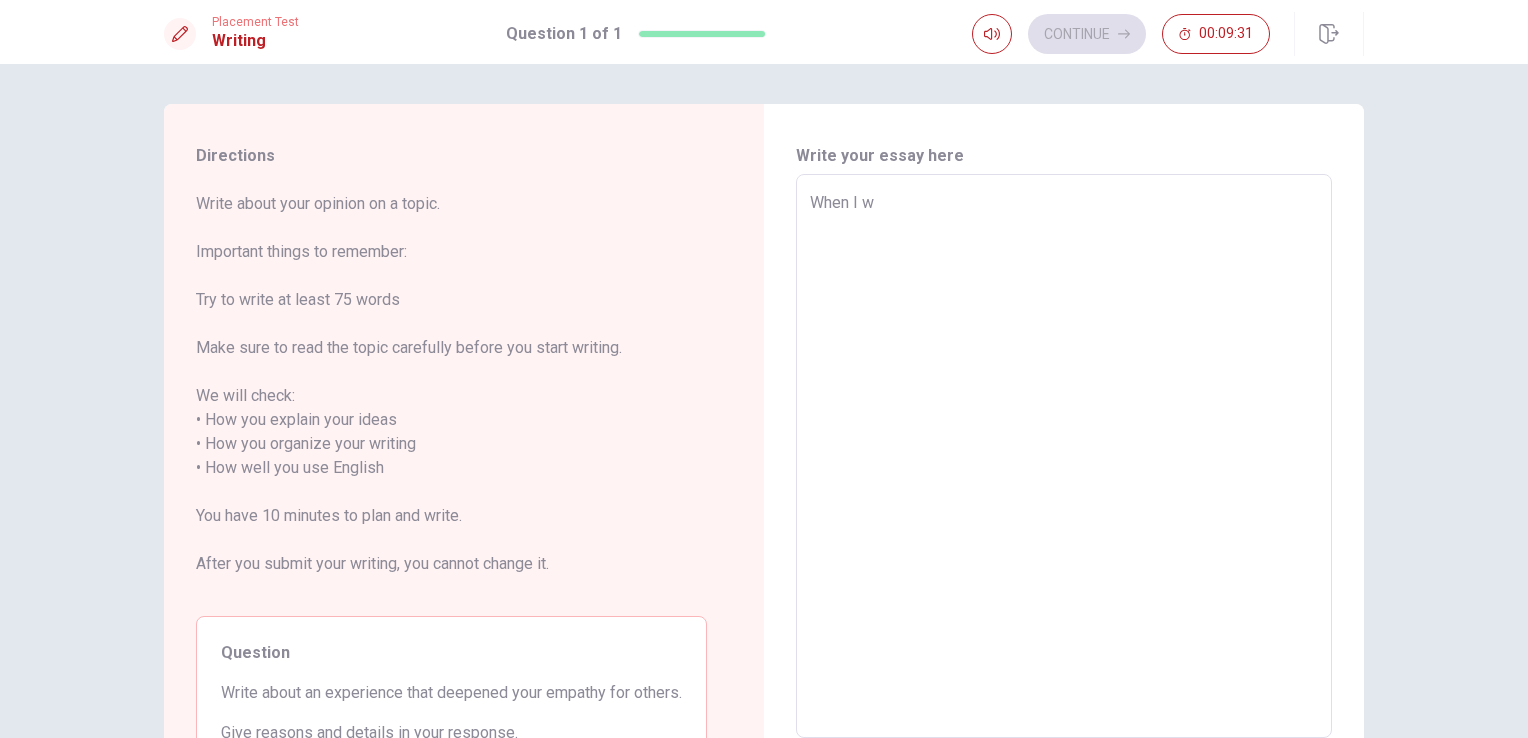 type on "x" 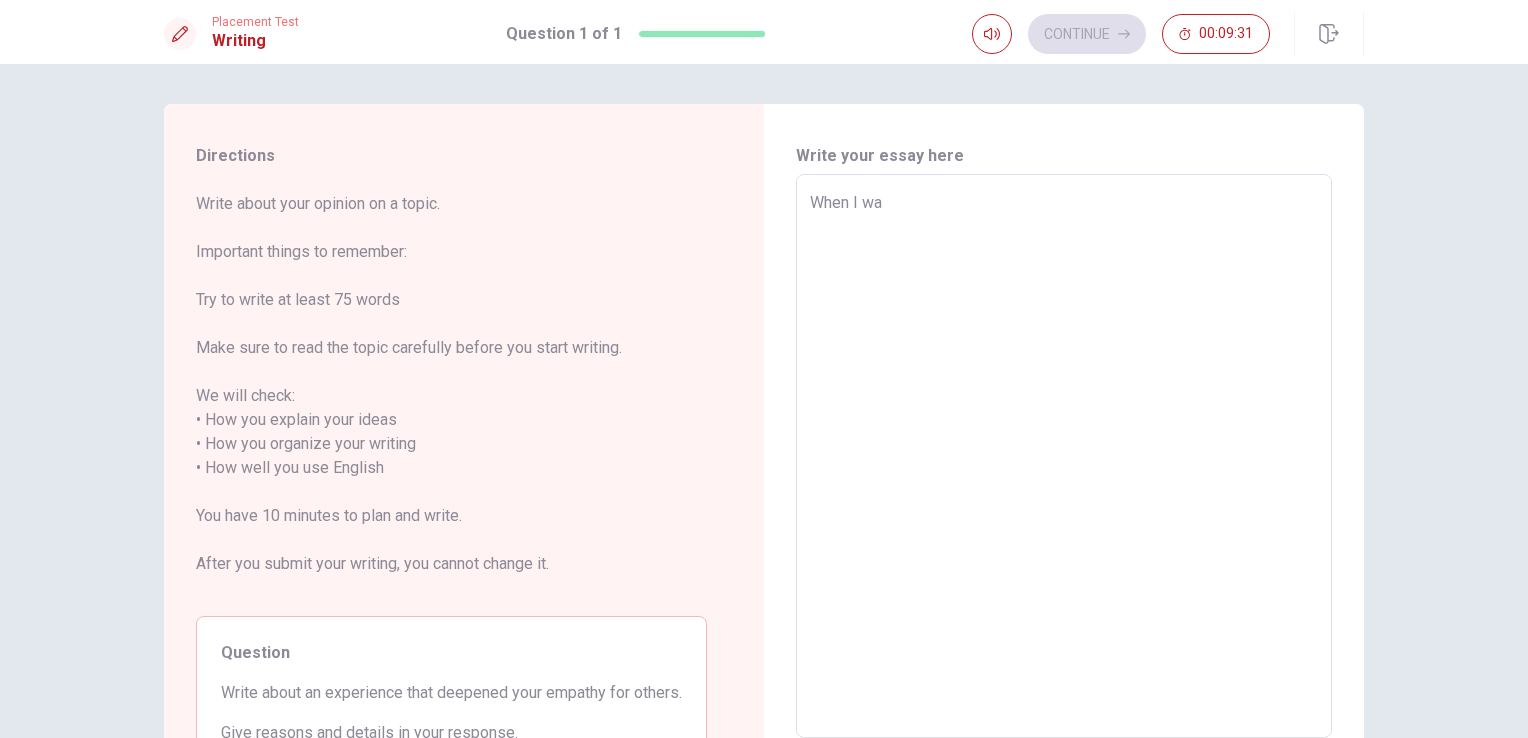 type on "x" 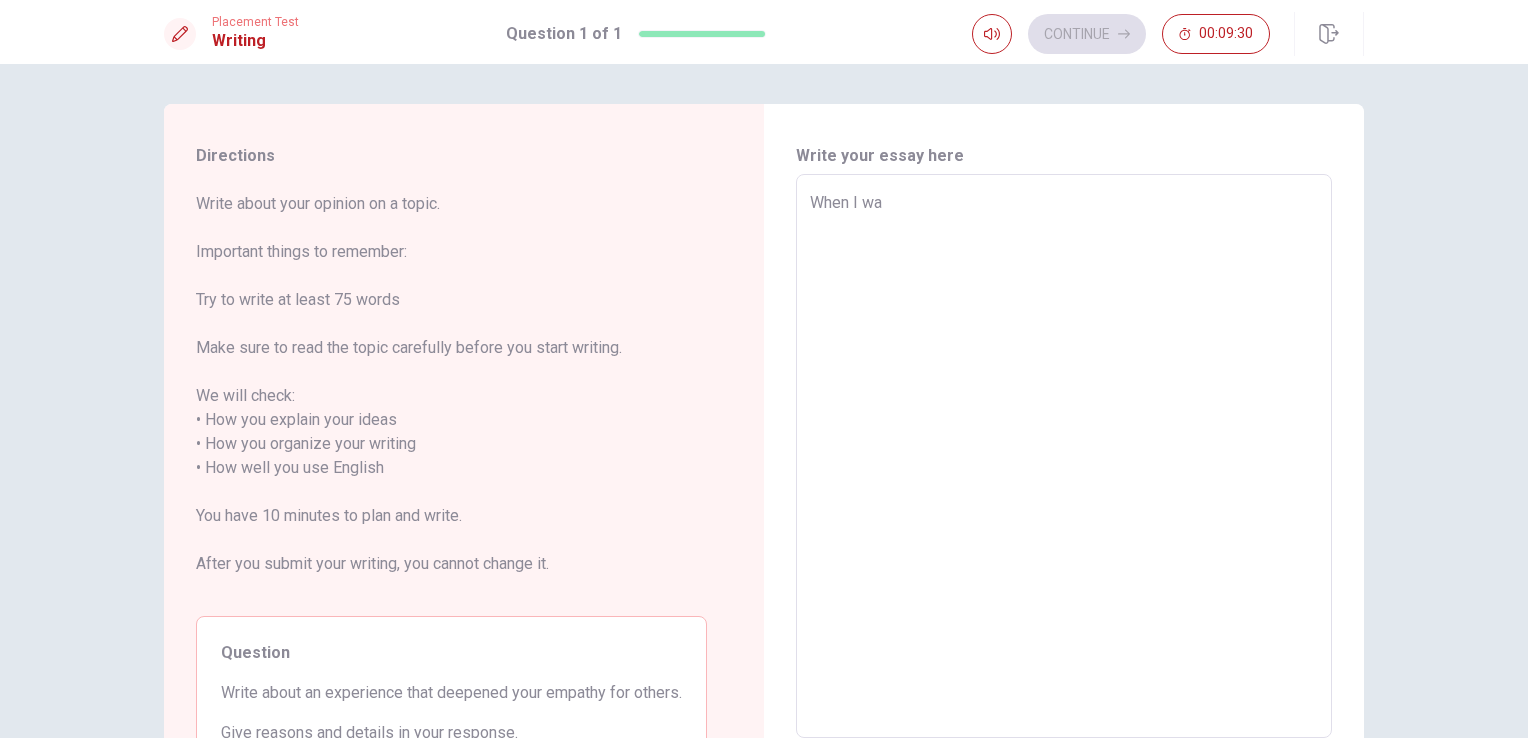 type on "When I was" 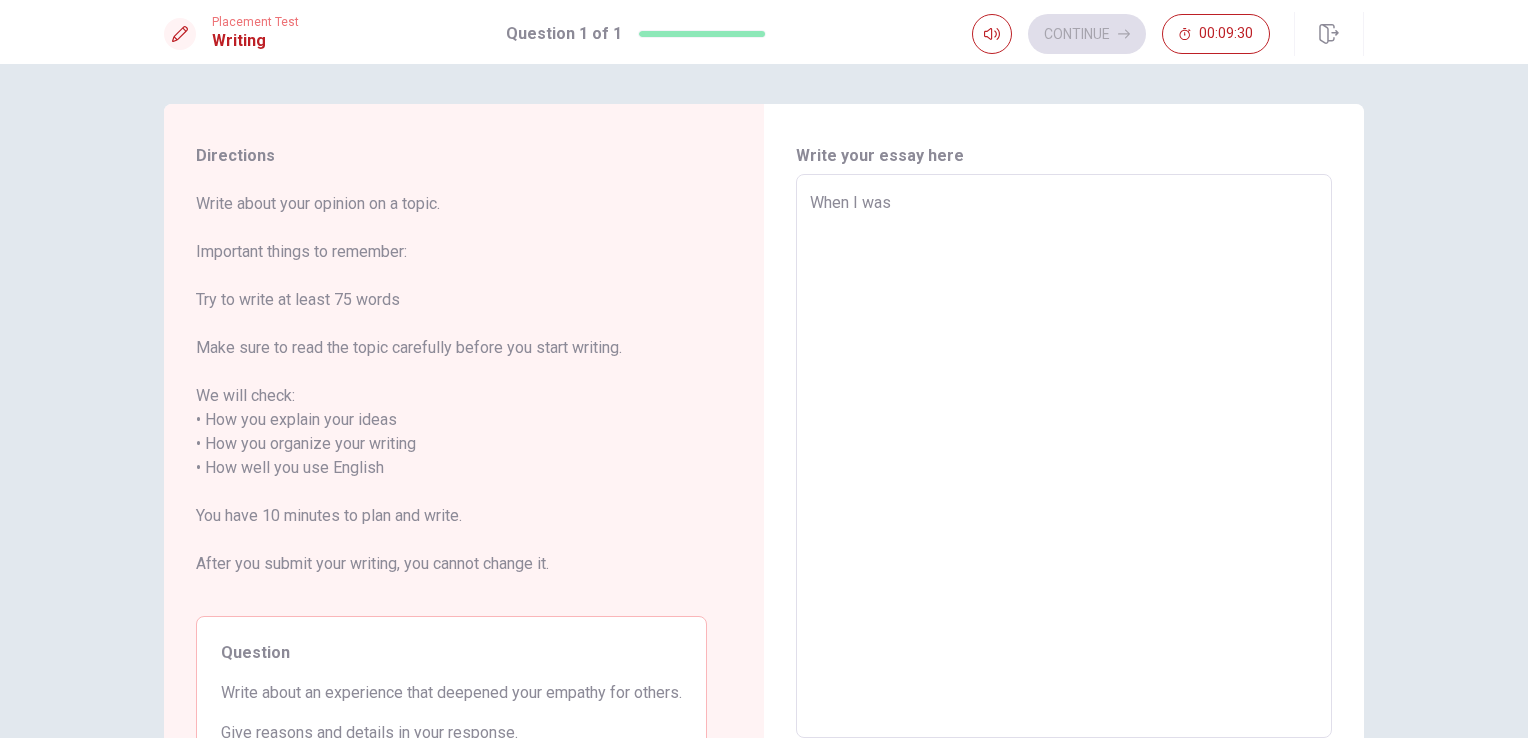 type on "x" 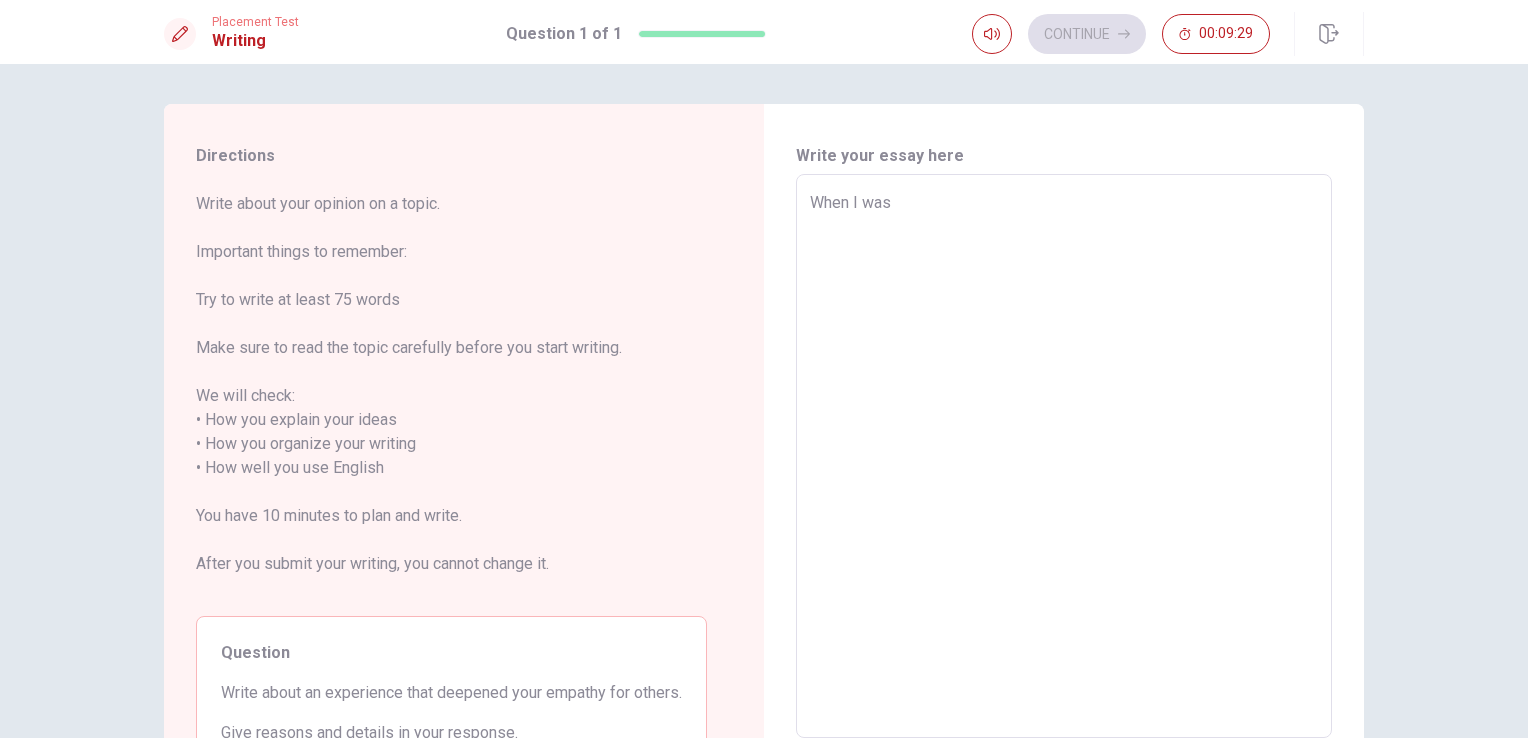 type on "When I was 1" 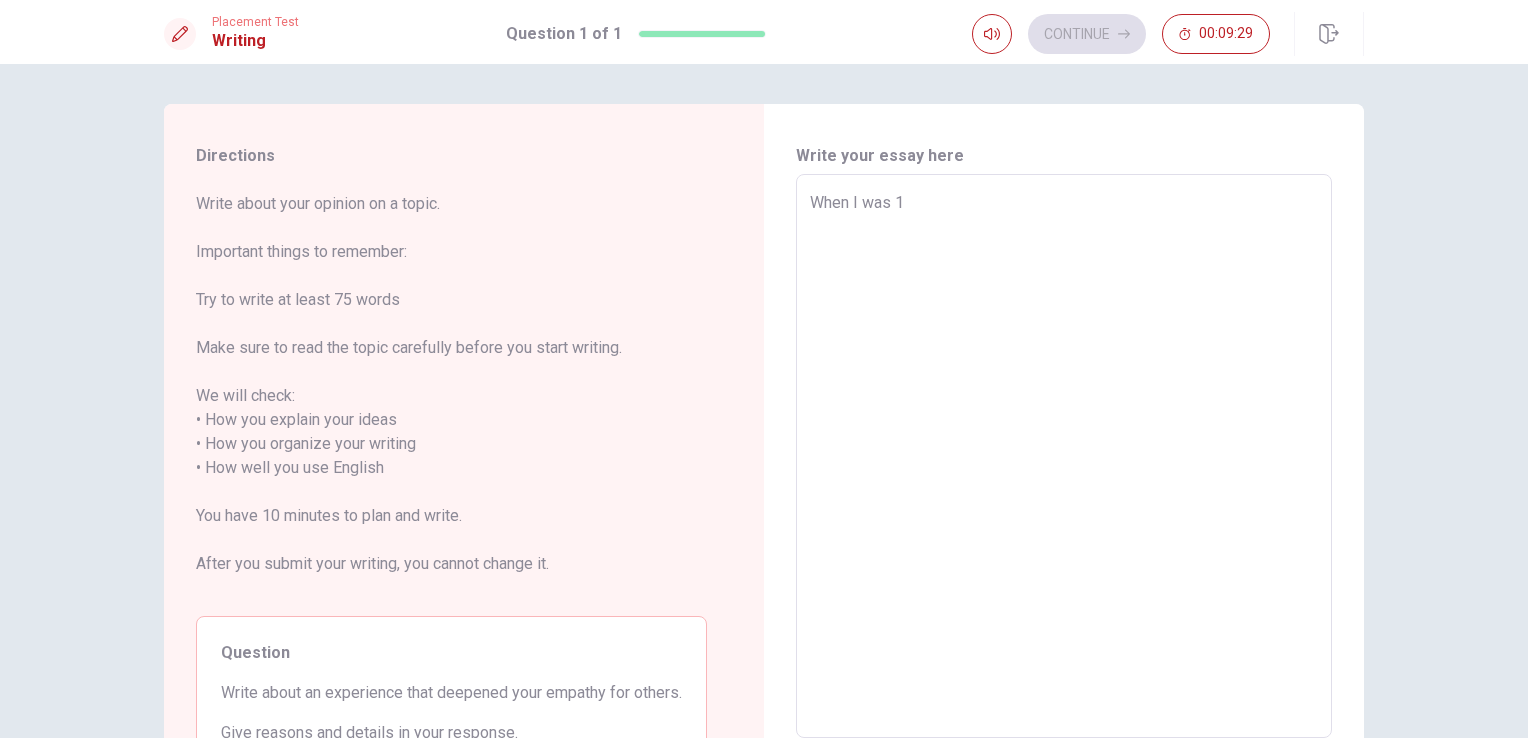 type on "x" 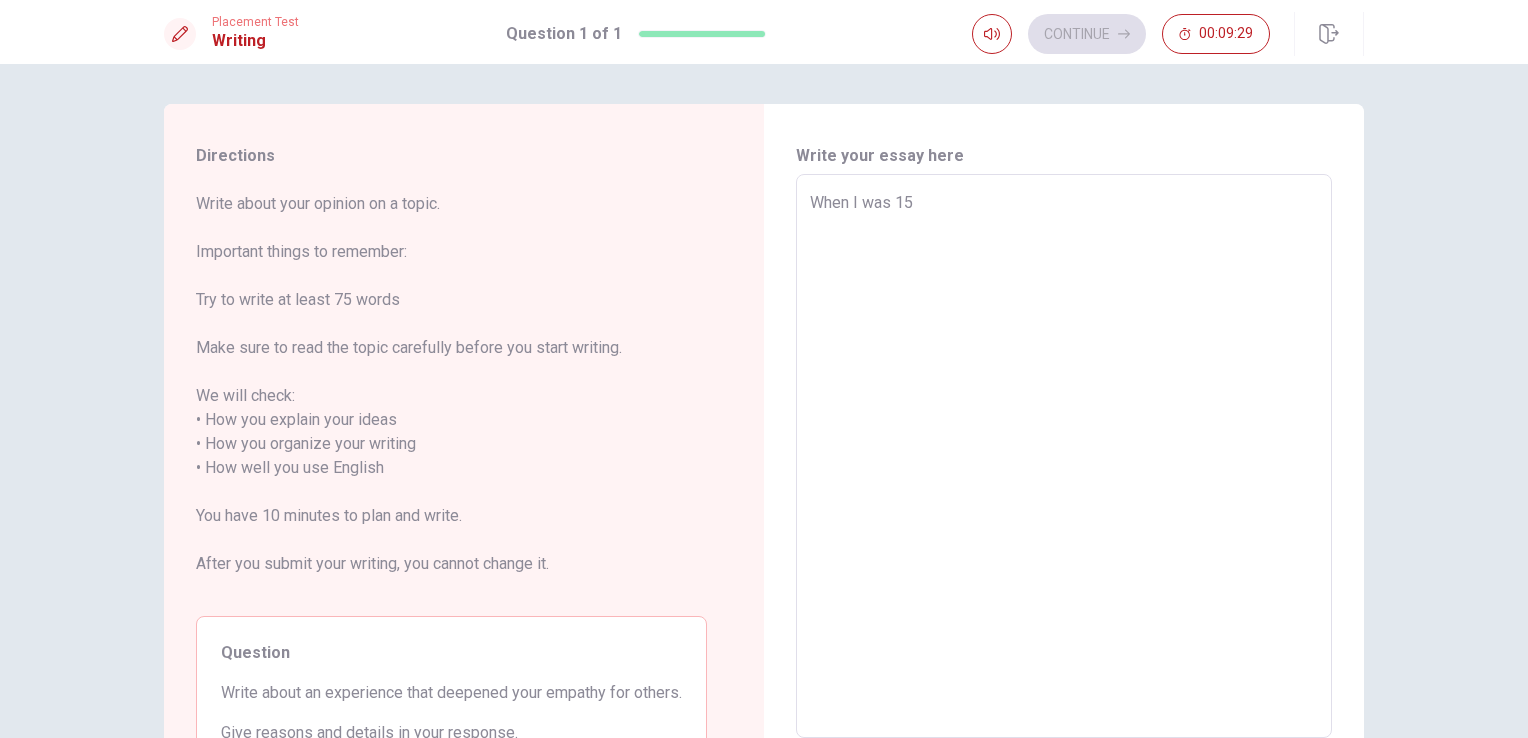 type on "x" 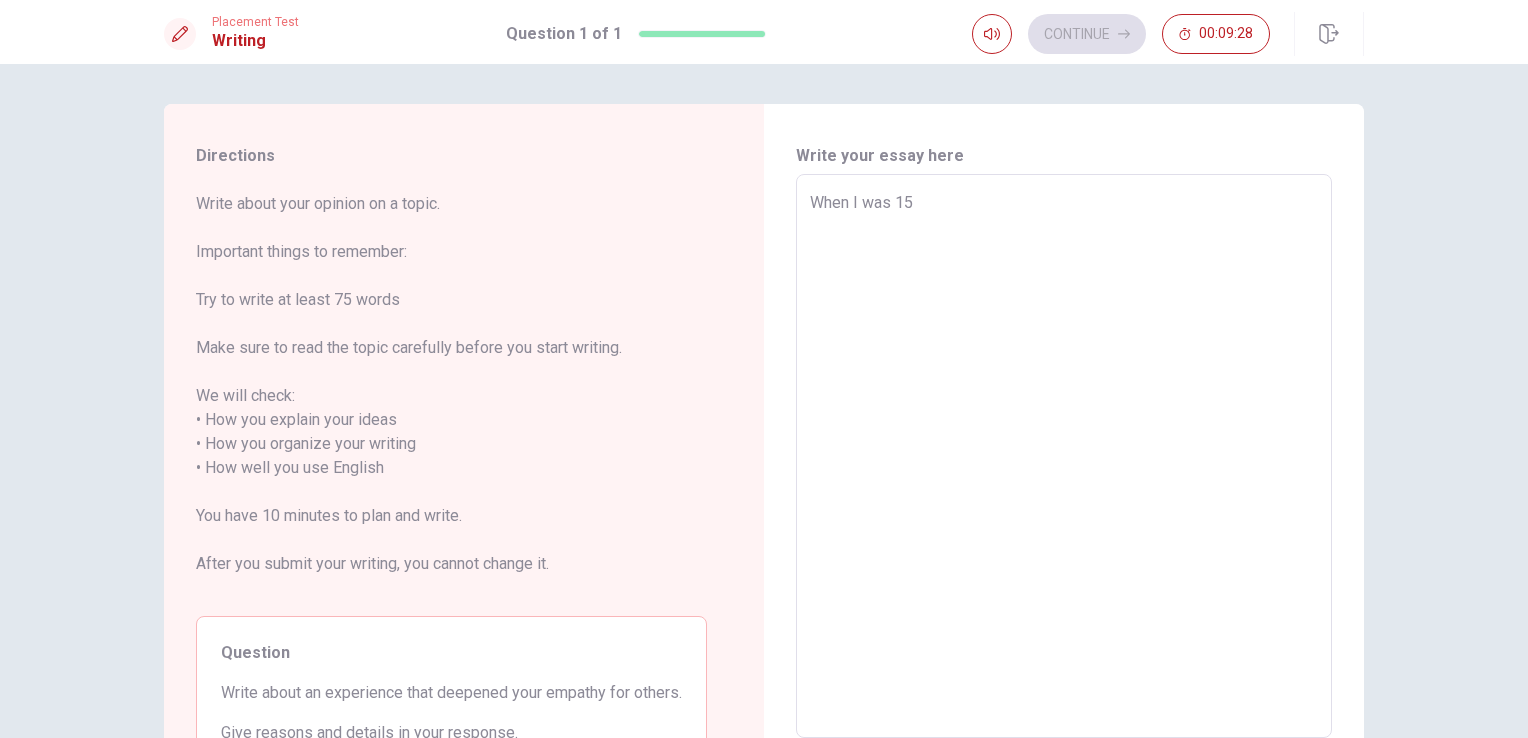 type on "When I was 15" 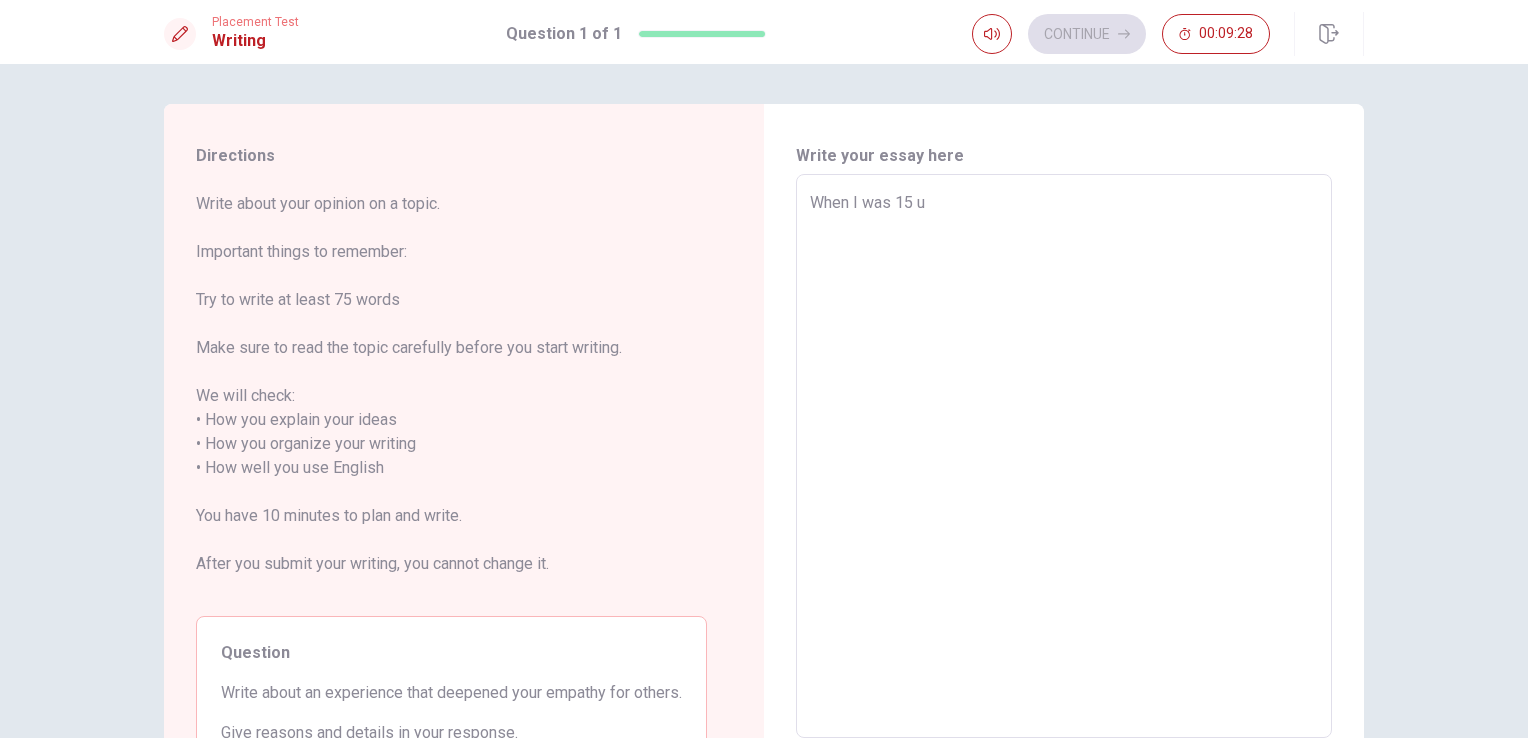type on "x" 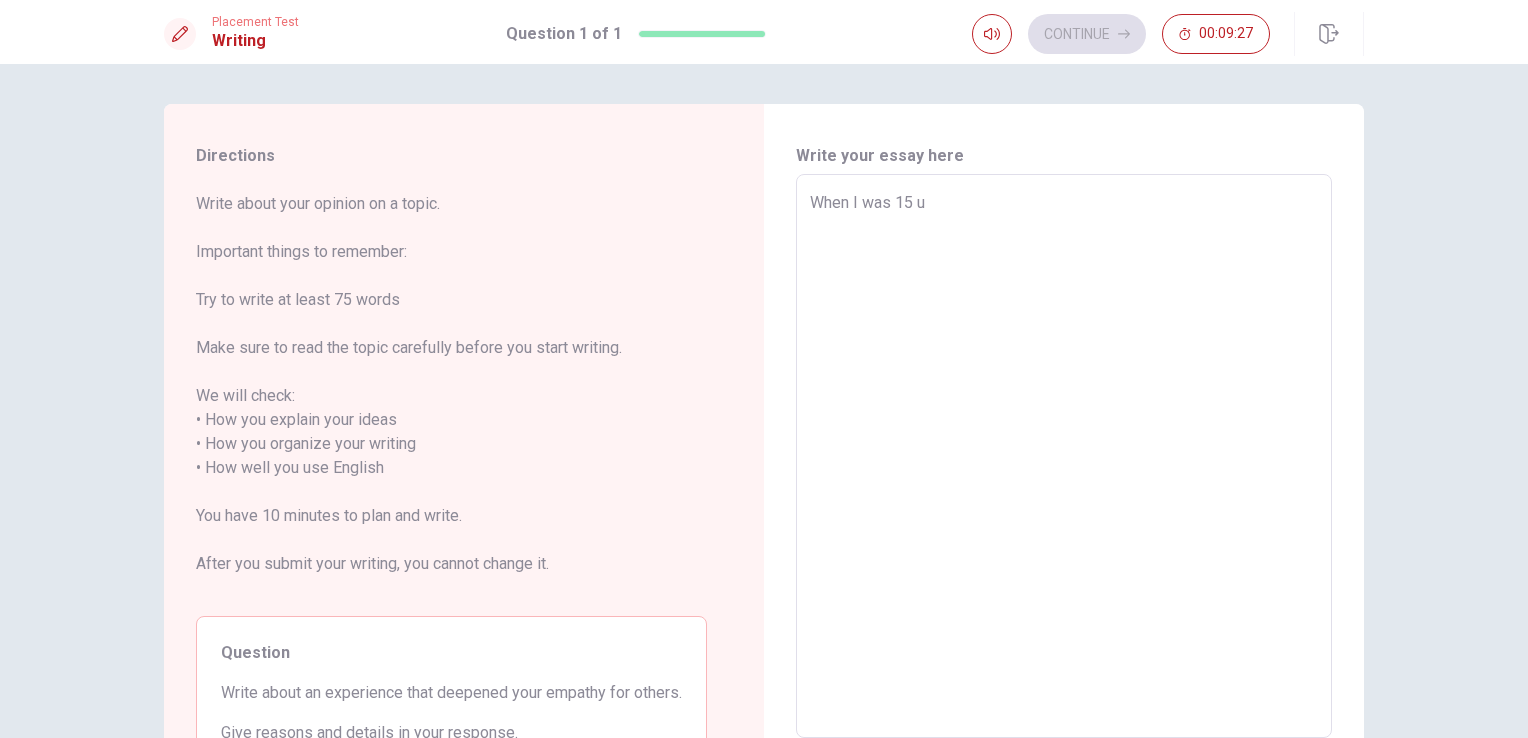 type on "When I was 15" 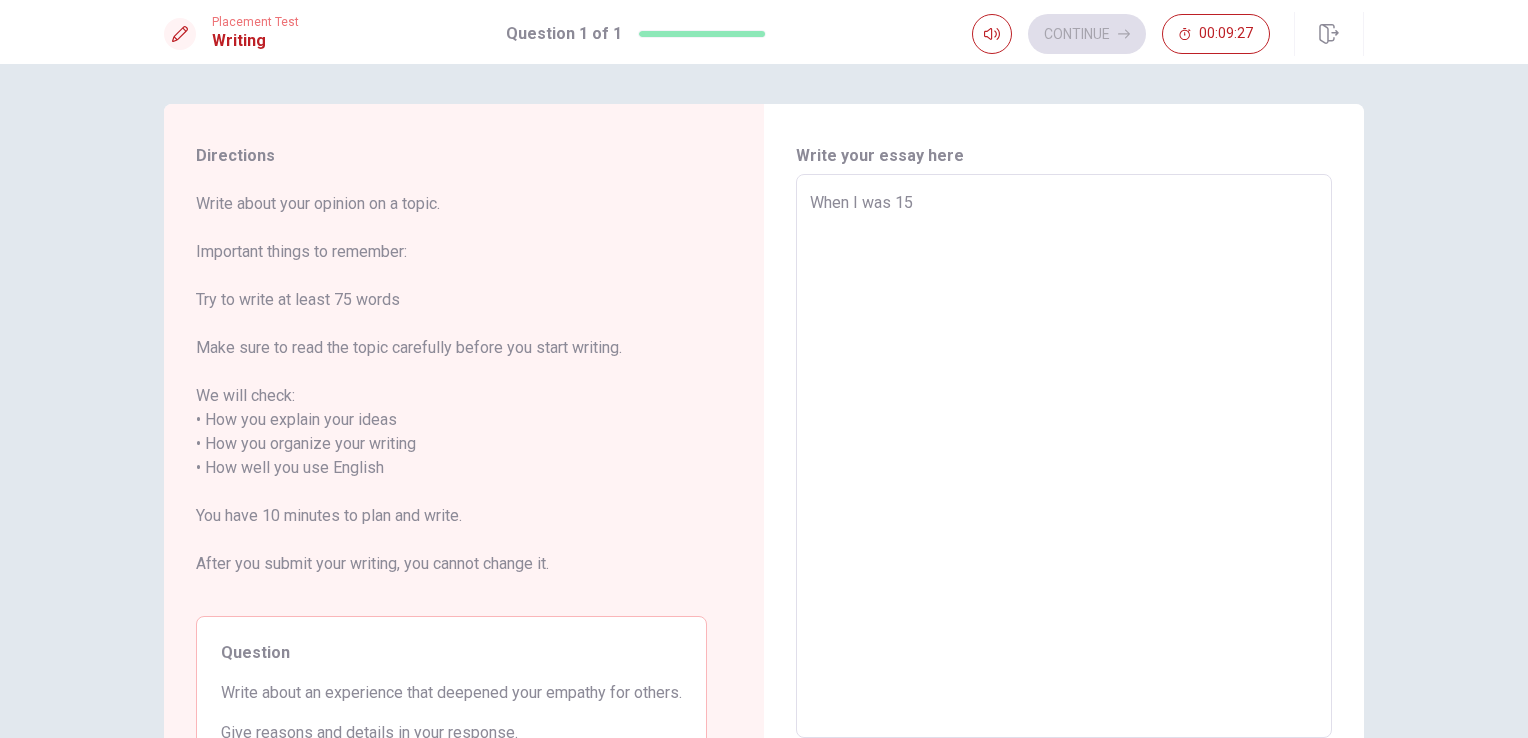 type on "x" 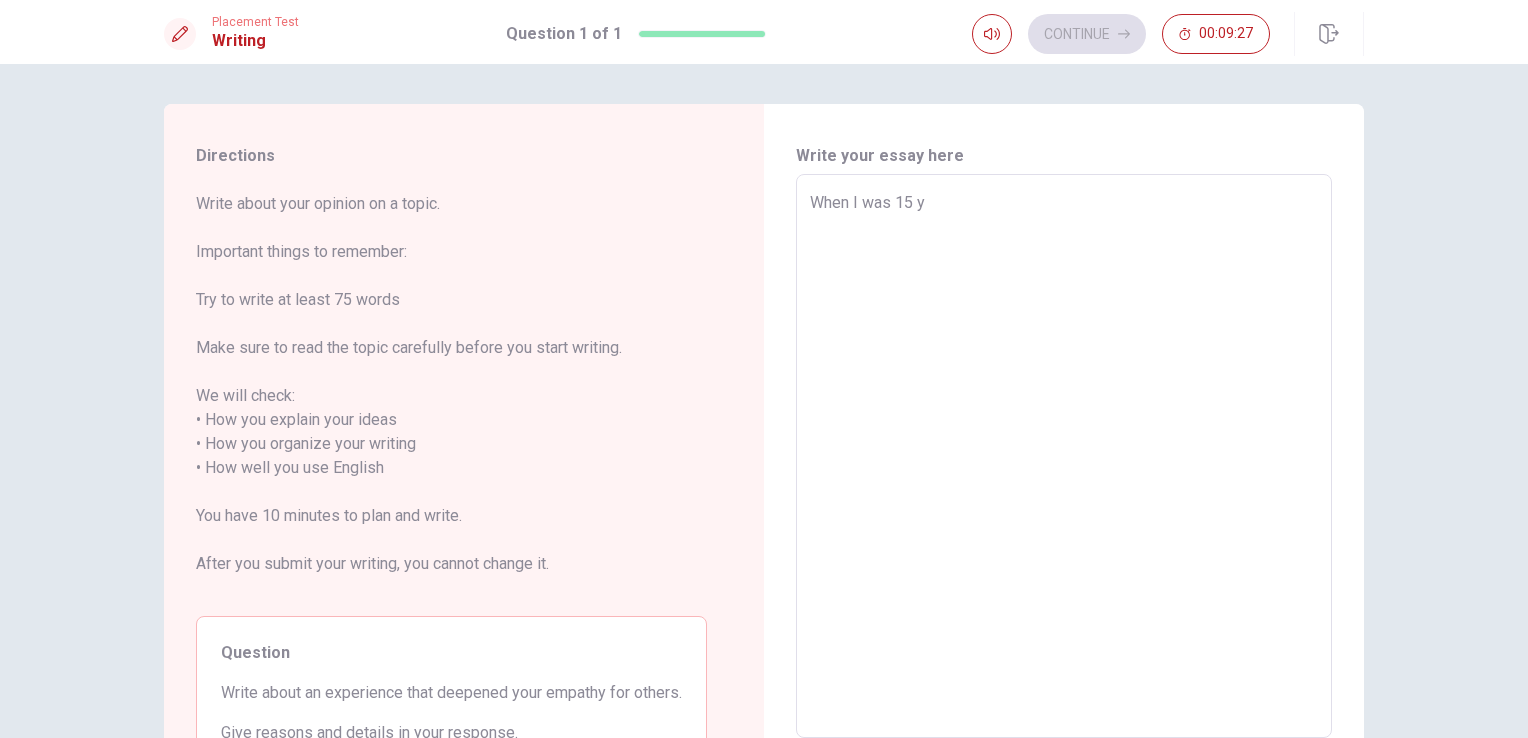 type on "x" 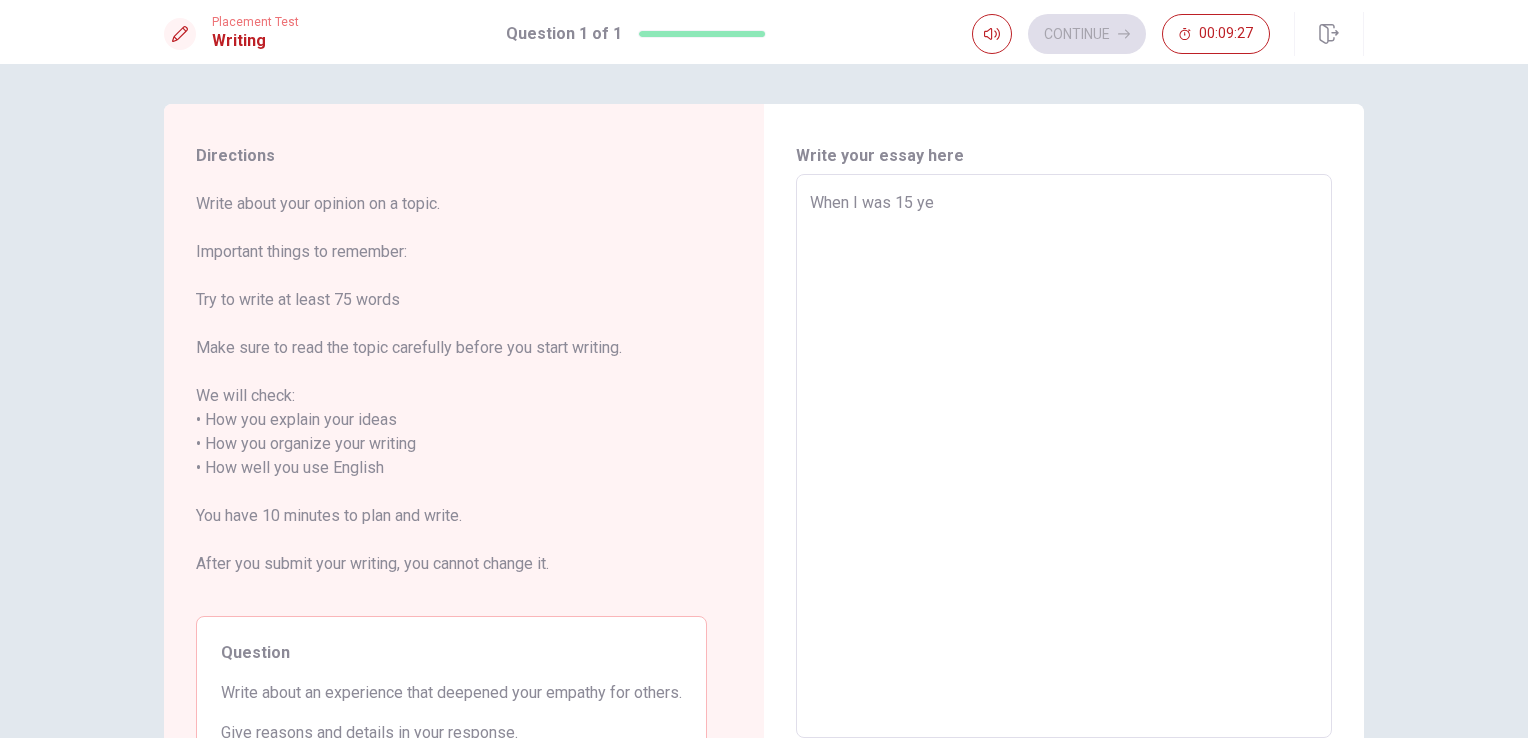 type on "x" 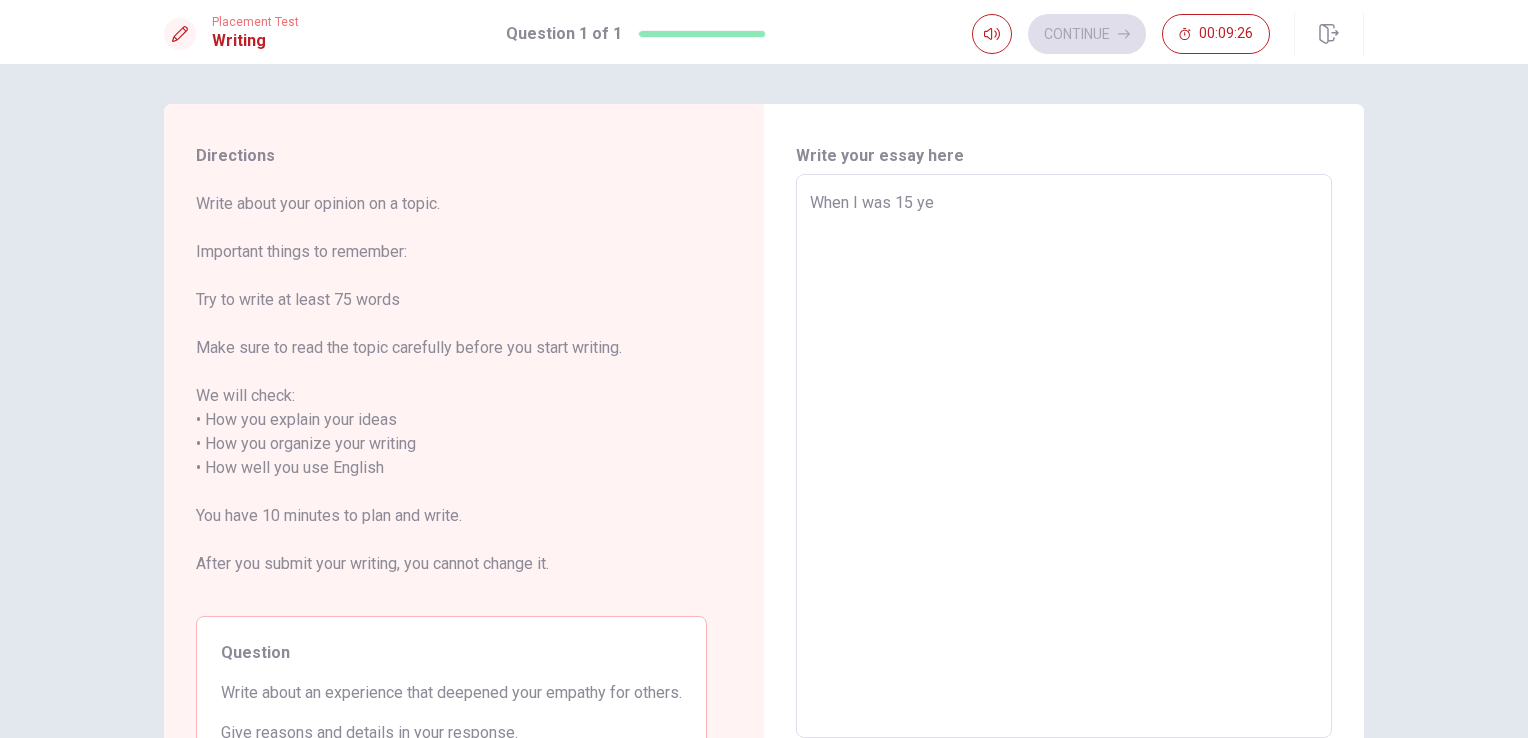 type on "When I was 15 yea" 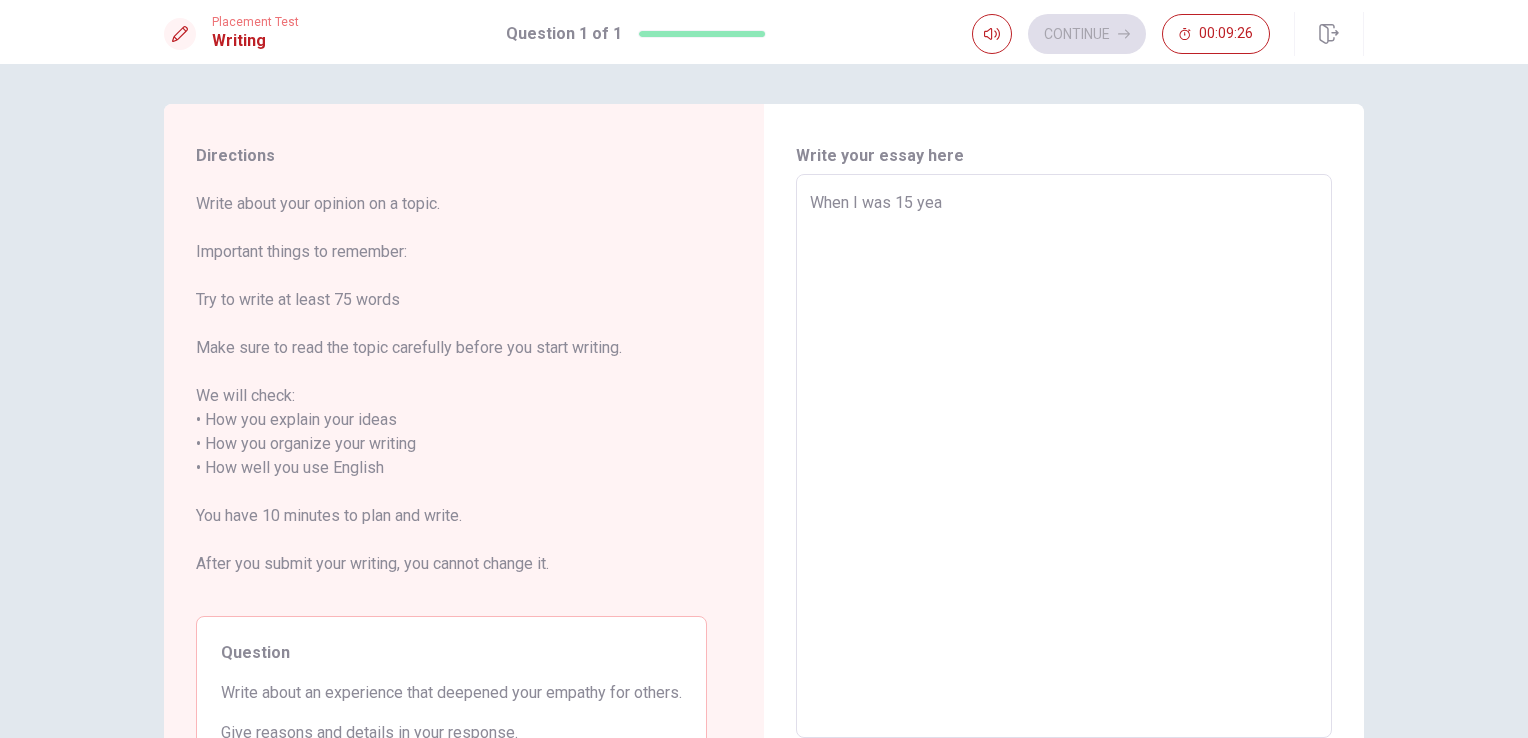 type on "x" 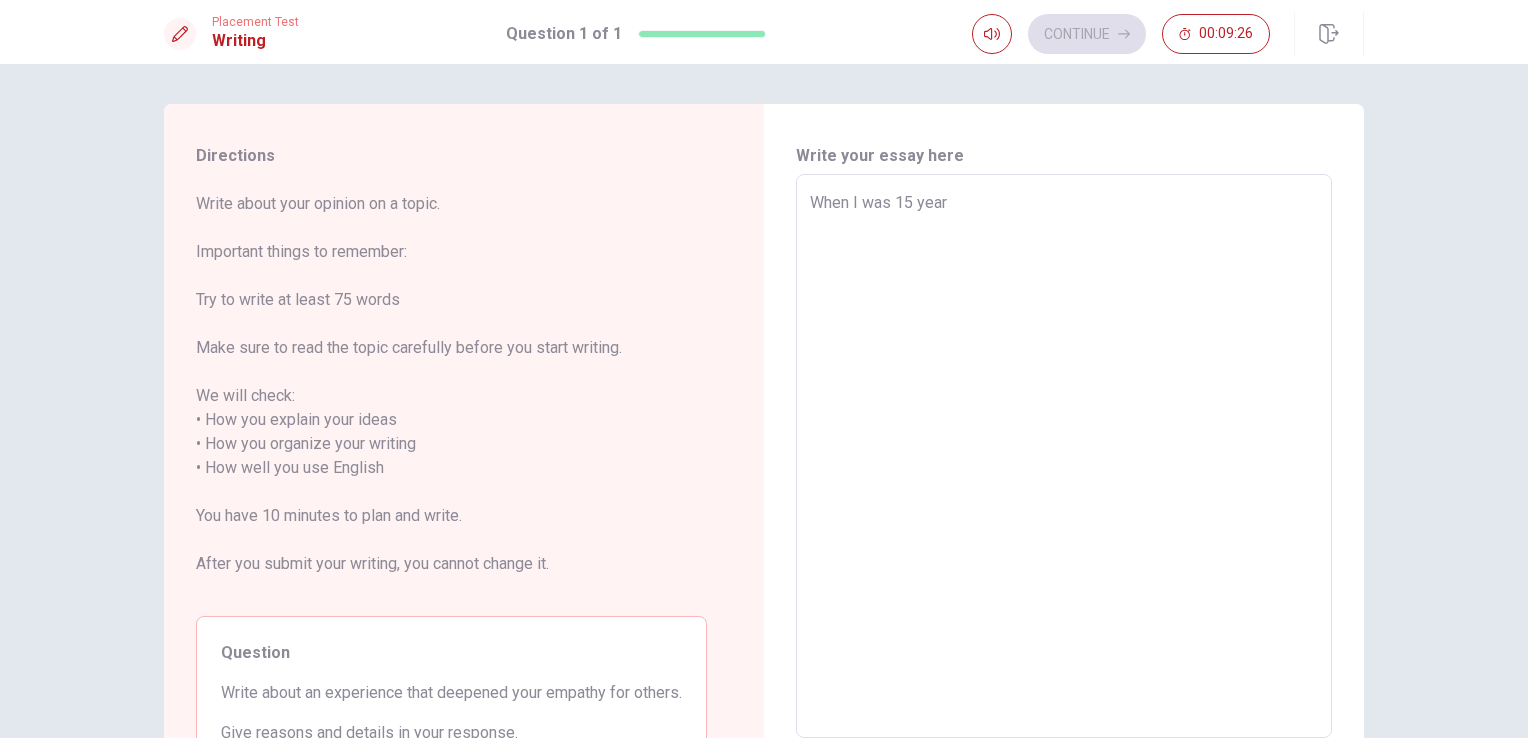 type on "x" 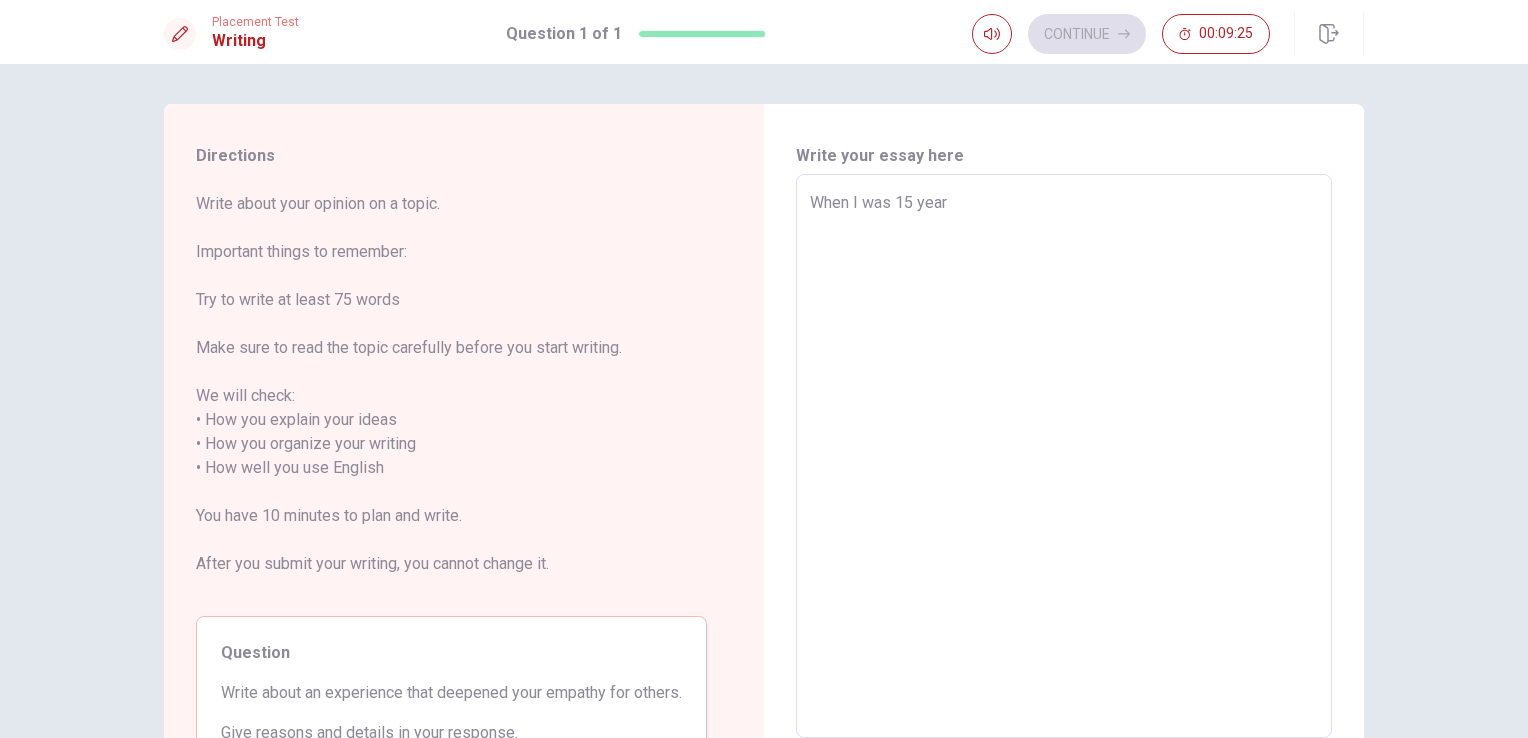 type on "When I was 15 years" 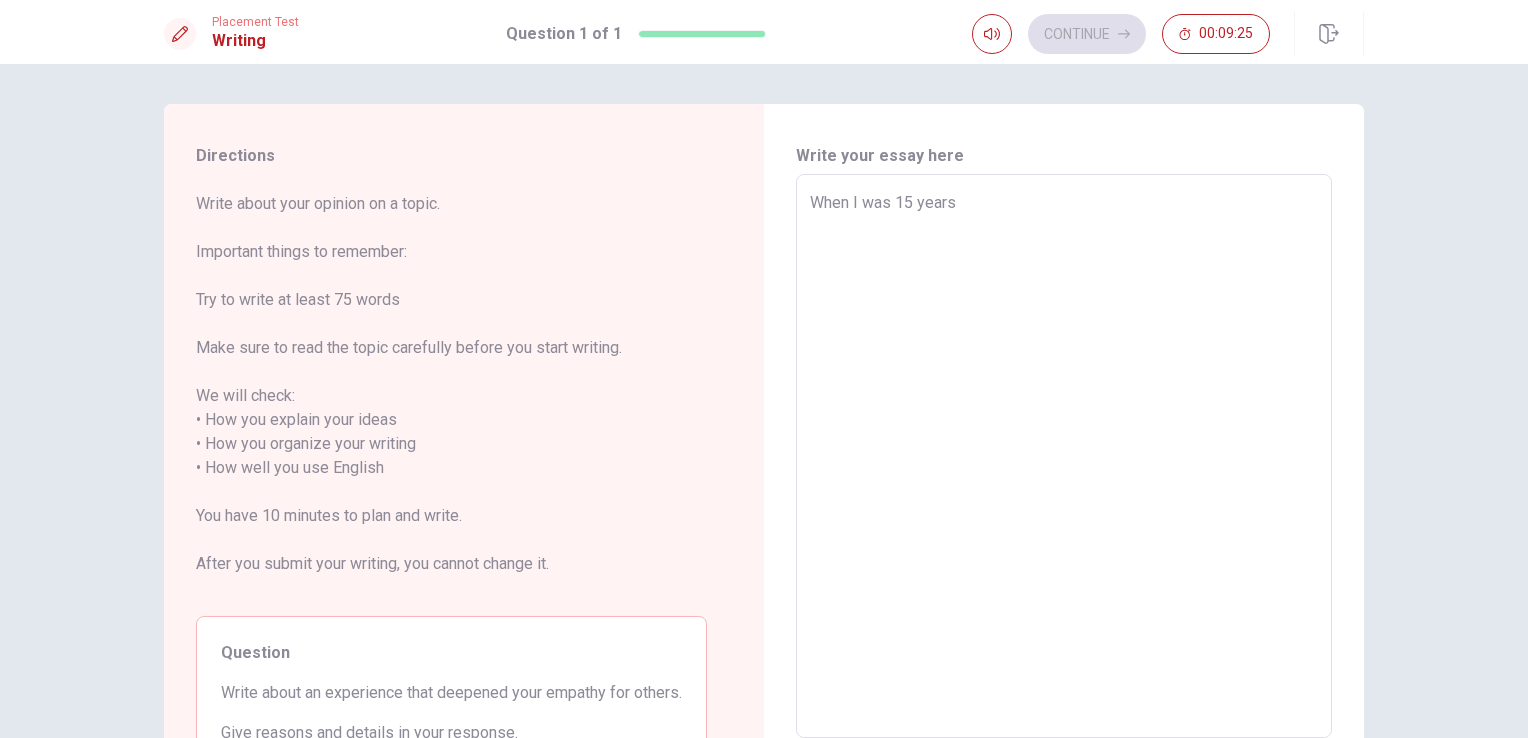 type on "x" 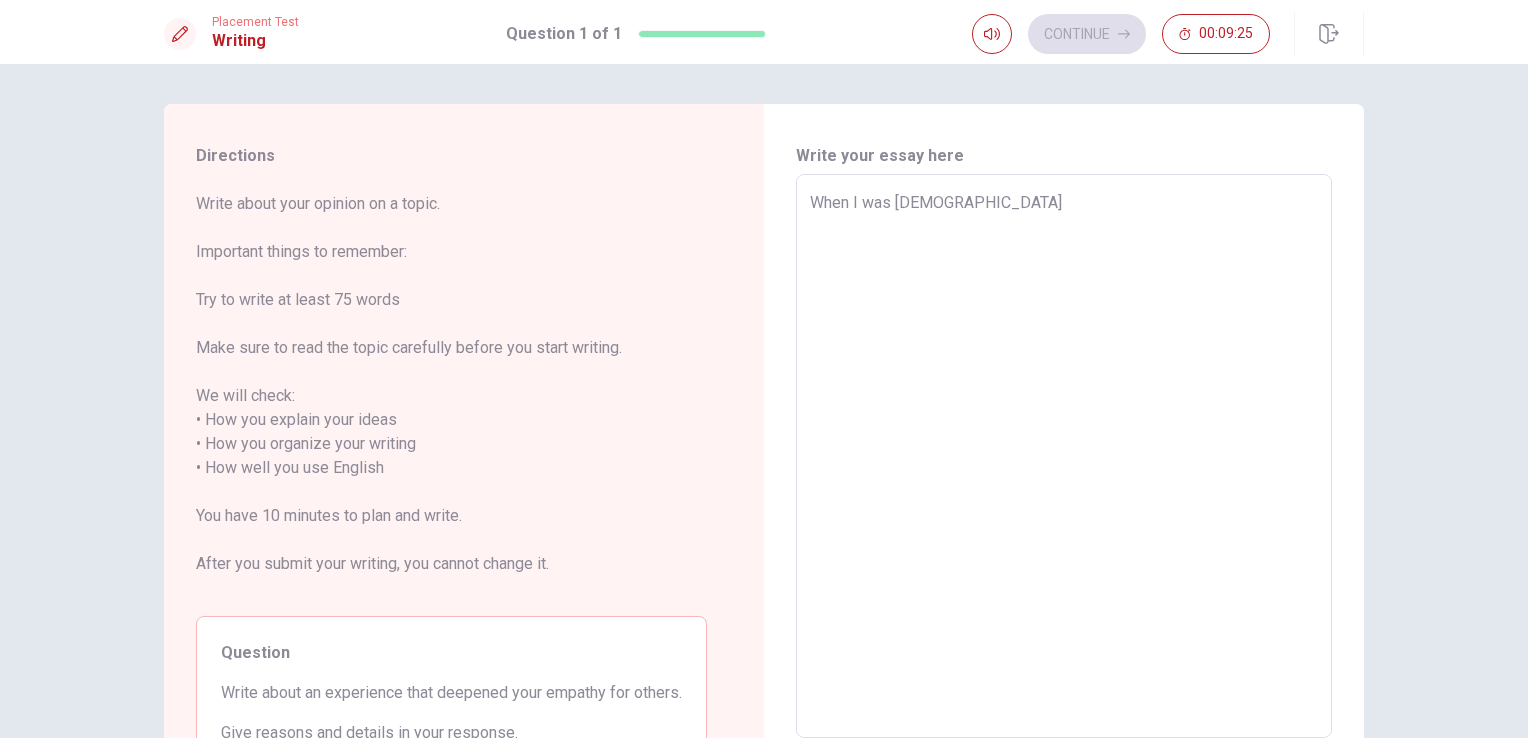 type on "x" 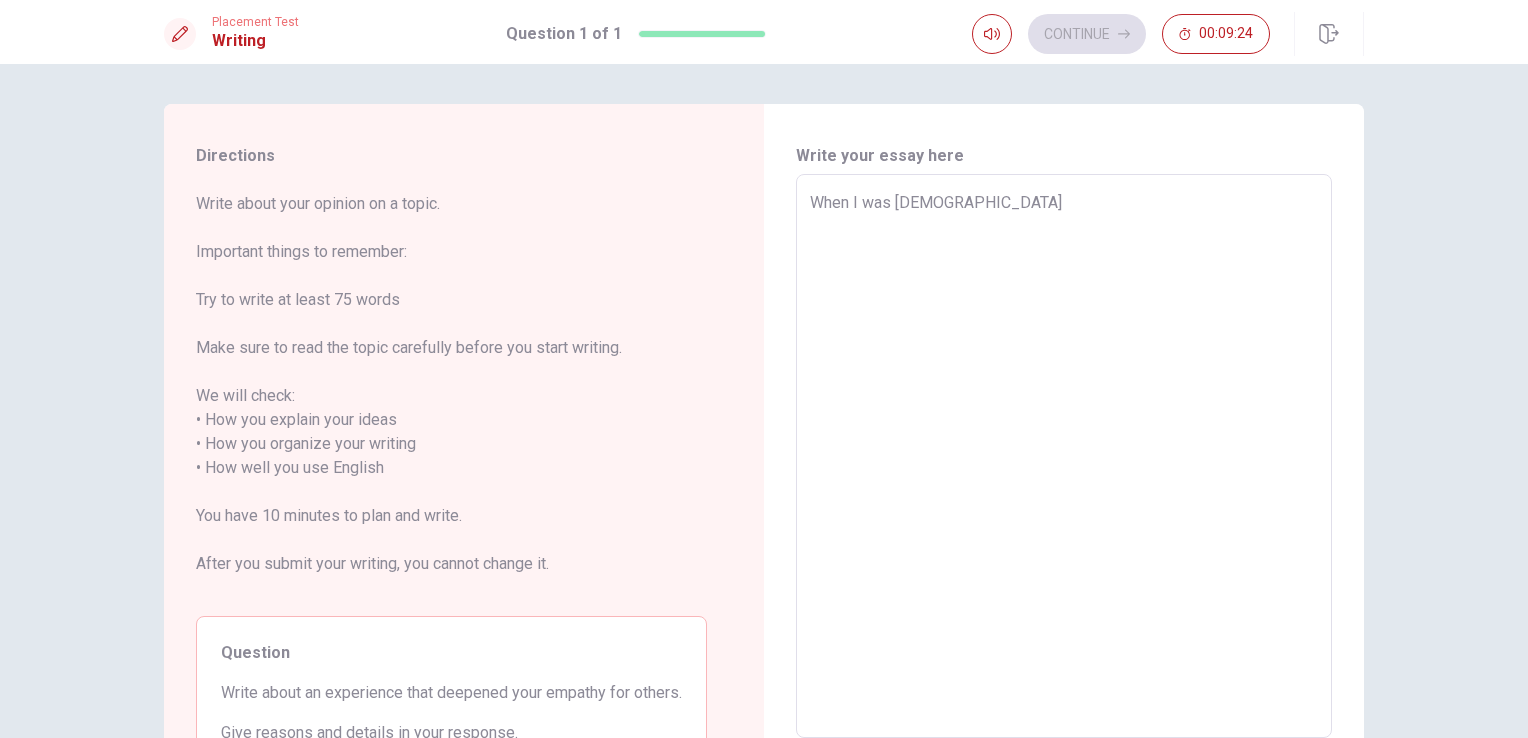 type on "When I was 15 years ol" 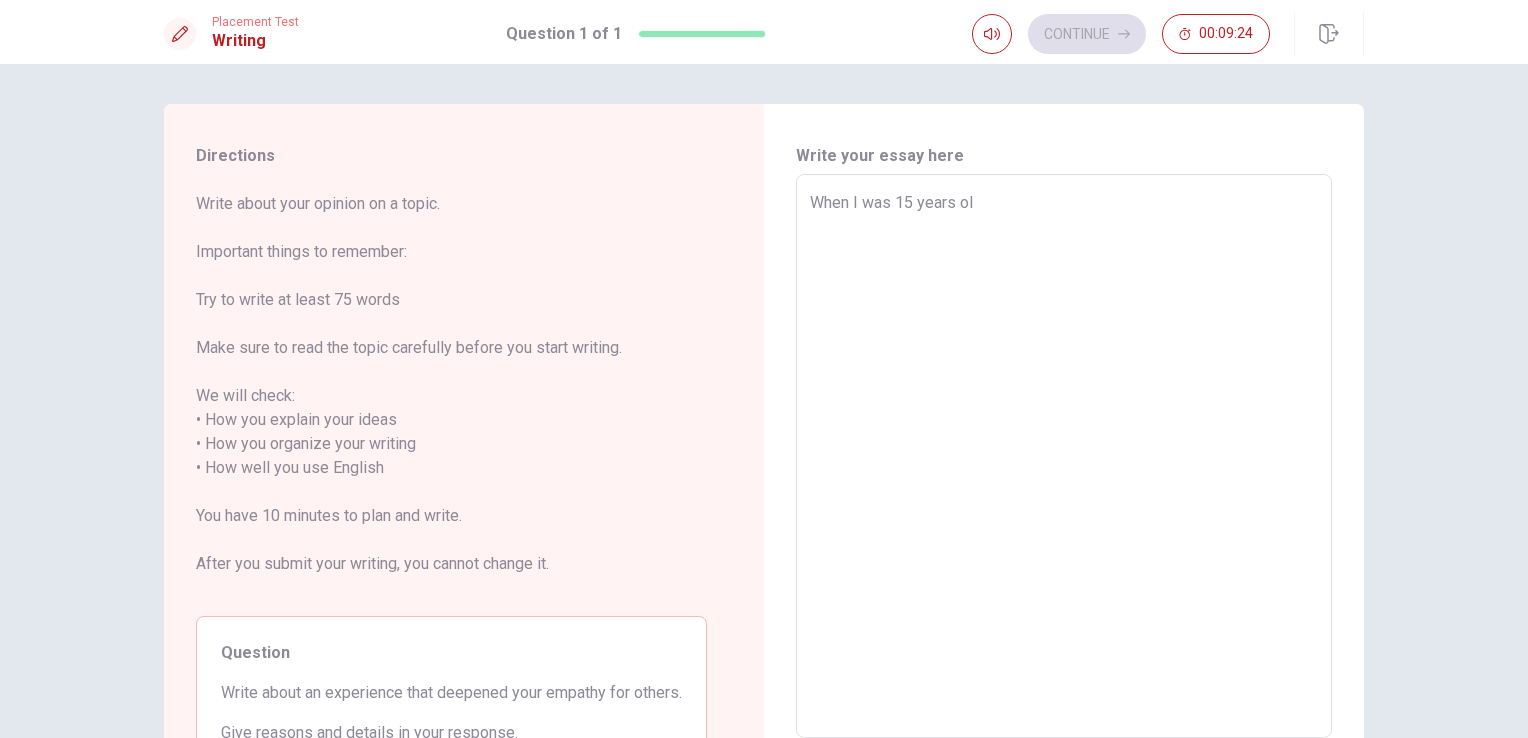type on "x" 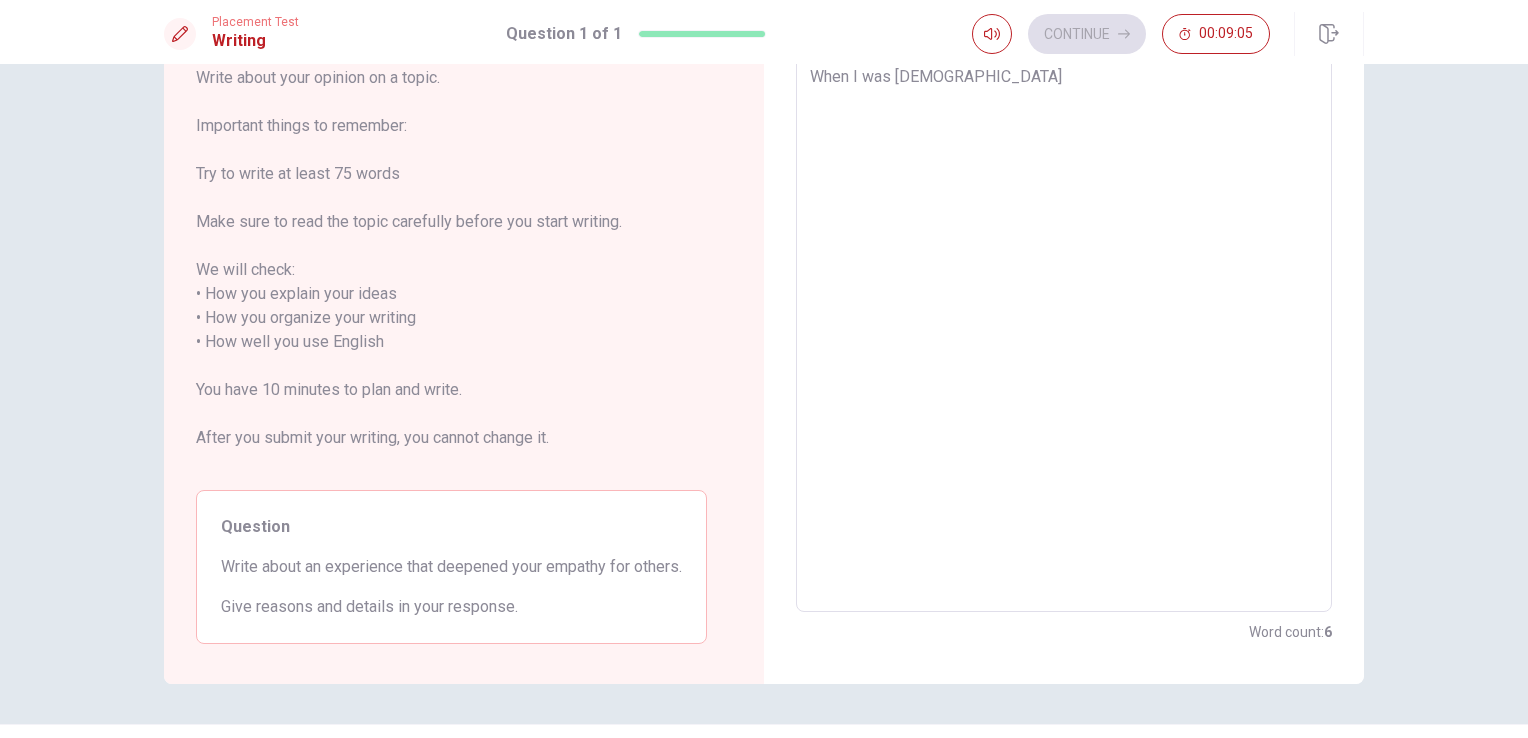 scroll, scrollTop: 134, scrollLeft: 0, axis: vertical 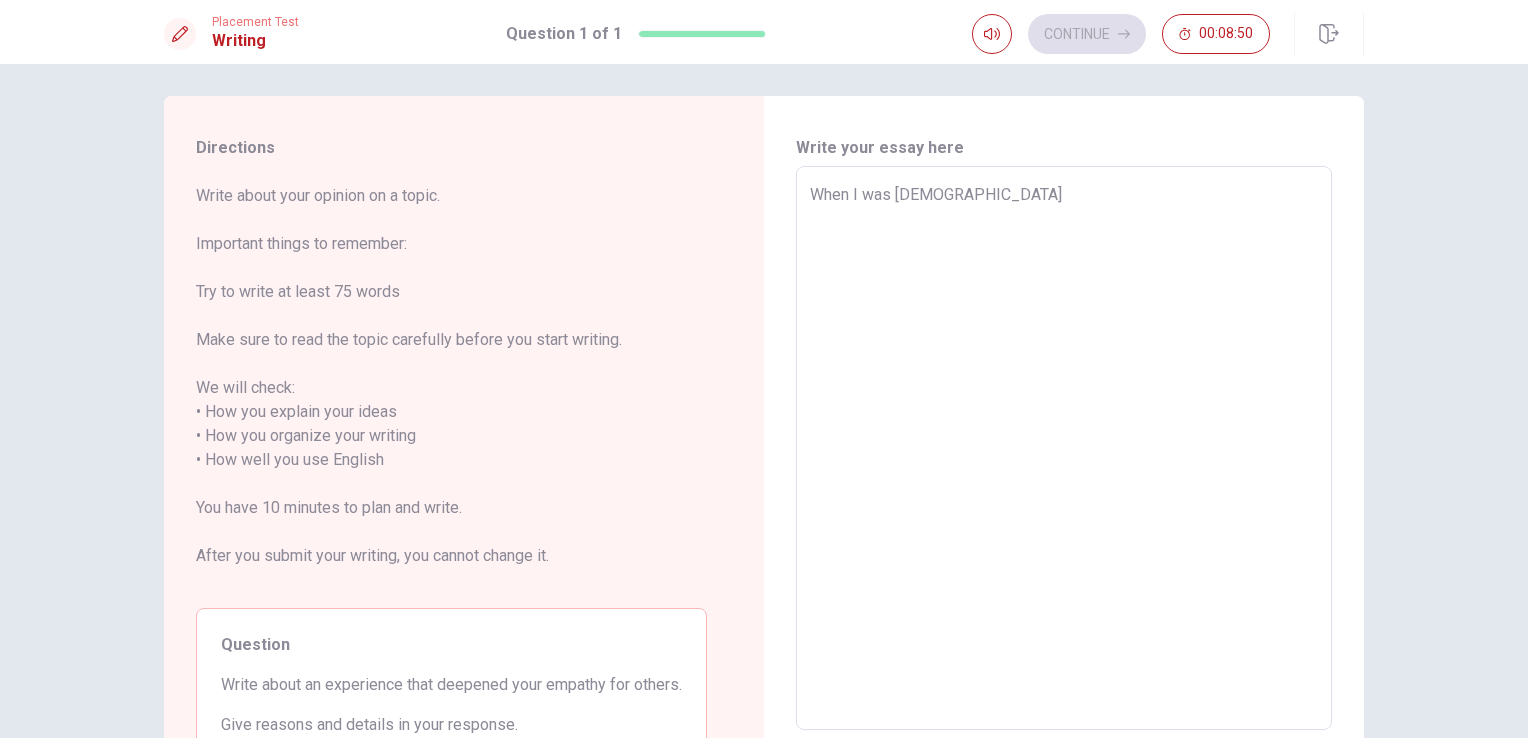 type on "x" 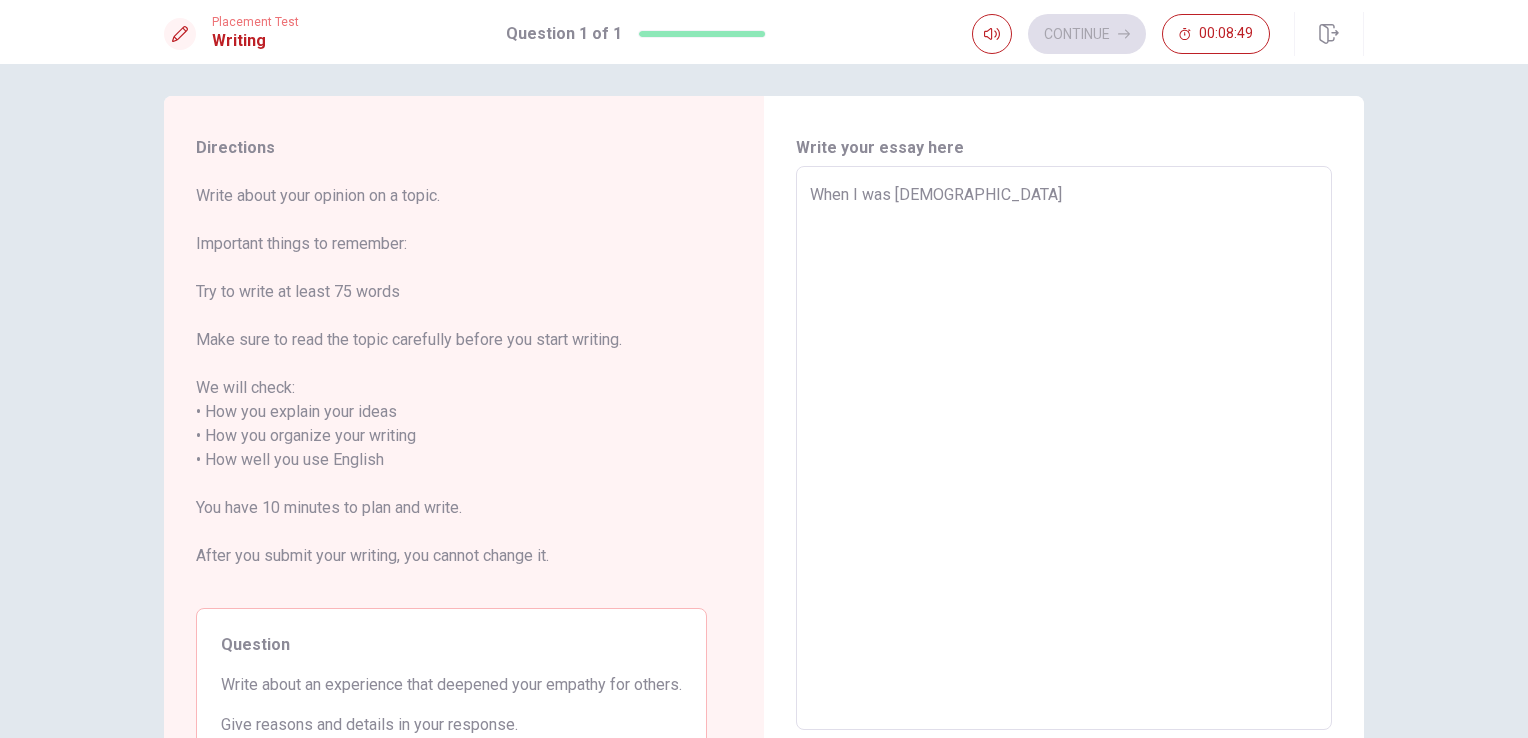 type on "When I was [DEMOGRAPHIC_DATA]," 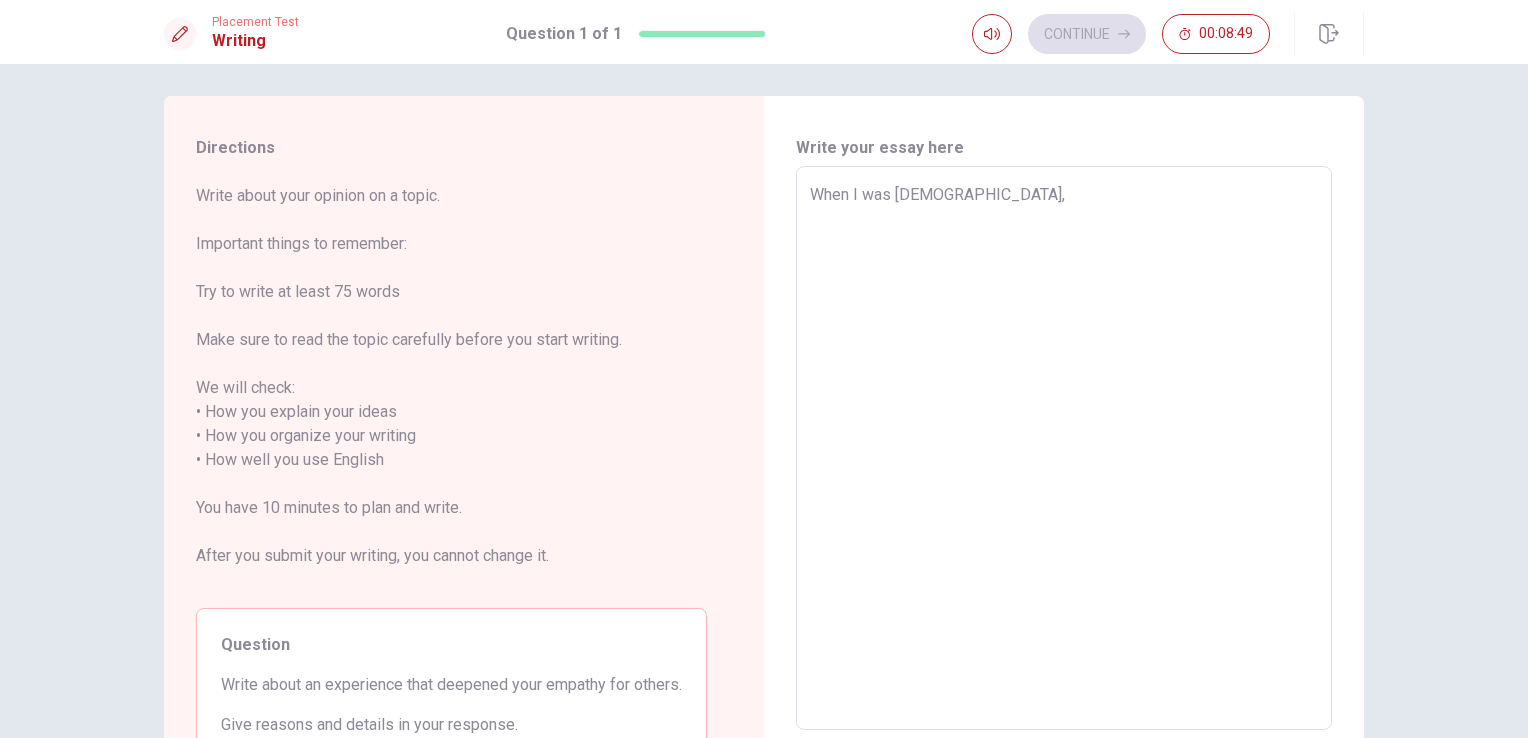 type on "x" 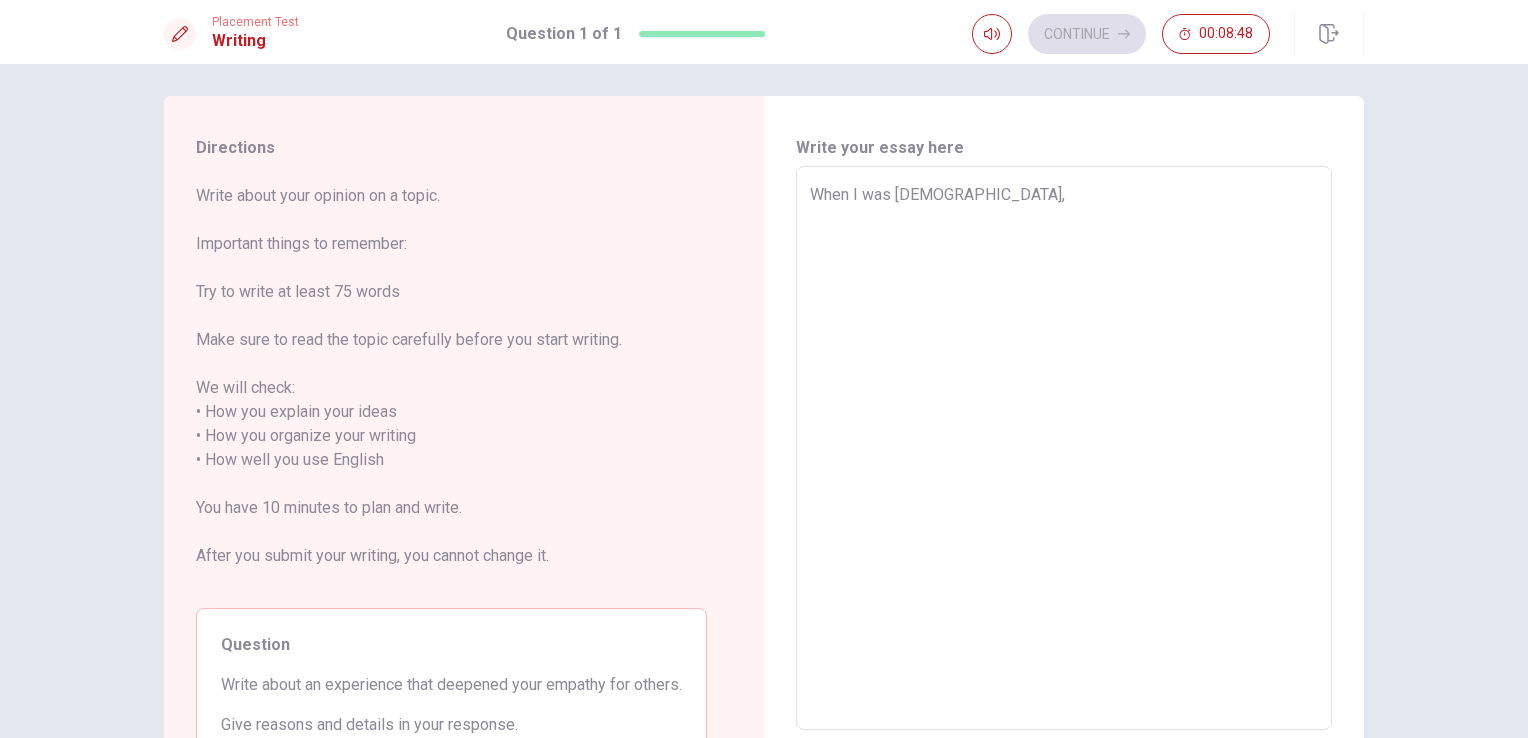 type on "When I was [DEMOGRAPHIC_DATA], I" 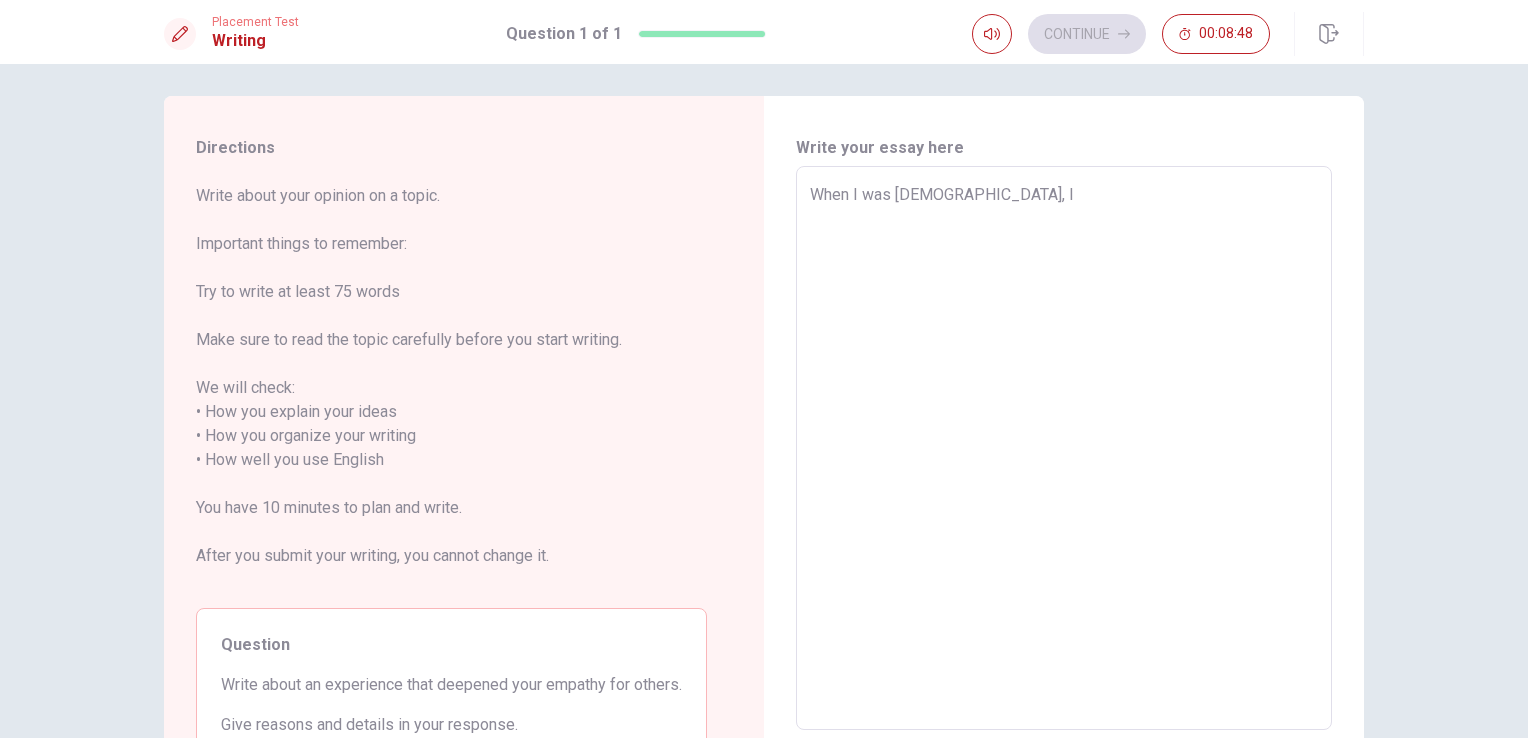 type on "x" 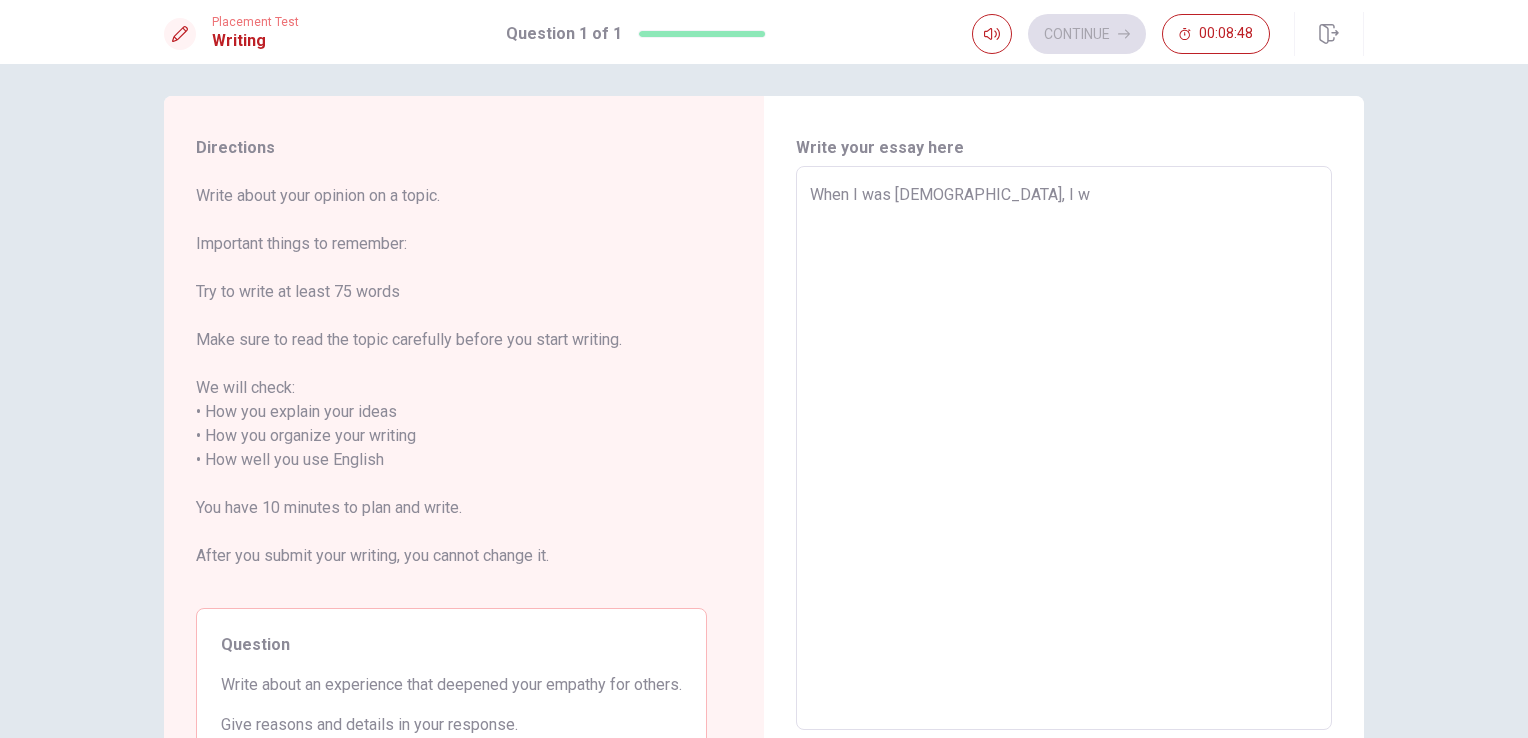 type on "x" 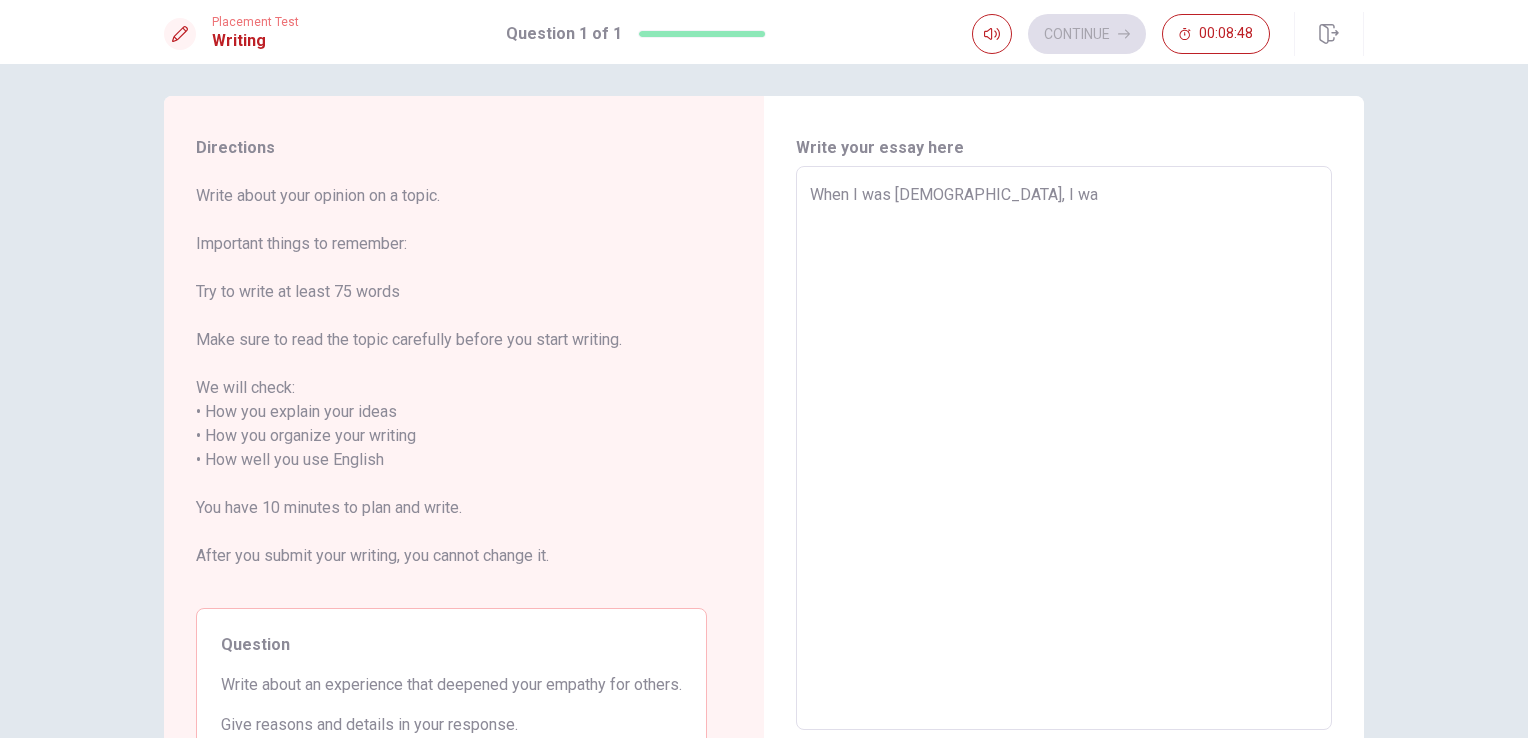 type on "x" 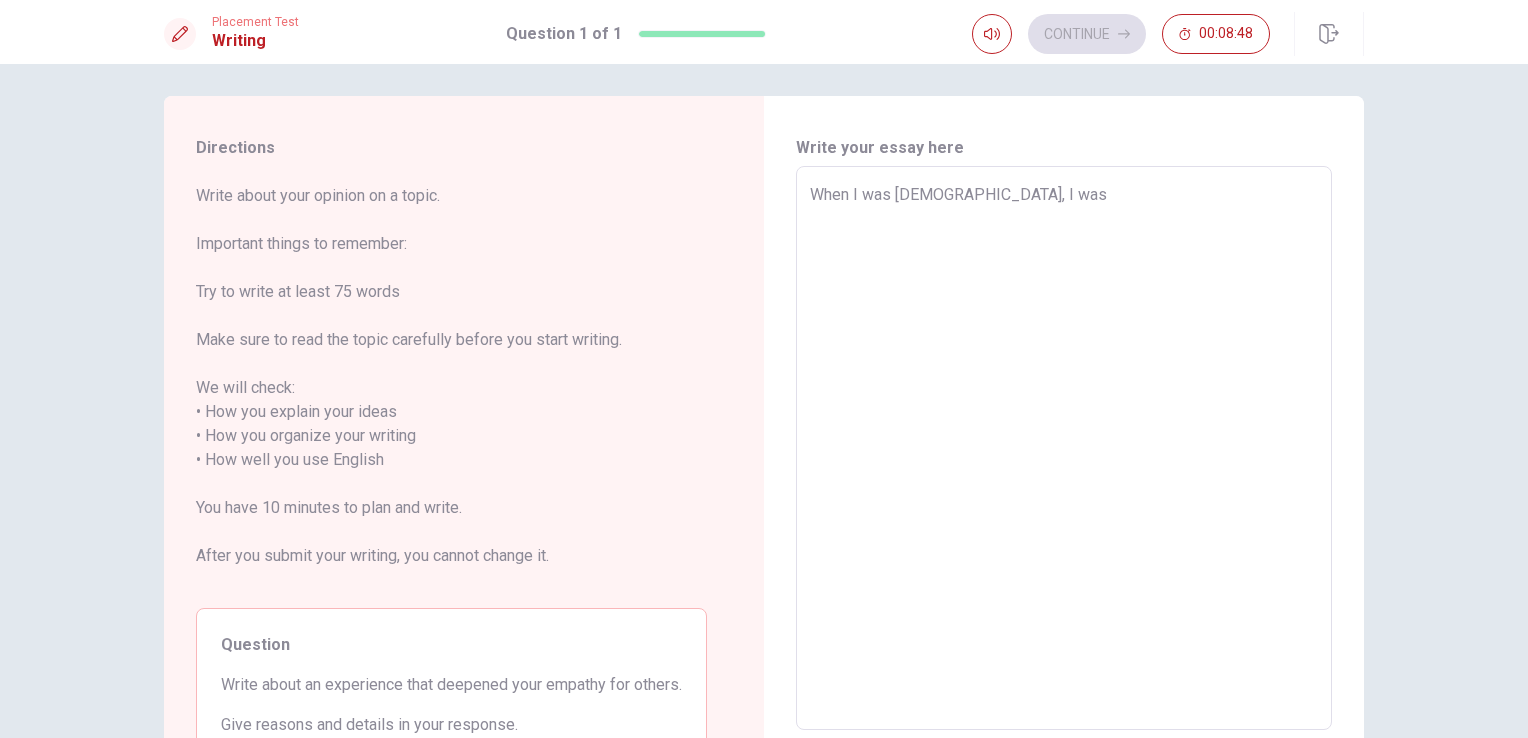type on "x" 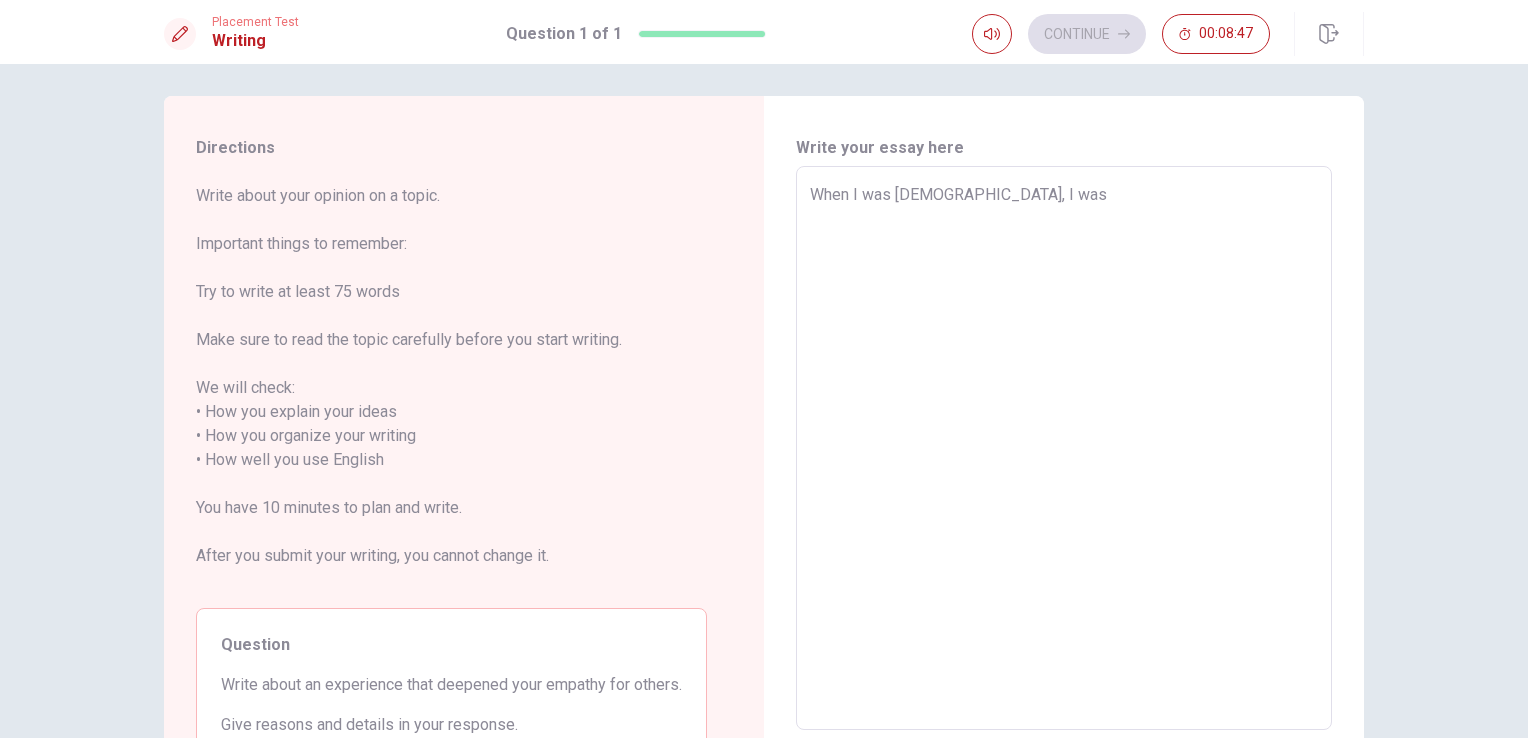 type on "When I was [DEMOGRAPHIC_DATA], I was" 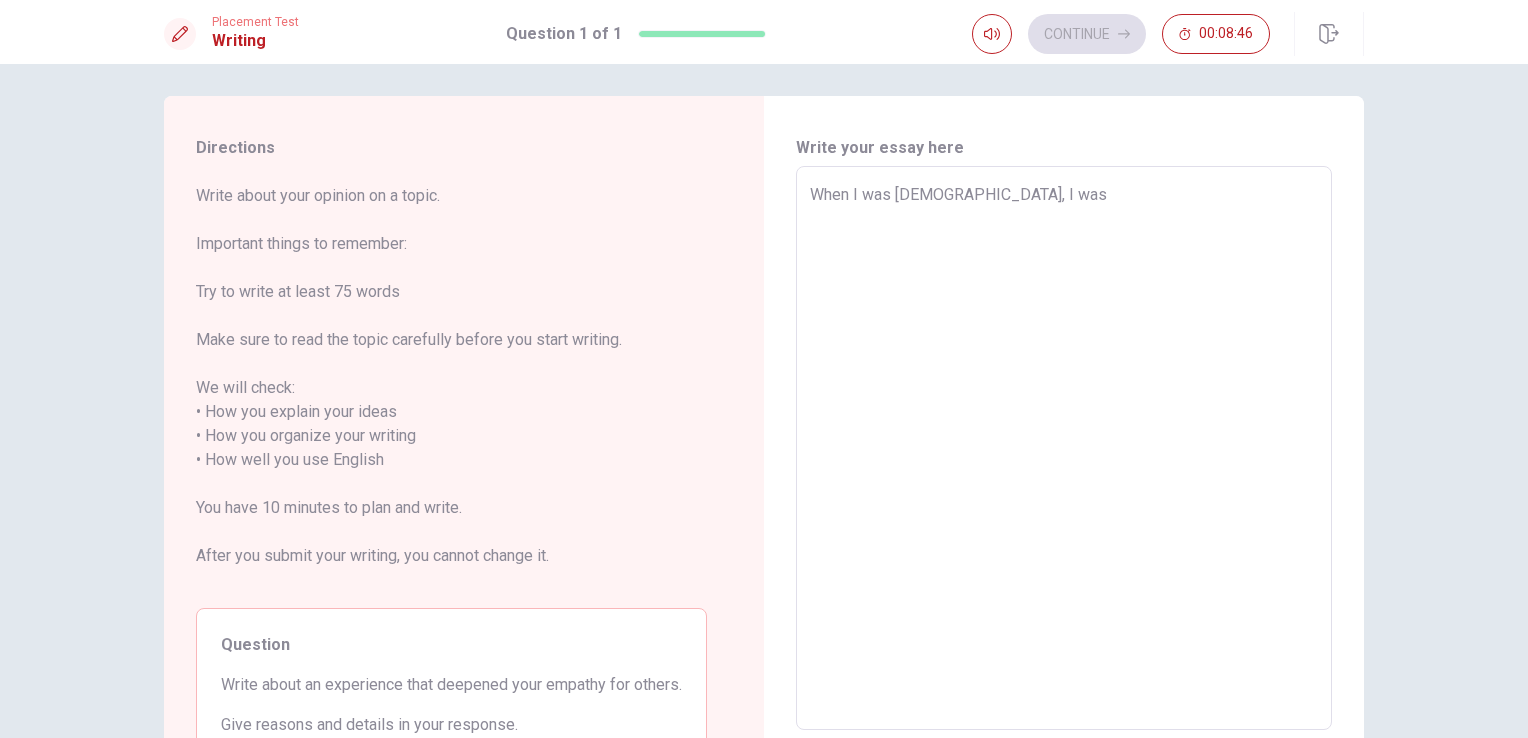 type on "x" 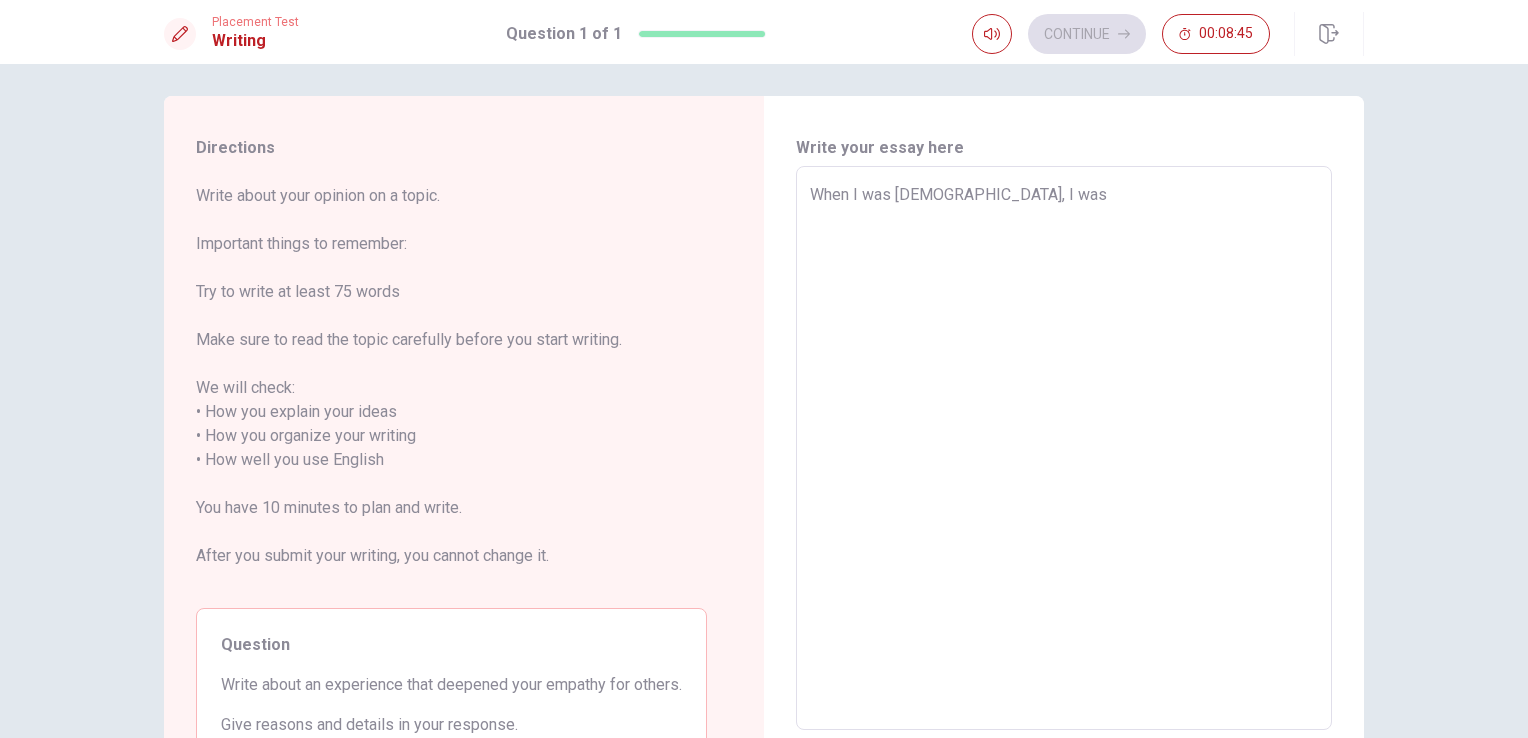 type on "When I was [DEMOGRAPHIC_DATA], I was v" 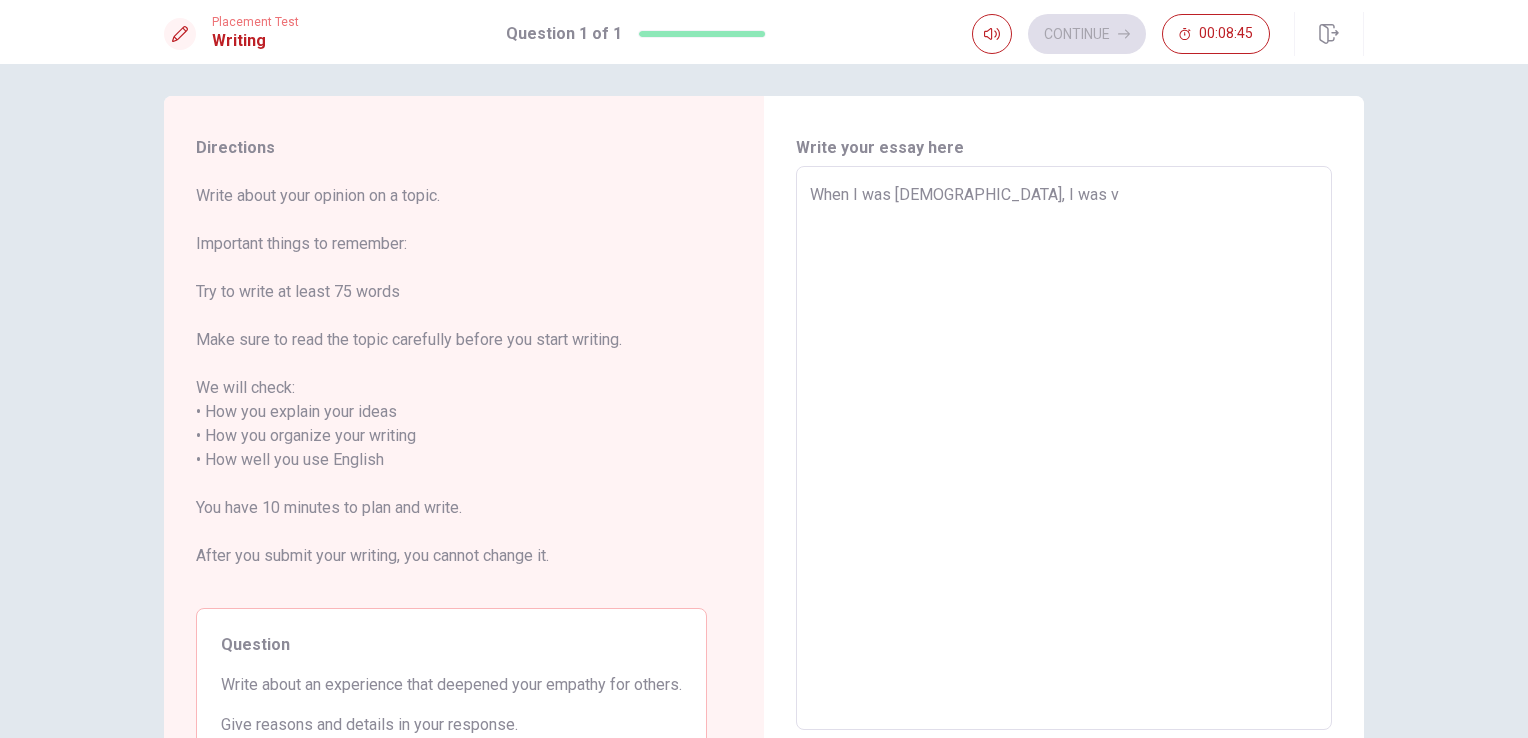 type on "x" 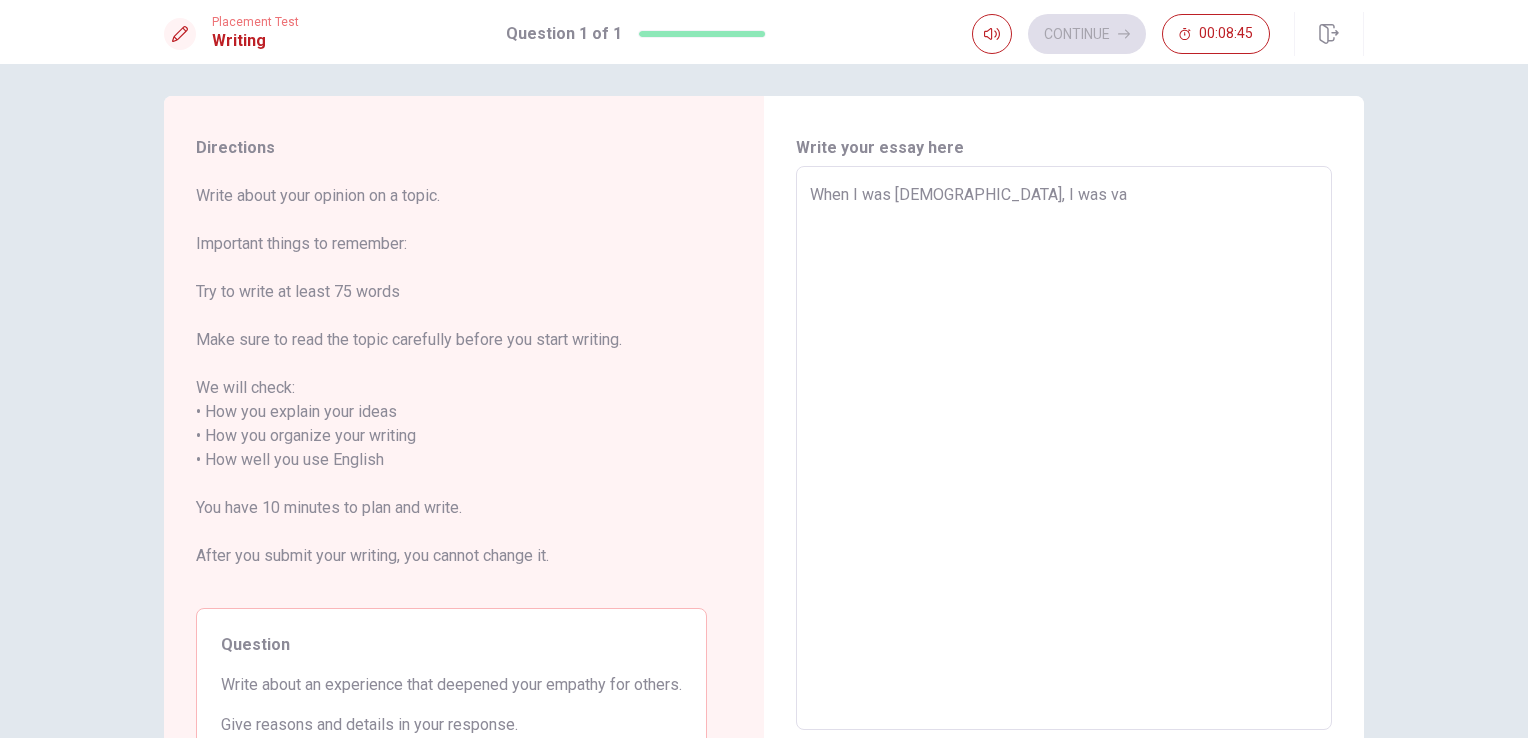 type on "x" 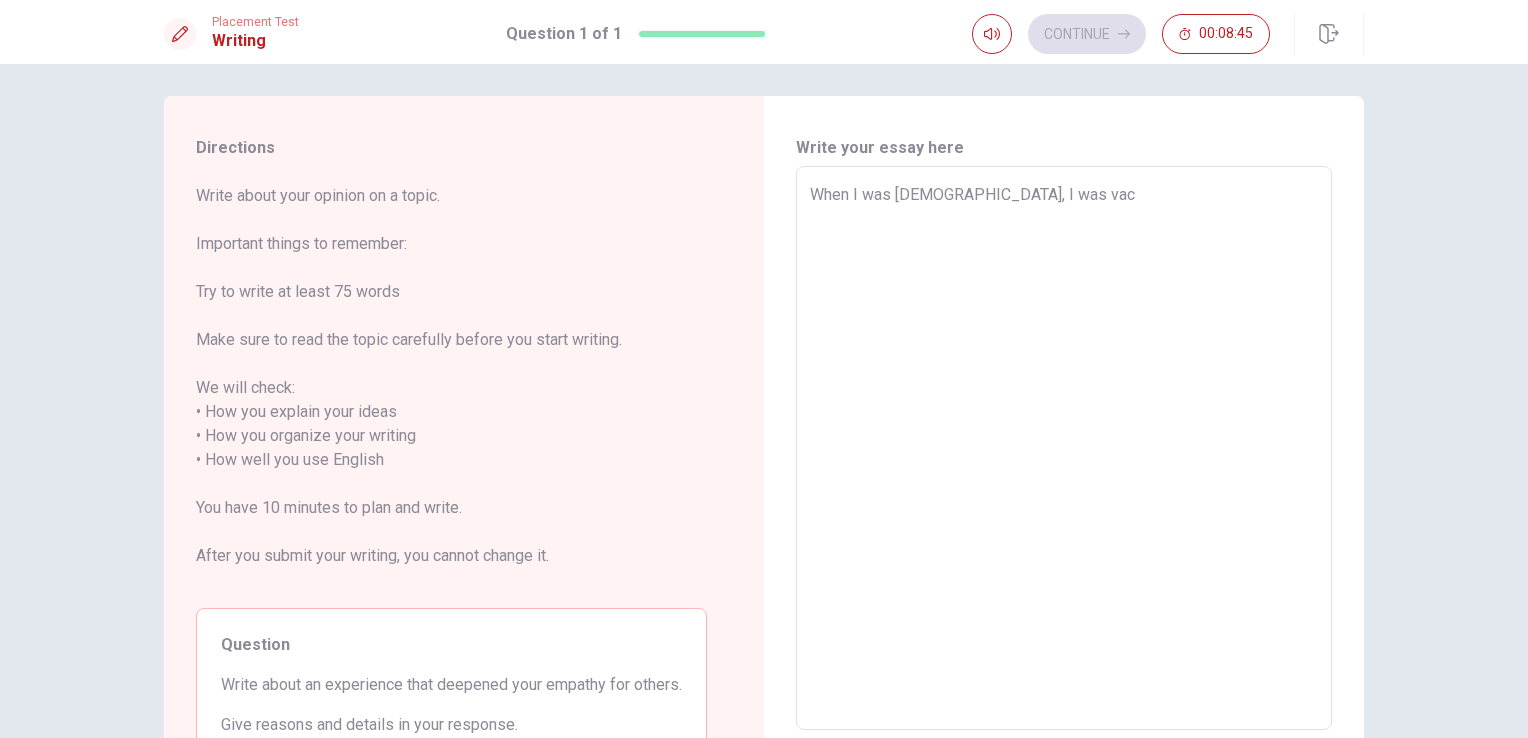 type on "x" 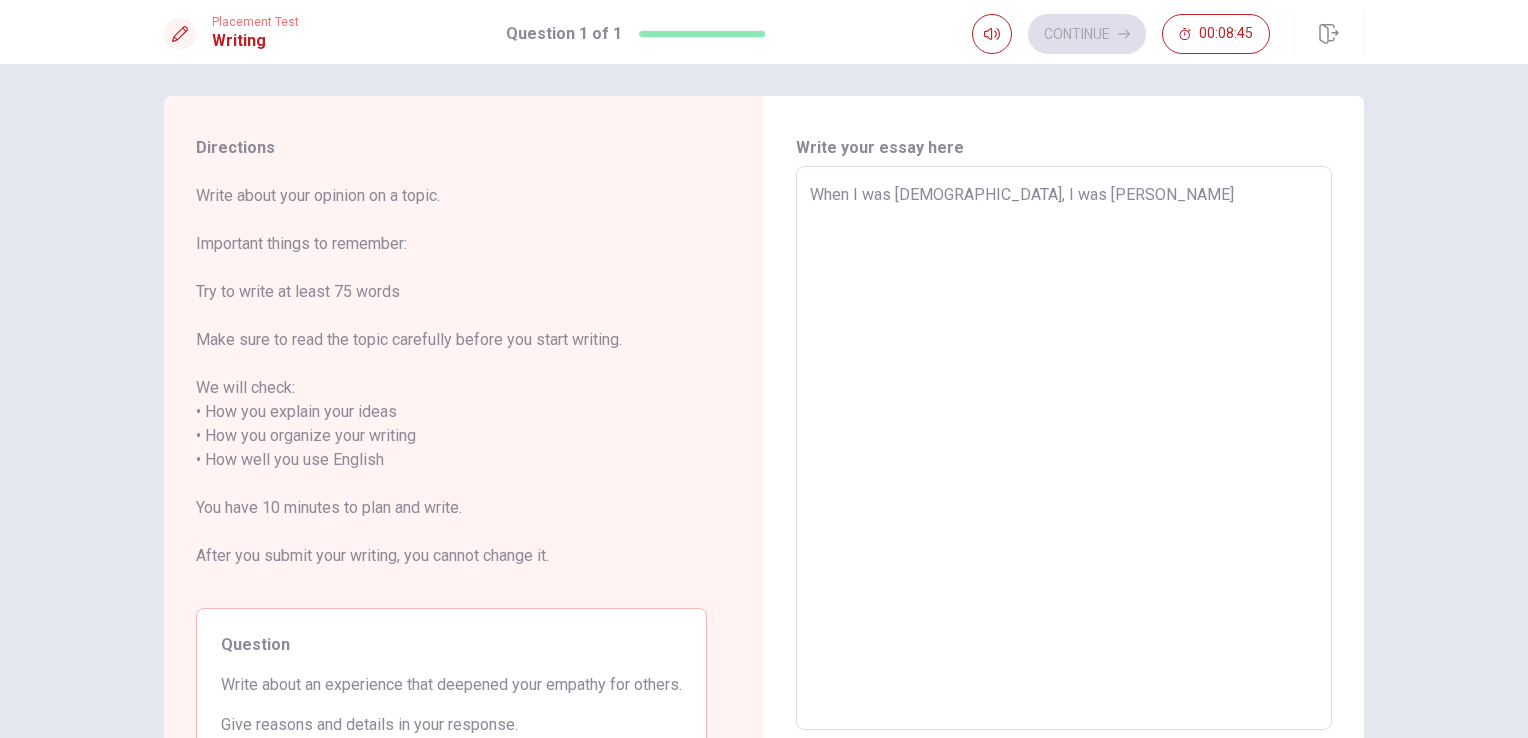 type on "x" 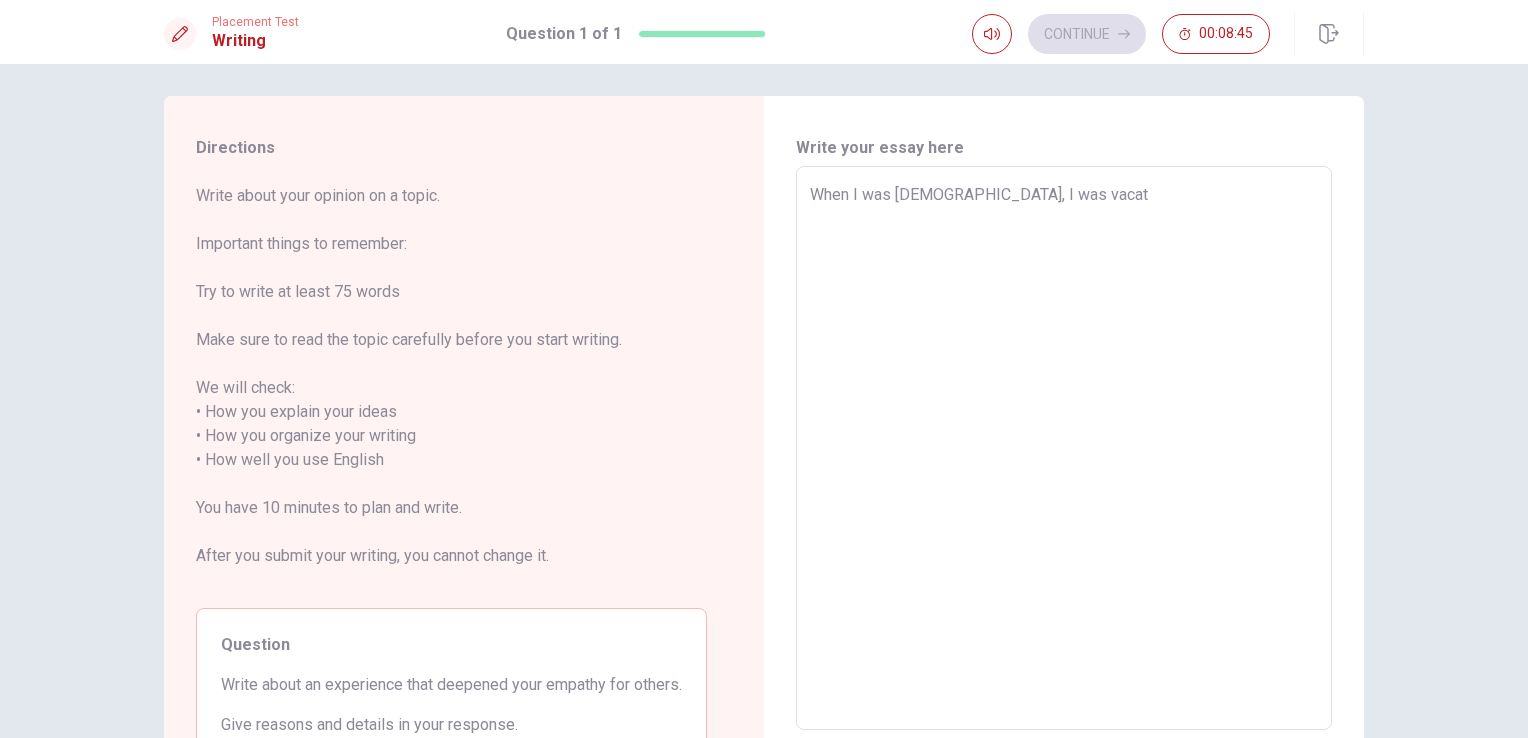 type on "x" 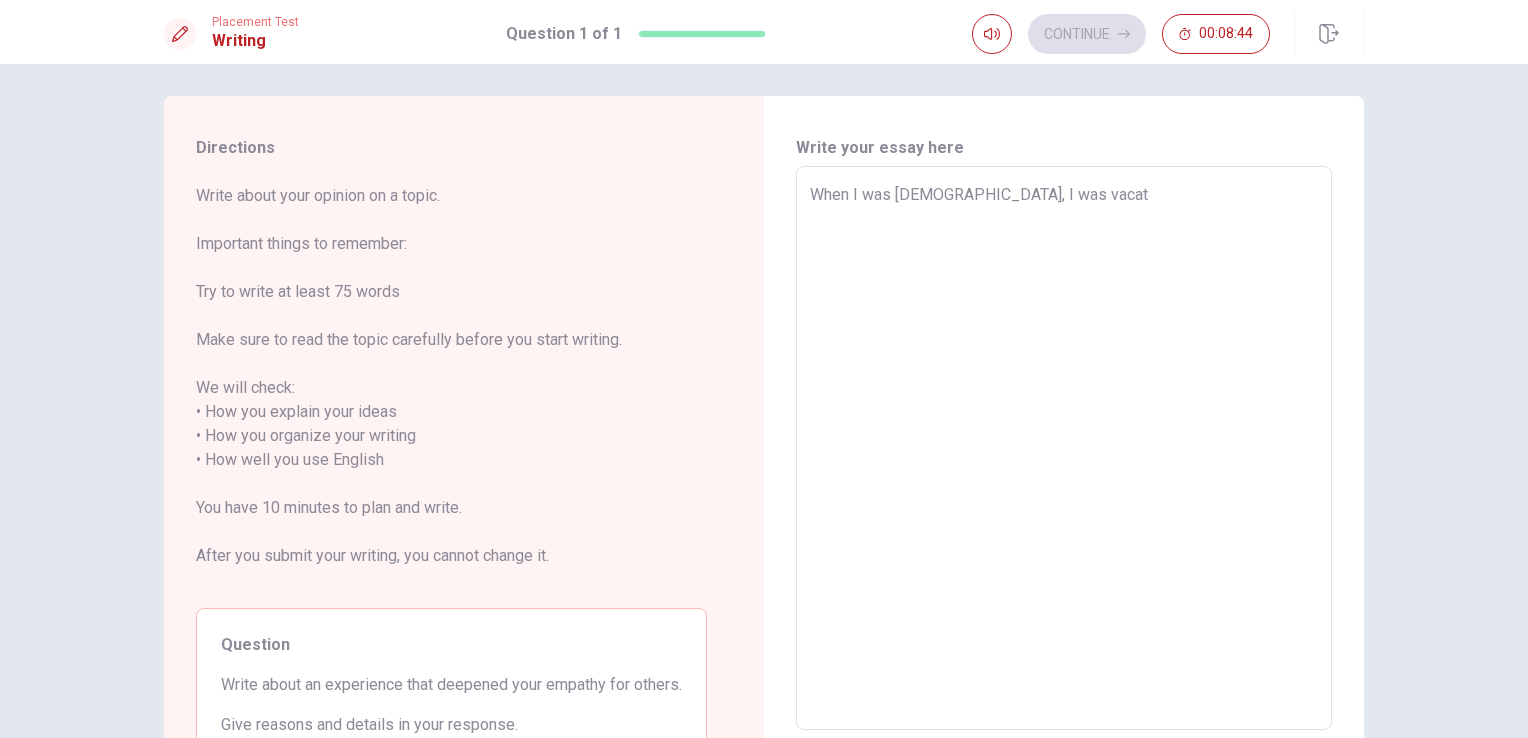 type on "When I was [DEMOGRAPHIC_DATA], I was vacati" 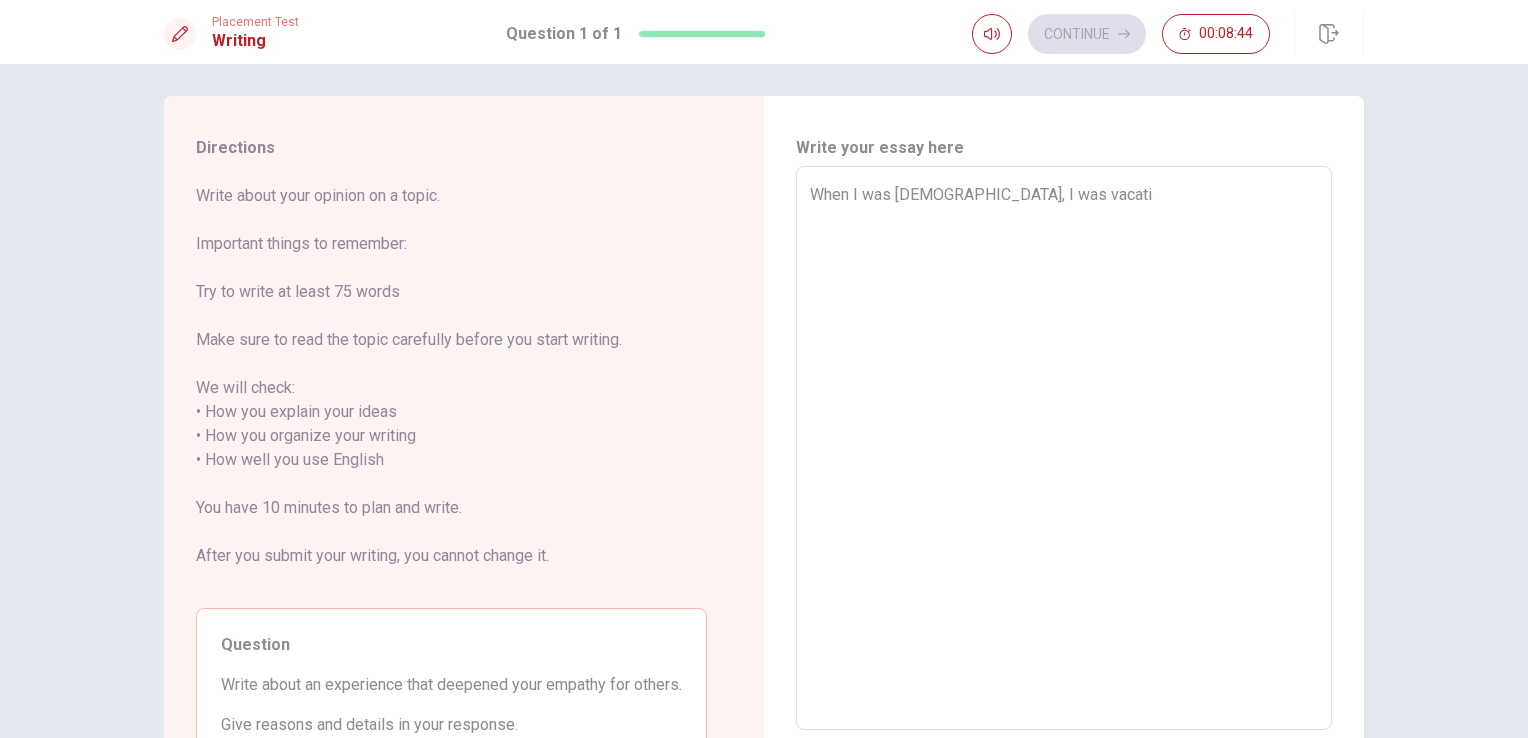 type on "x" 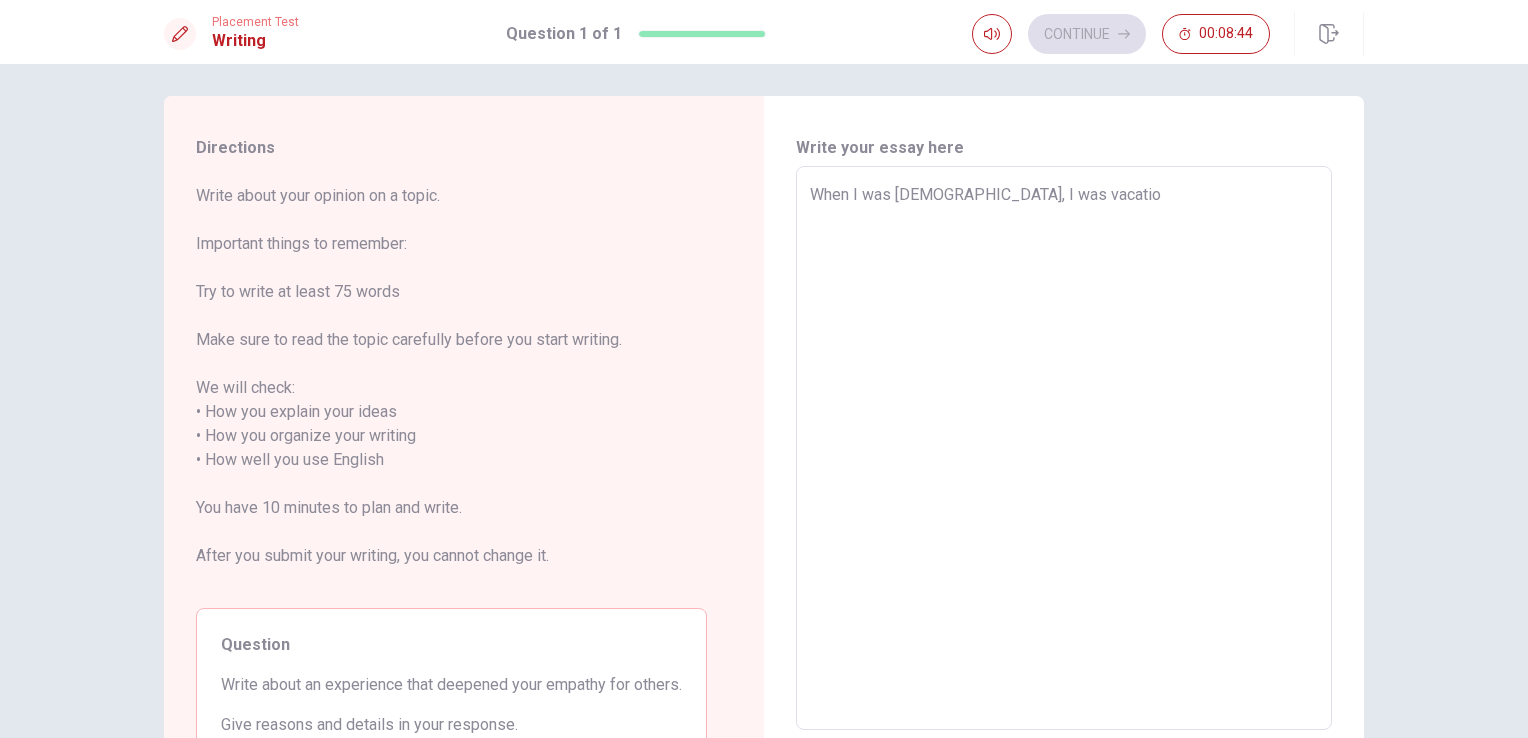 type on "x" 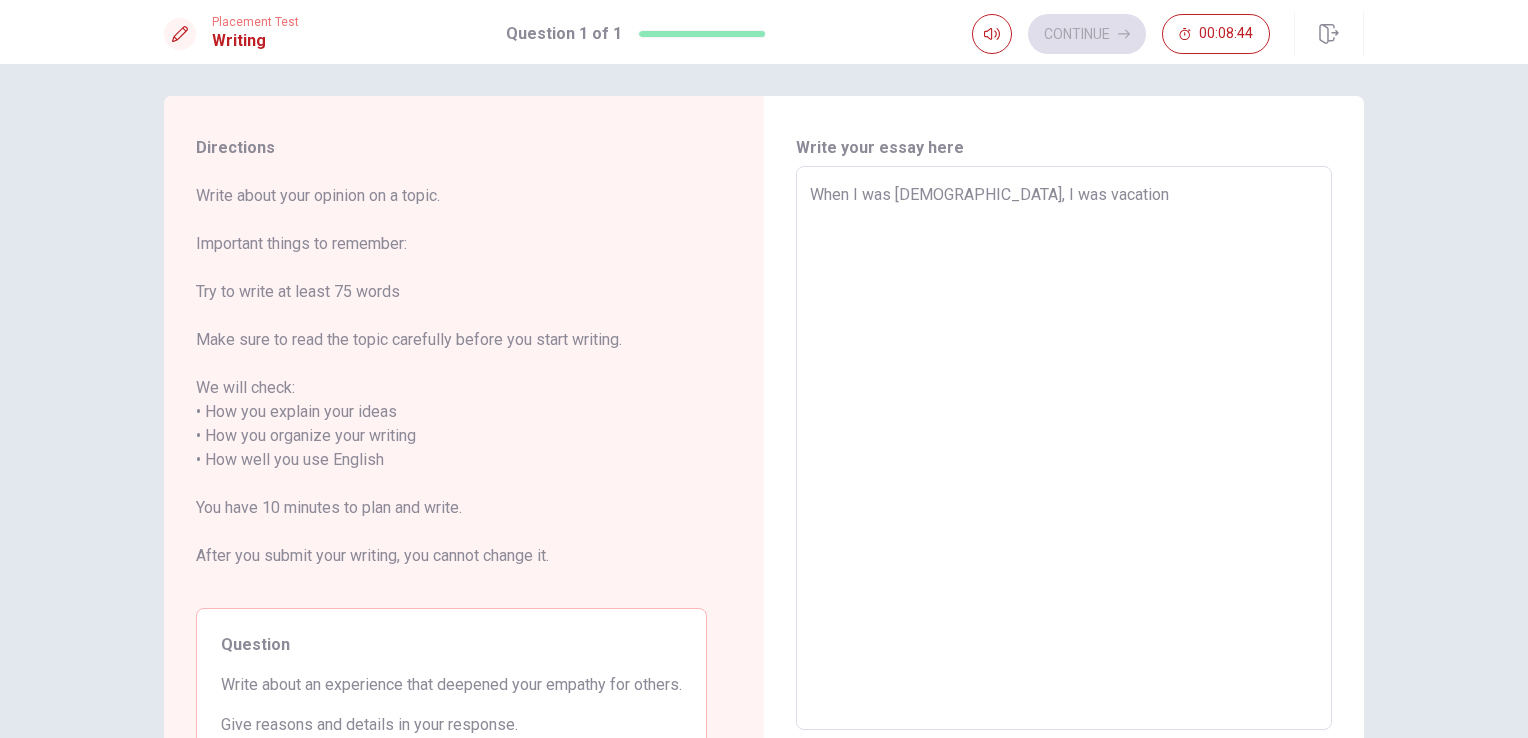 type on "x" 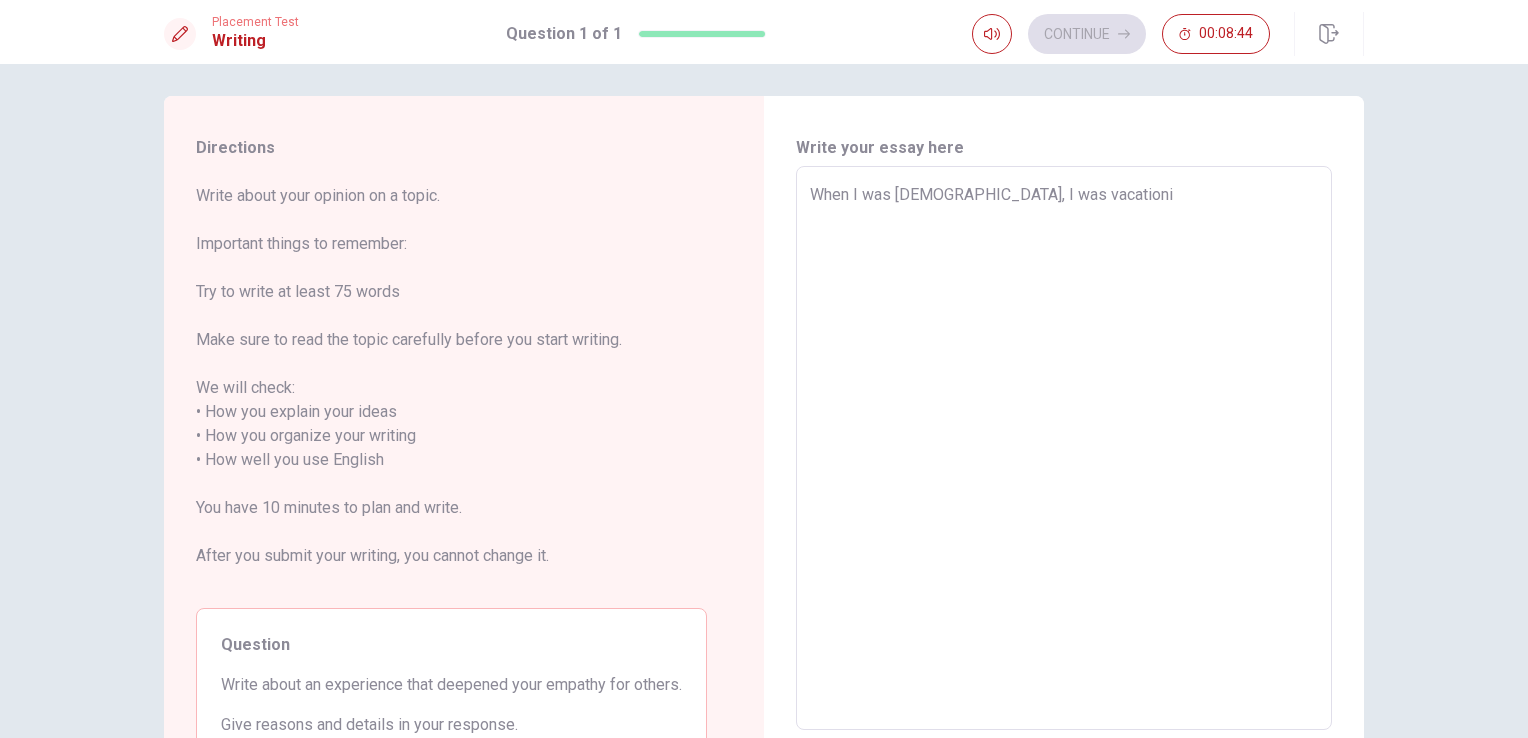 type on "x" 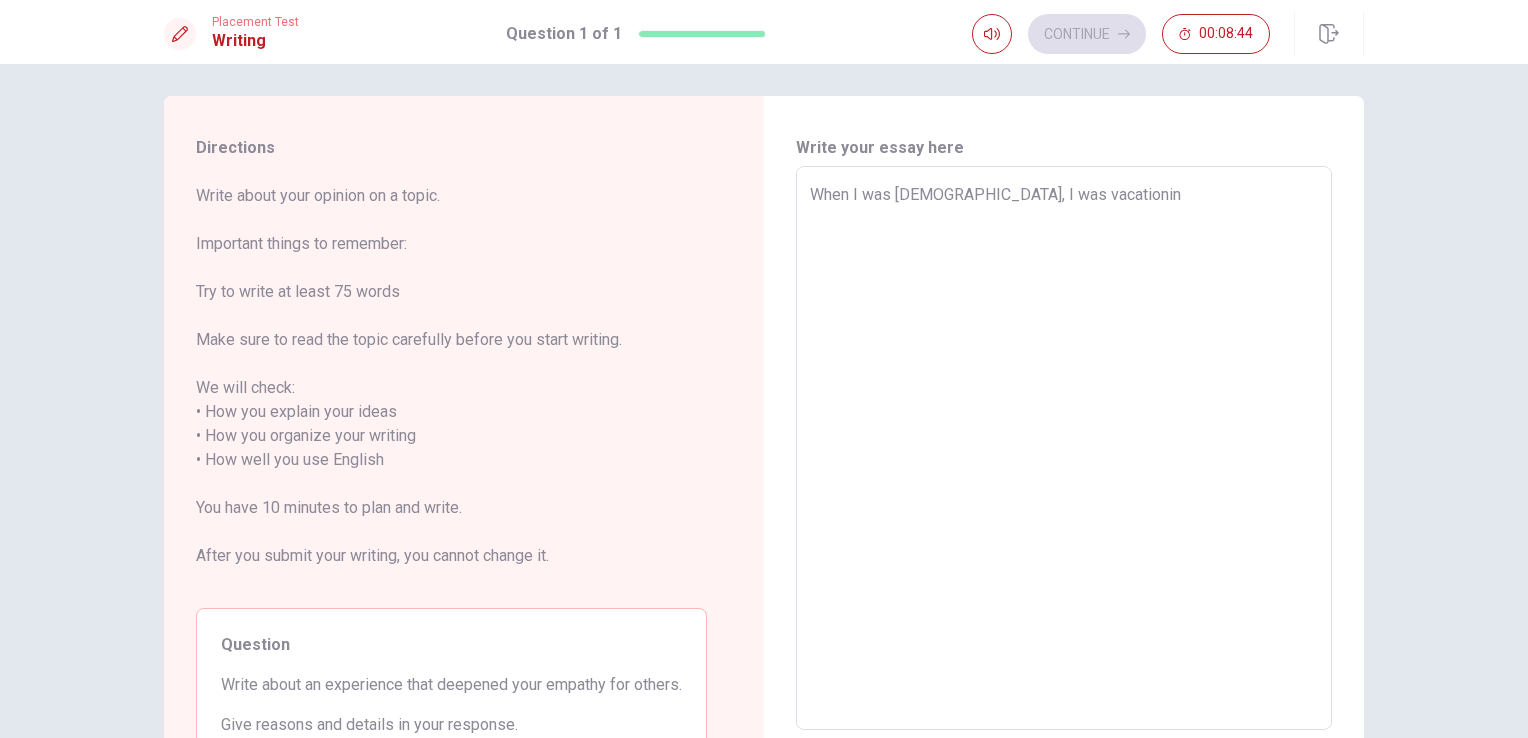 type on "x" 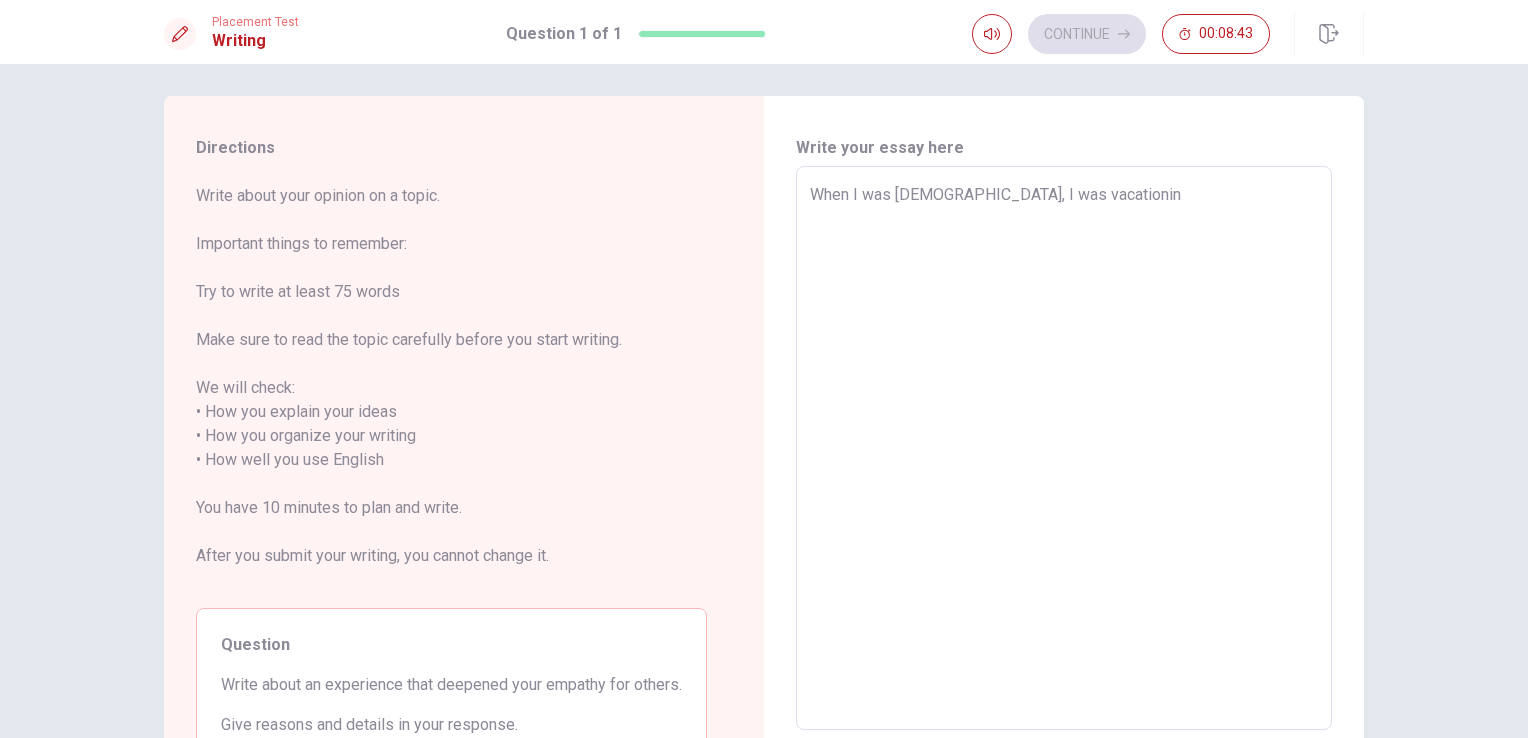 type on "When I was [DEMOGRAPHIC_DATA], I was vacationing" 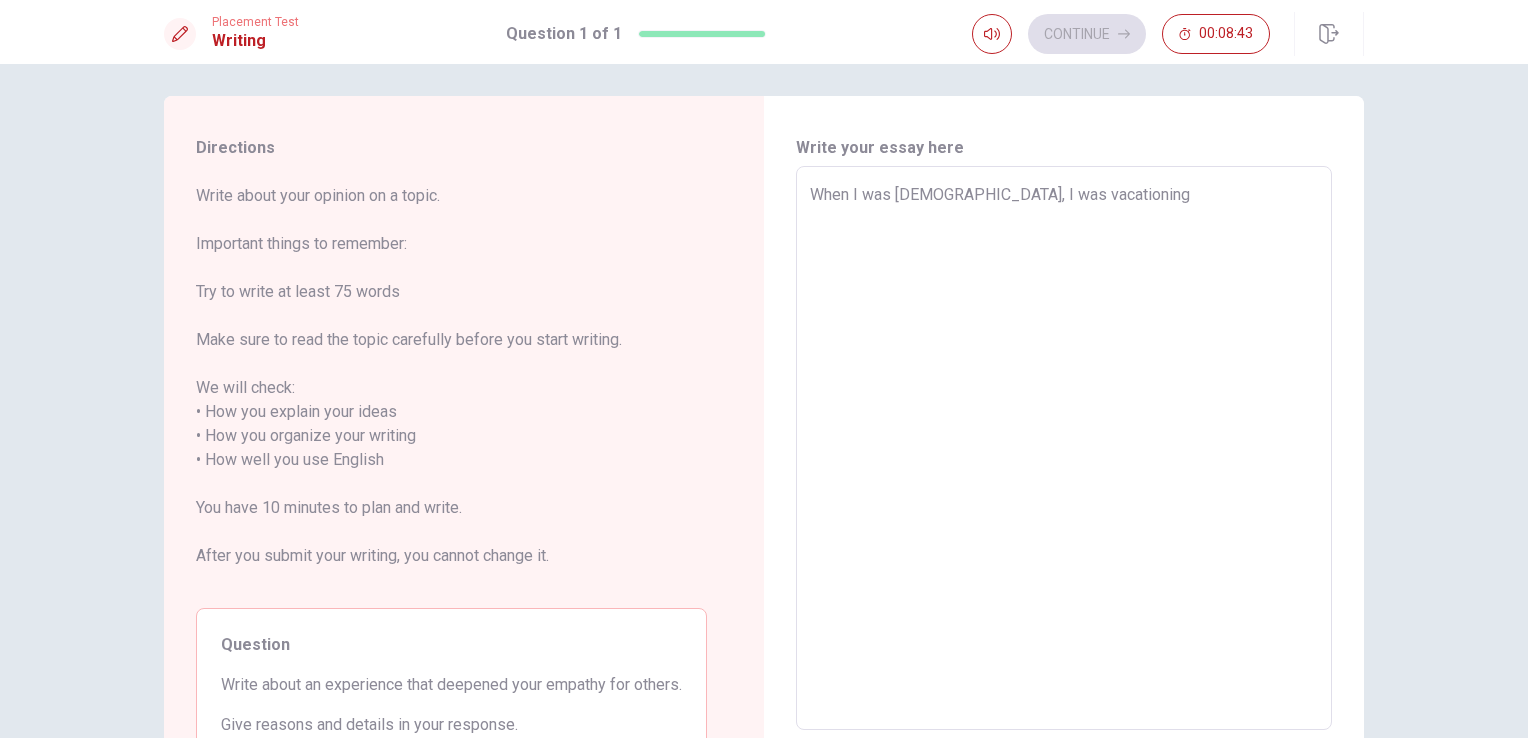 type on "x" 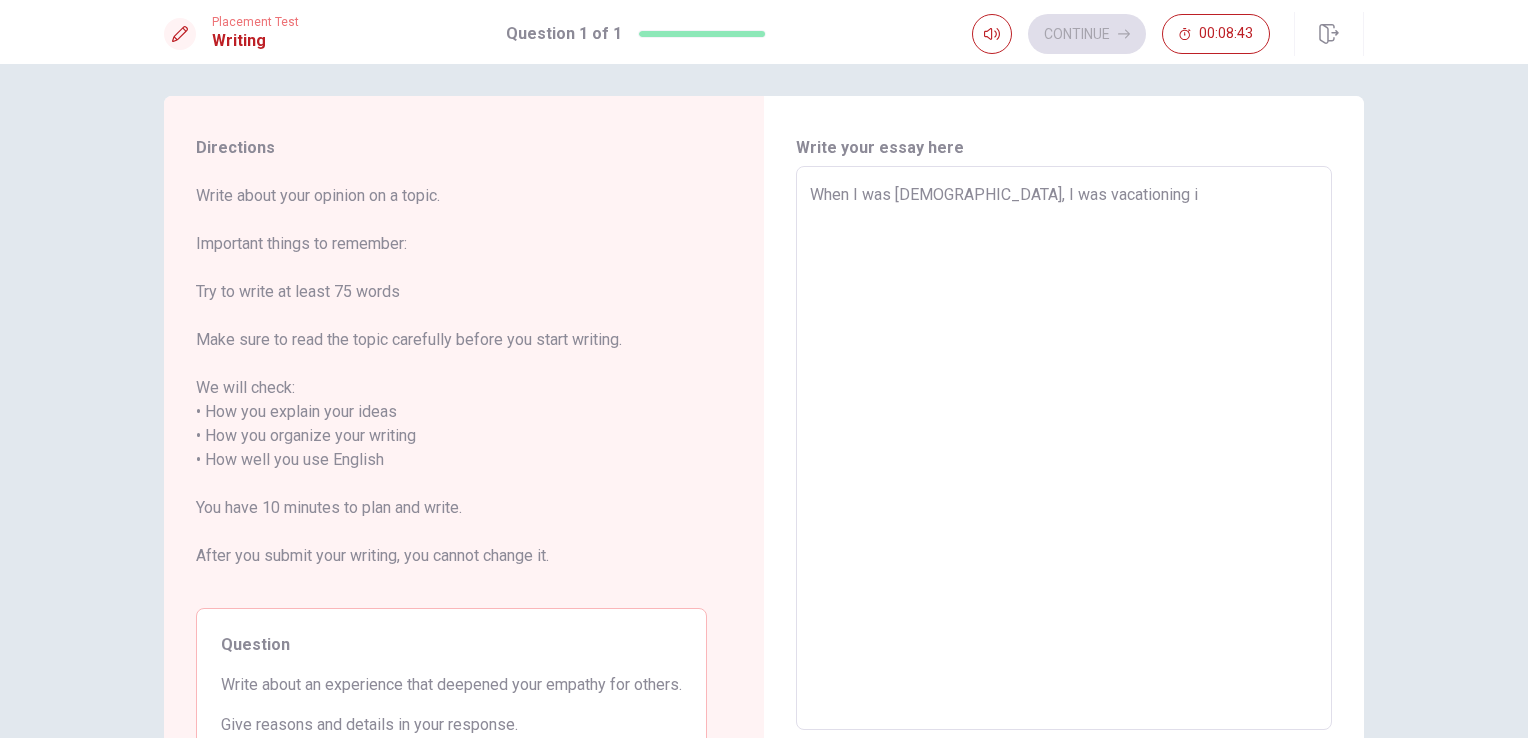 type on "x" 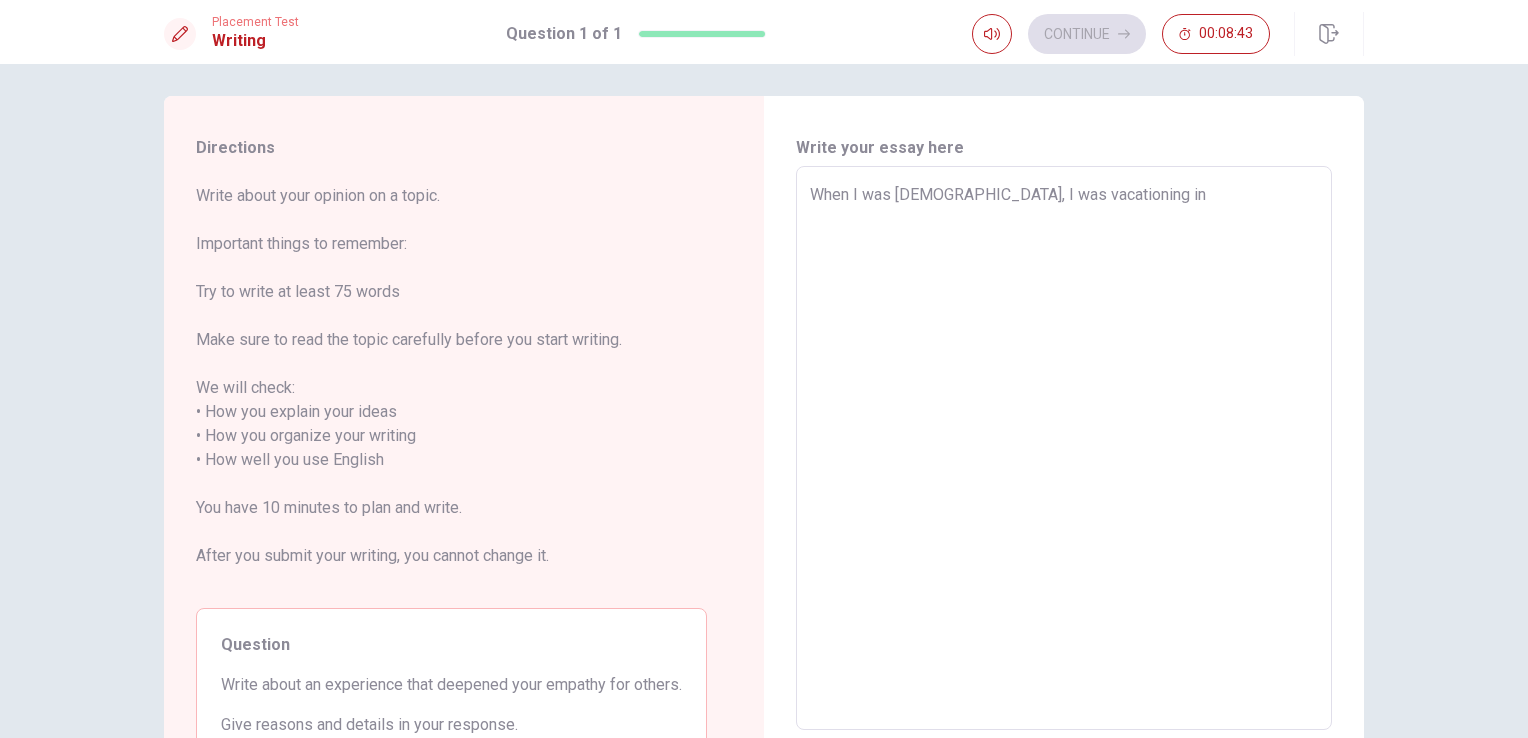 type on "x" 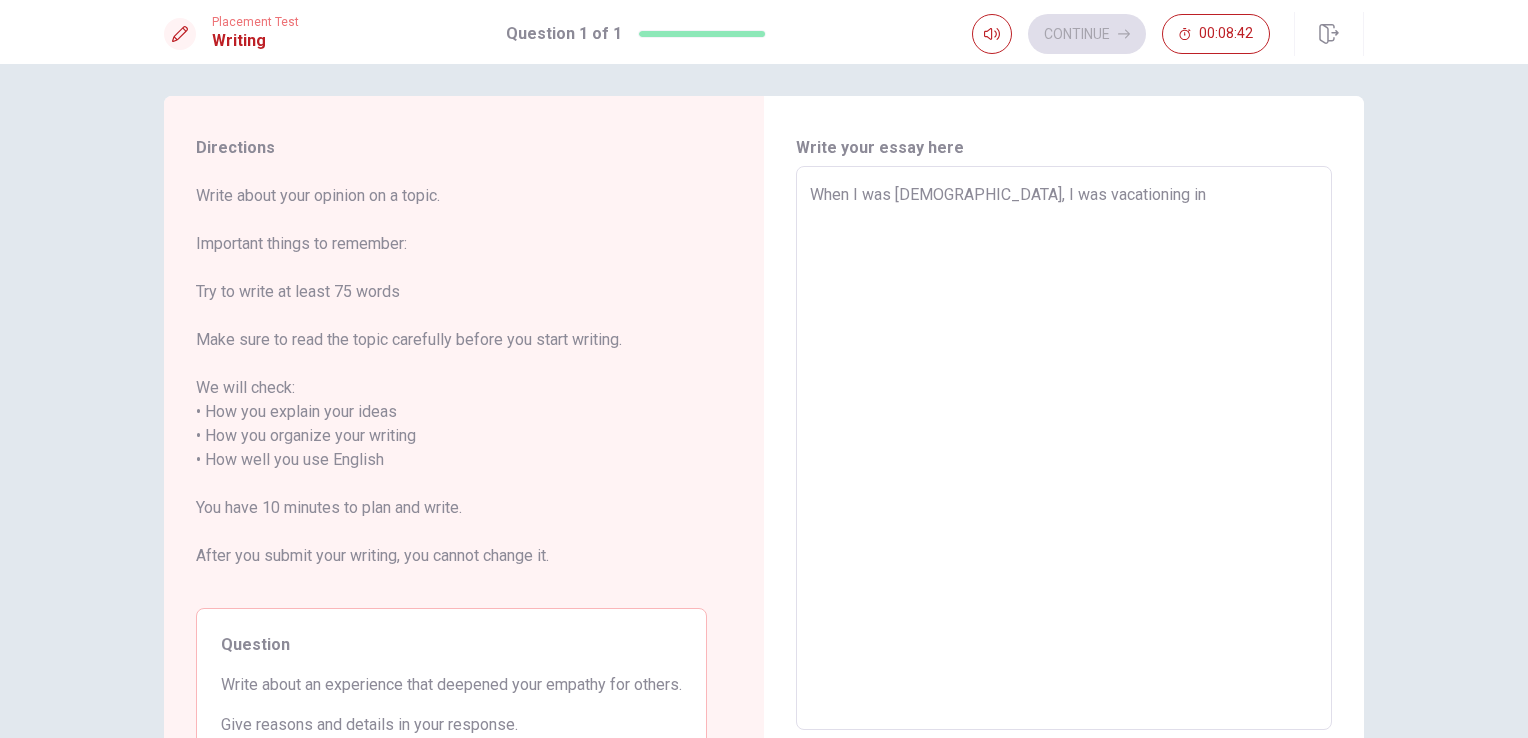type on "x" 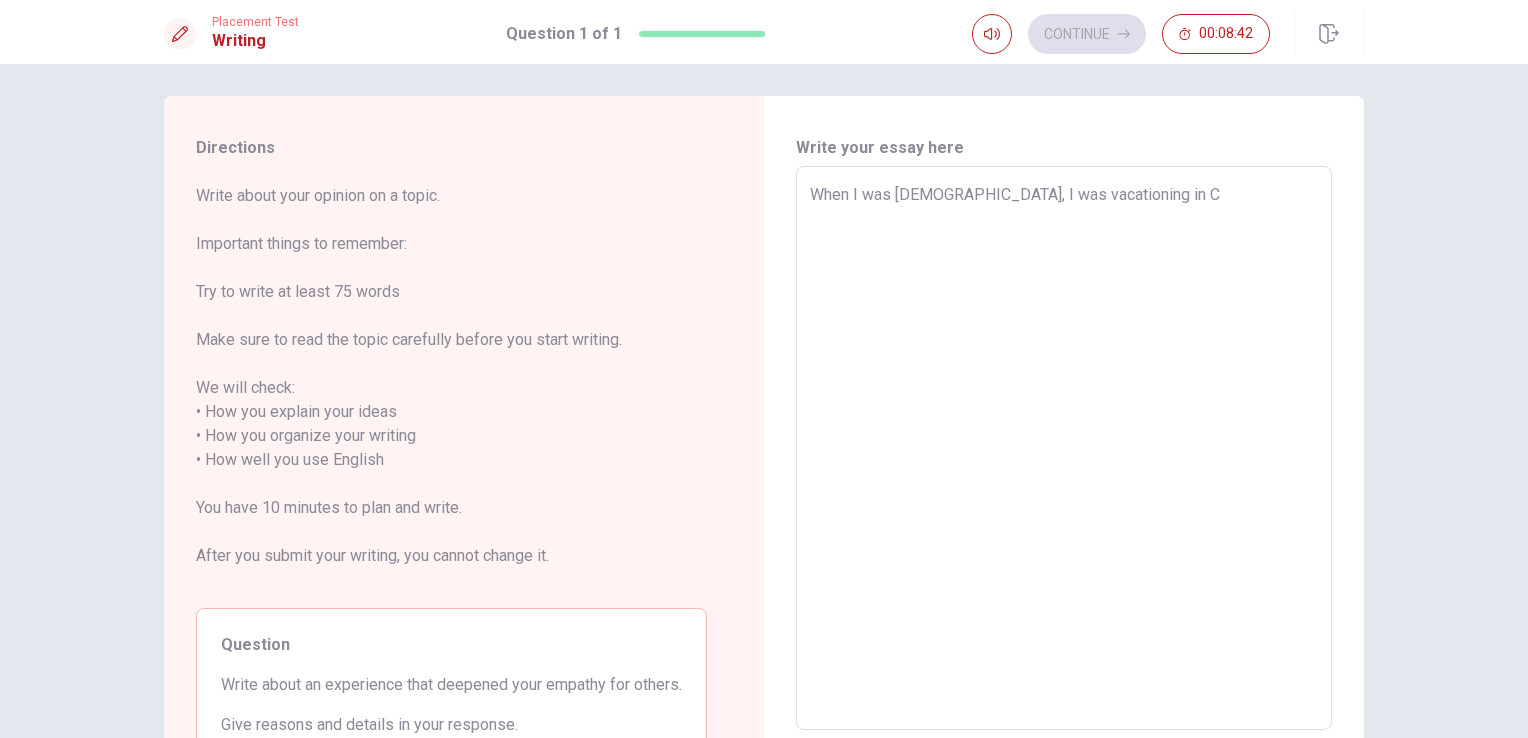 type on "x" 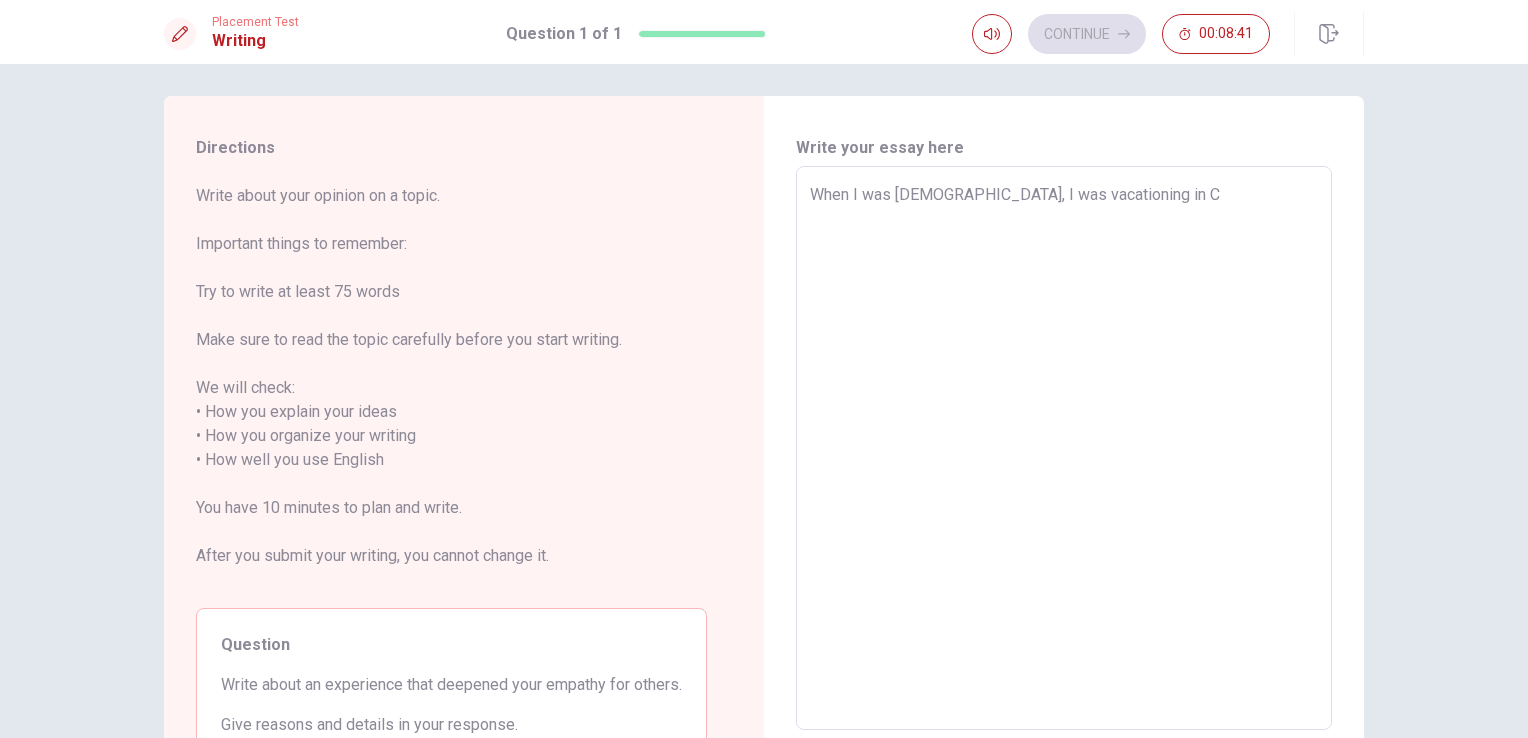 type on "When I was [DEMOGRAPHIC_DATA], I was vacationing in [GEOGRAPHIC_DATA]" 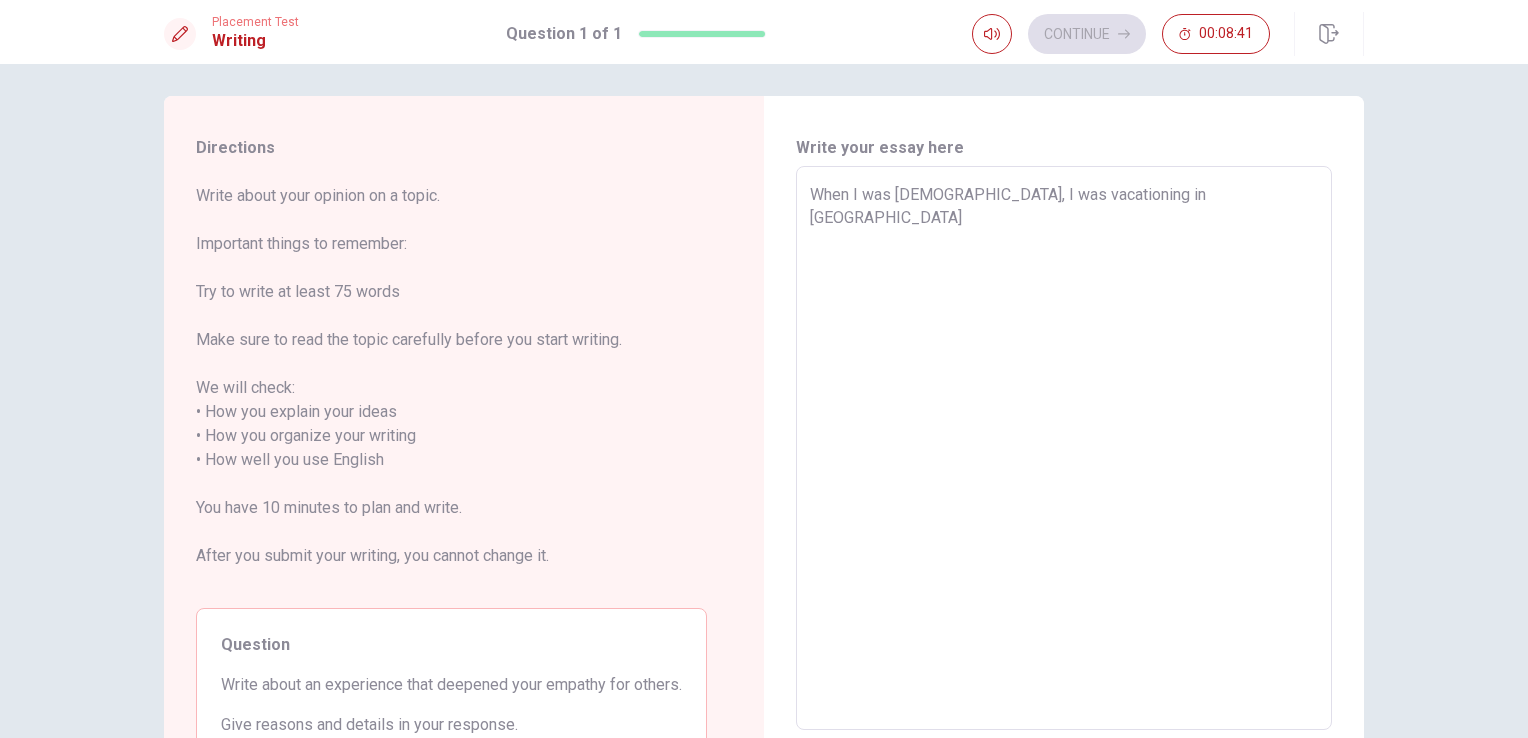 type on "x" 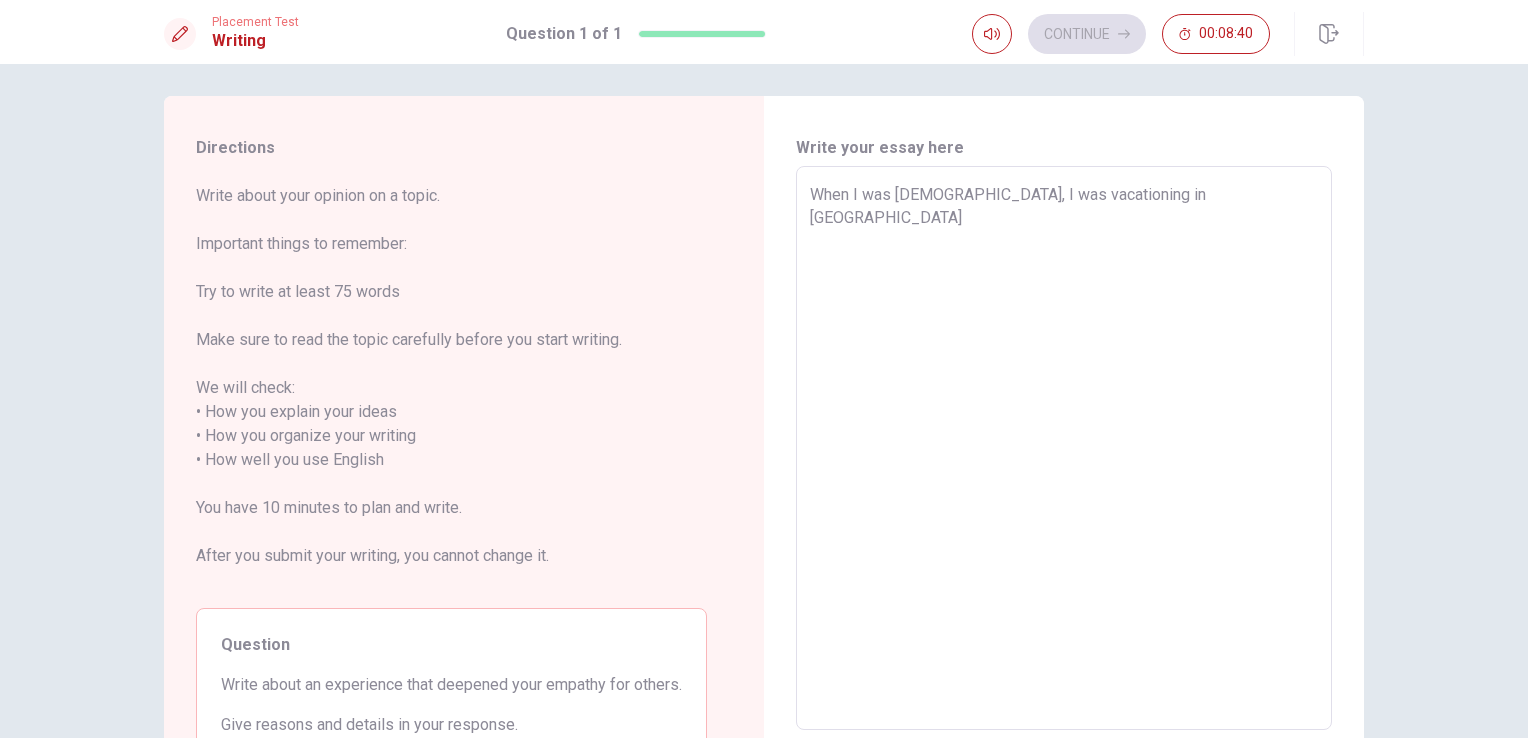 type on "When I was [DEMOGRAPHIC_DATA], I was vacationing in [GEOGRAPHIC_DATA]" 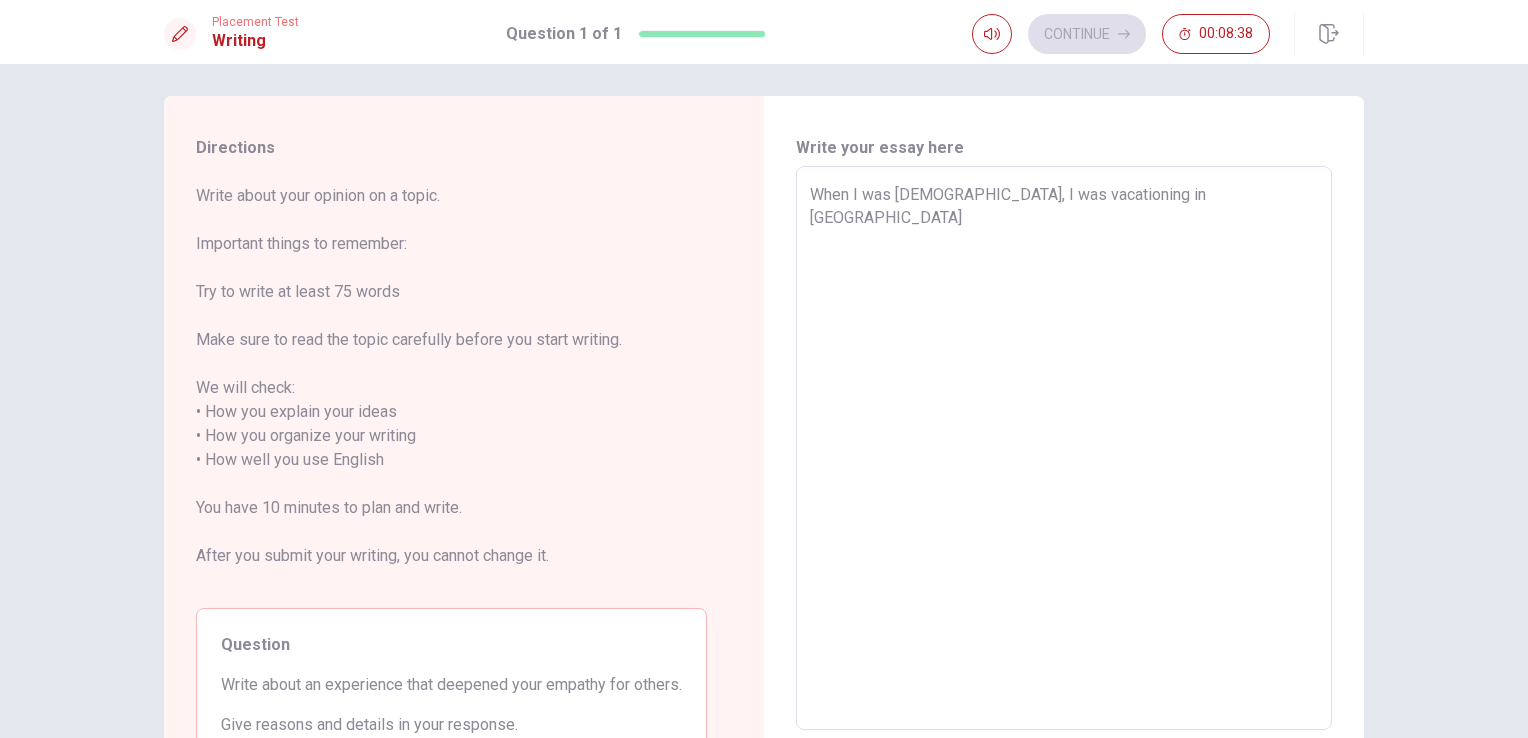 type on "x" 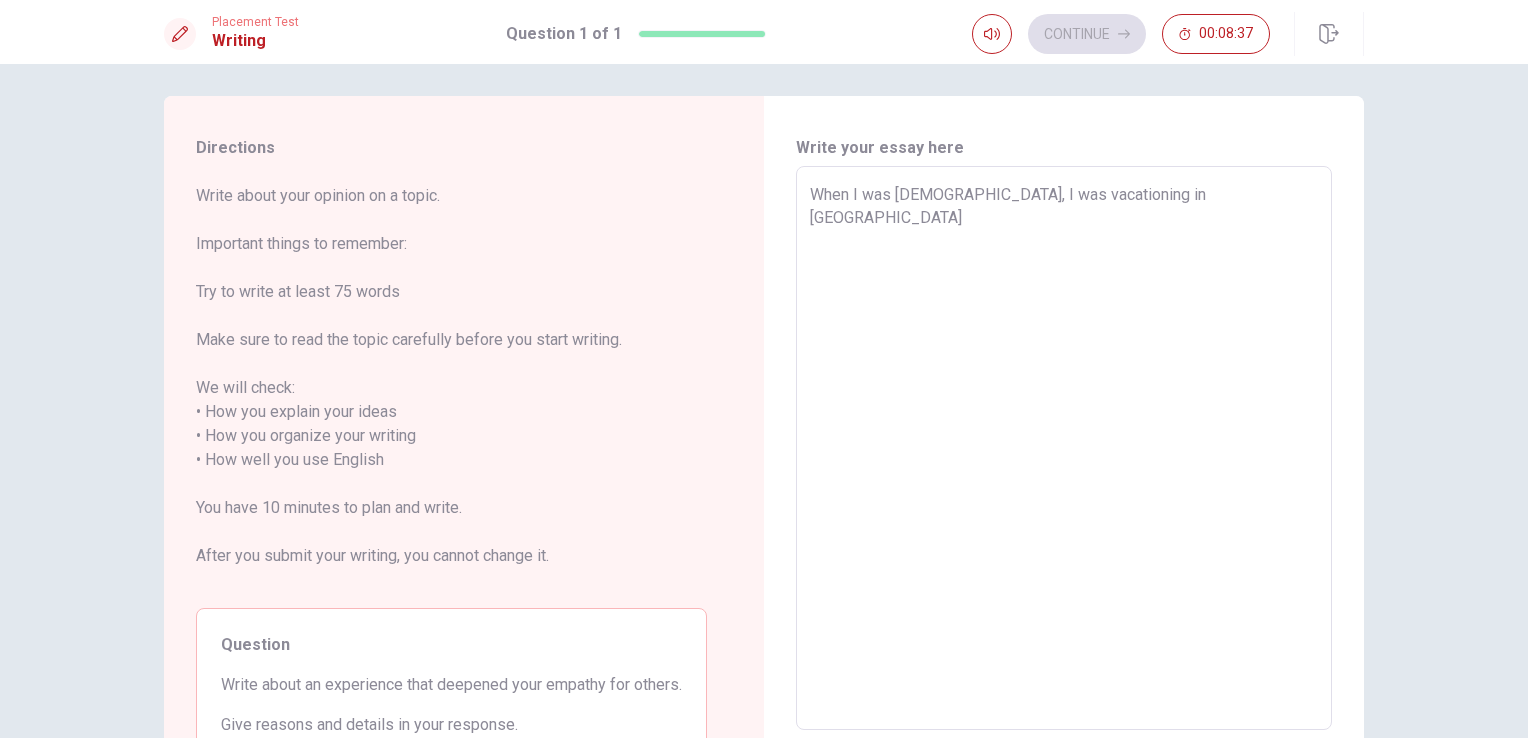 type on "x" 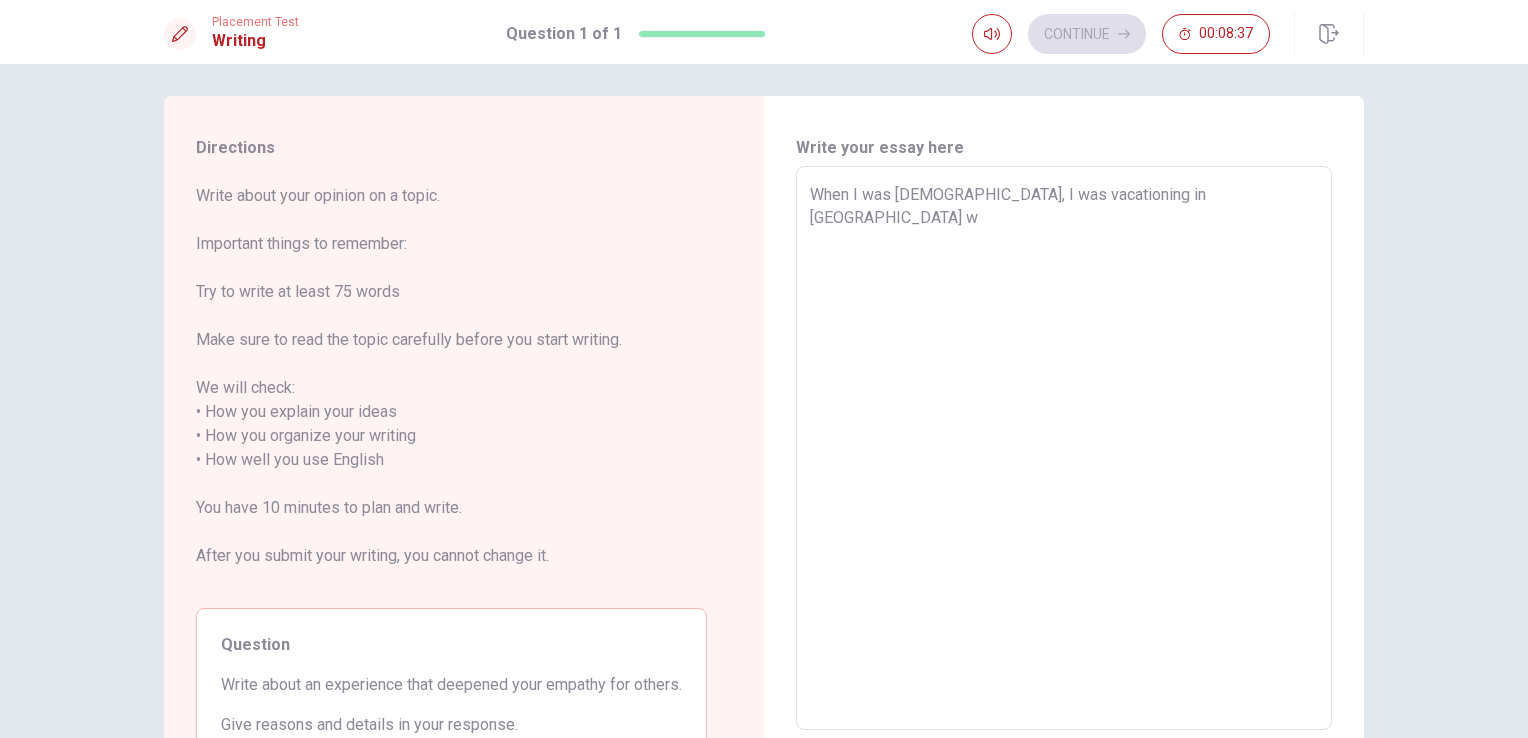 type on "x" 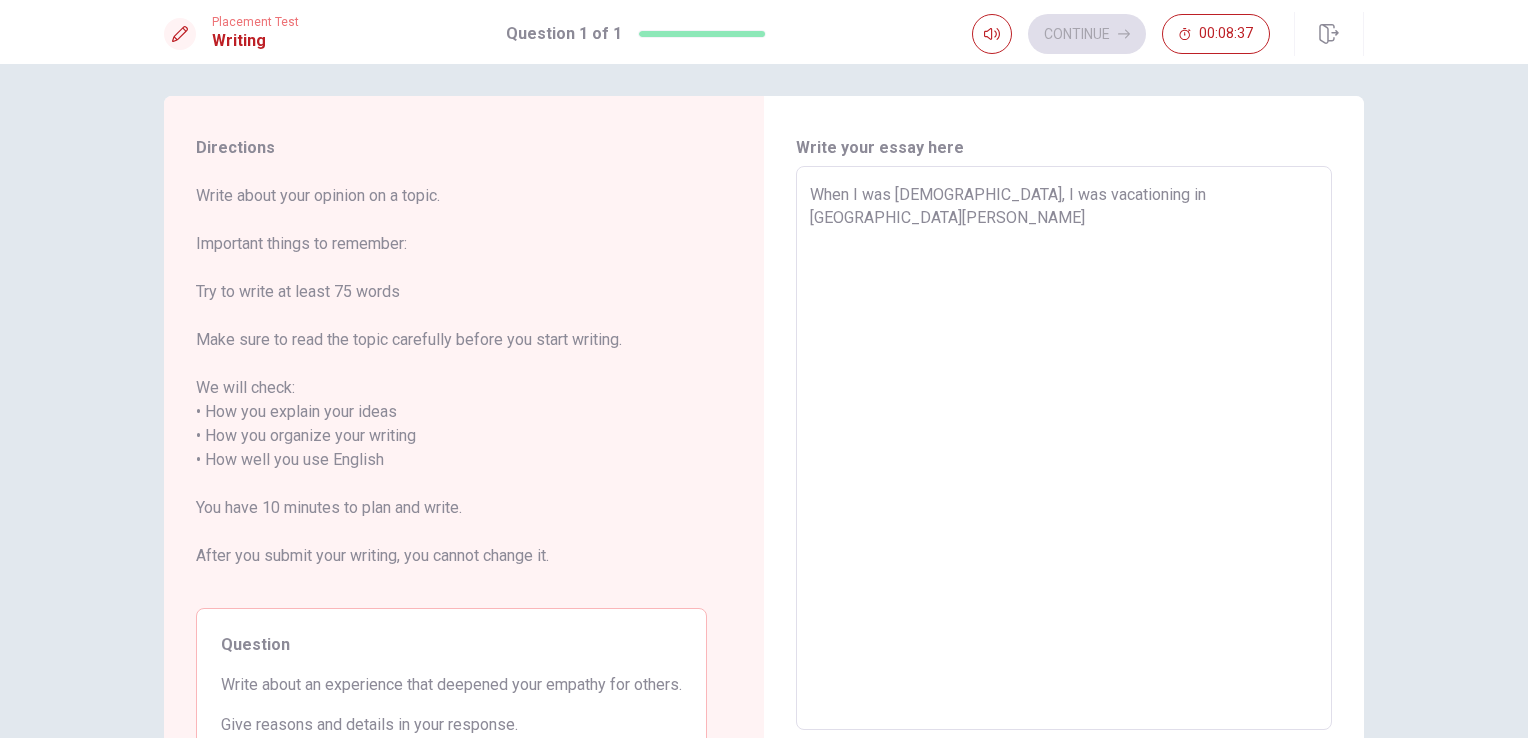 type on "x" 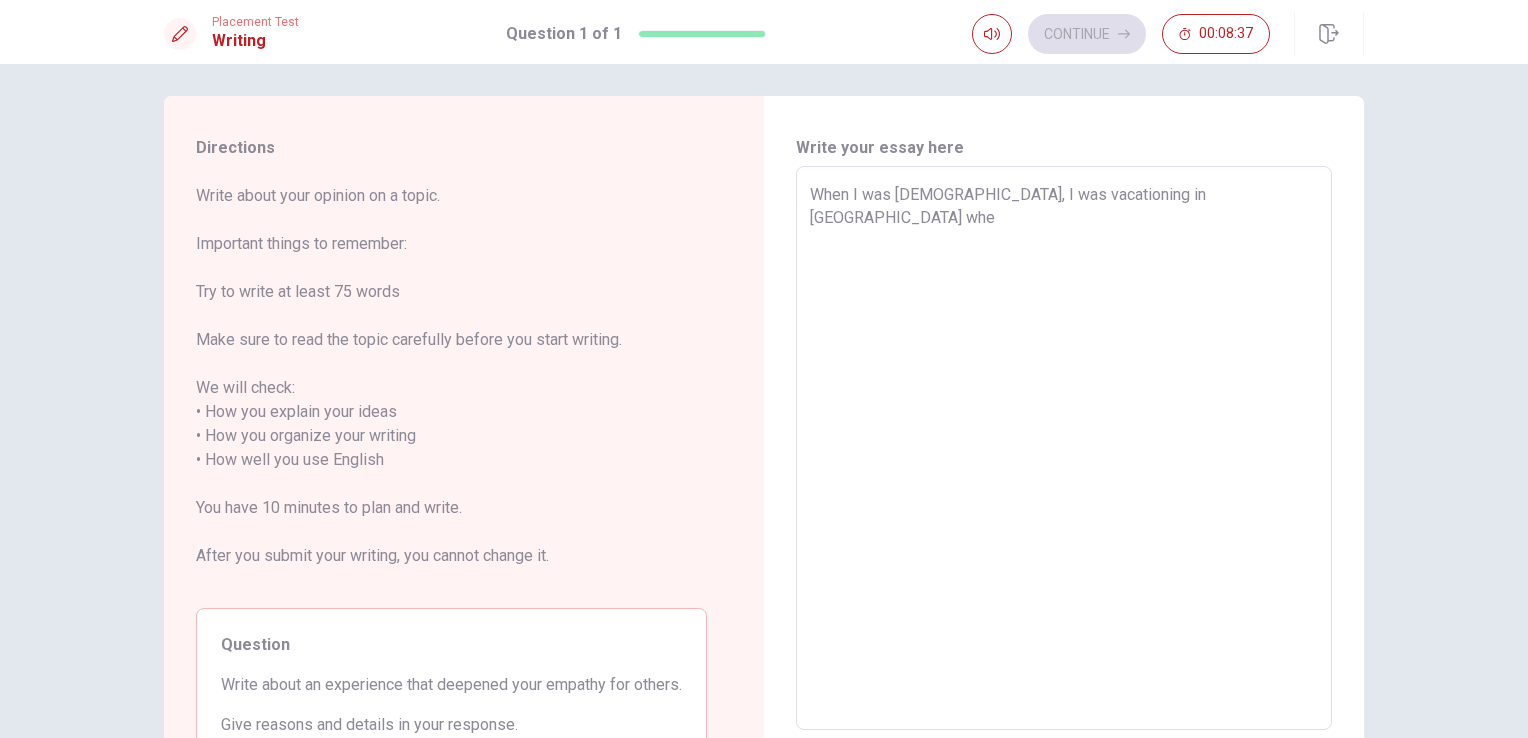 type on "x" 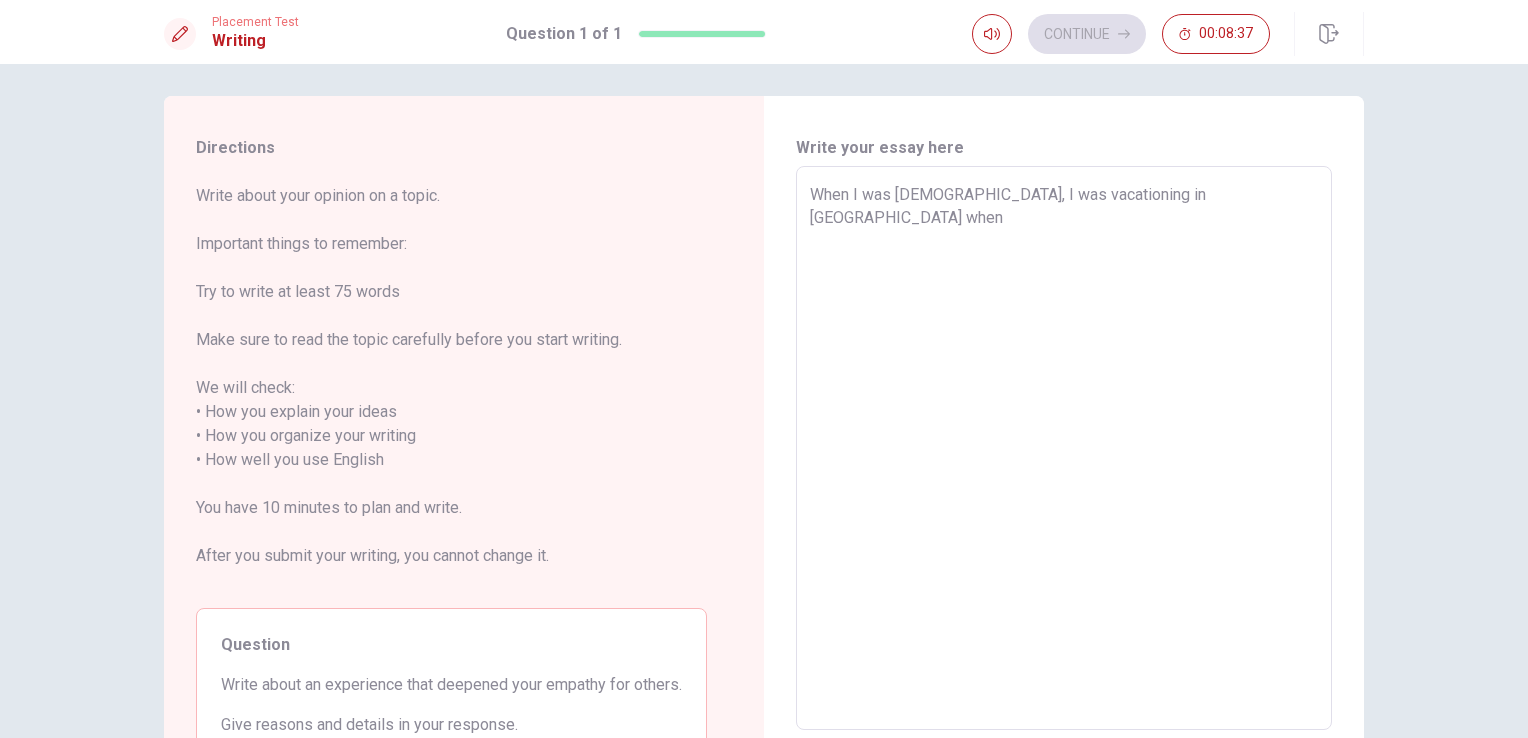 type on "x" 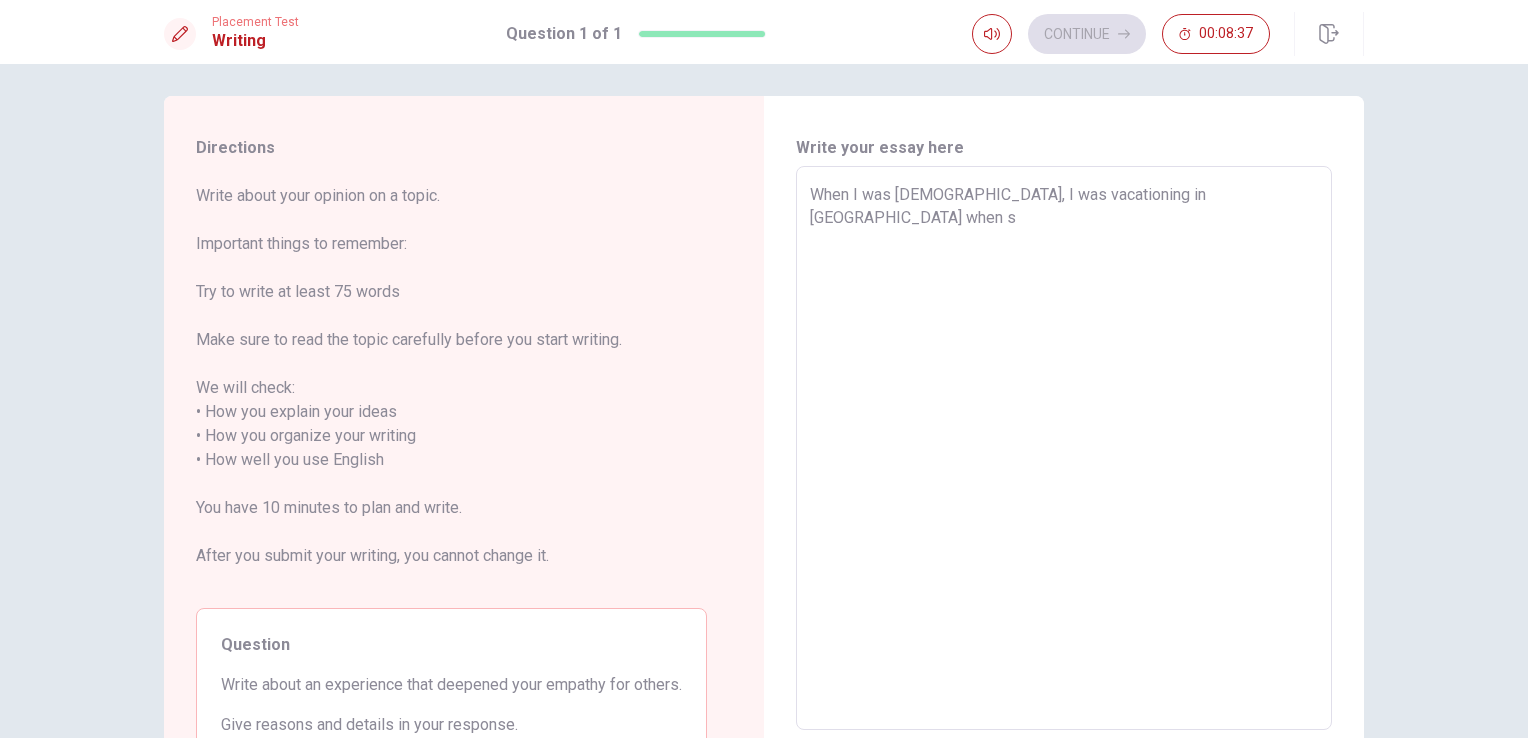 type on "x" 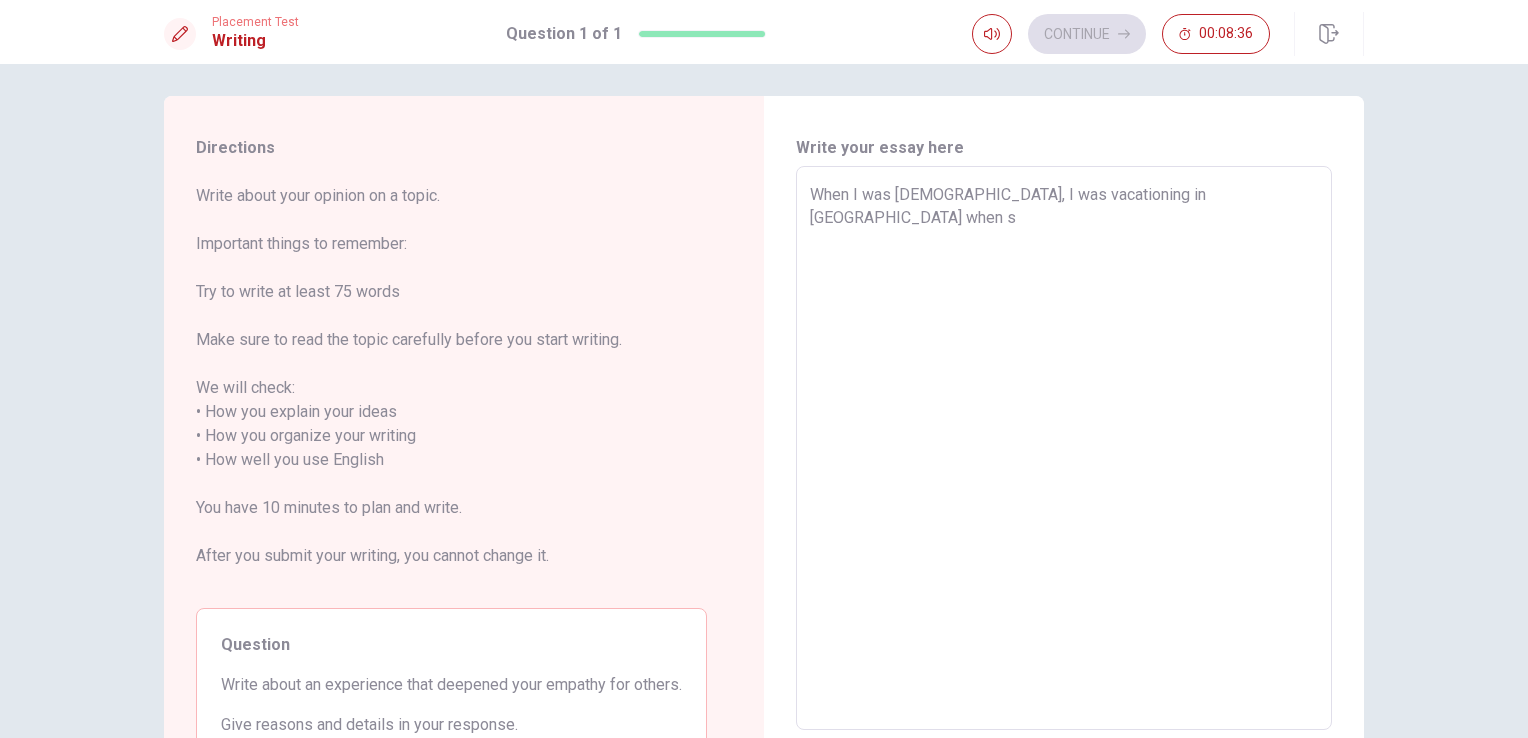 type on "When I was [DEMOGRAPHIC_DATA], I was vacationing in [GEOGRAPHIC_DATA] when su" 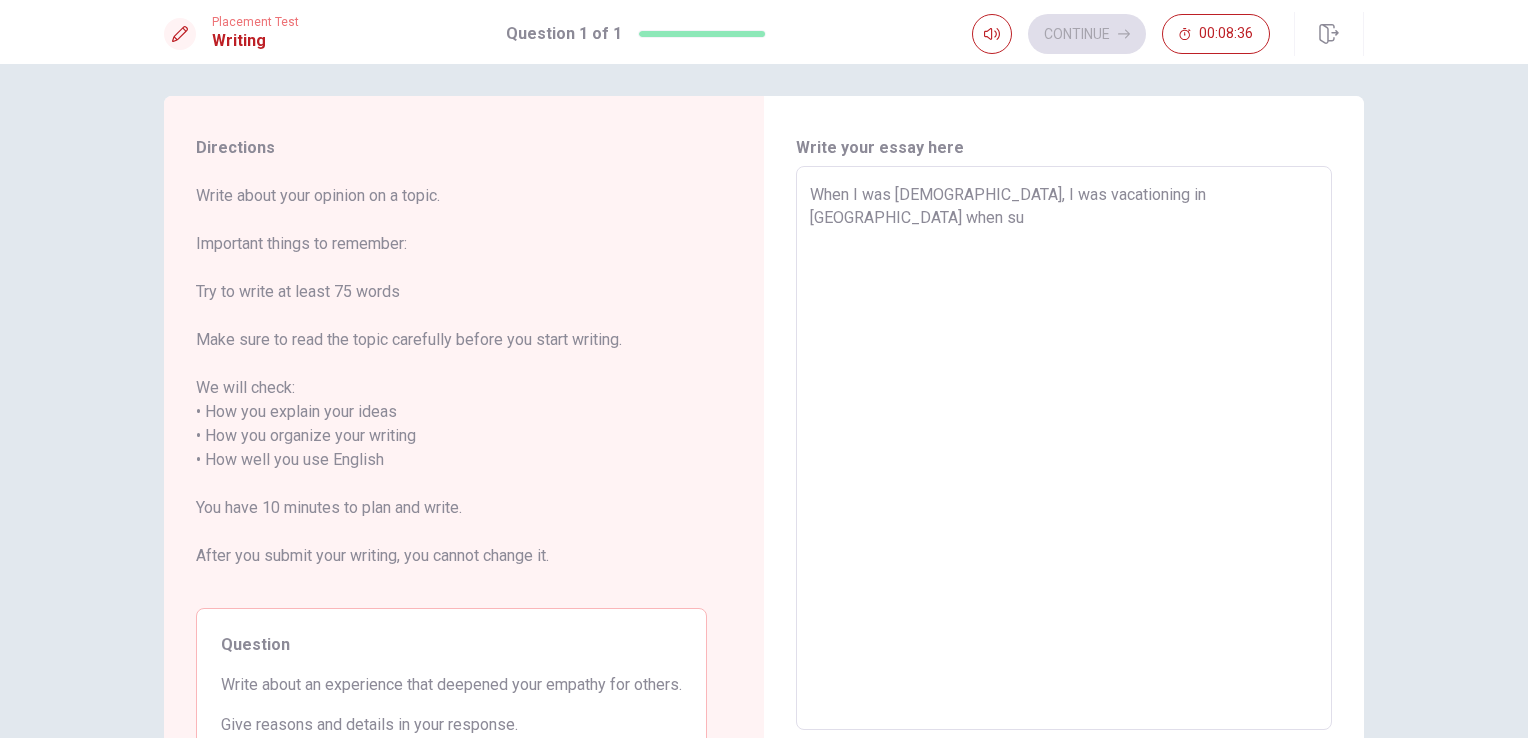 type on "x" 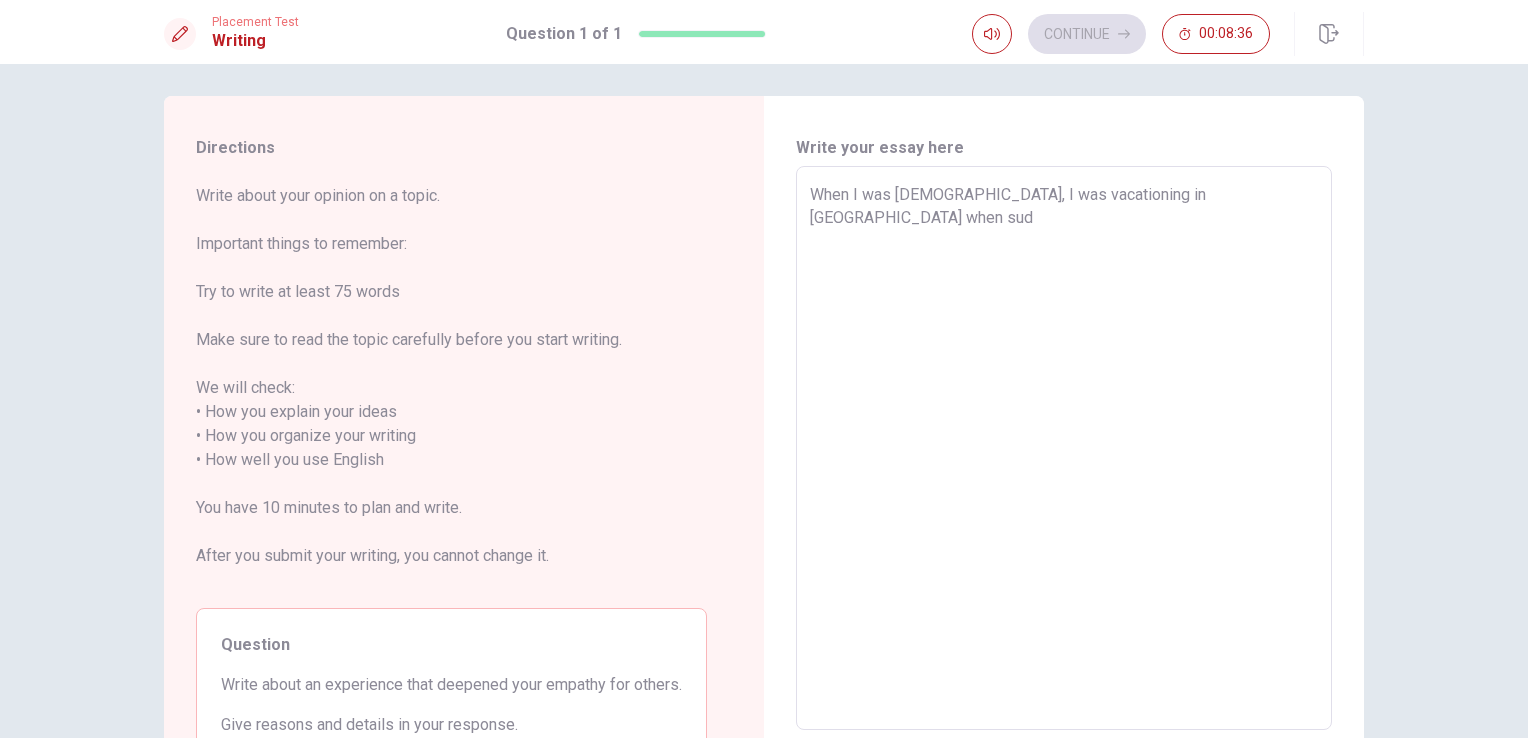 type on "x" 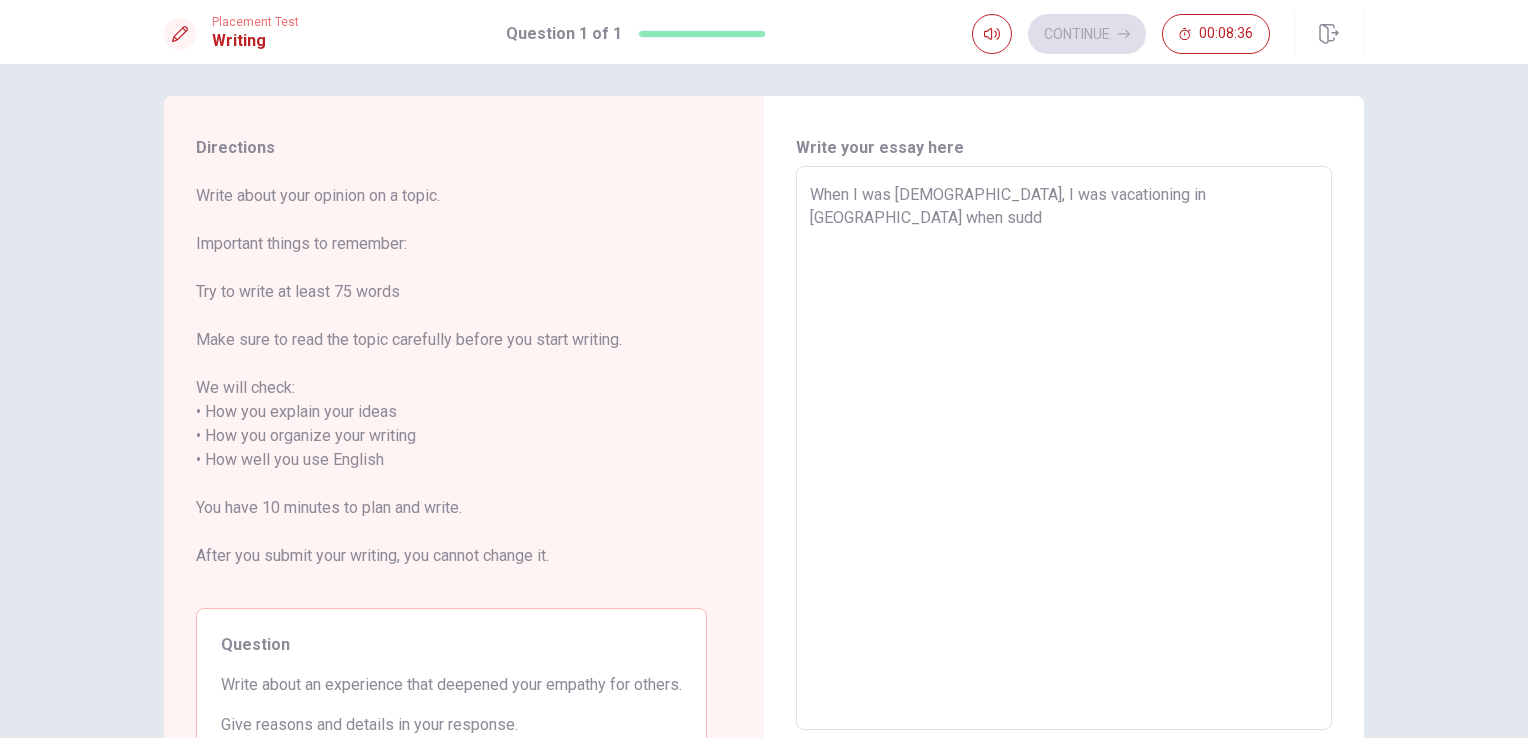 type on "When I was [DEMOGRAPHIC_DATA], I was vacationing in [GEOGRAPHIC_DATA] when sudde" 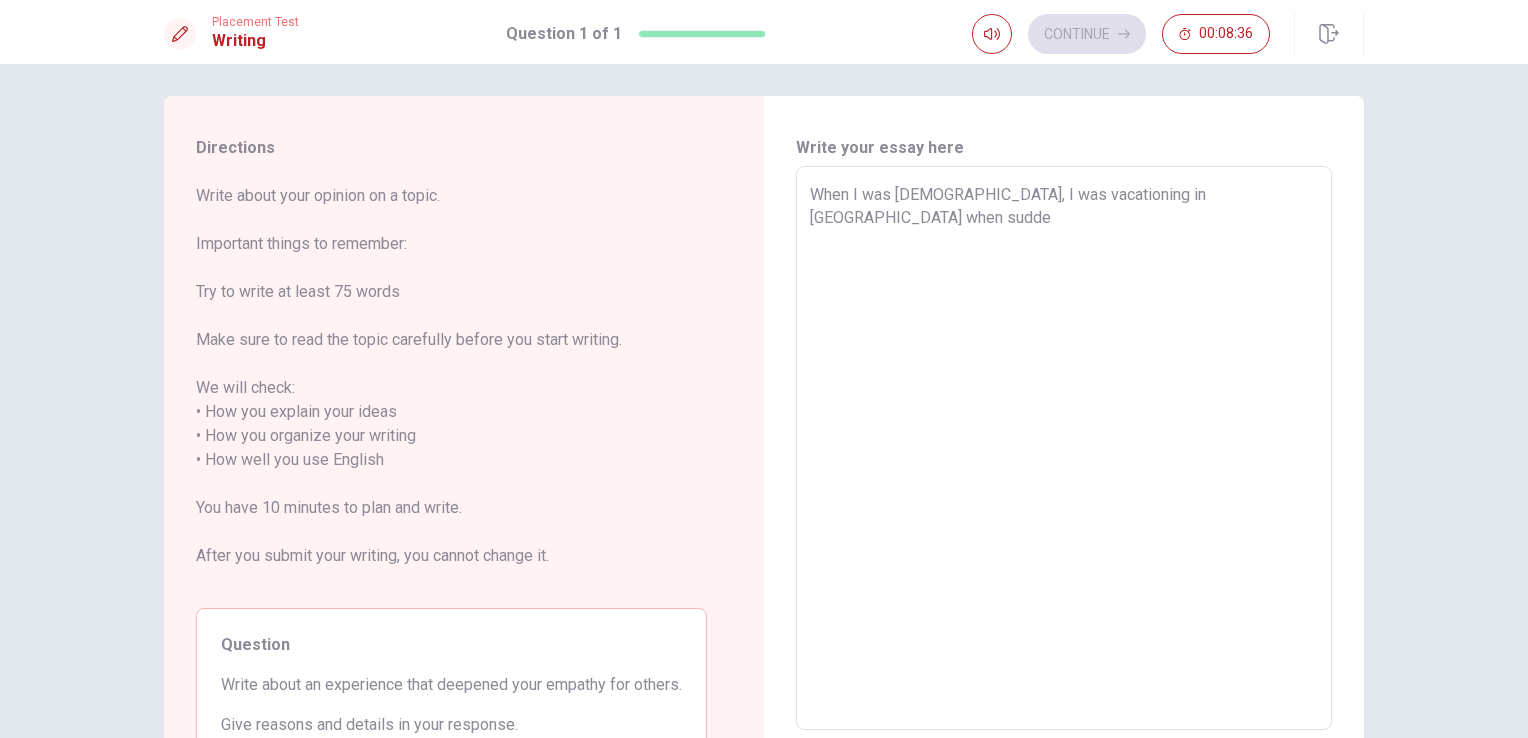 type on "x" 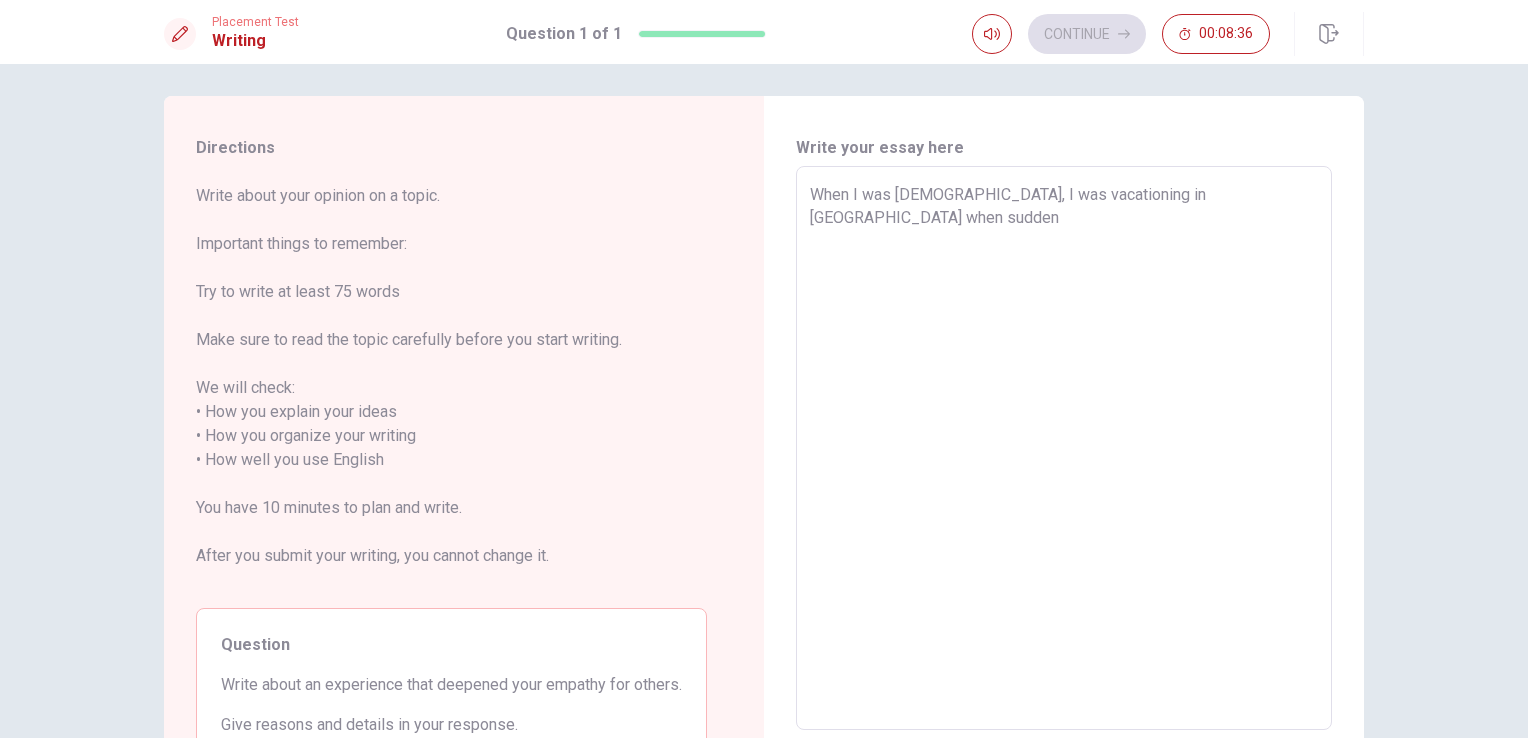 type on "x" 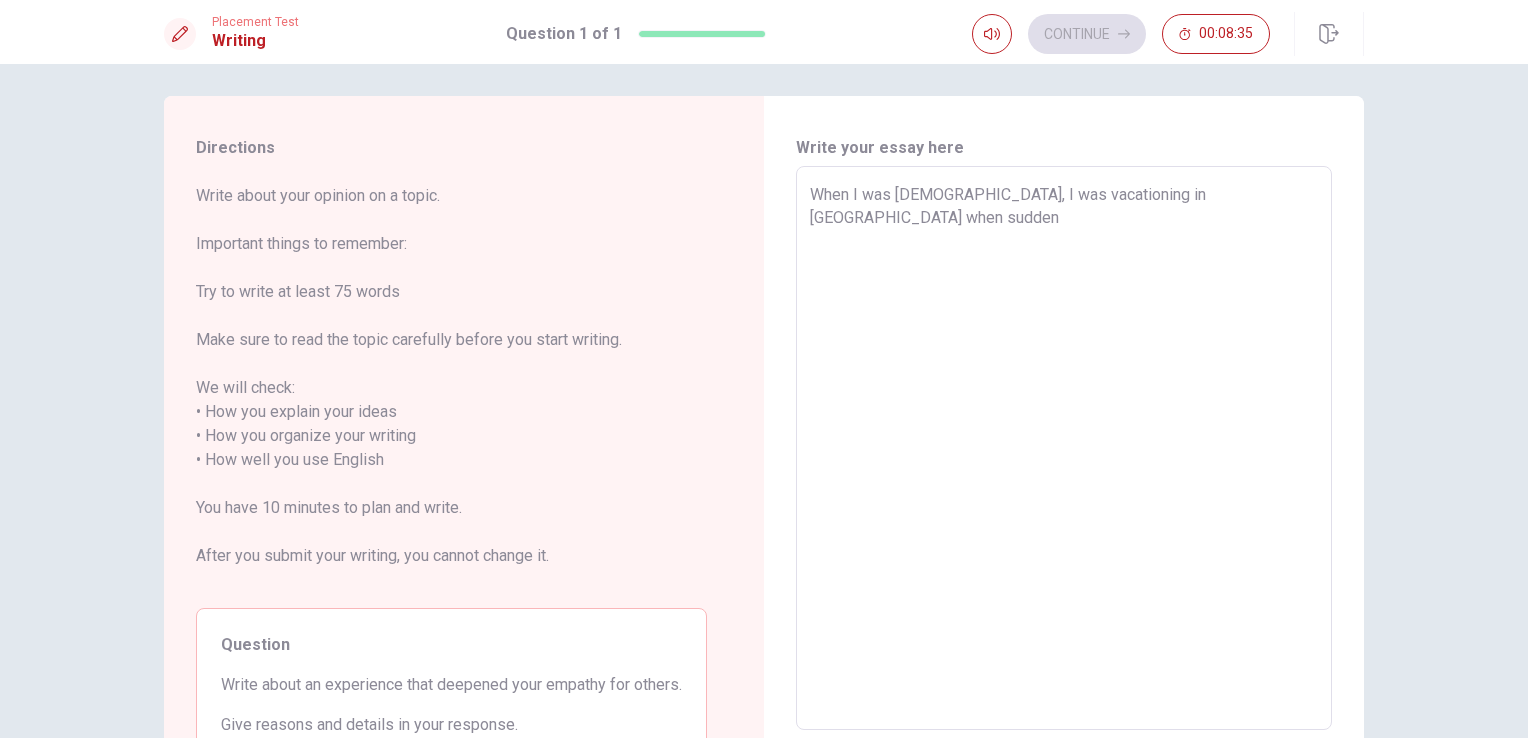 type on "When I was [DEMOGRAPHIC_DATA], I was vacationing in [GEOGRAPHIC_DATA] when suddenl" 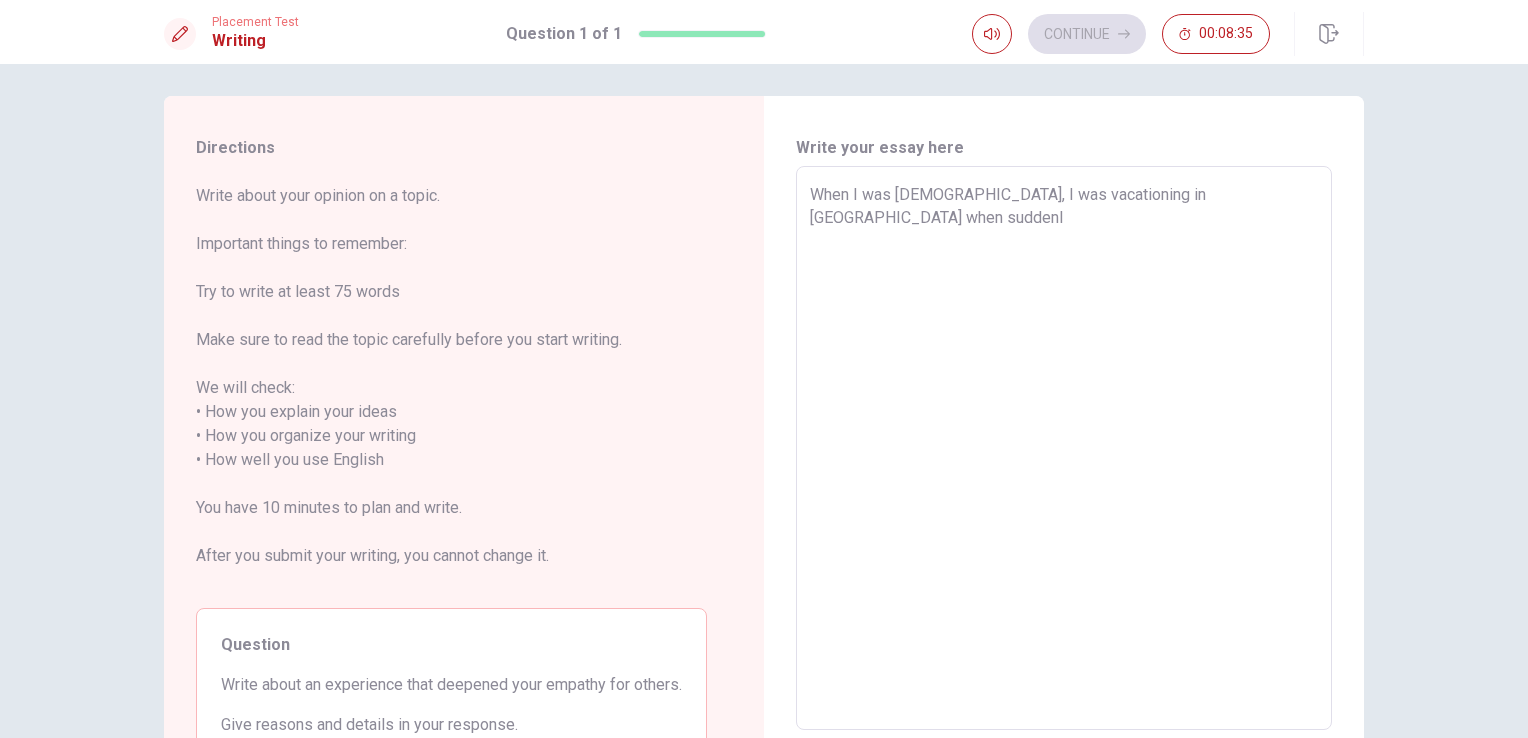 type on "x" 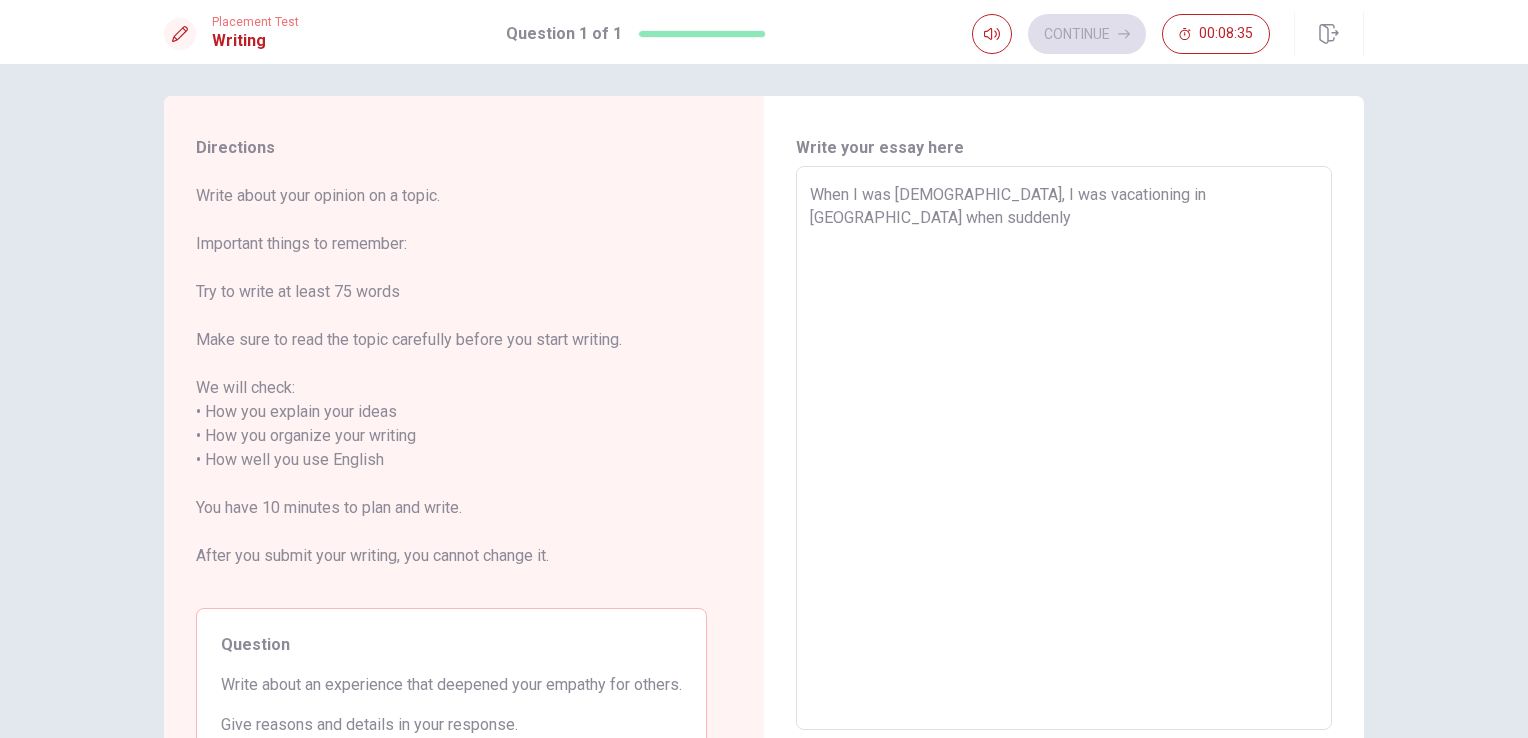 type on "x" 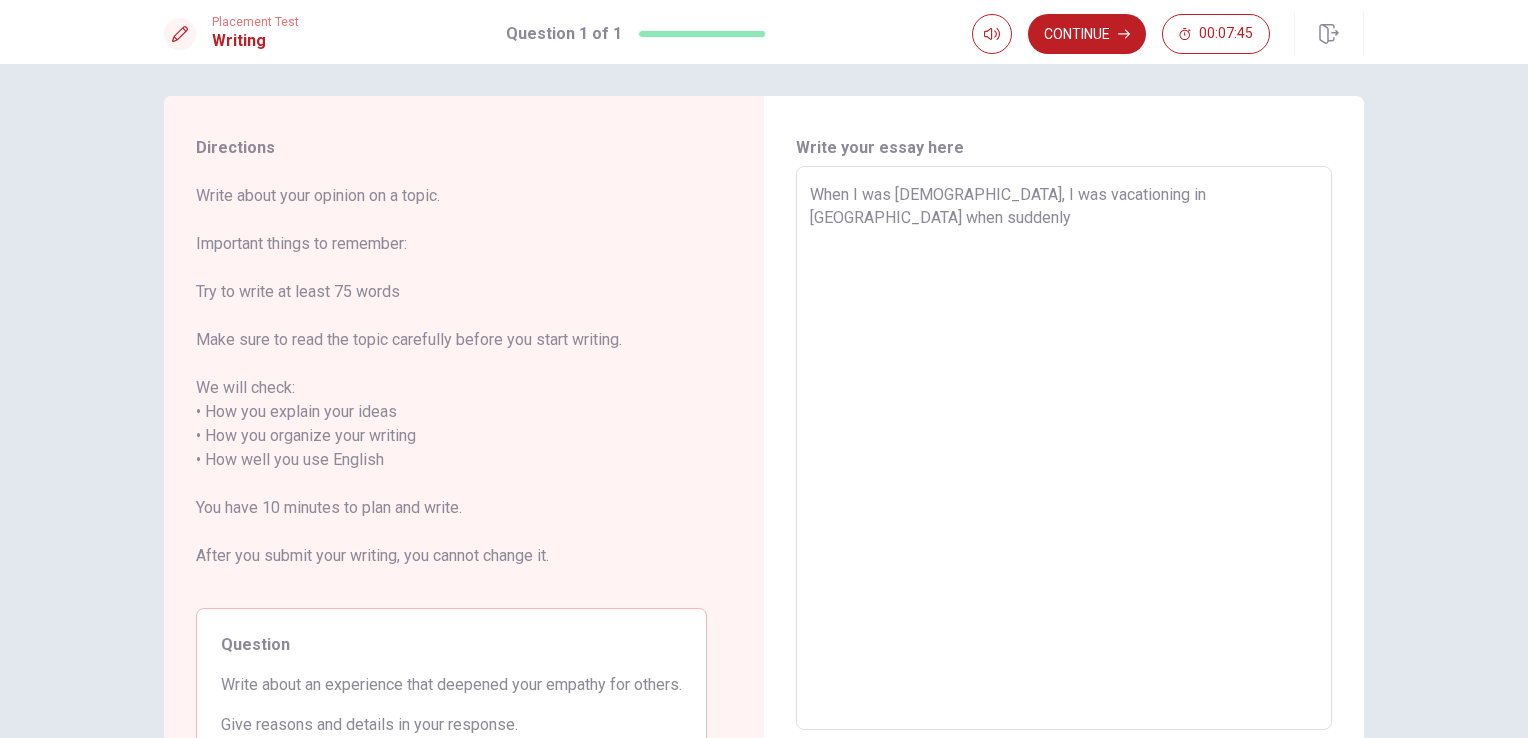 drag, startPoint x: 1281, startPoint y: 199, endPoint x: 1128, endPoint y: 186, distance: 153.5513 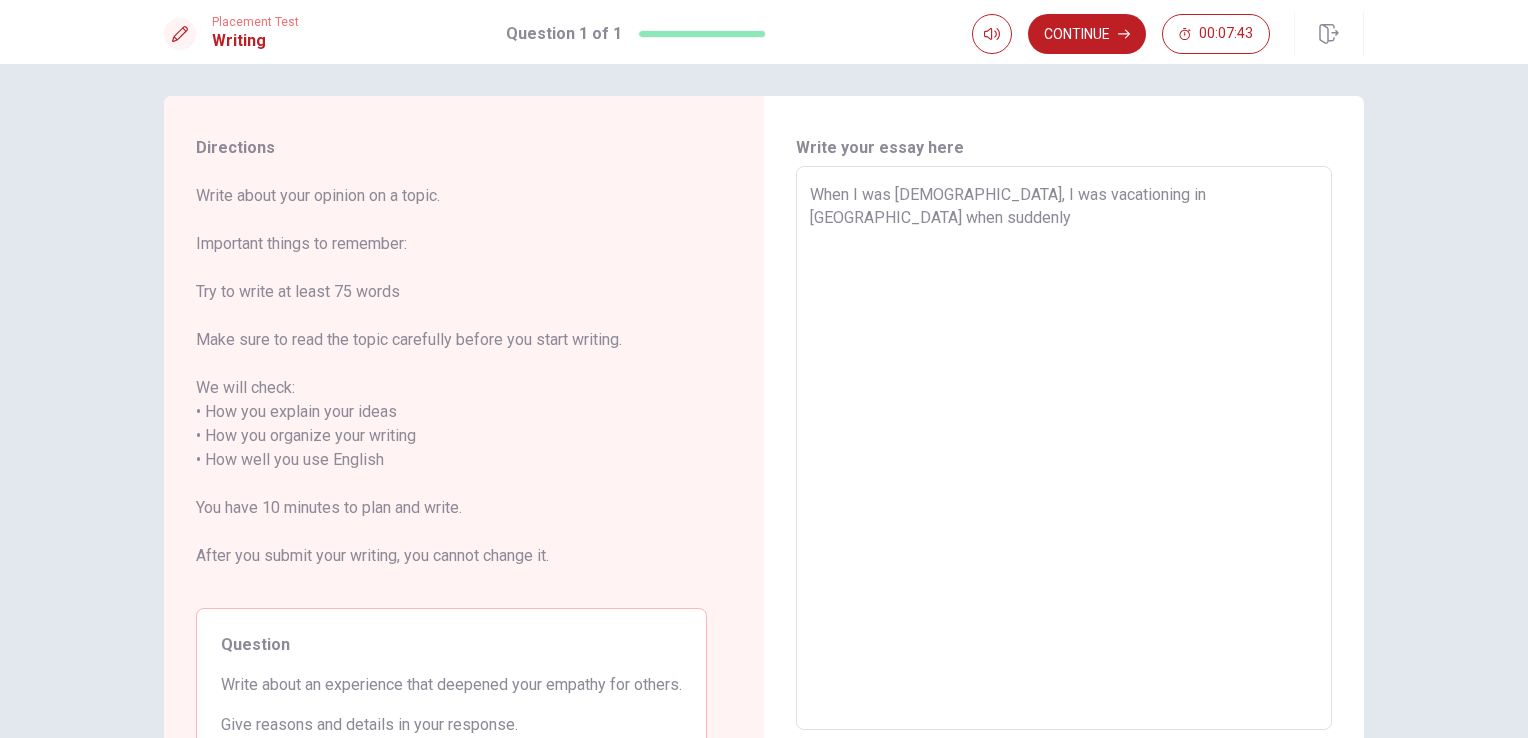 type on "x" 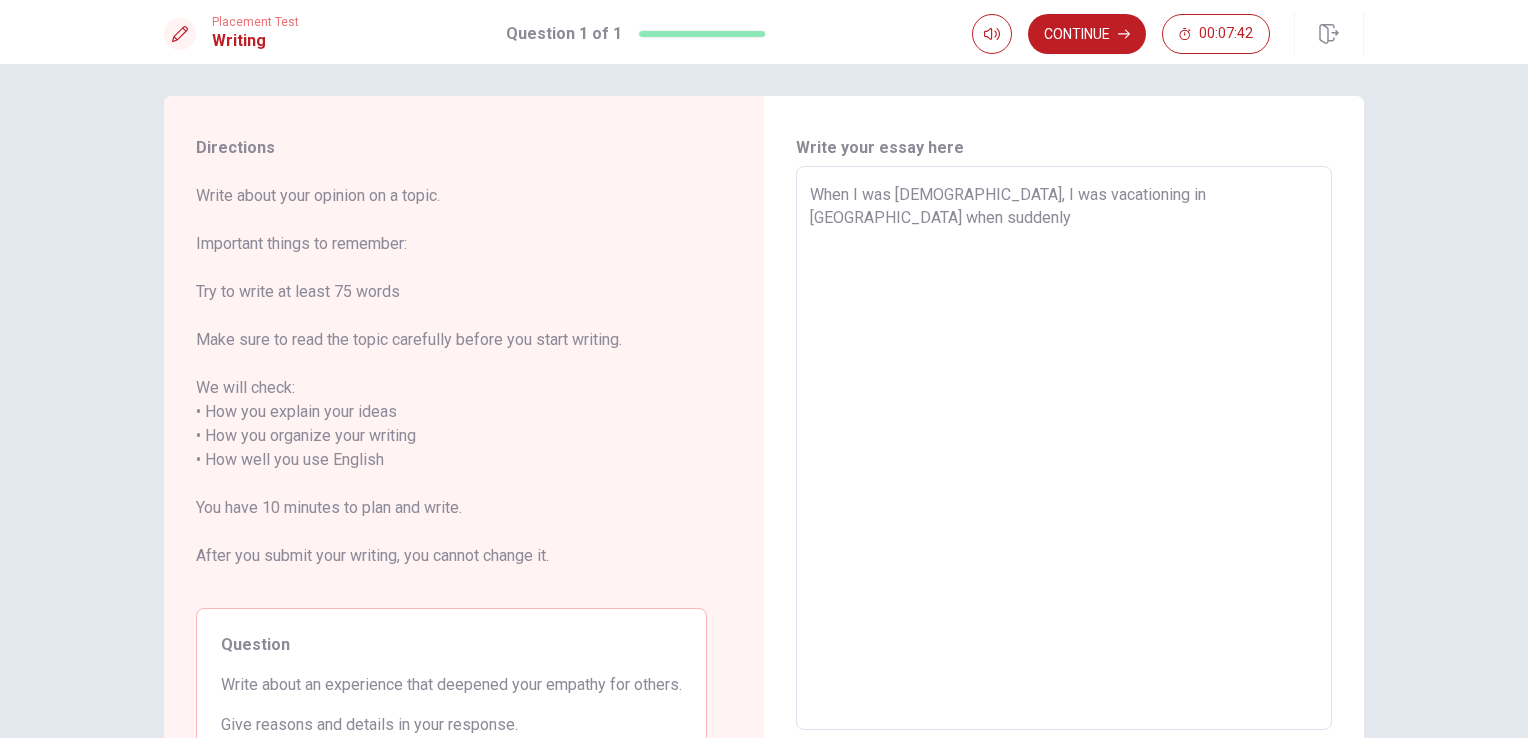 type on "When I was [DEMOGRAPHIC_DATA], I was vacationing in A" 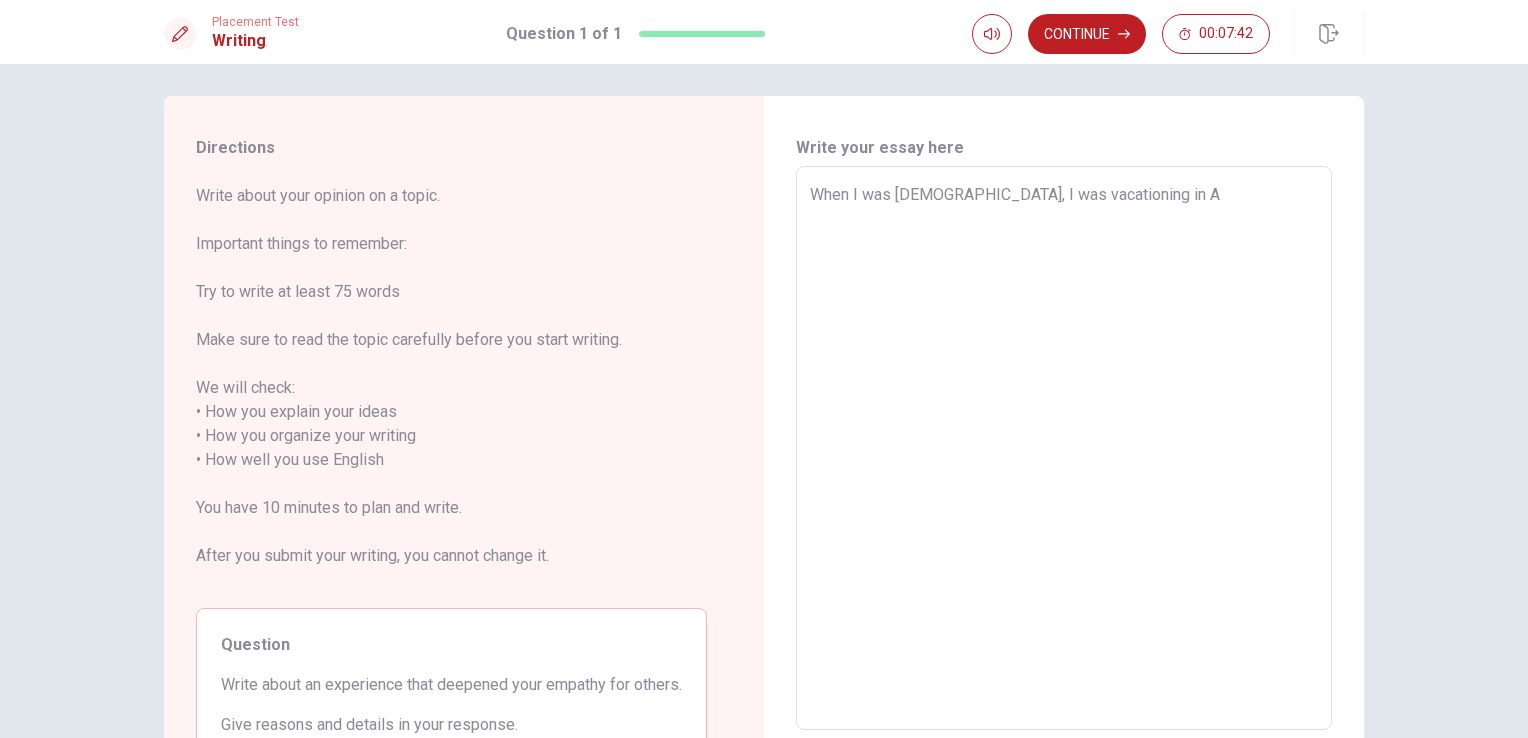 type on "x" 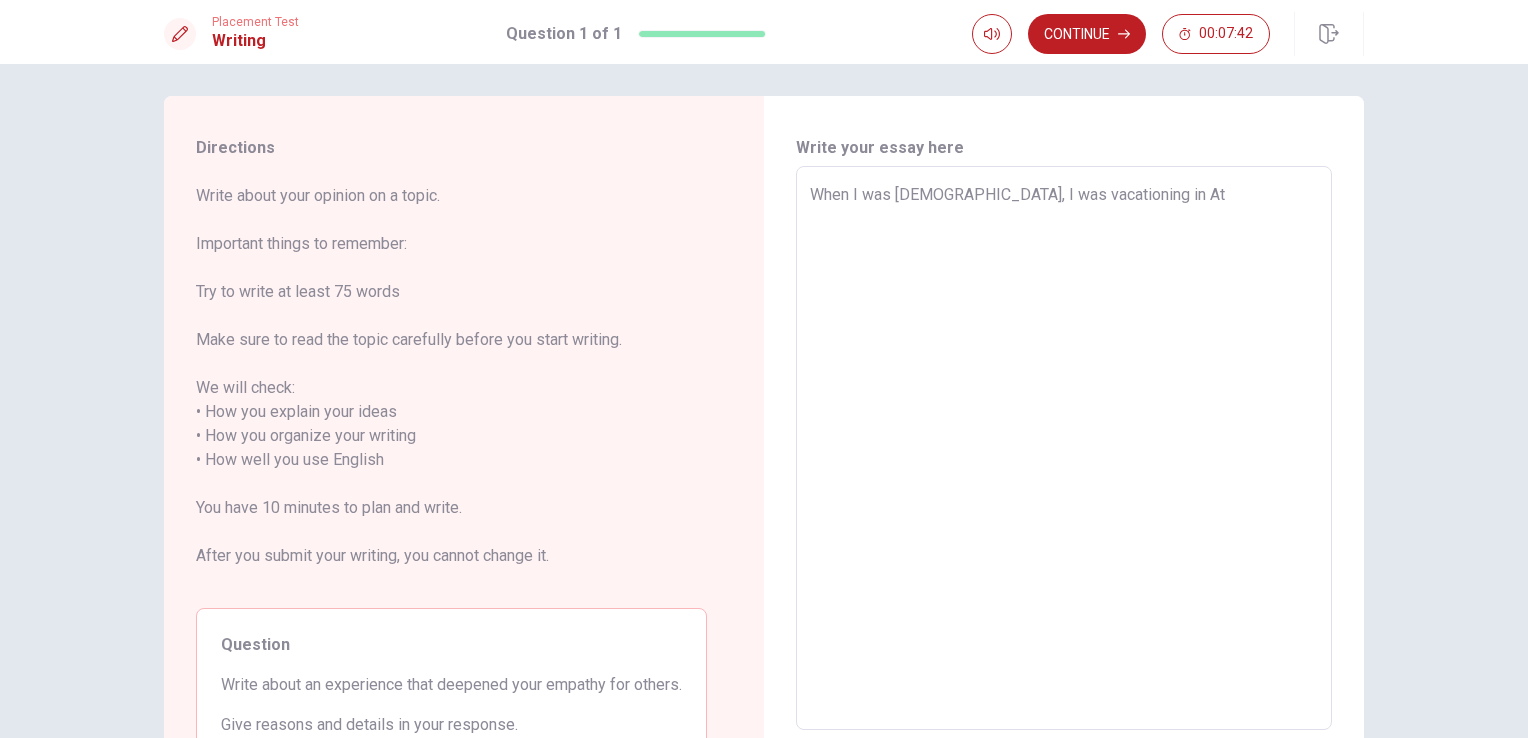 type on "x" 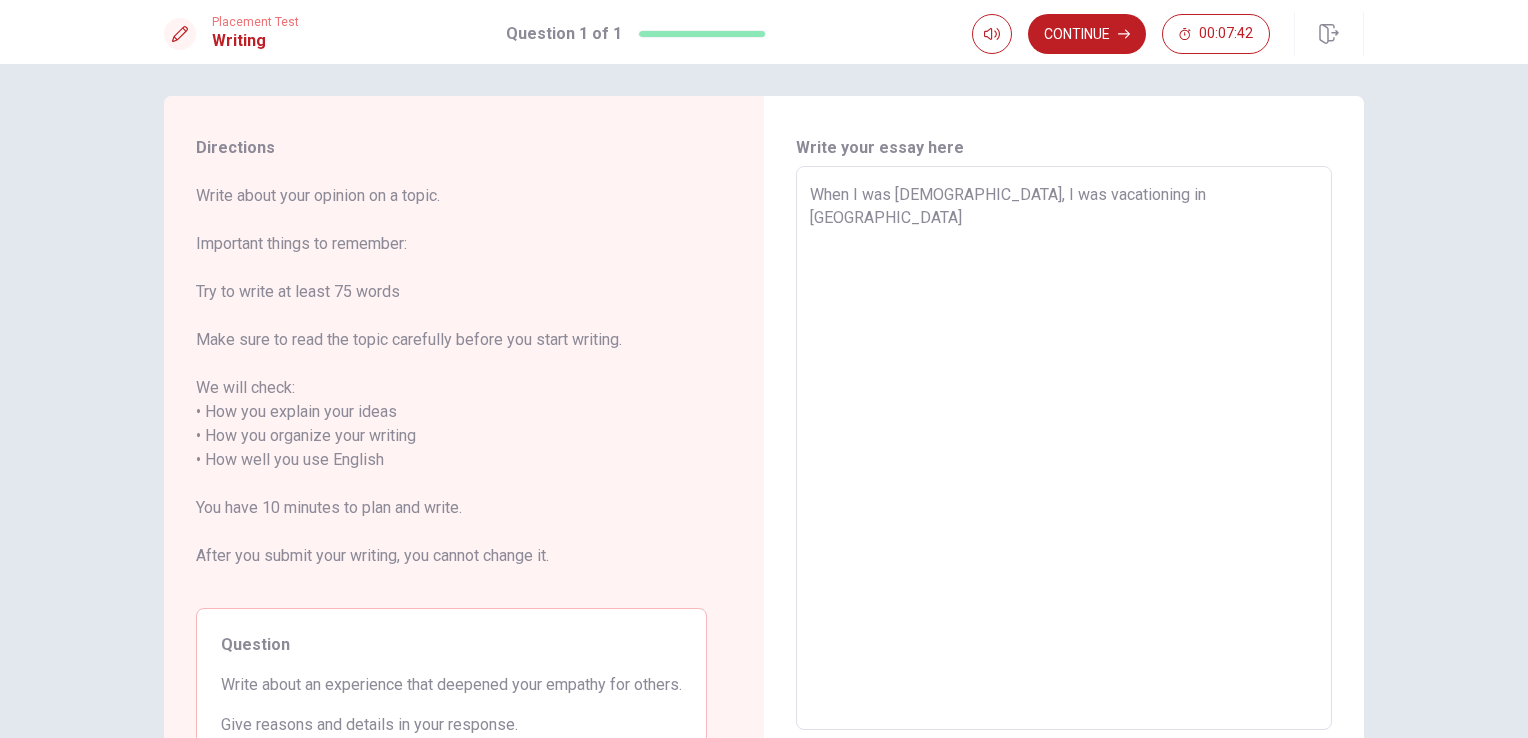 type on "x" 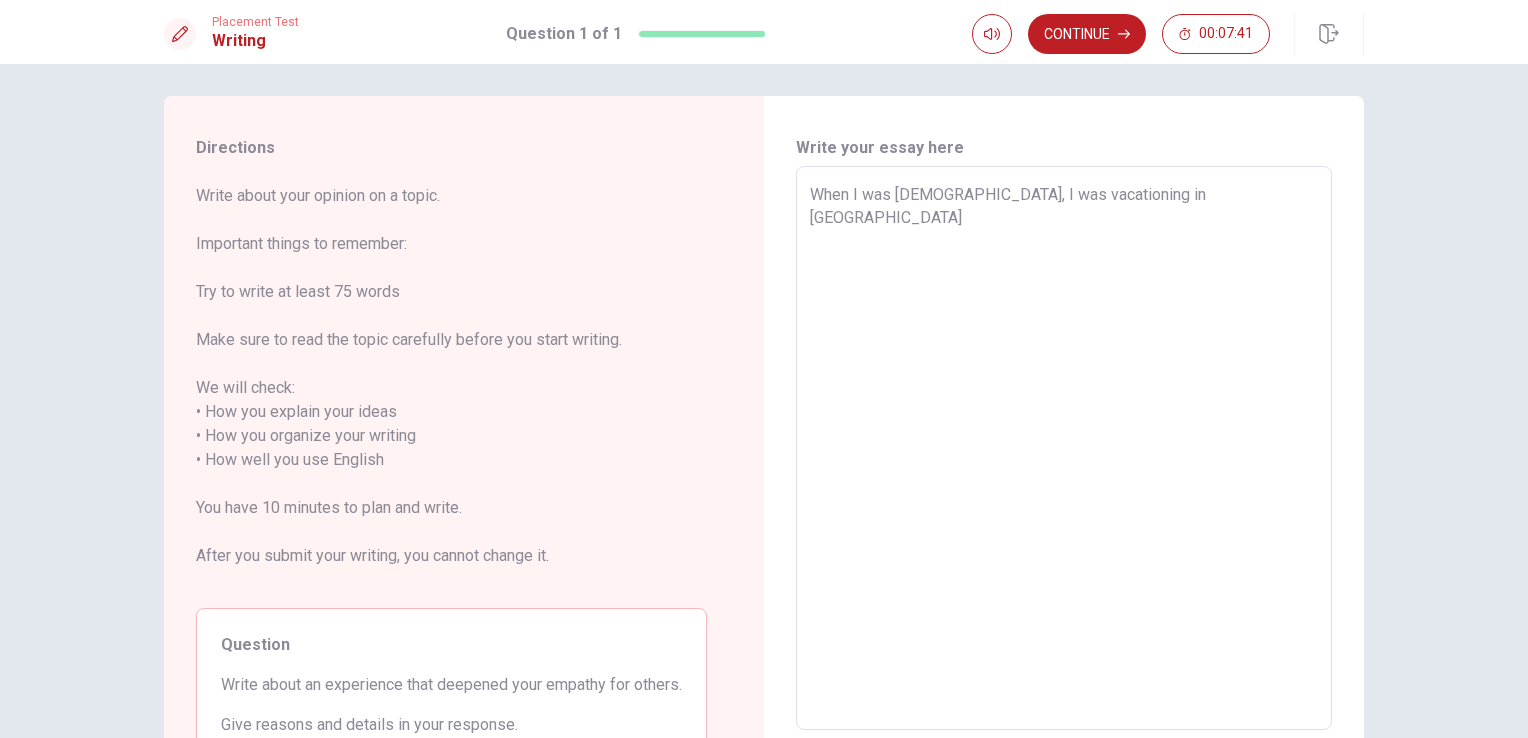 type on "When I was [DEMOGRAPHIC_DATA], I was vacationing in [GEOGRAPHIC_DATA]" 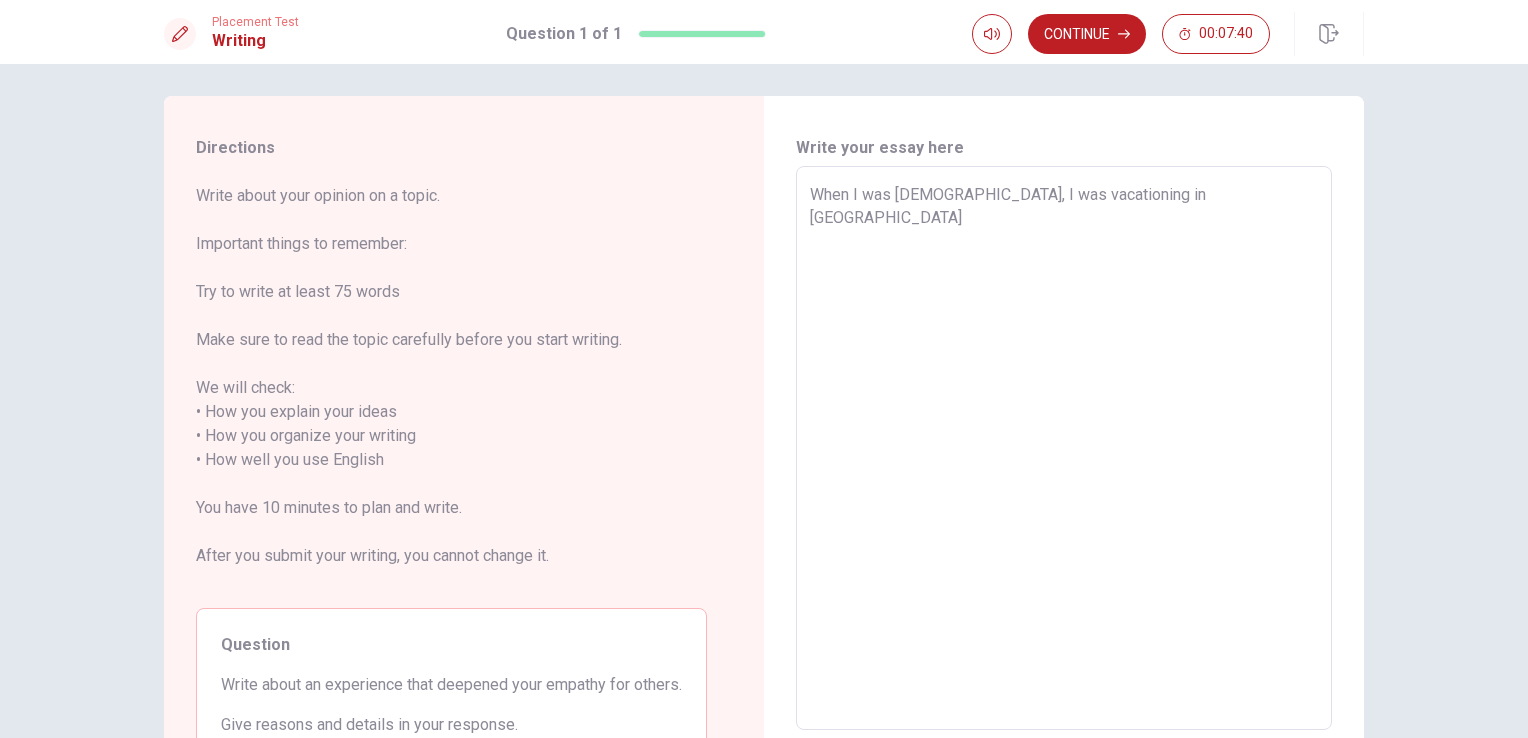 type on "When I was [DEMOGRAPHIC_DATA], I was vacationing in [GEOGRAPHIC_DATA]" 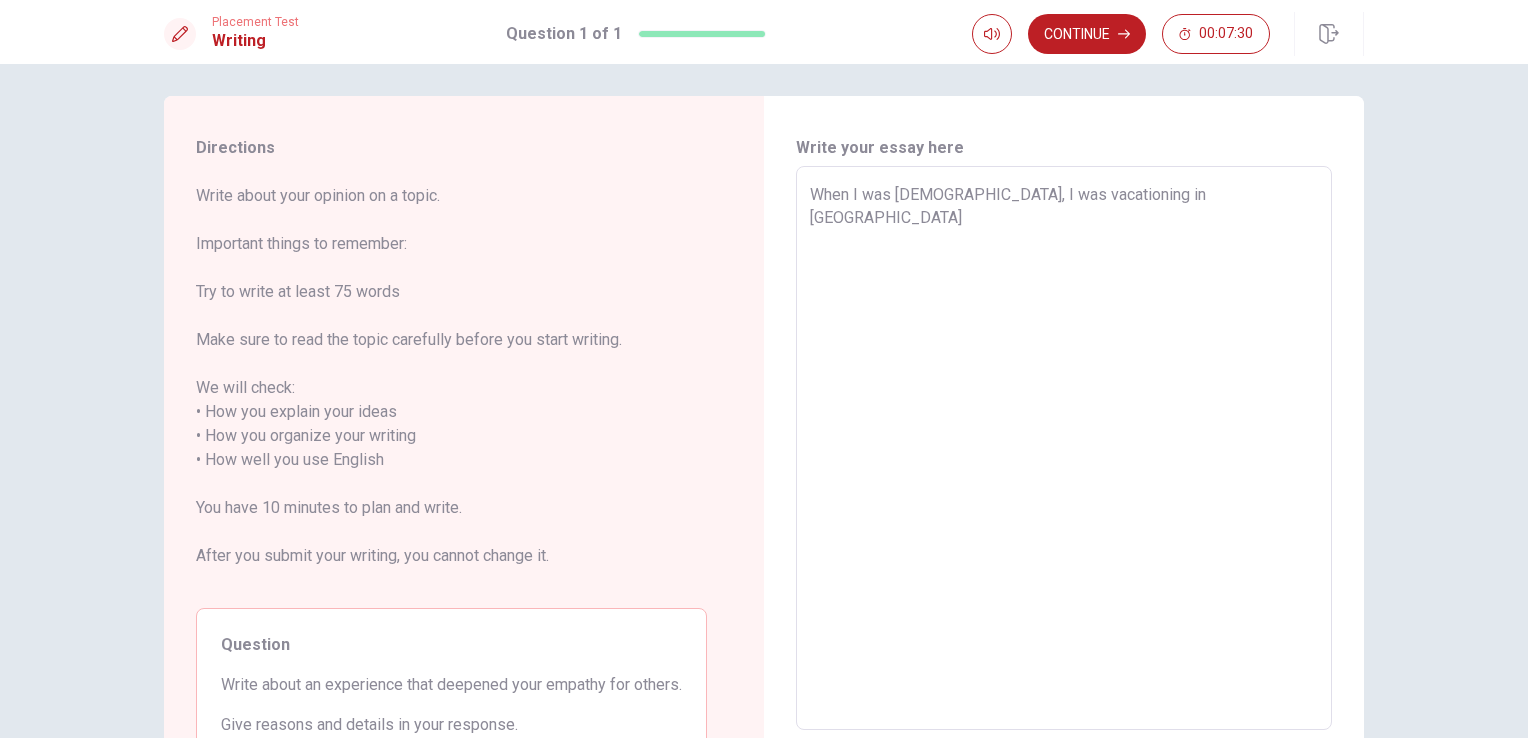 drag, startPoint x: 1106, startPoint y: 197, endPoint x: 994, endPoint y: 202, distance: 112.11155 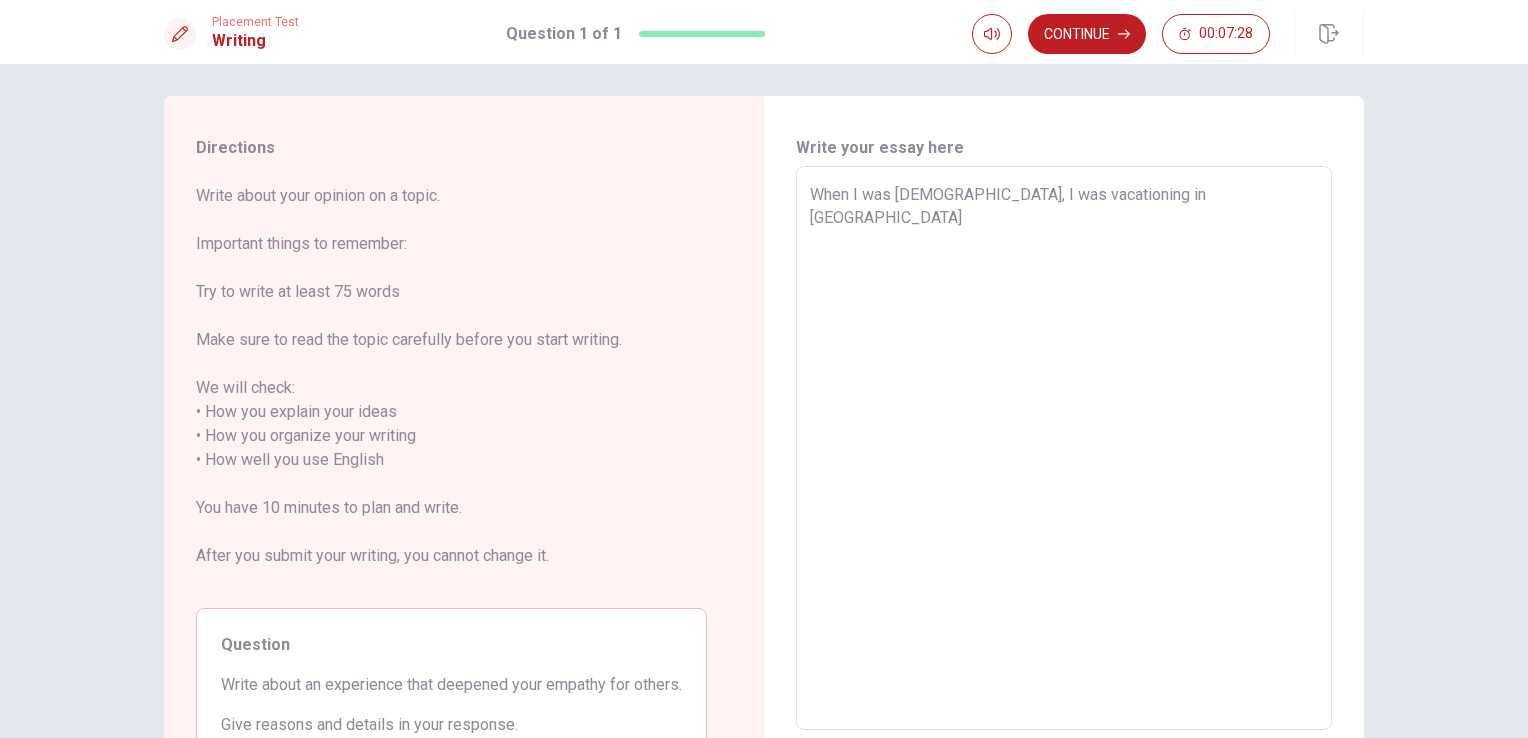 type on "x" 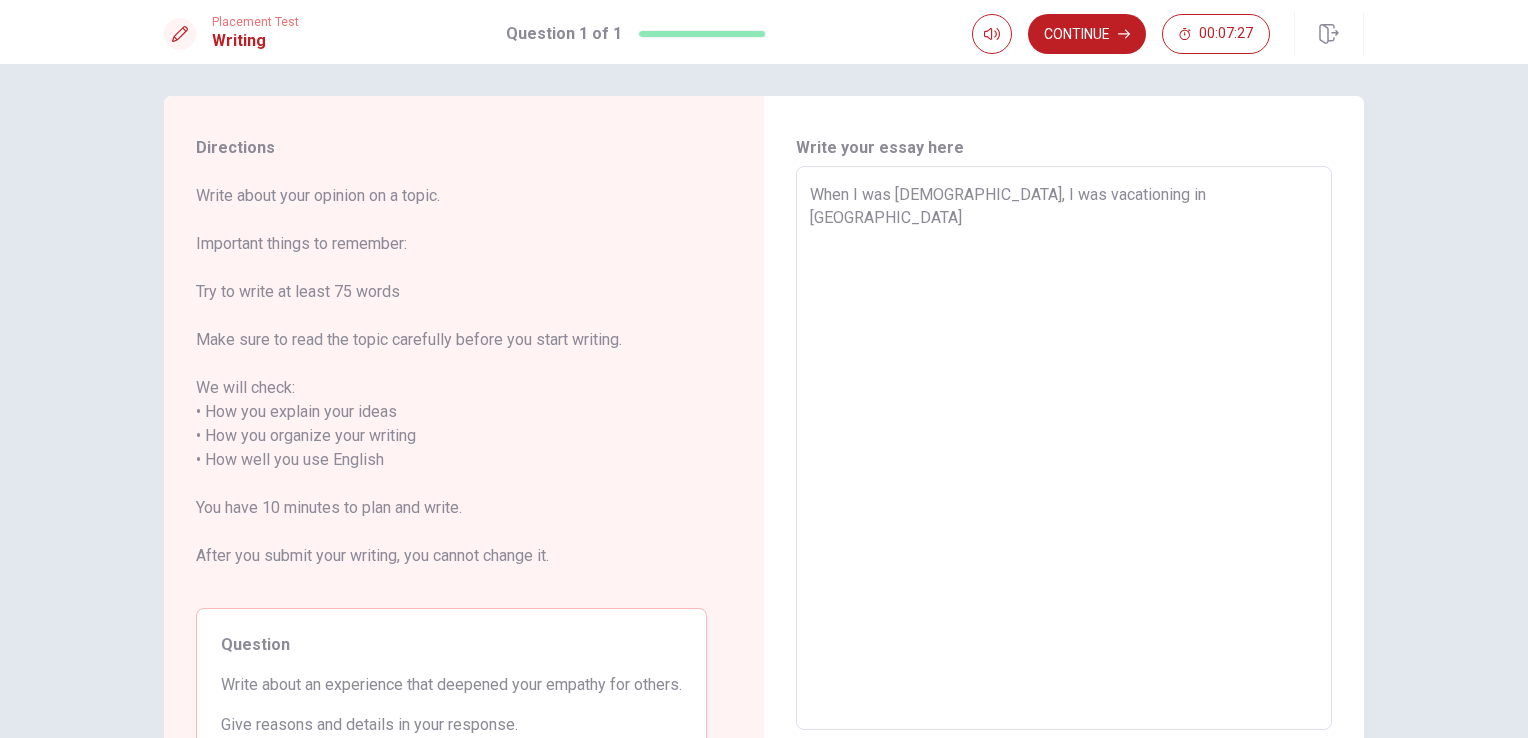 type on "When I was [DEMOGRAPHIC_DATA], I w in [GEOGRAPHIC_DATA]" 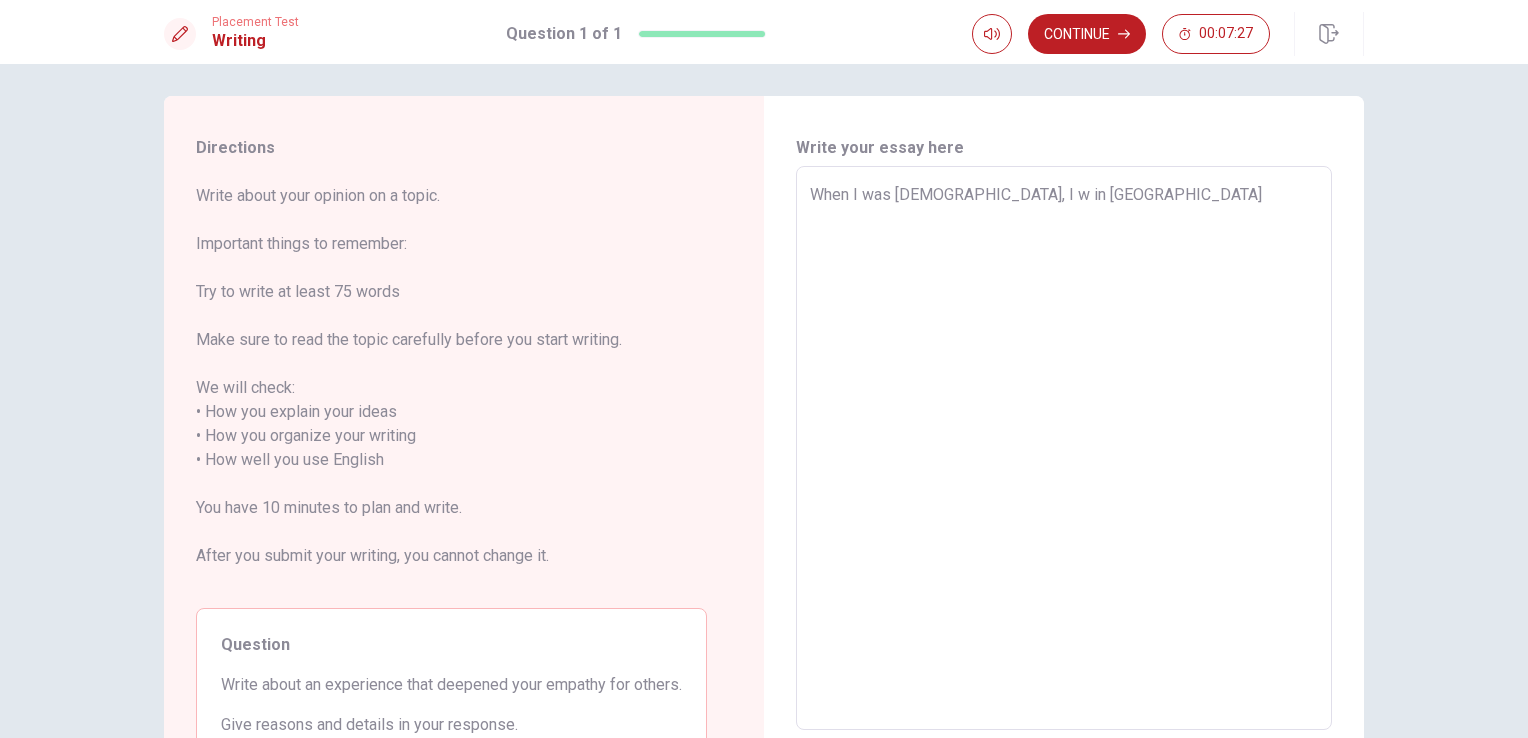 type on "x" 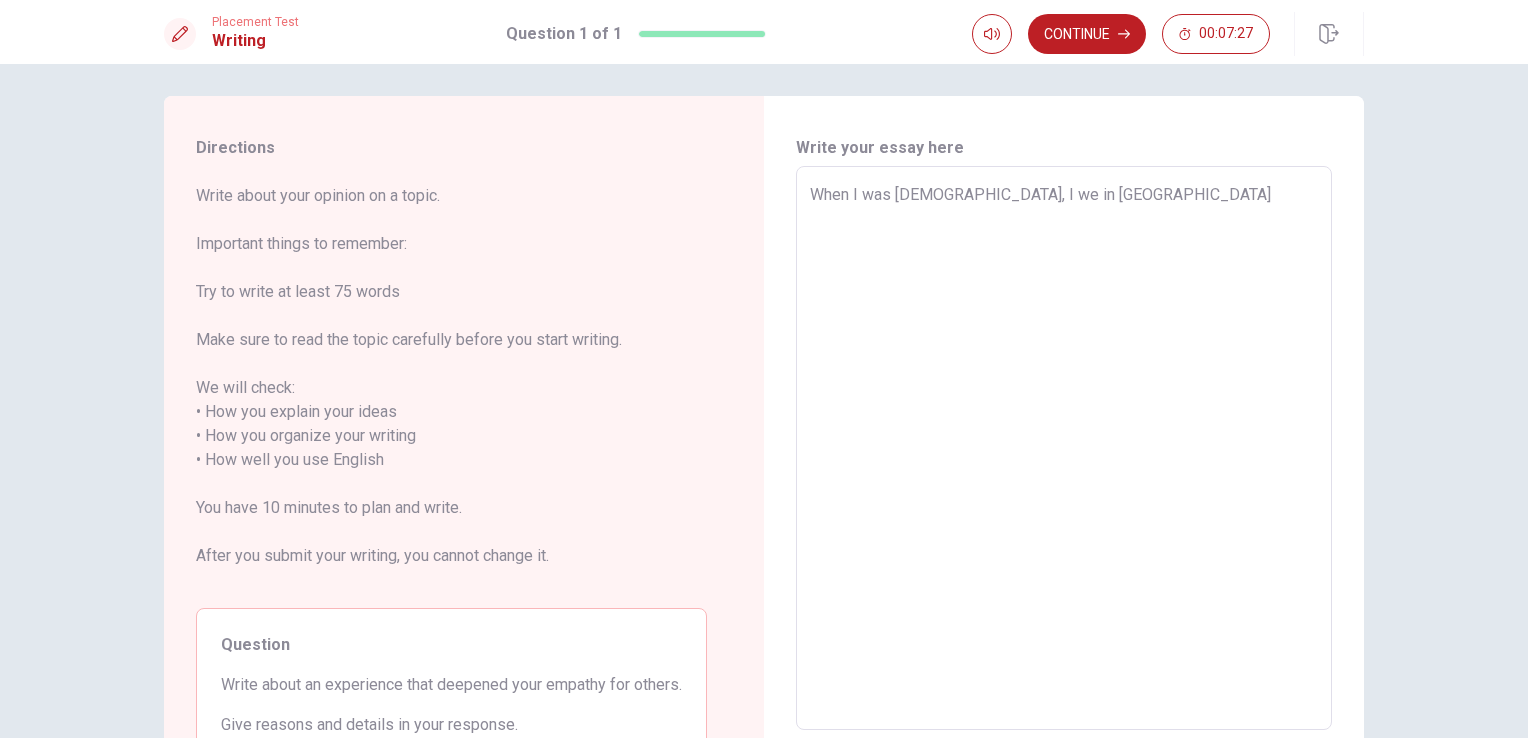 type on "x" 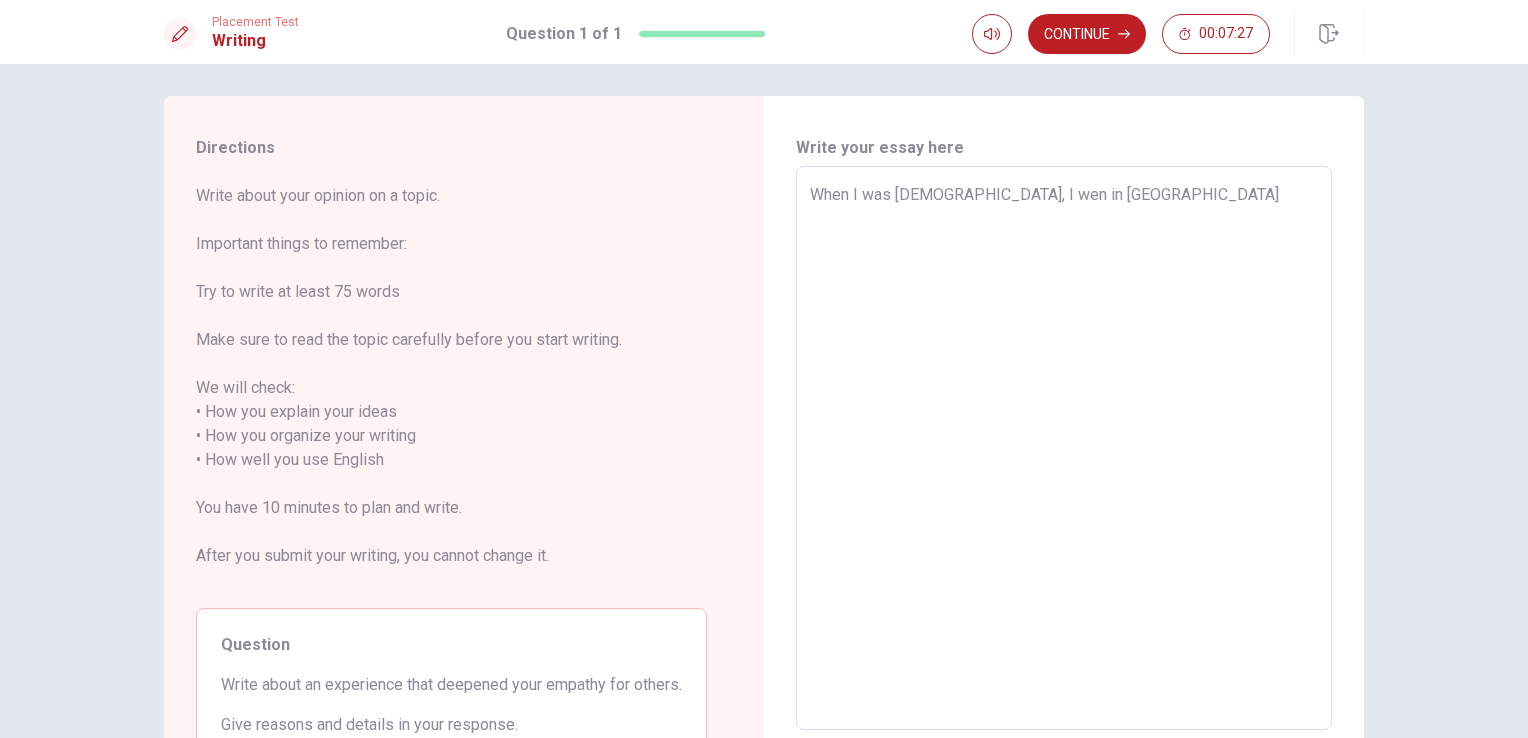 type on "x" 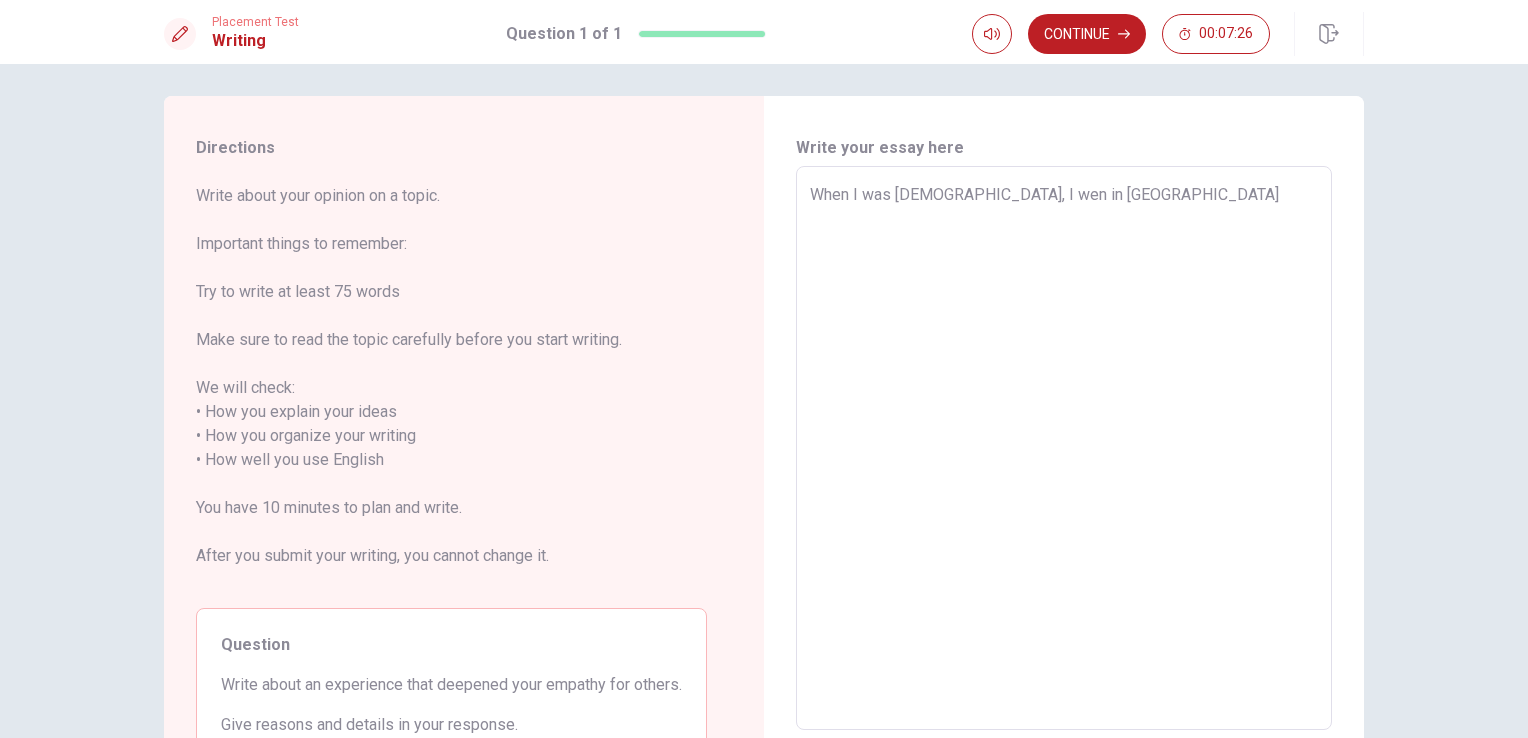 type on "When I was [DEMOGRAPHIC_DATA], I went in [GEOGRAPHIC_DATA]" 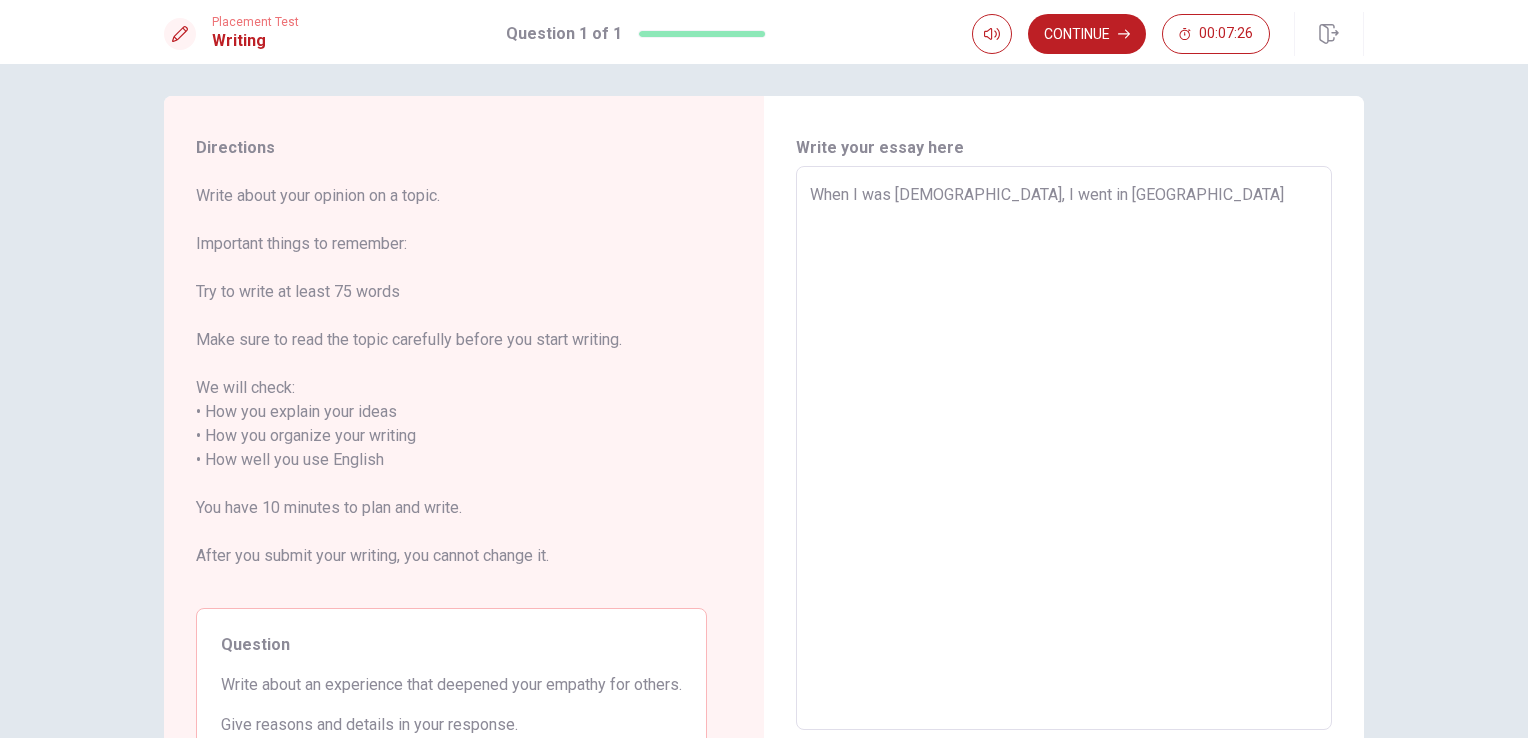 type on "x" 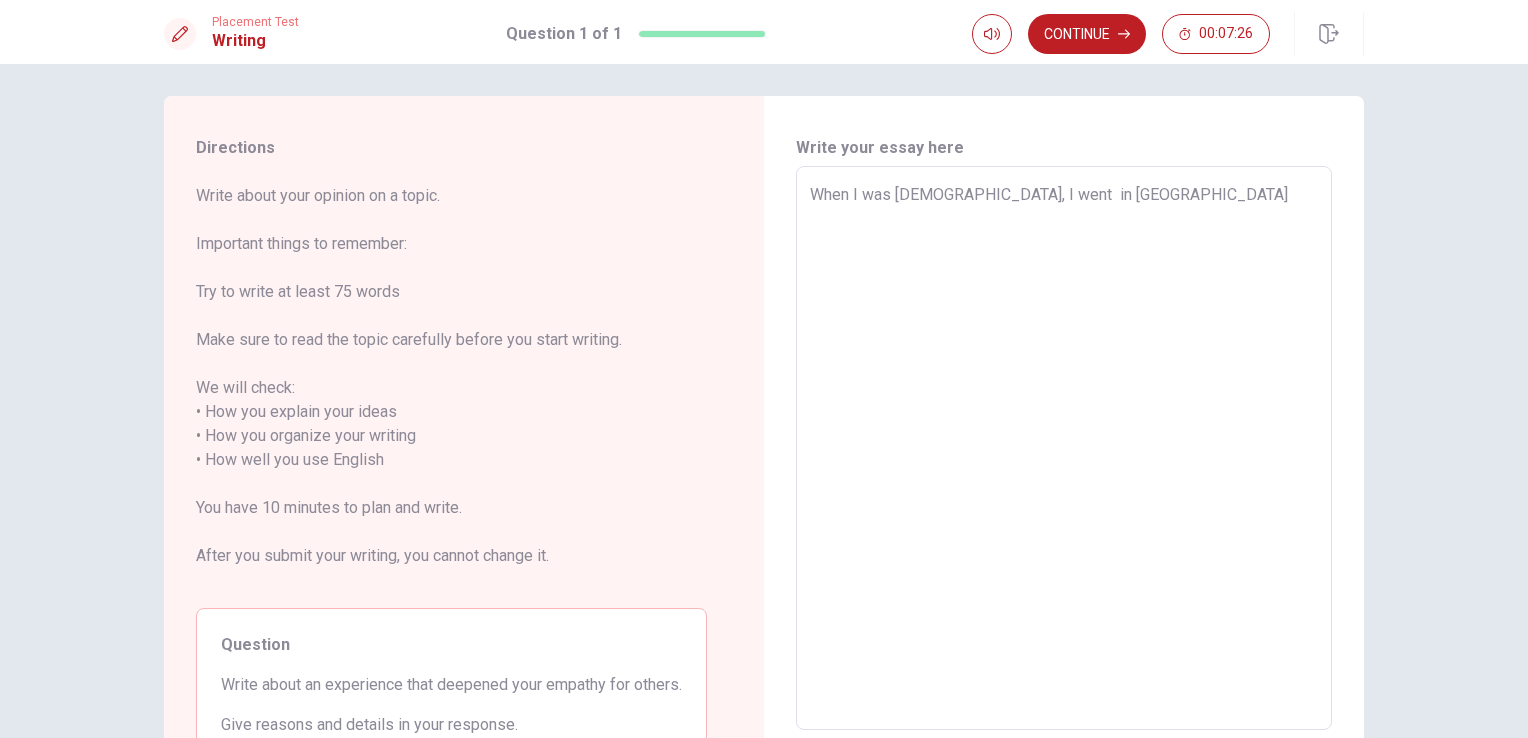type on "x" 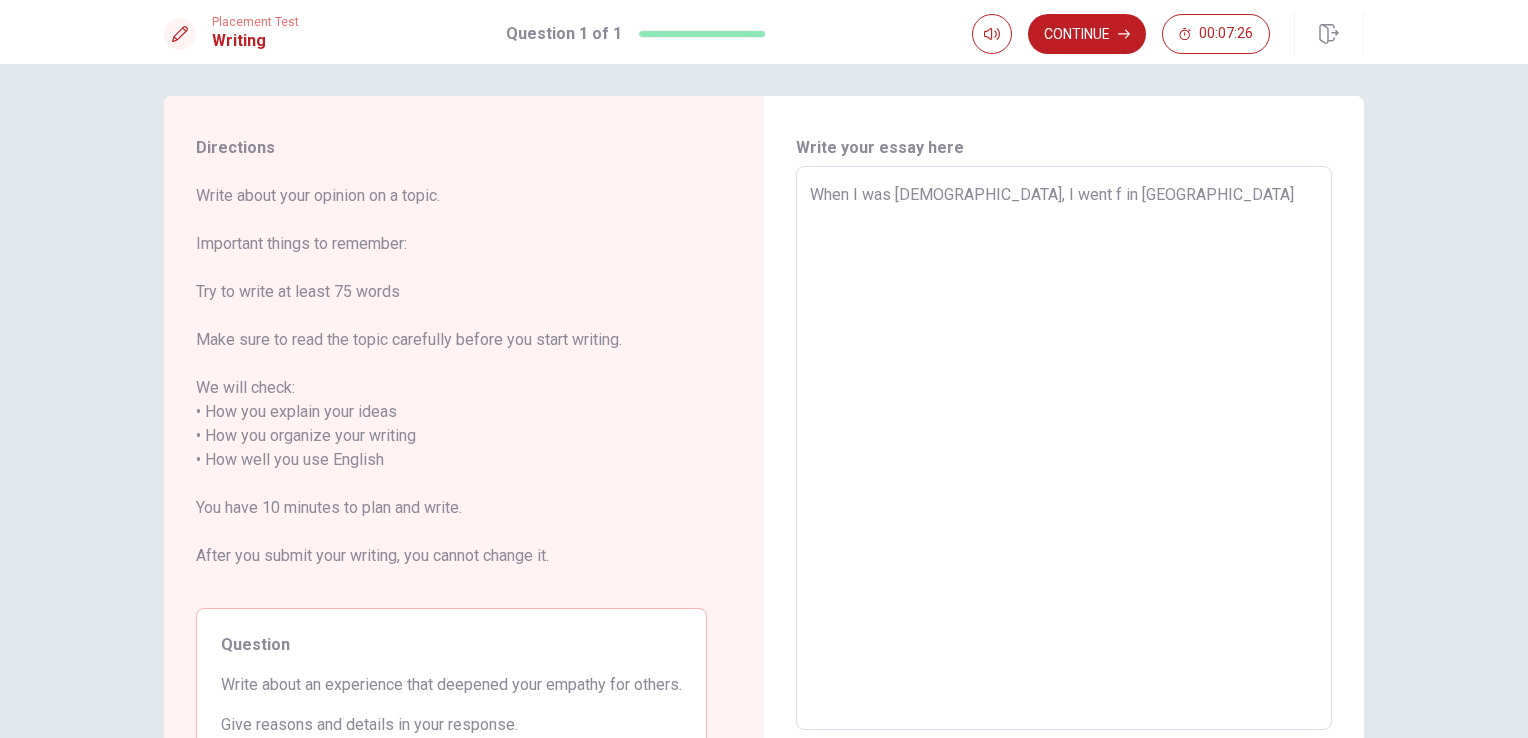 type on "x" 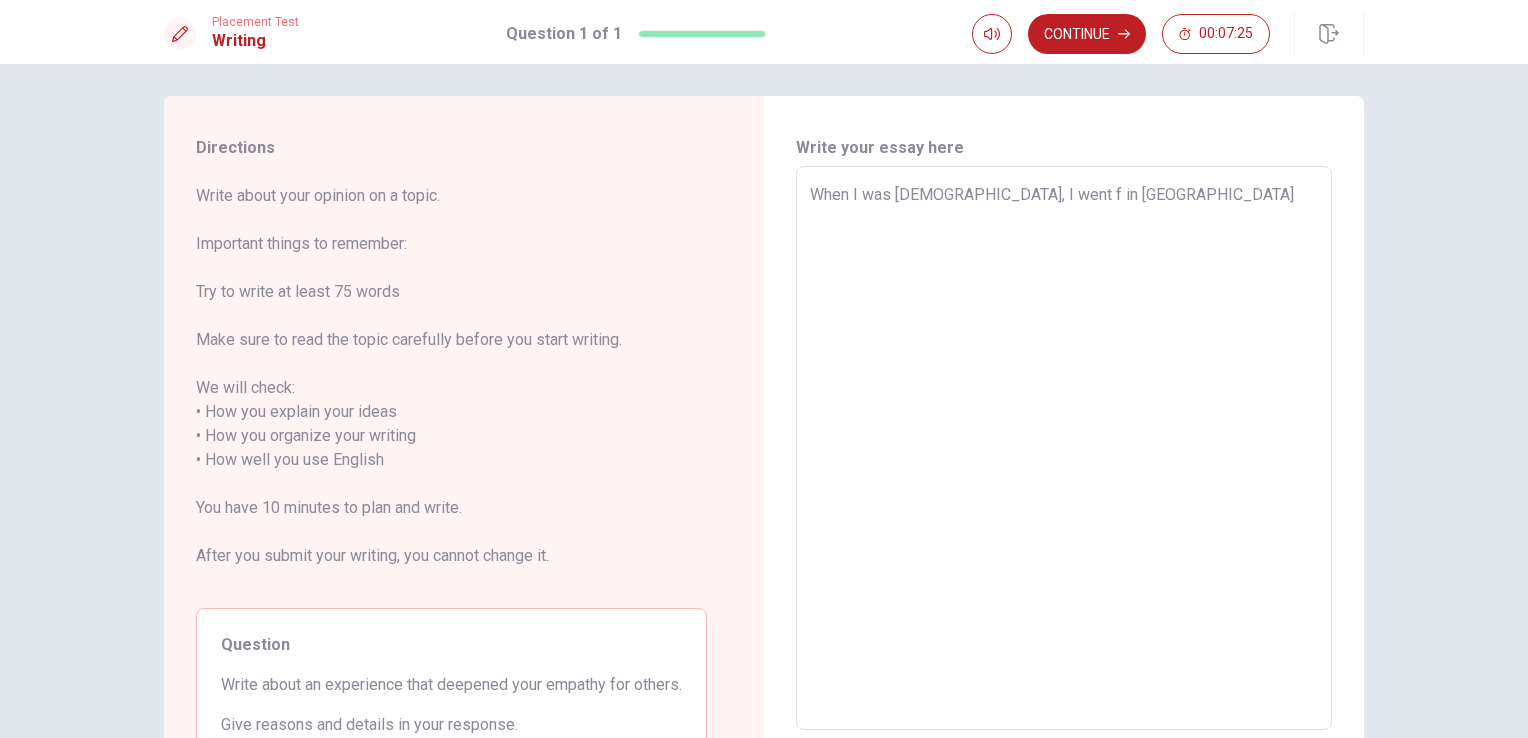 type on "When I was [DEMOGRAPHIC_DATA], I went fo in [GEOGRAPHIC_DATA]" 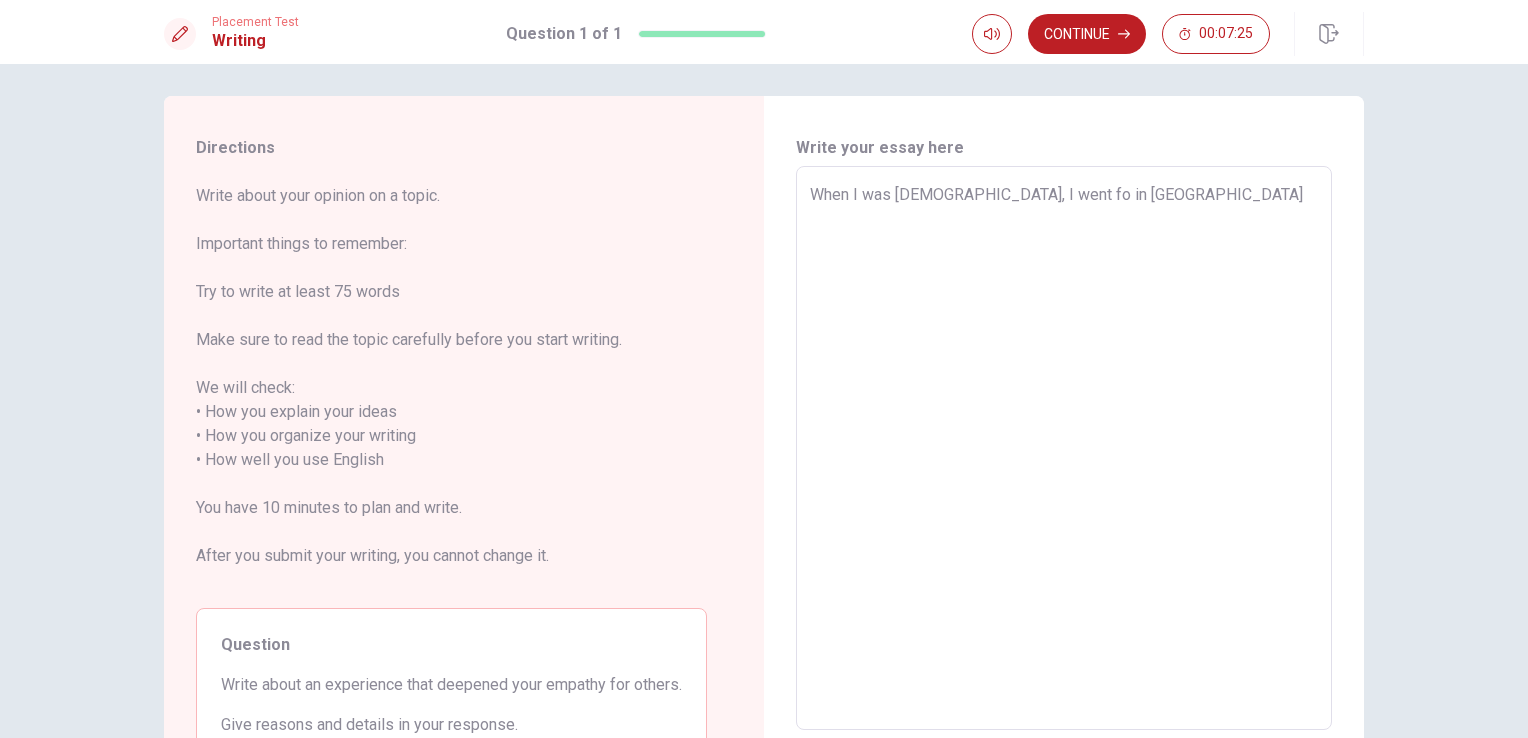 type on "x" 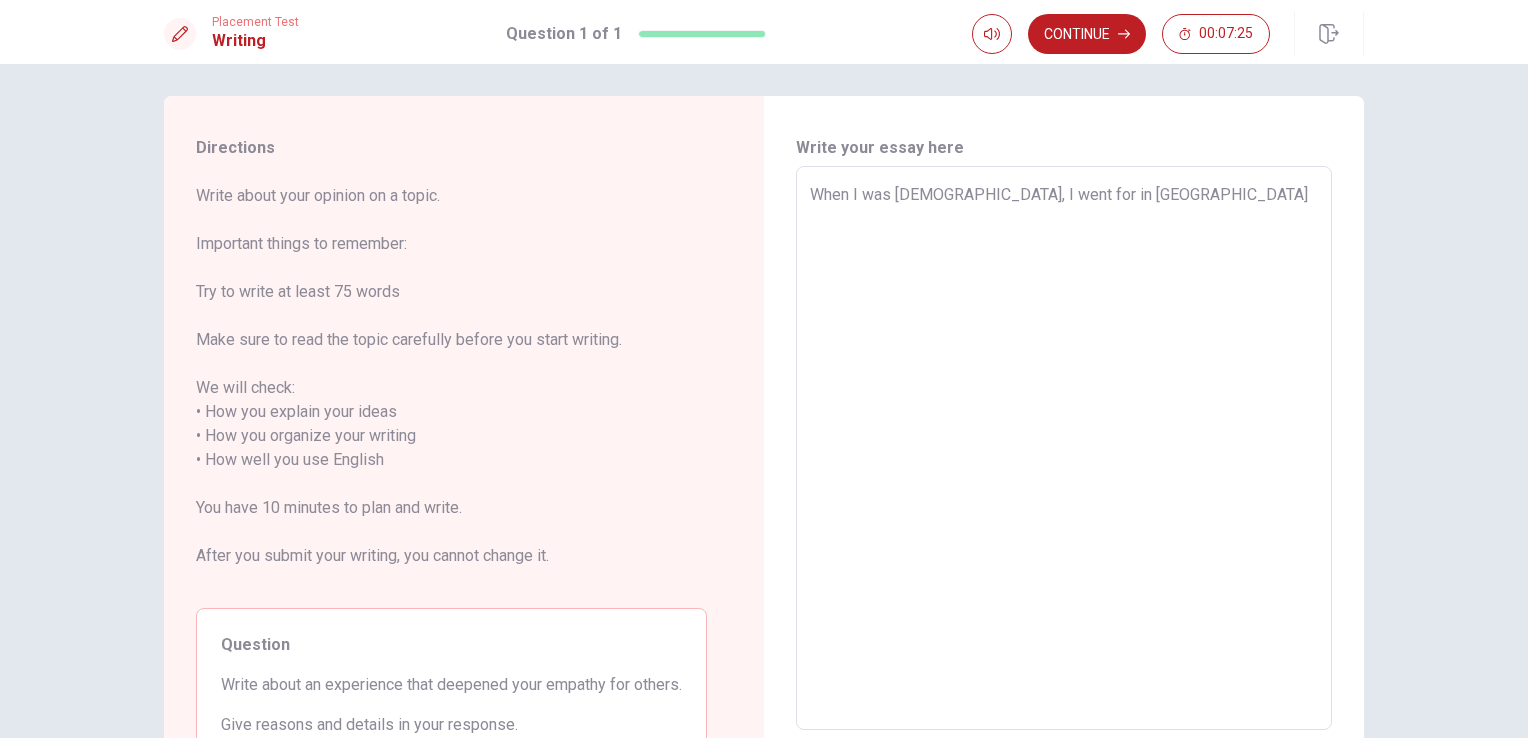 type on "When I was [DEMOGRAPHIC_DATA], I went for  in [GEOGRAPHIC_DATA]" 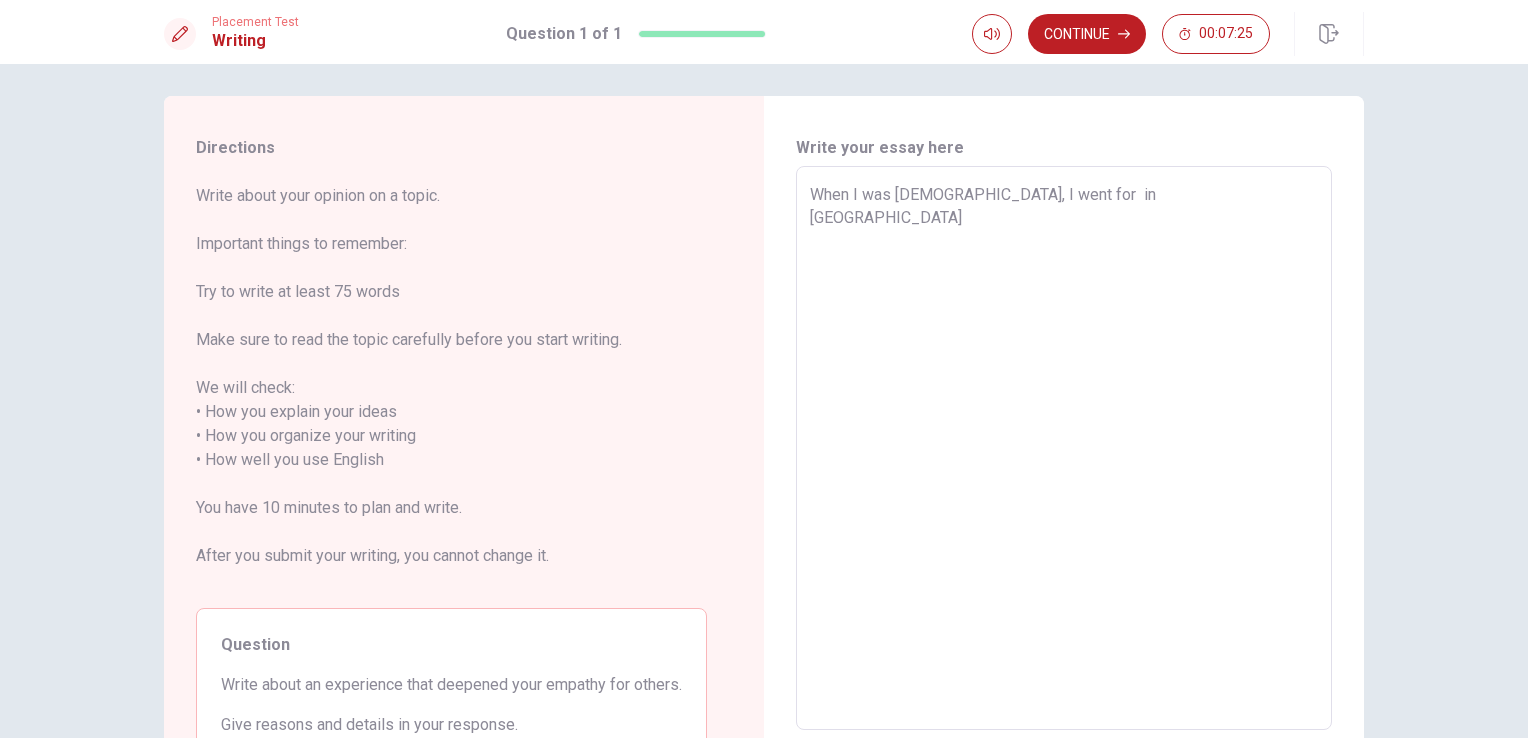 type on "x" 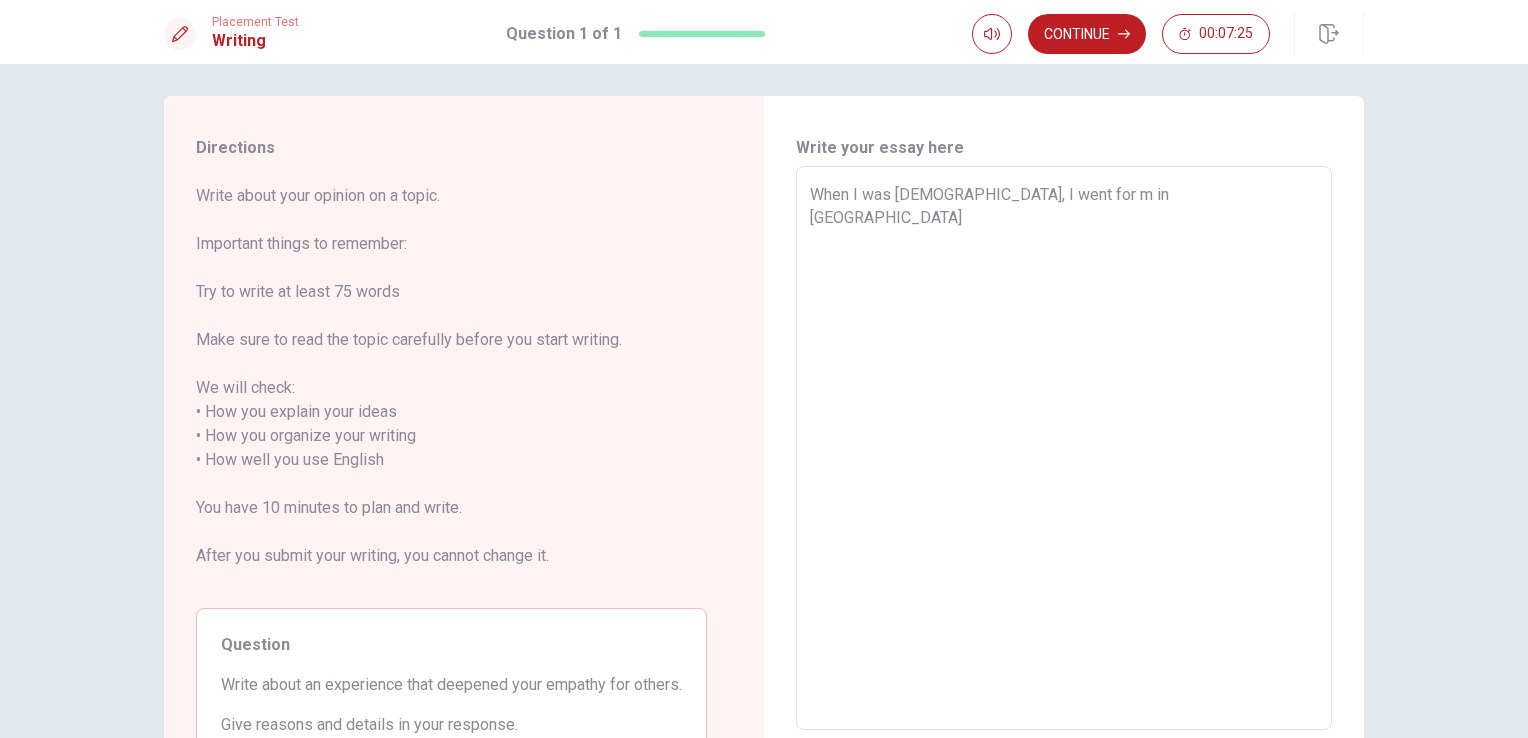 type on "x" 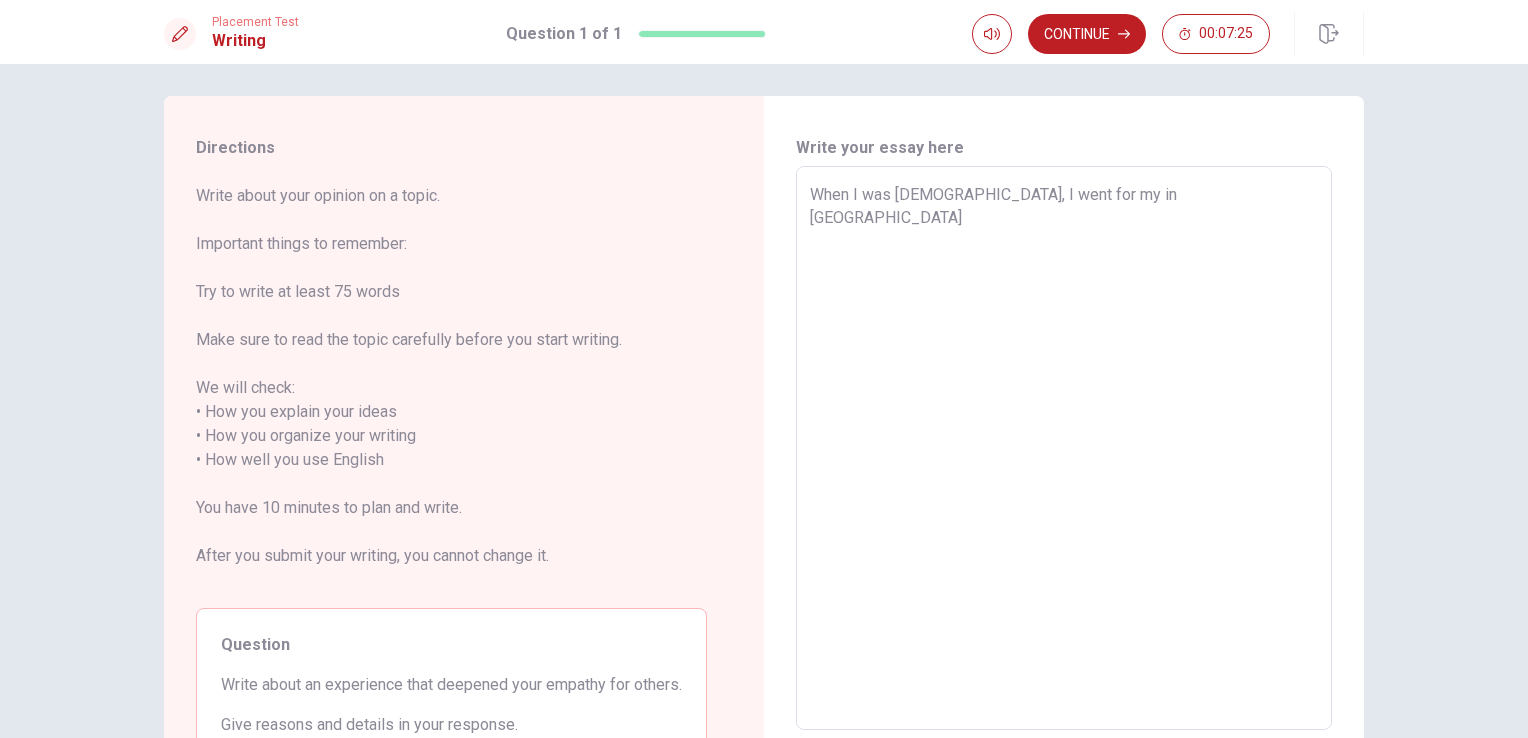 type on "x" 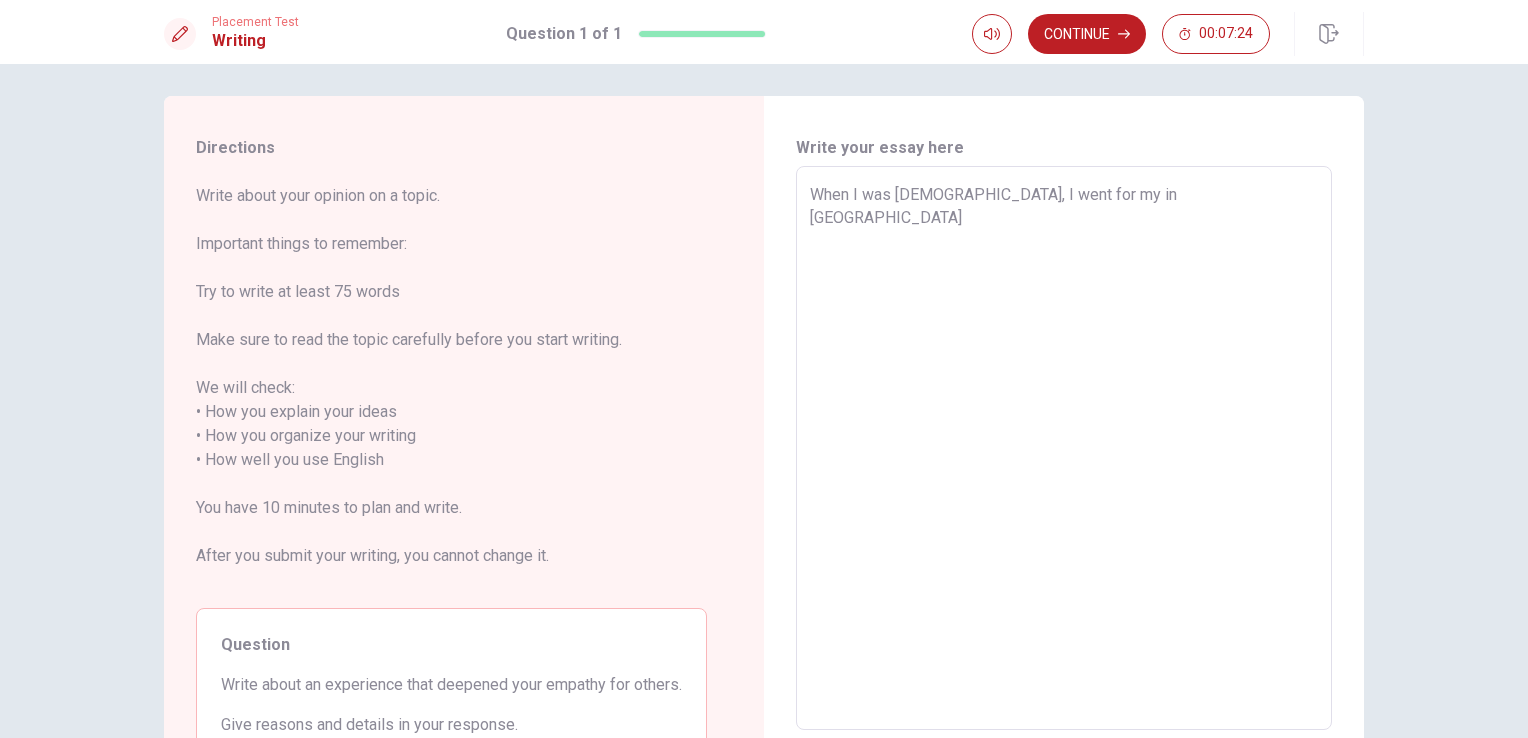 type on "When I was [DEMOGRAPHIC_DATA], I went for my  in [GEOGRAPHIC_DATA]" 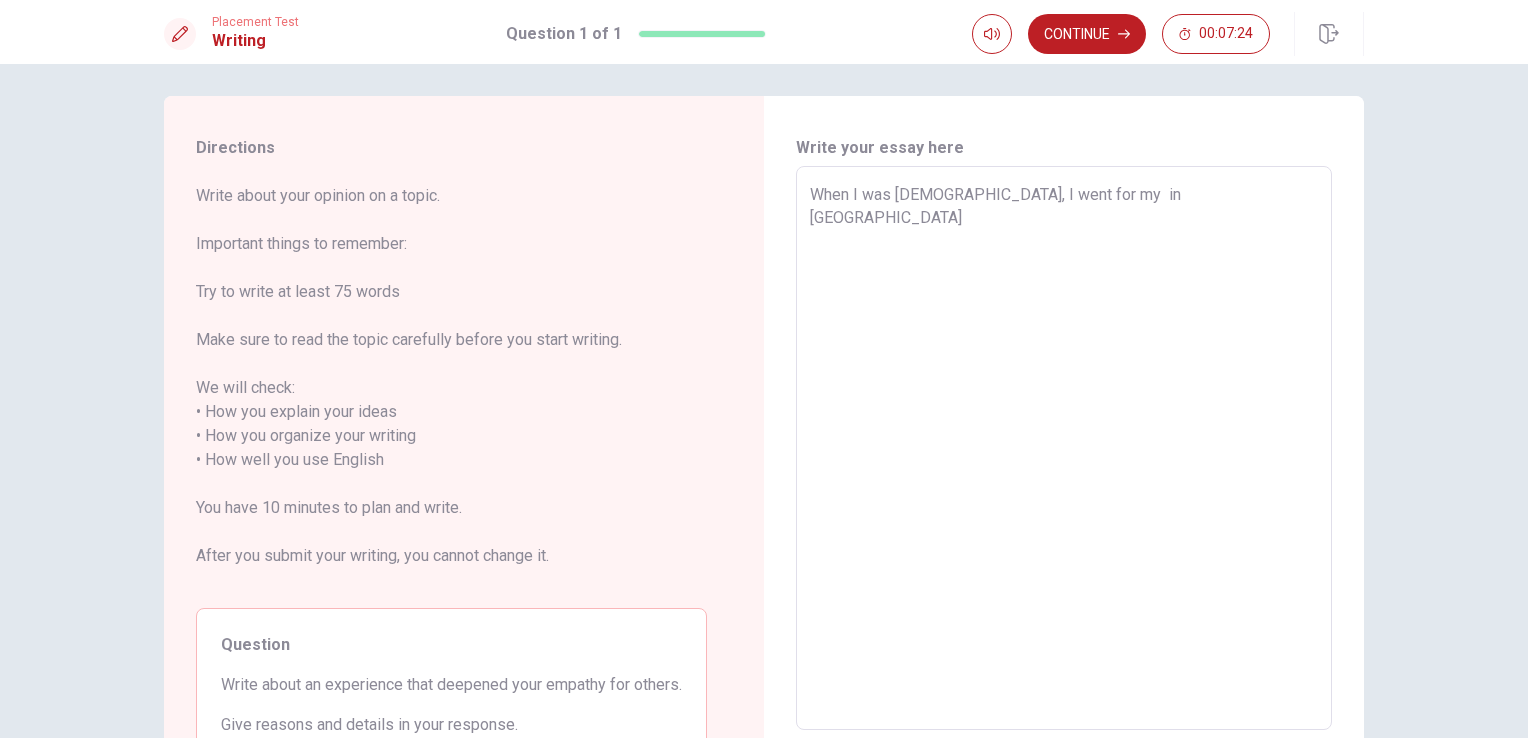 type on "x" 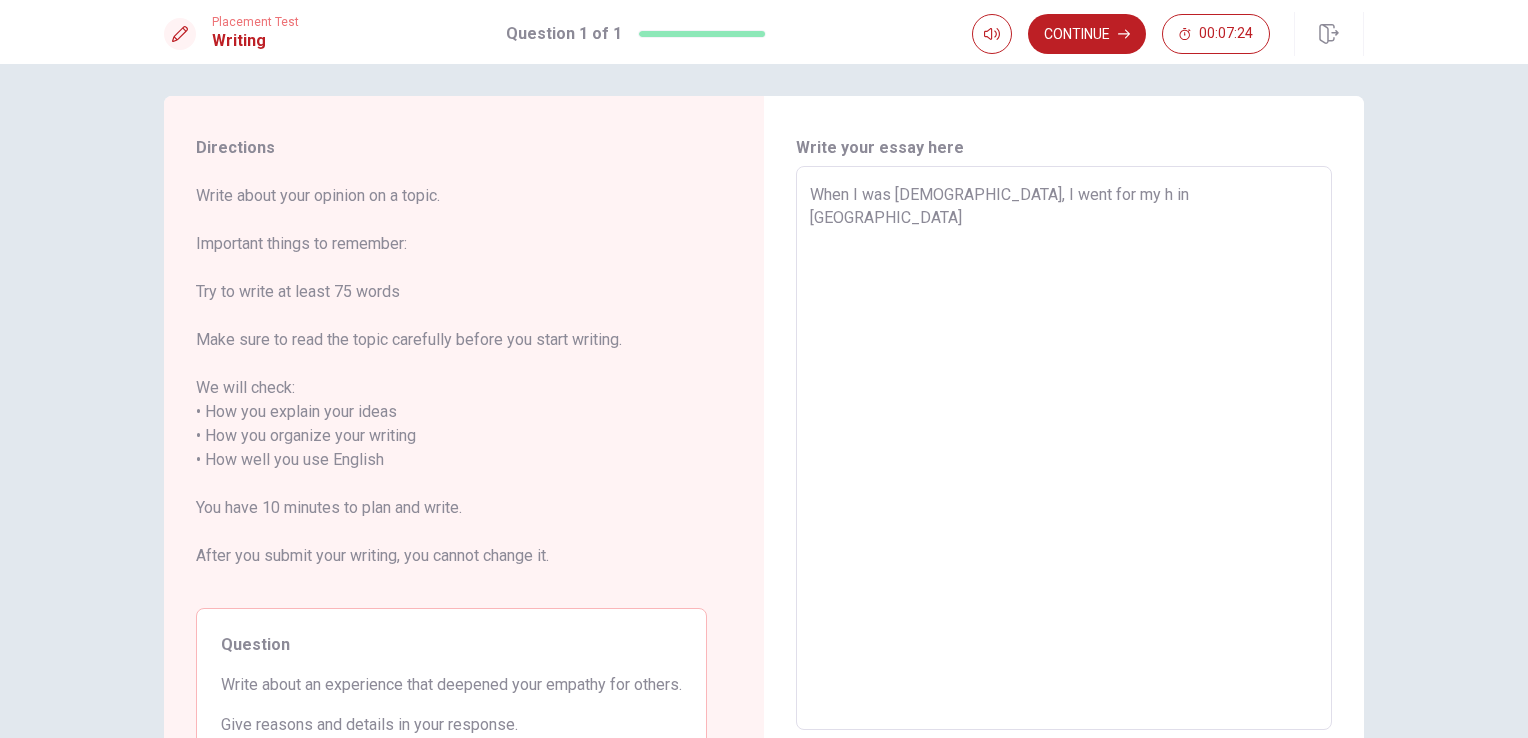 type on "x" 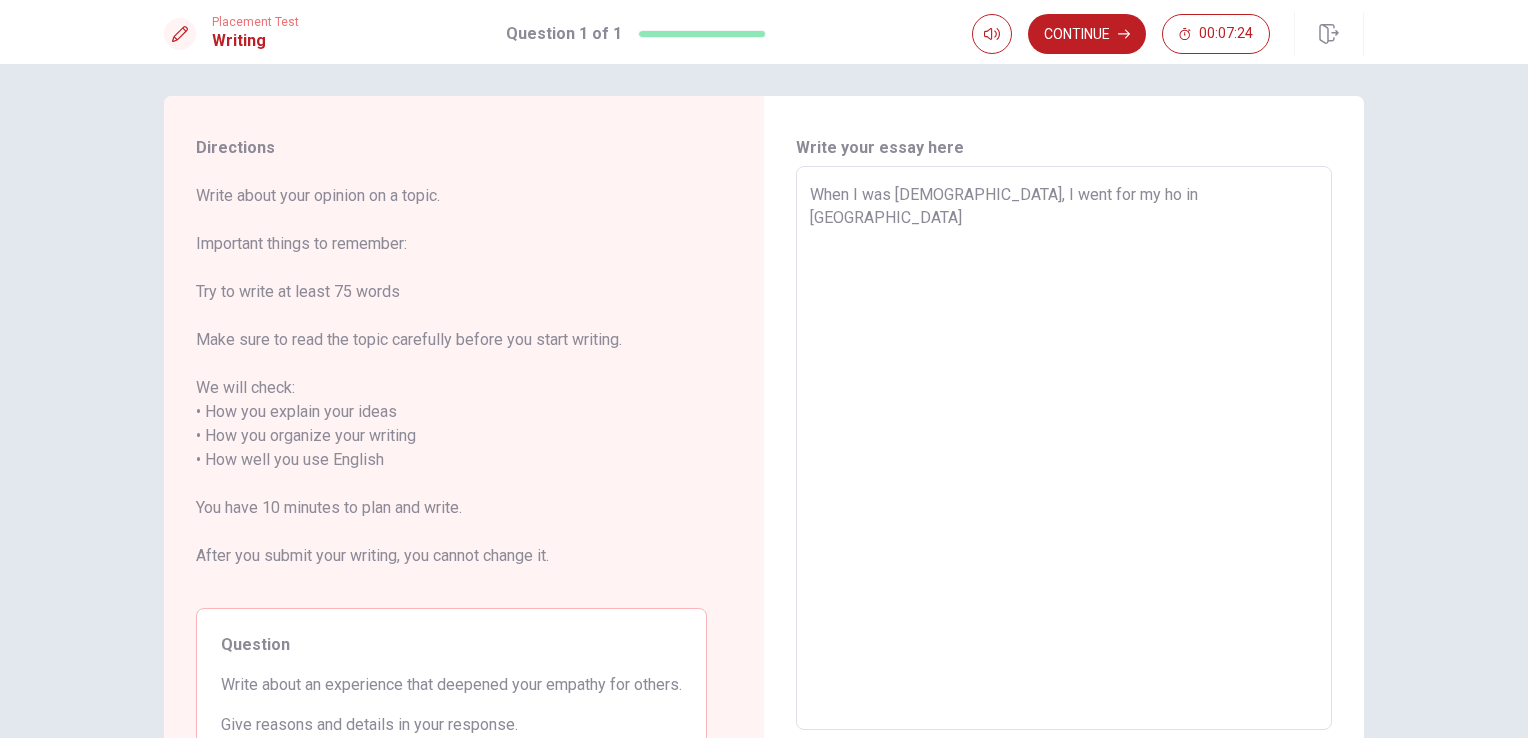 type on "x" 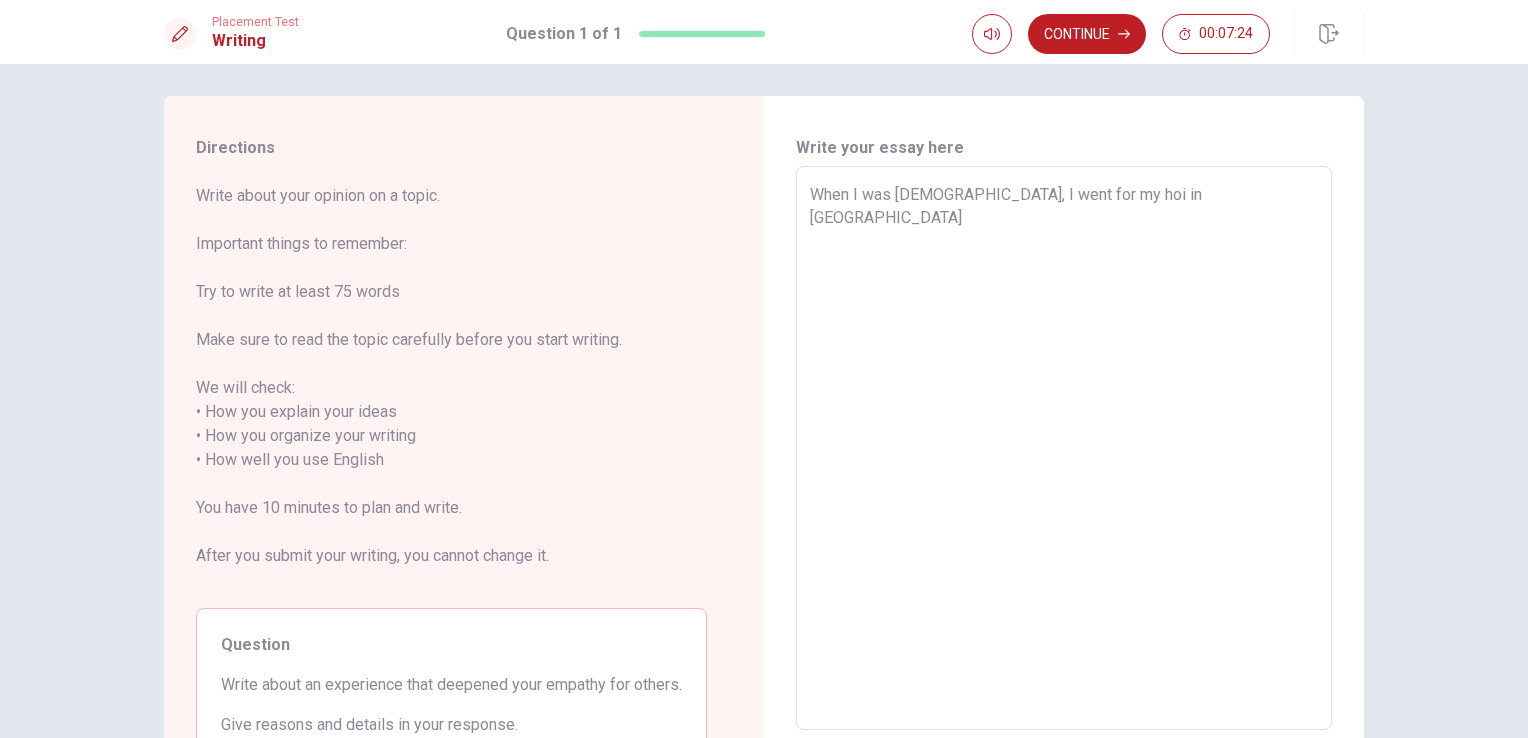 type on "x" 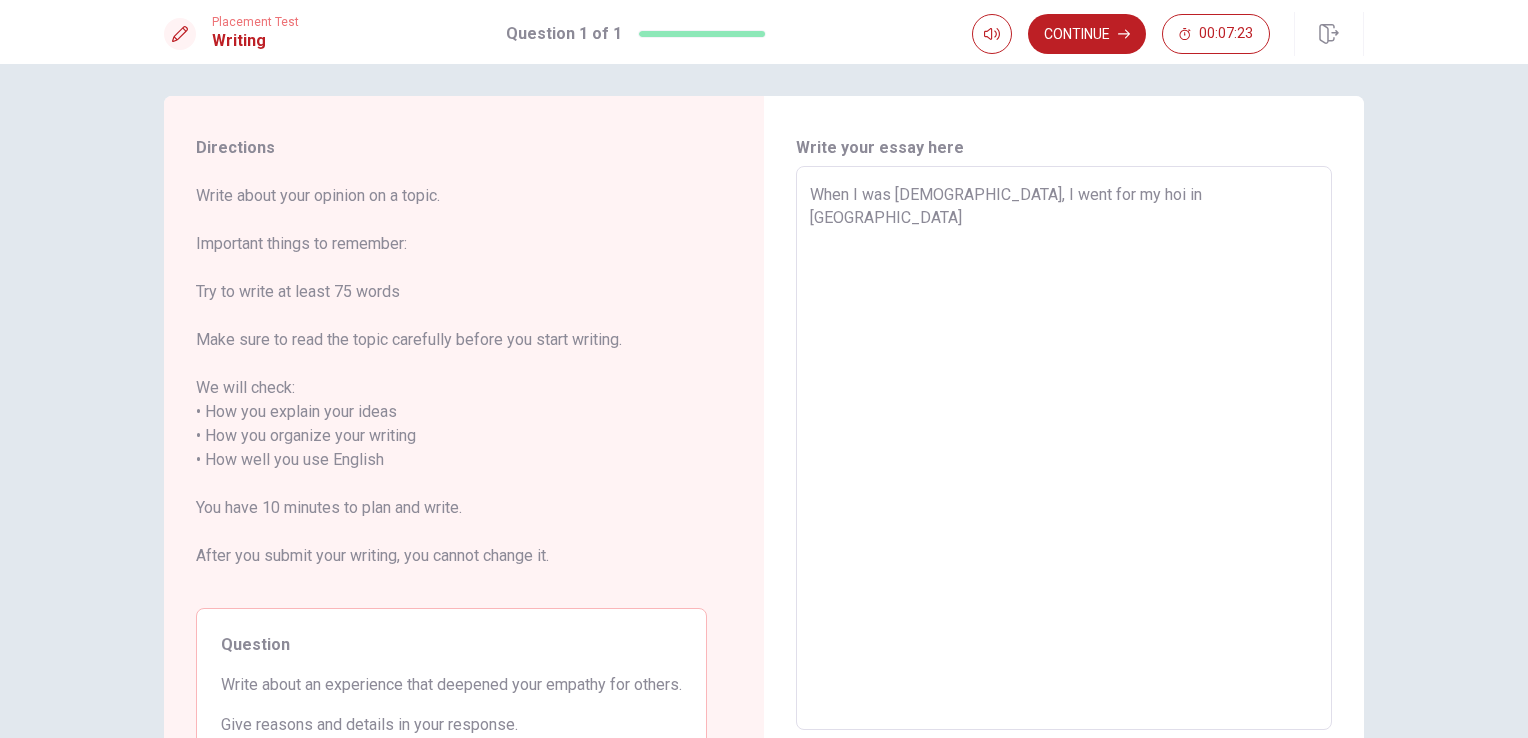 type on "When I was [DEMOGRAPHIC_DATA], I went for my hoid in [GEOGRAPHIC_DATA]" 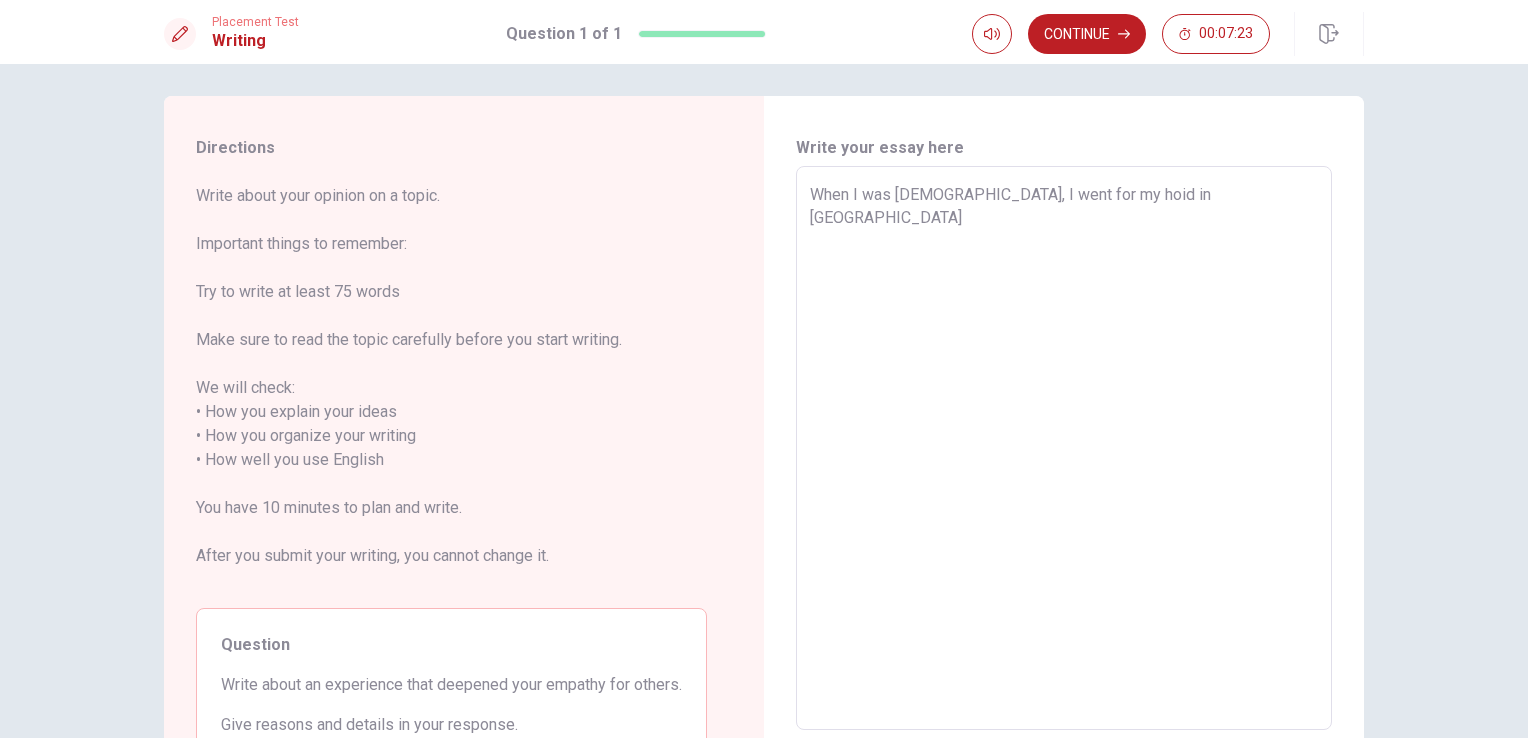 type on "x" 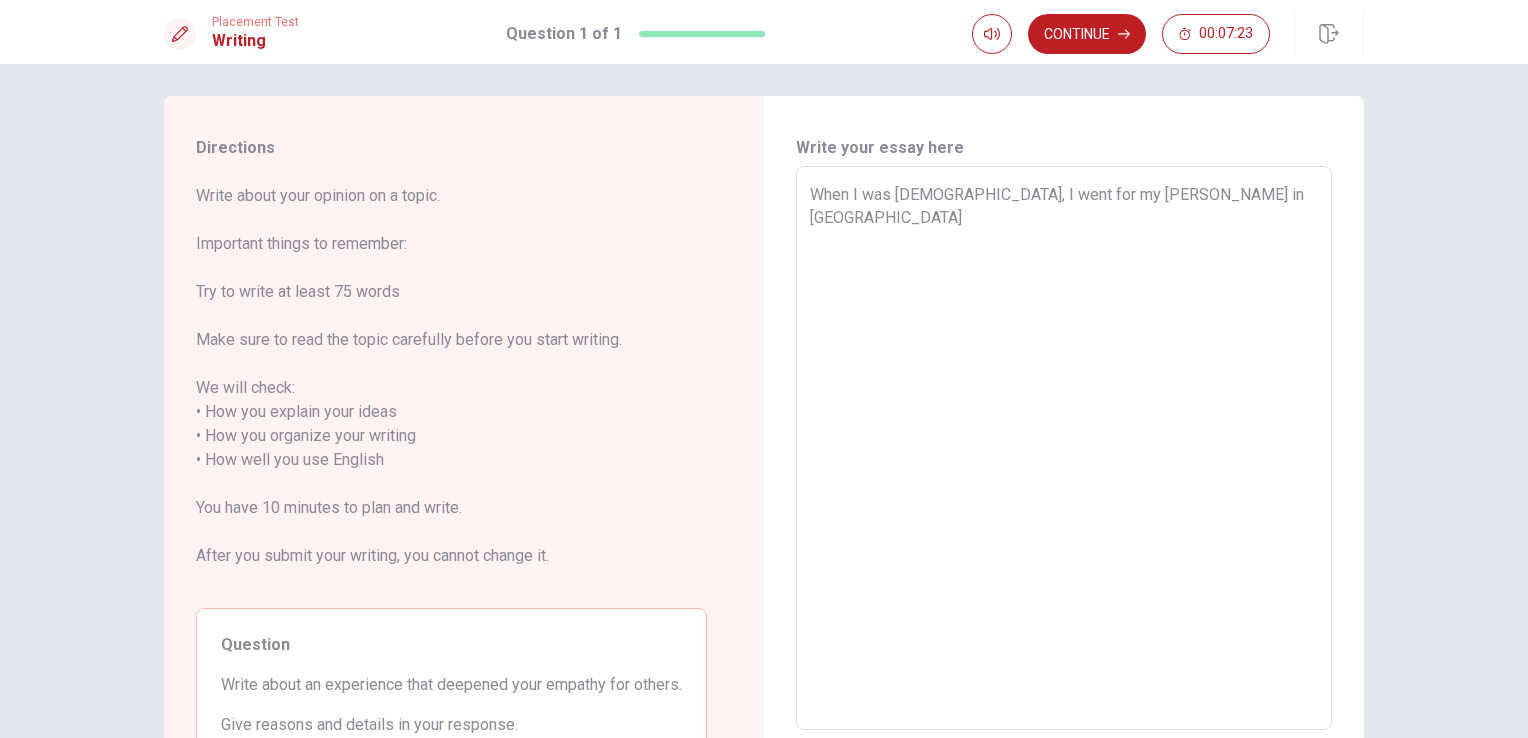 type on "x" 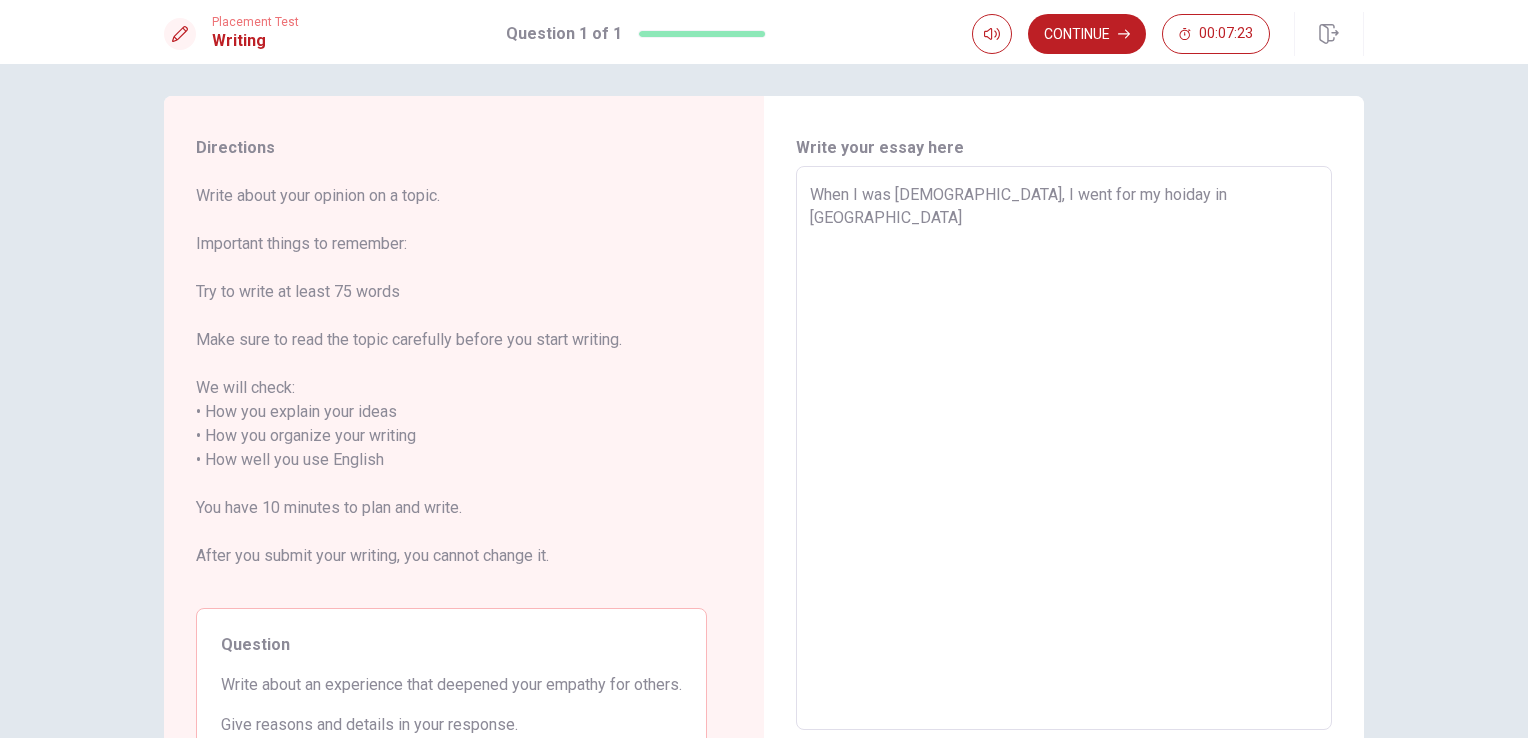 type on "x" 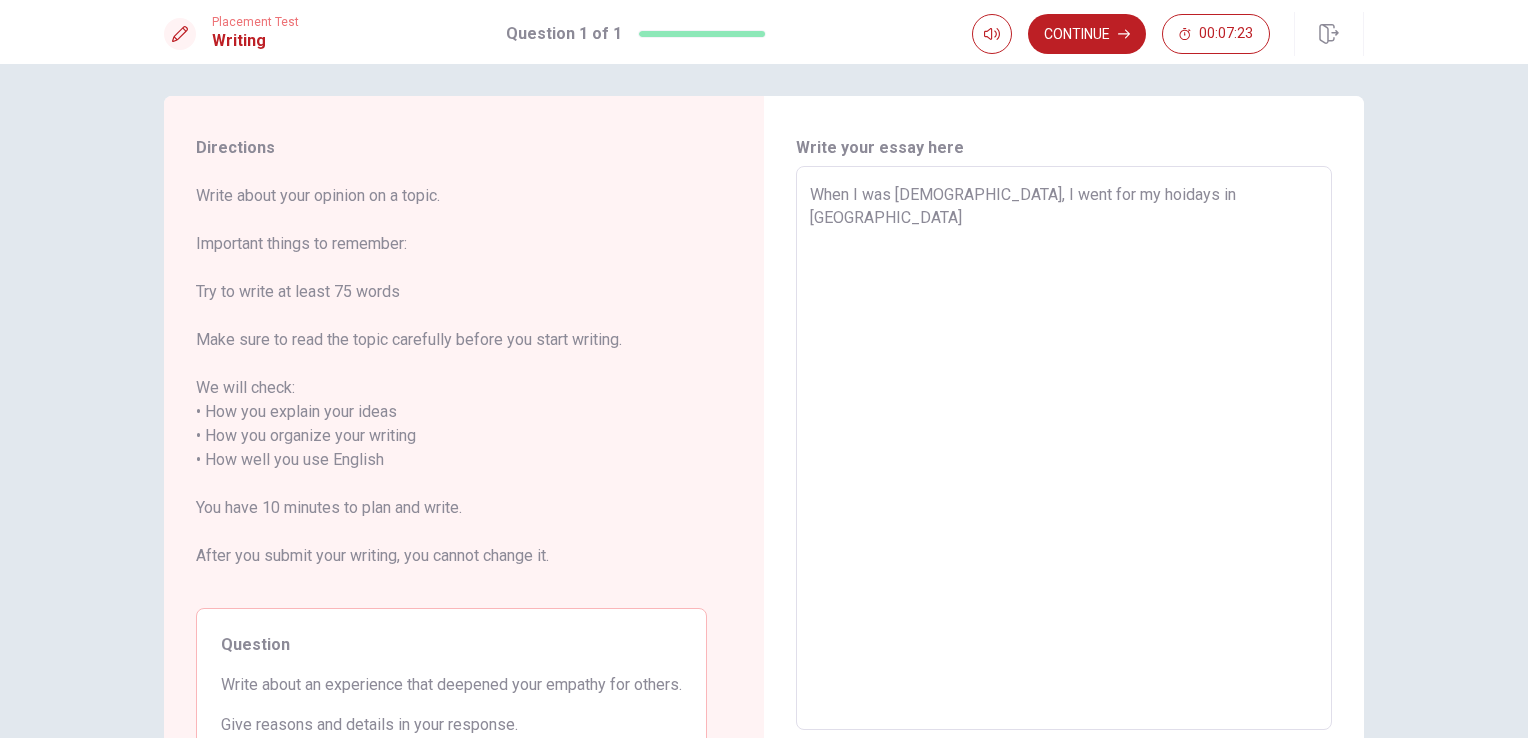 type on "x" 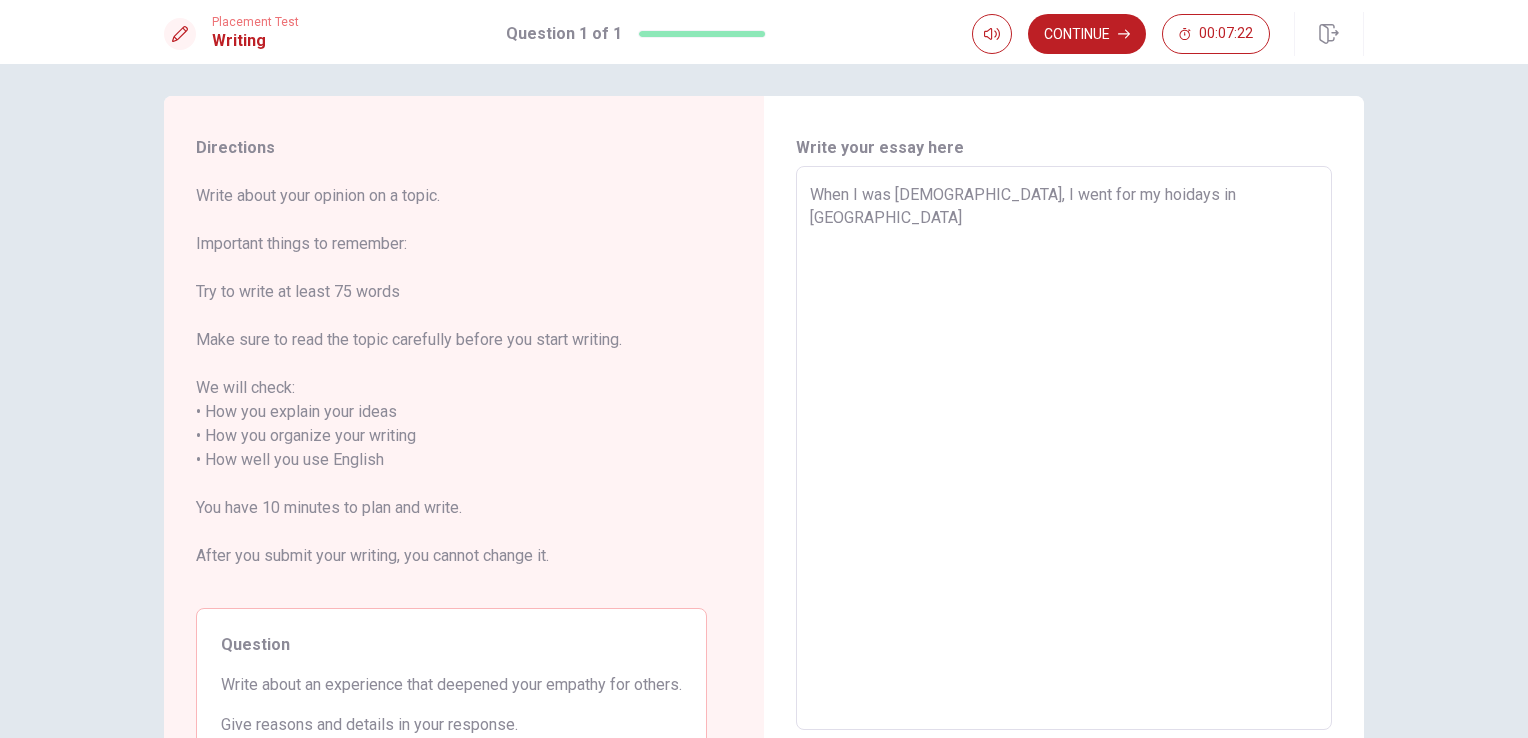type on "When I was [DEMOGRAPHIC_DATA], I went for my hoidays  in [GEOGRAPHIC_DATA]" 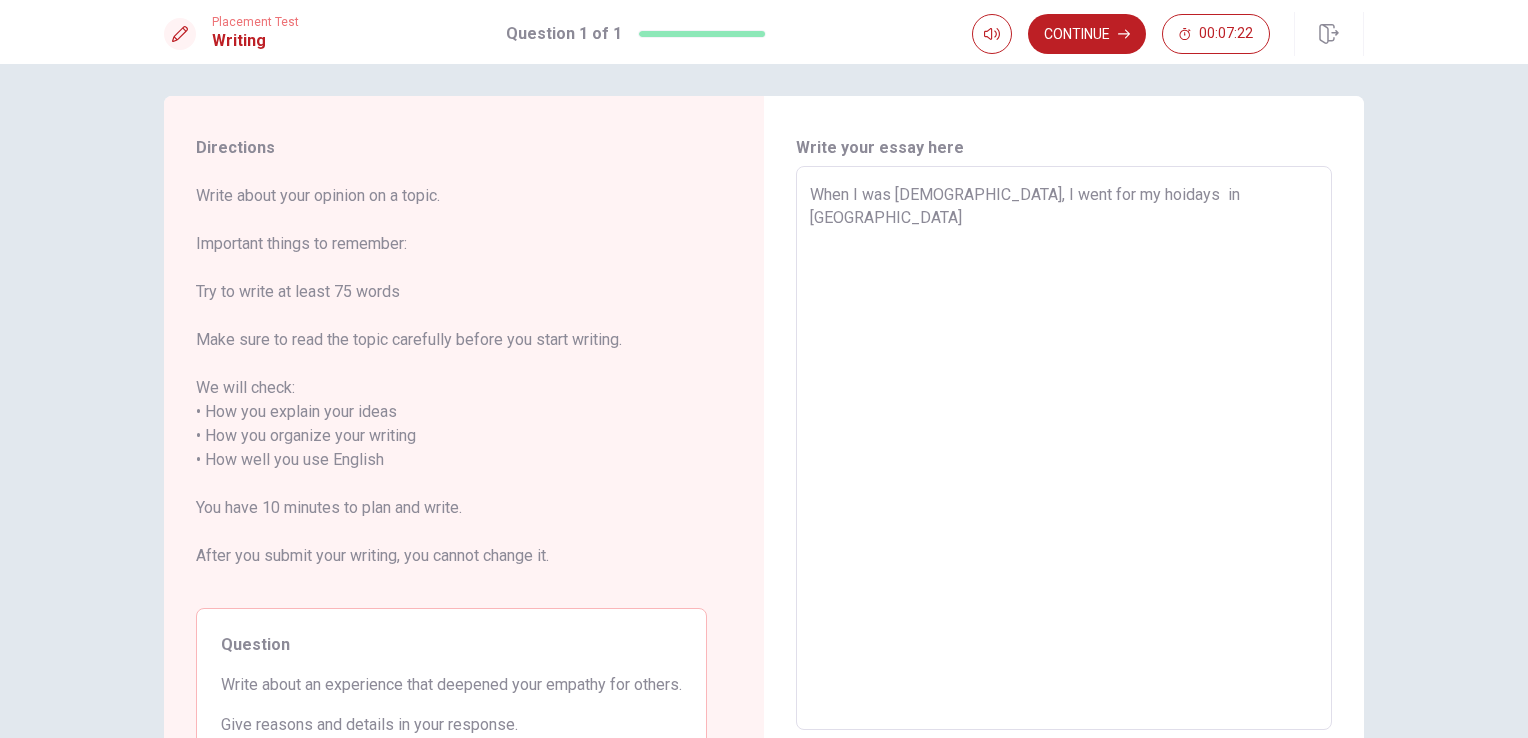 type on "x" 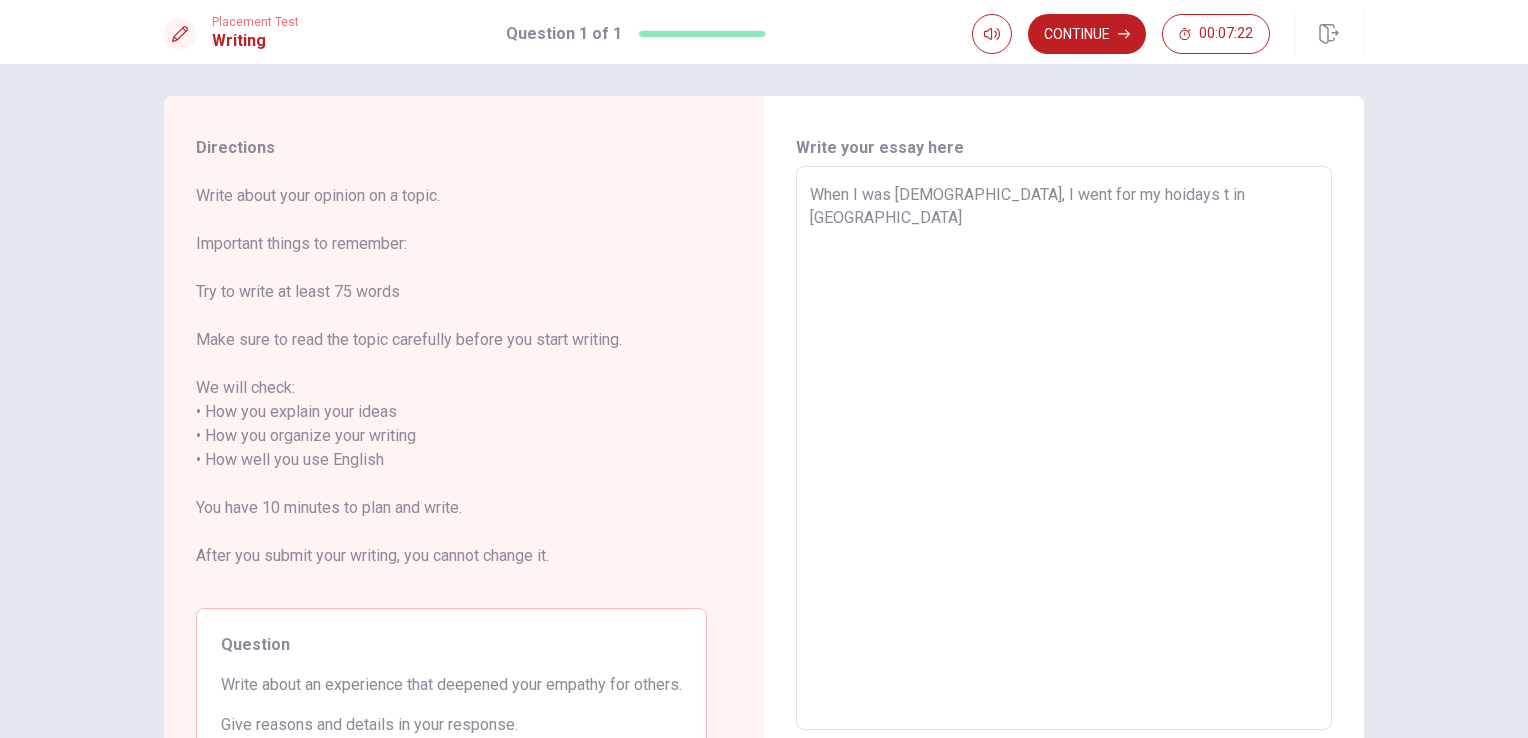 type on "x" 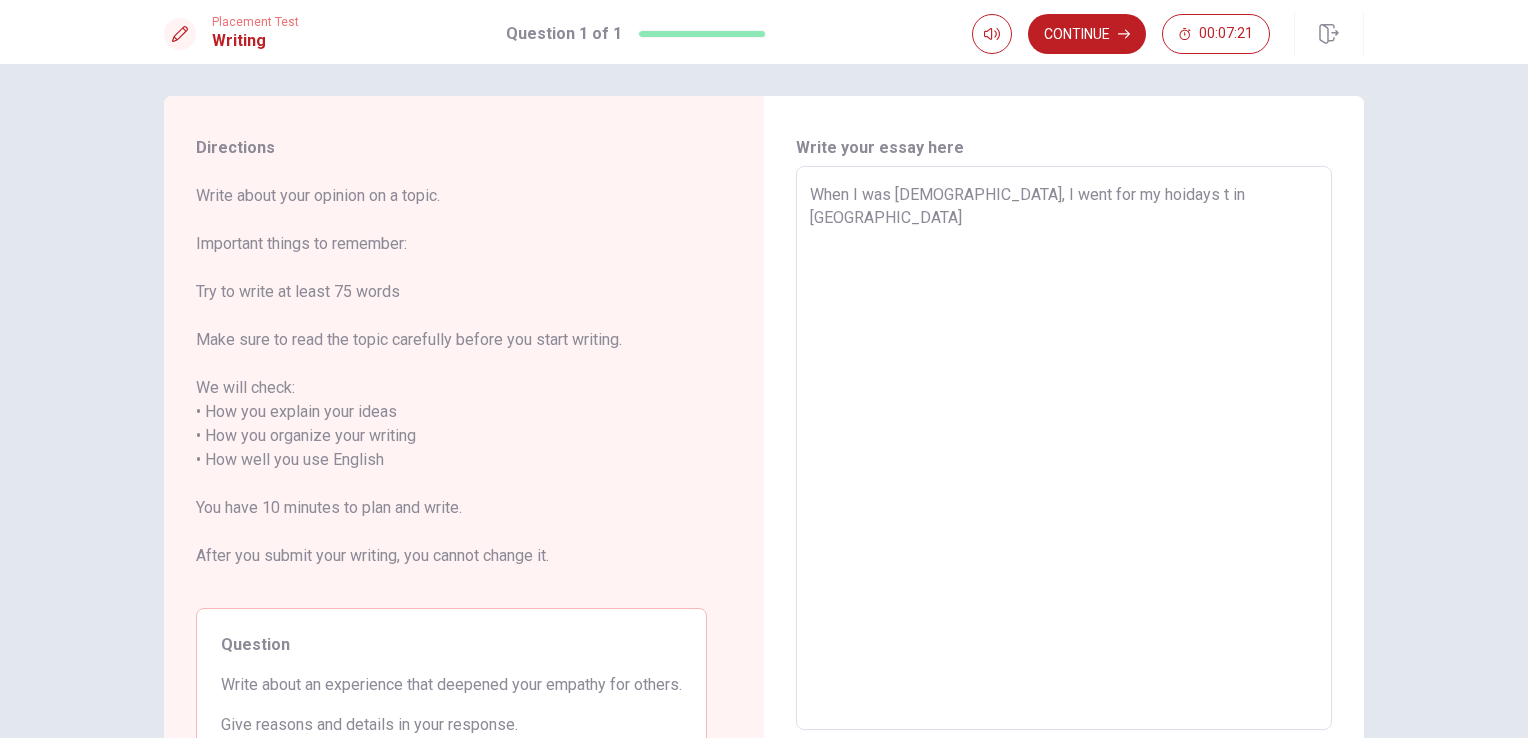 type on "When I was [DEMOGRAPHIC_DATA], I went for my hoidays to in [GEOGRAPHIC_DATA]" 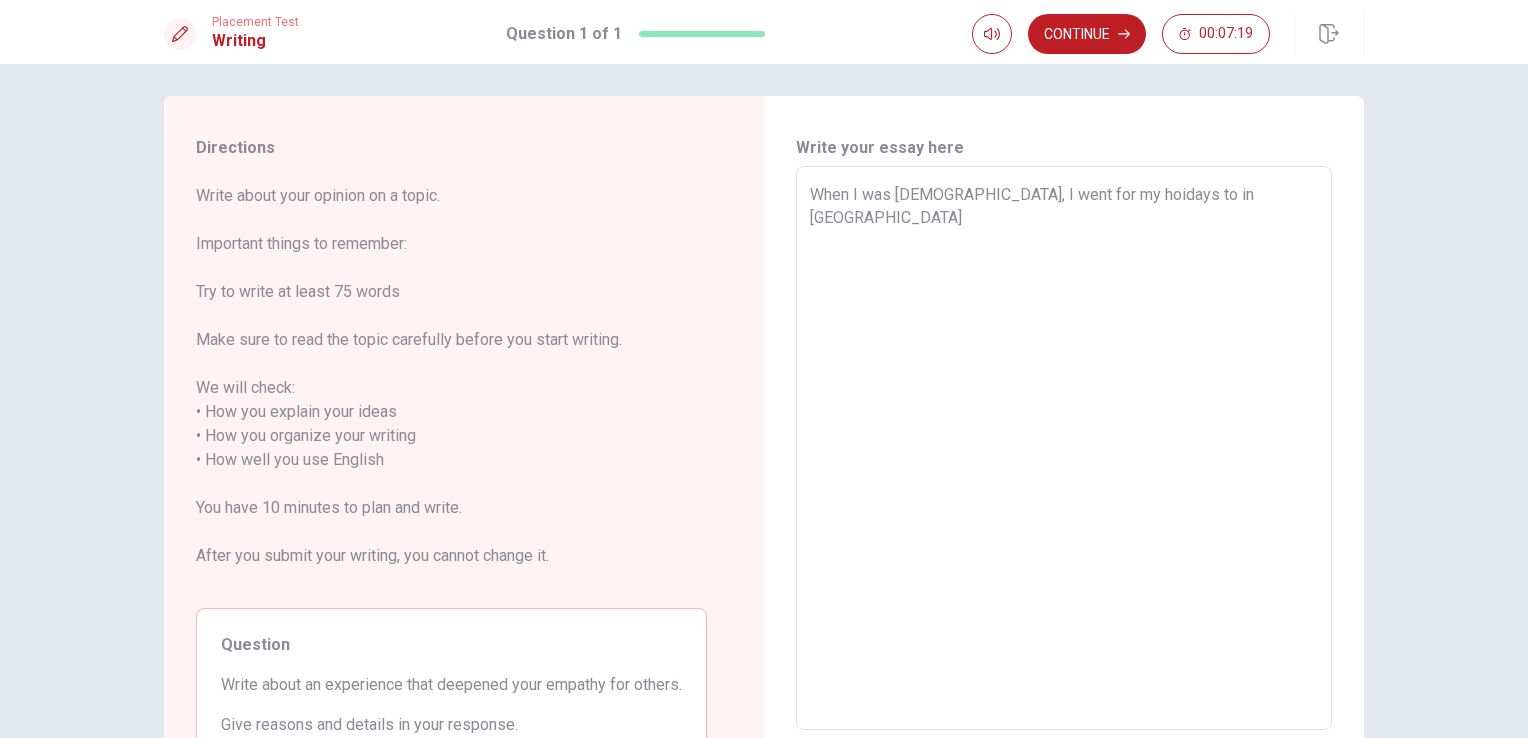 type on "x" 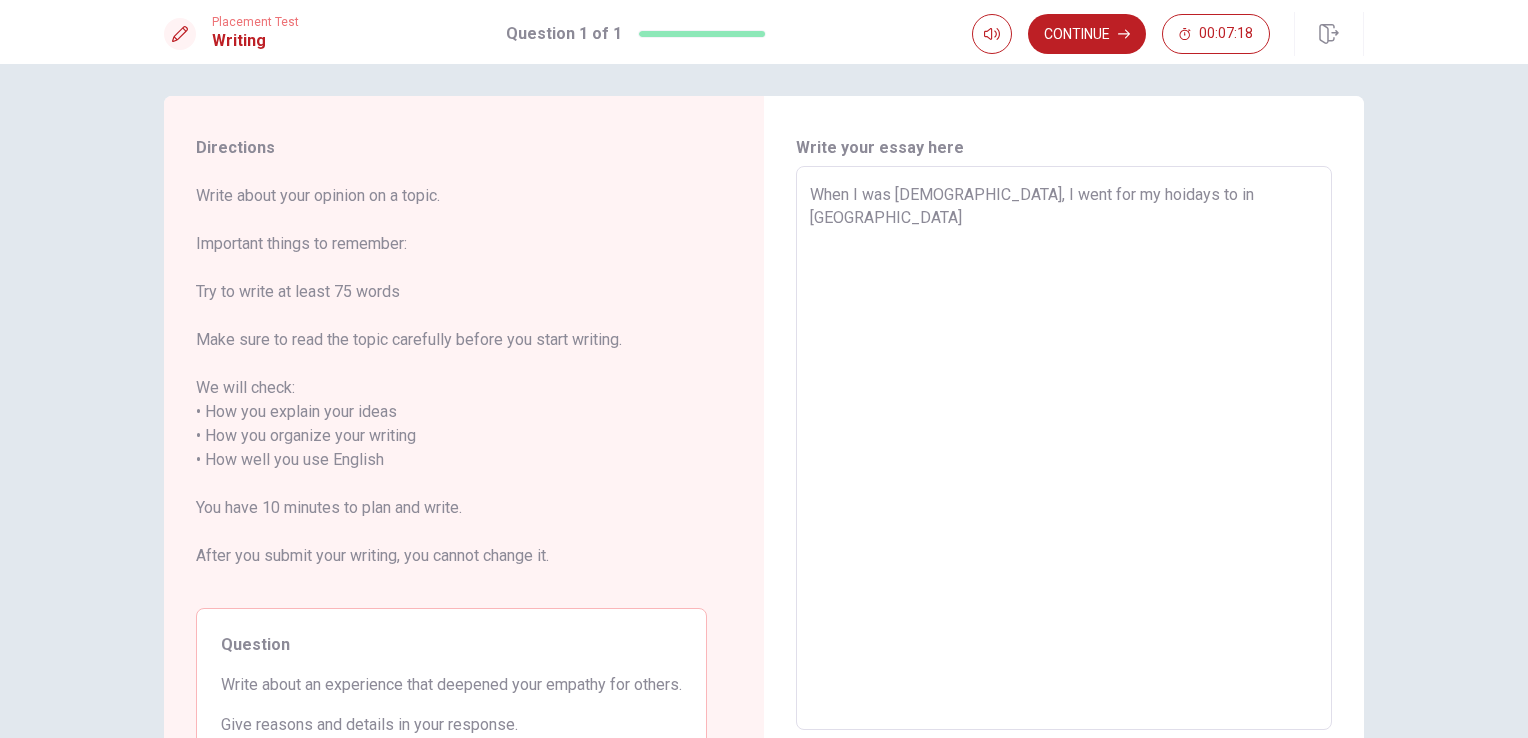 type on "When I was [DEMOGRAPHIC_DATA], I went for my holidays to in [GEOGRAPHIC_DATA]" 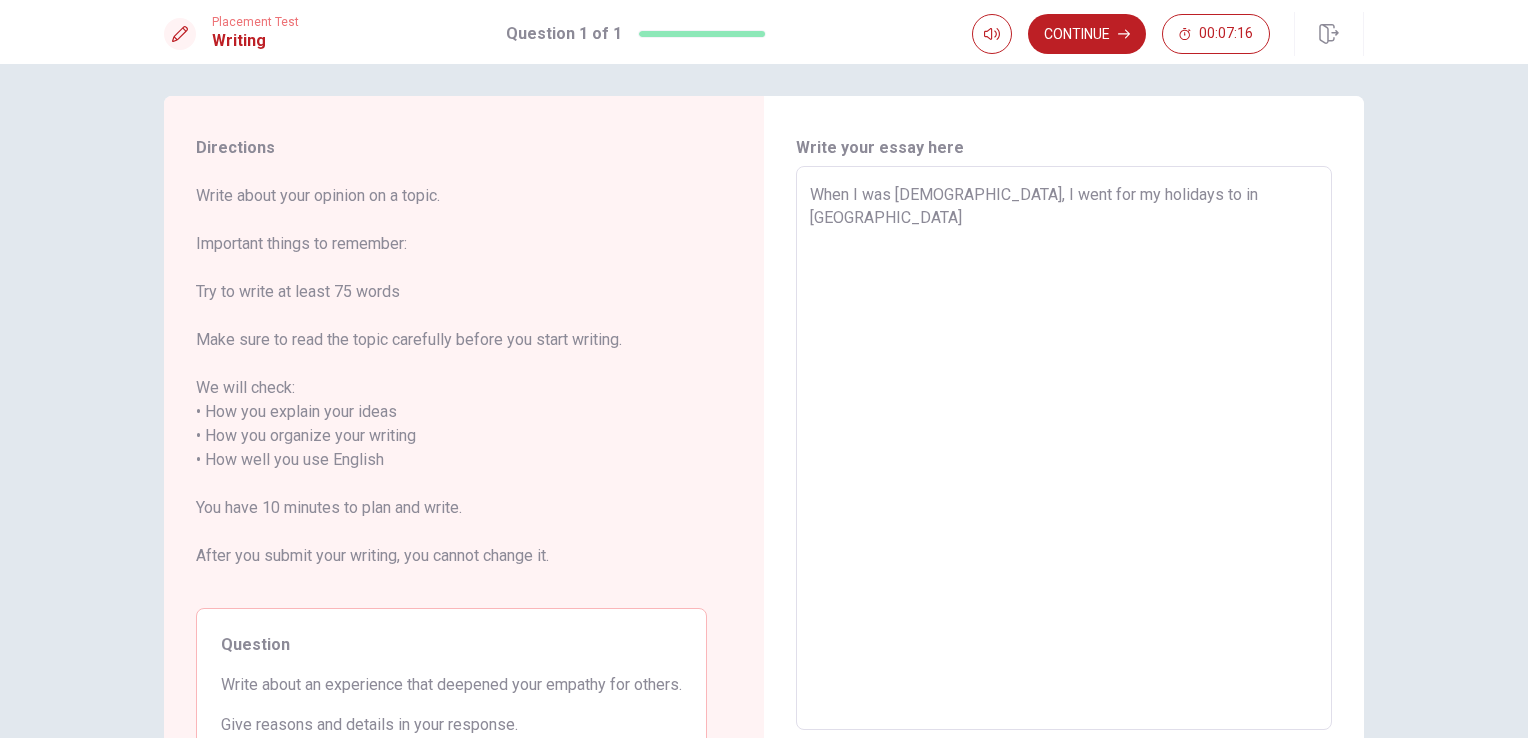 click on "When I was [DEMOGRAPHIC_DATA], I went for my holidays to in [GEOGRAPHIC_DATA]" at bounding box center [1064, 448] 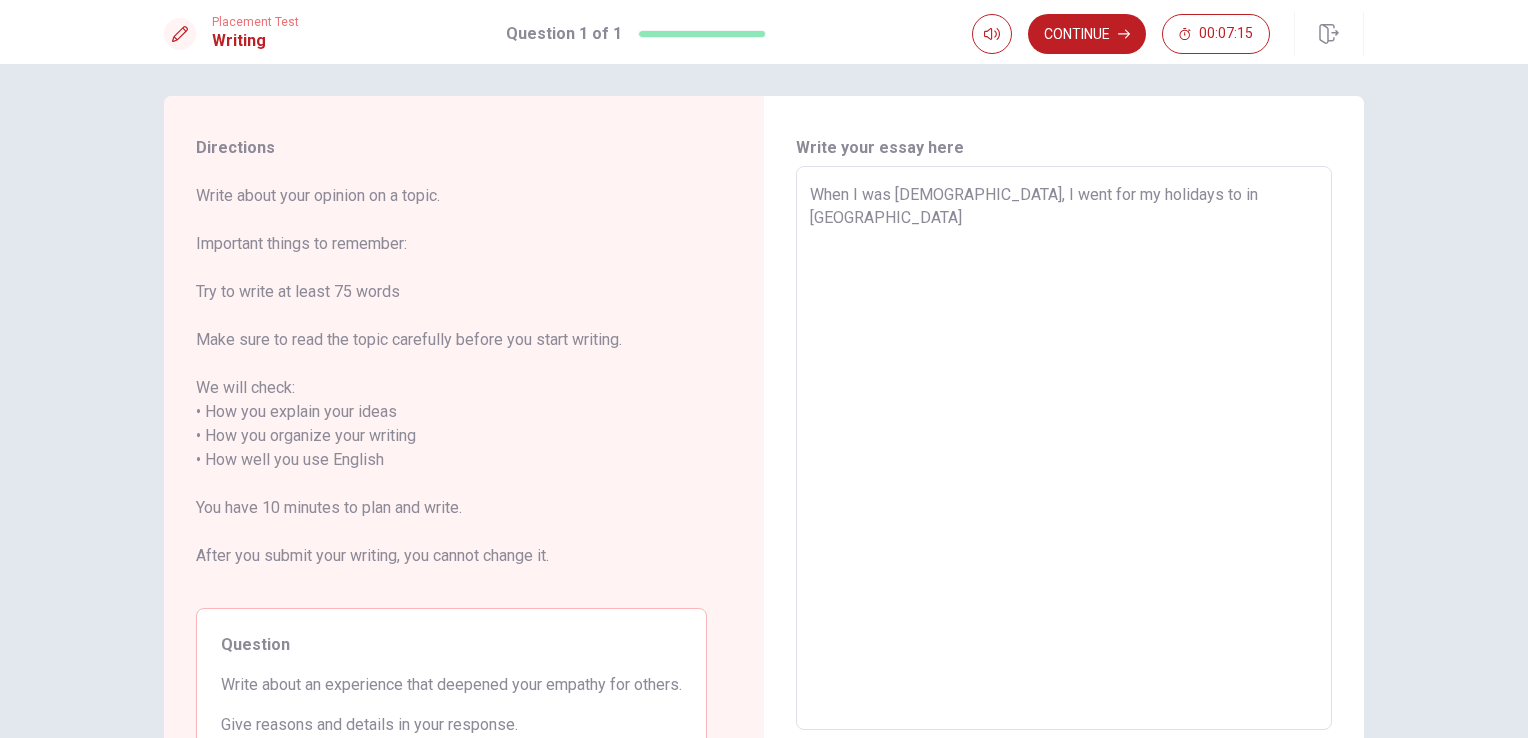 type on "When I was [DEMOGRAPHIC_DATA], I went for my holidays to [GEOGRAPHIC_DATA]" 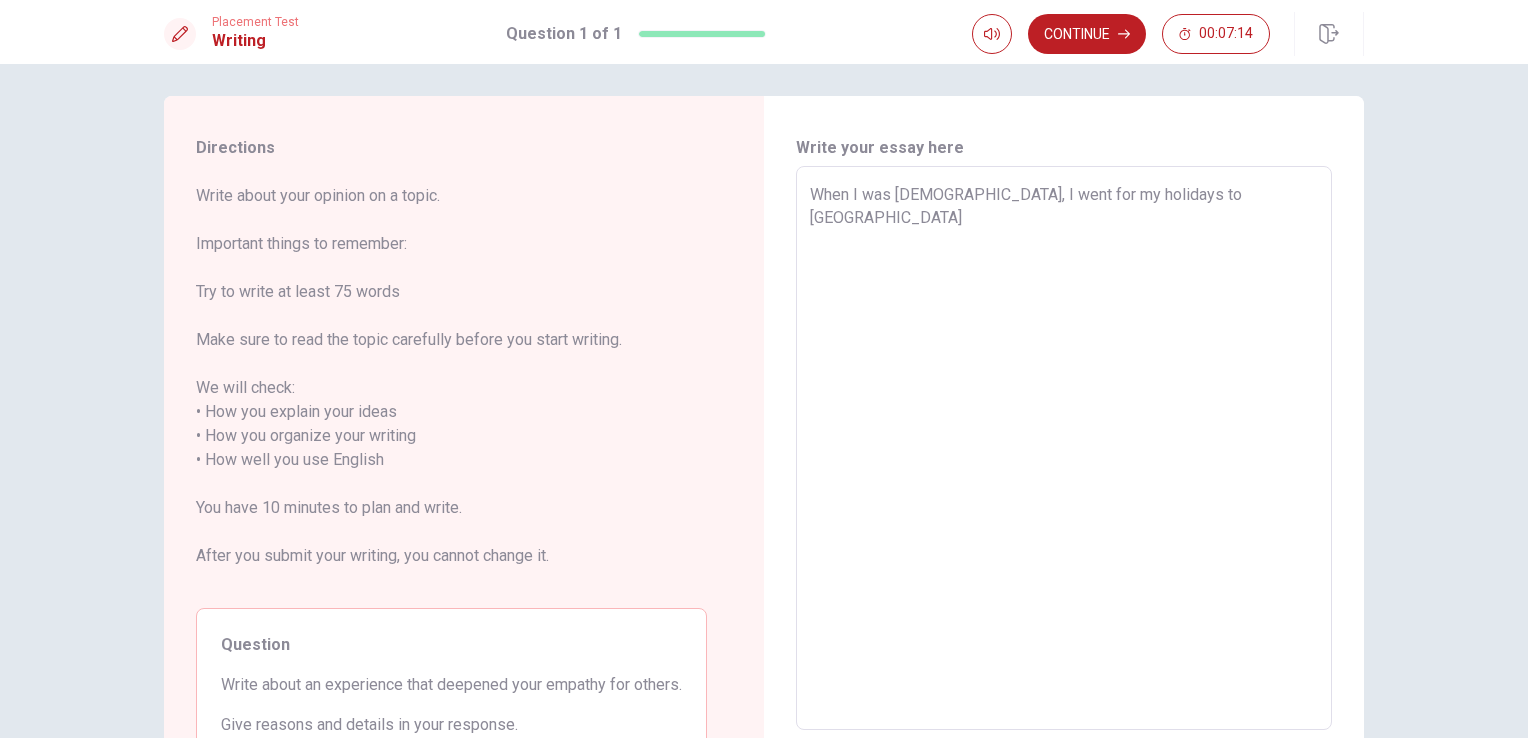 type on "x" 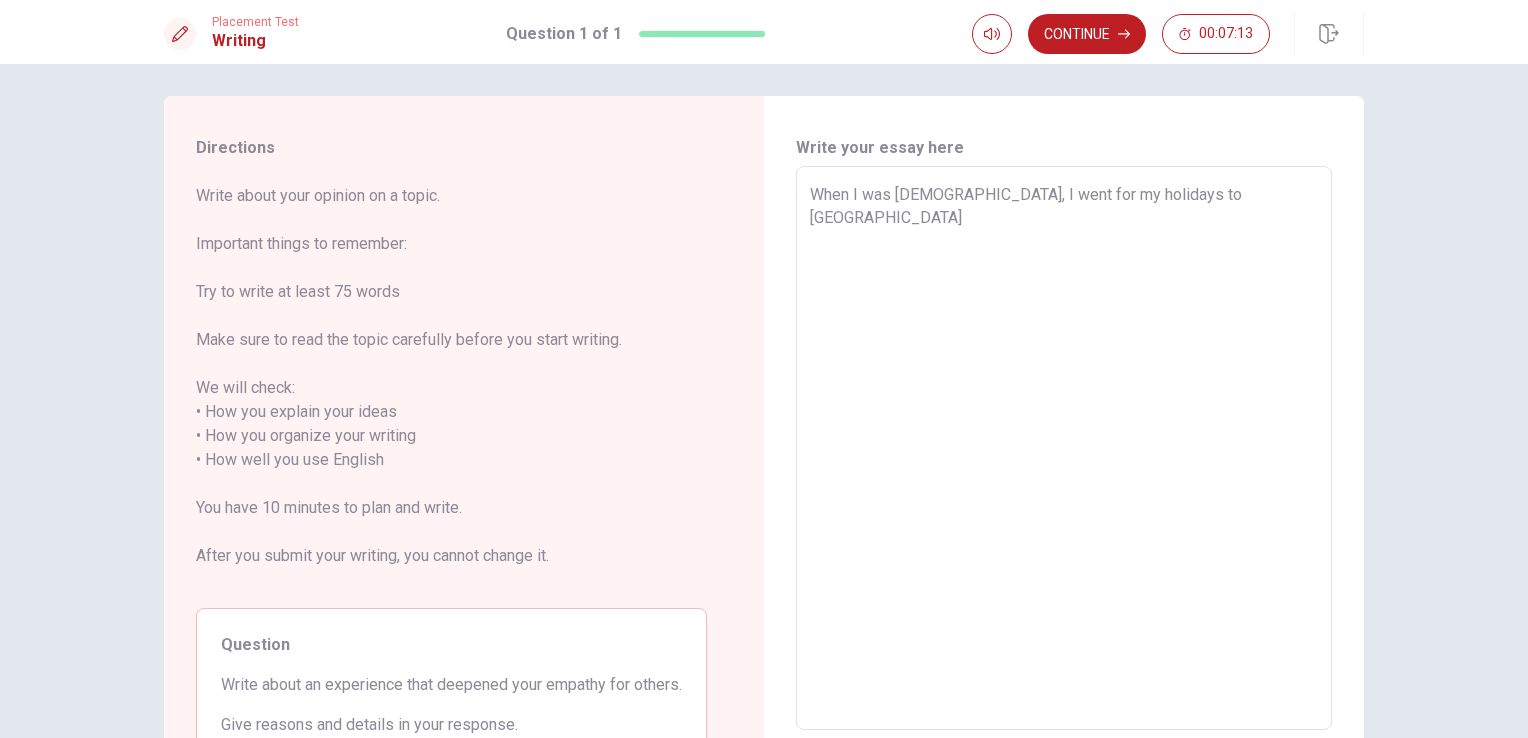 click on "When I was [DEMOGRAPHIC_DATA], I went for my holidays to [GEOGRAPHIC_DATA]" at bounding box center [1064, 448] 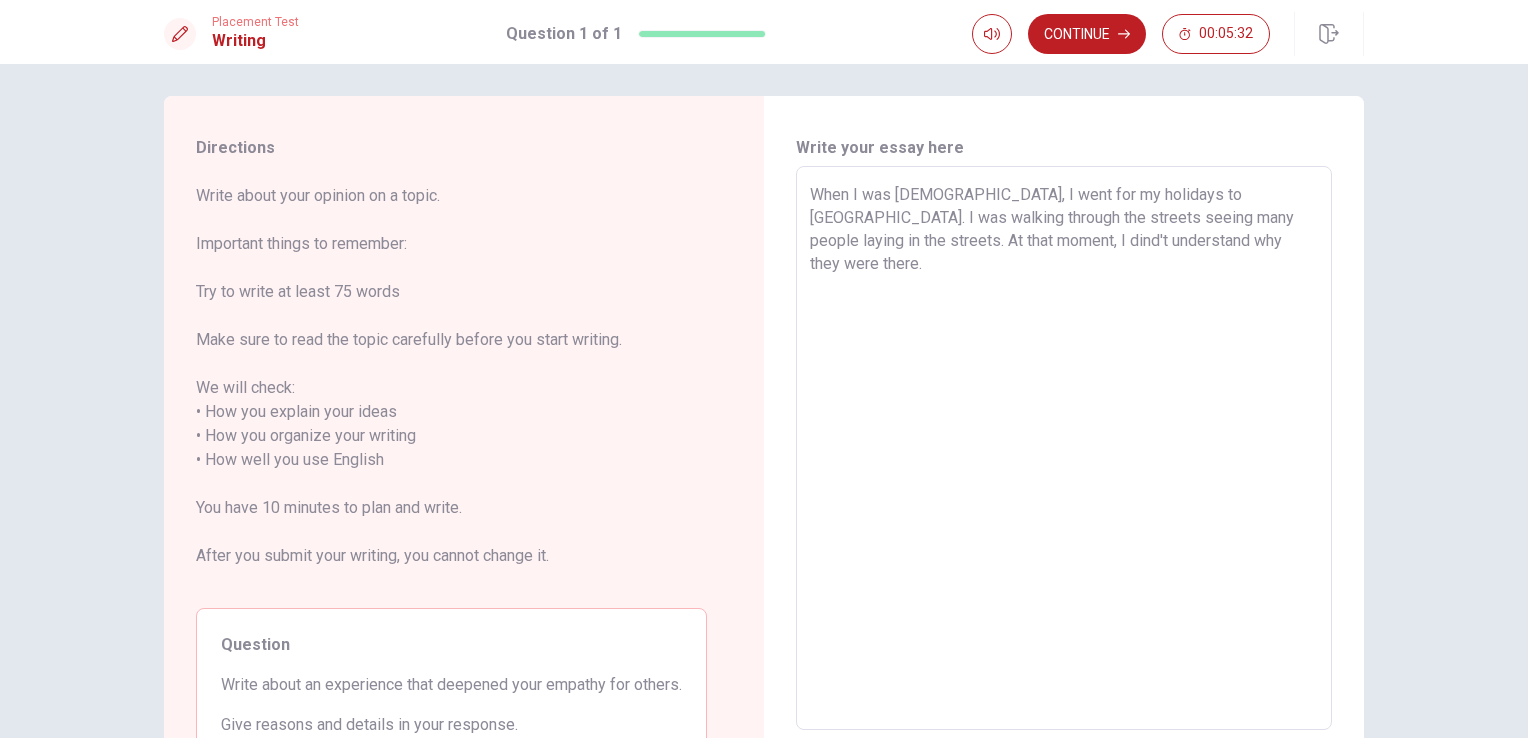 click on "When I was [DEMOGRAPHIC_DATA], I went for my holidays to [GEOGRAPHIC_DATA]. I was walking through the streets seeing many people laying in the streets. At that moment, I dind't understand why they were there." at bounding box center (1064, 448) 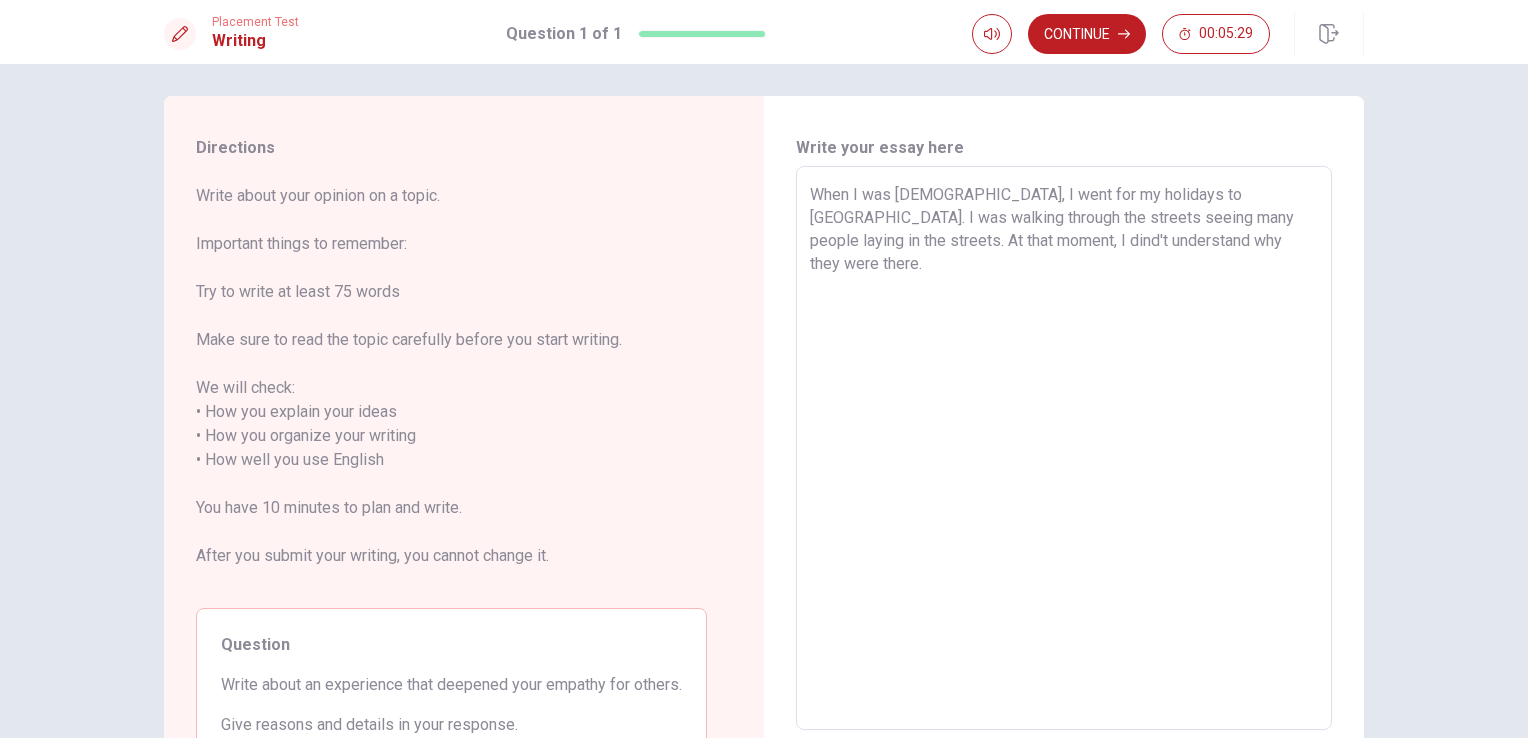click on "When I was [DEMOGRAPHIC_DATA], I went for my holidays to [GEOGRAPHIC_DATA]. I was walking through the streets seeing many people laying in the streets. At that moment, I dind't understand why they were there." at bounding box center (1064, 448) 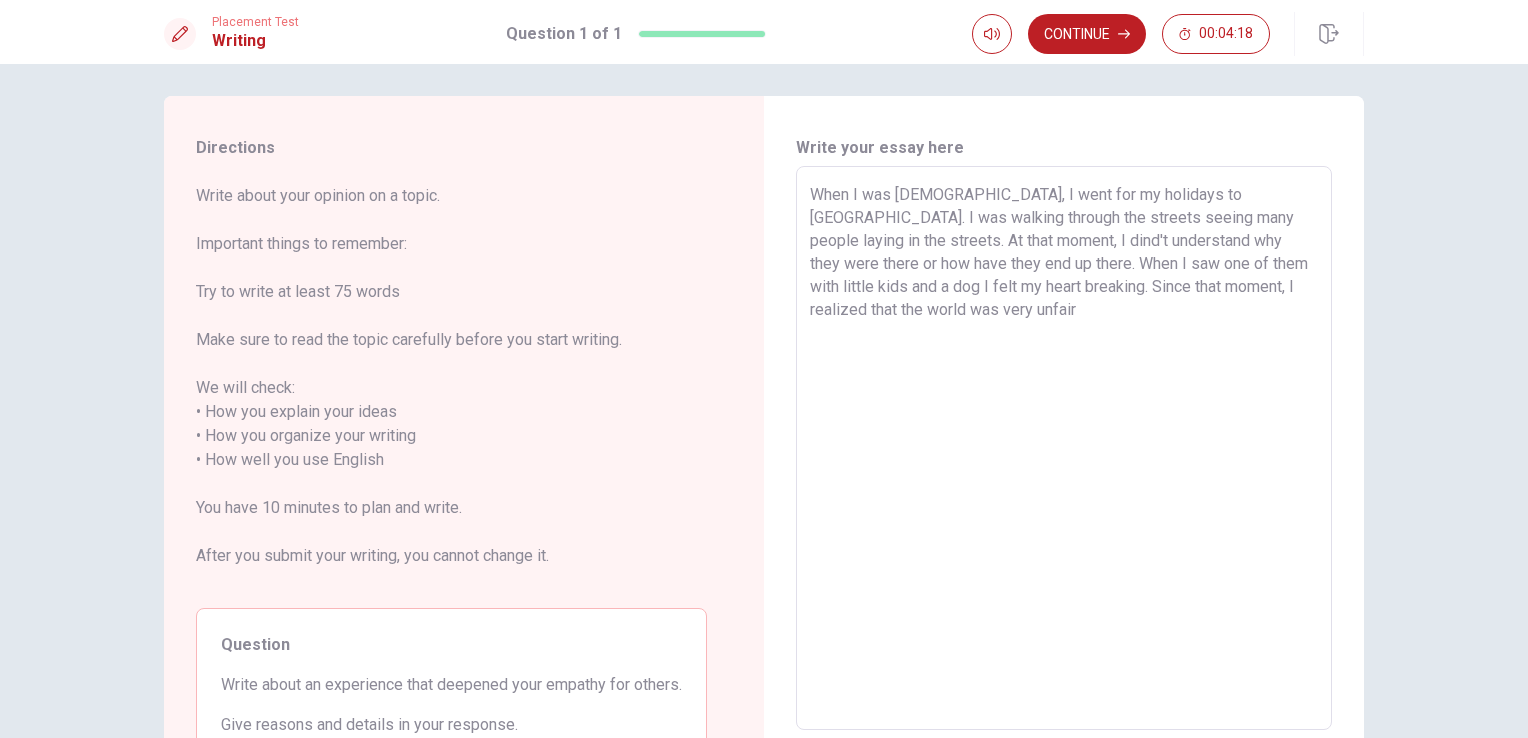 click on "When I was [DEMOGRAPHIC_DATA], I went for my holidays to [GEOGRAPHIC_DATA]. I was walking through the streets seeing many people laying in the streets. At that moment, I dind't understand why they were there or how have they end up there. When I saw one of them with little kids and a dog I felt my heart breaking. Since that moment, I realized that the world was very unfair" at bounding box center [1064, 448] 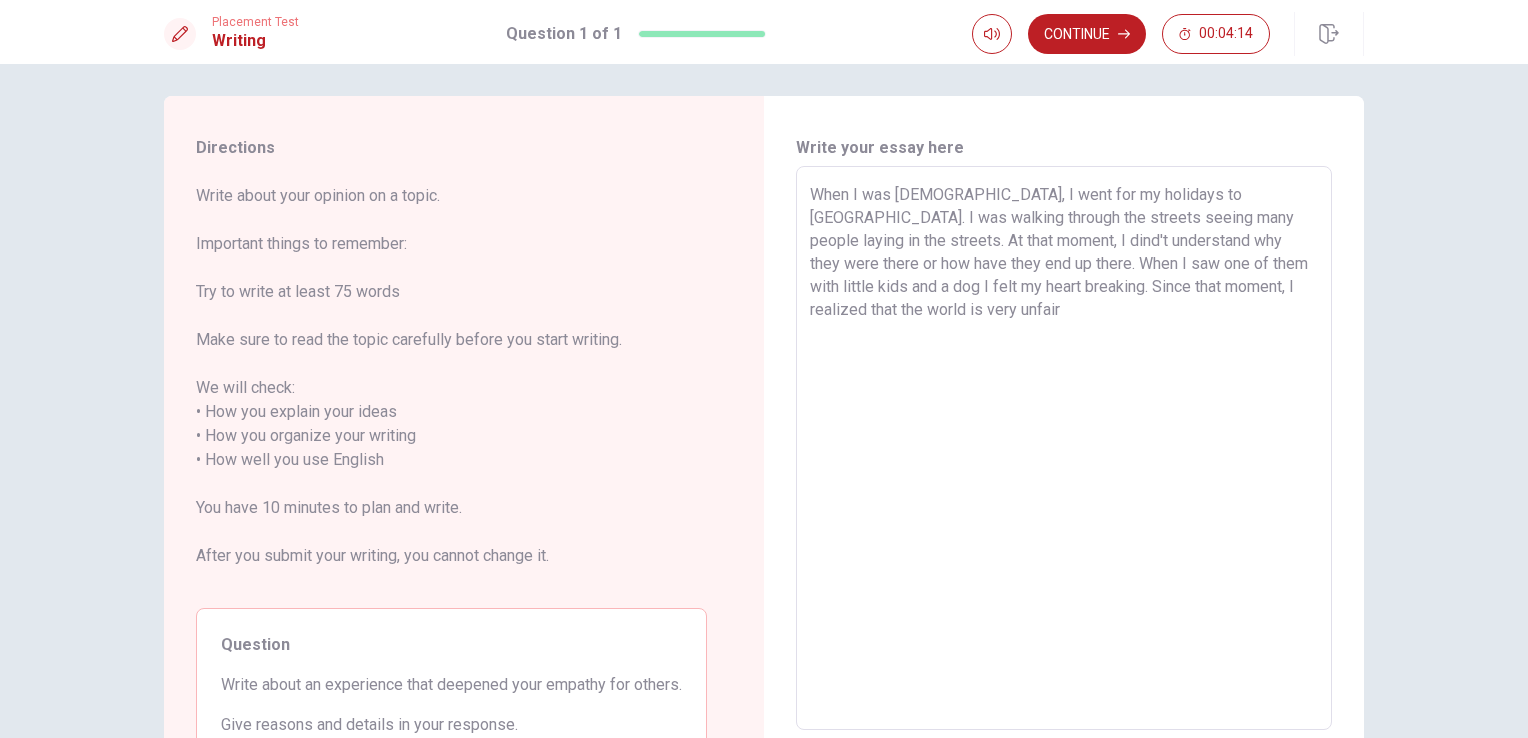 click on "When I was [DEMOGRAPHIC_DATA], I went for my holidays to [GEOGRAPHIC_DATA]. I was walking through the streets seeing many people laying in the streets. At that moment, I dind't understand why they were there or how have they end up there. When I saw one of them with little kids and a dog I felt my heart breaking. Since that moment, I realized that the world is very unfair" at bounding box center (1064, 448) 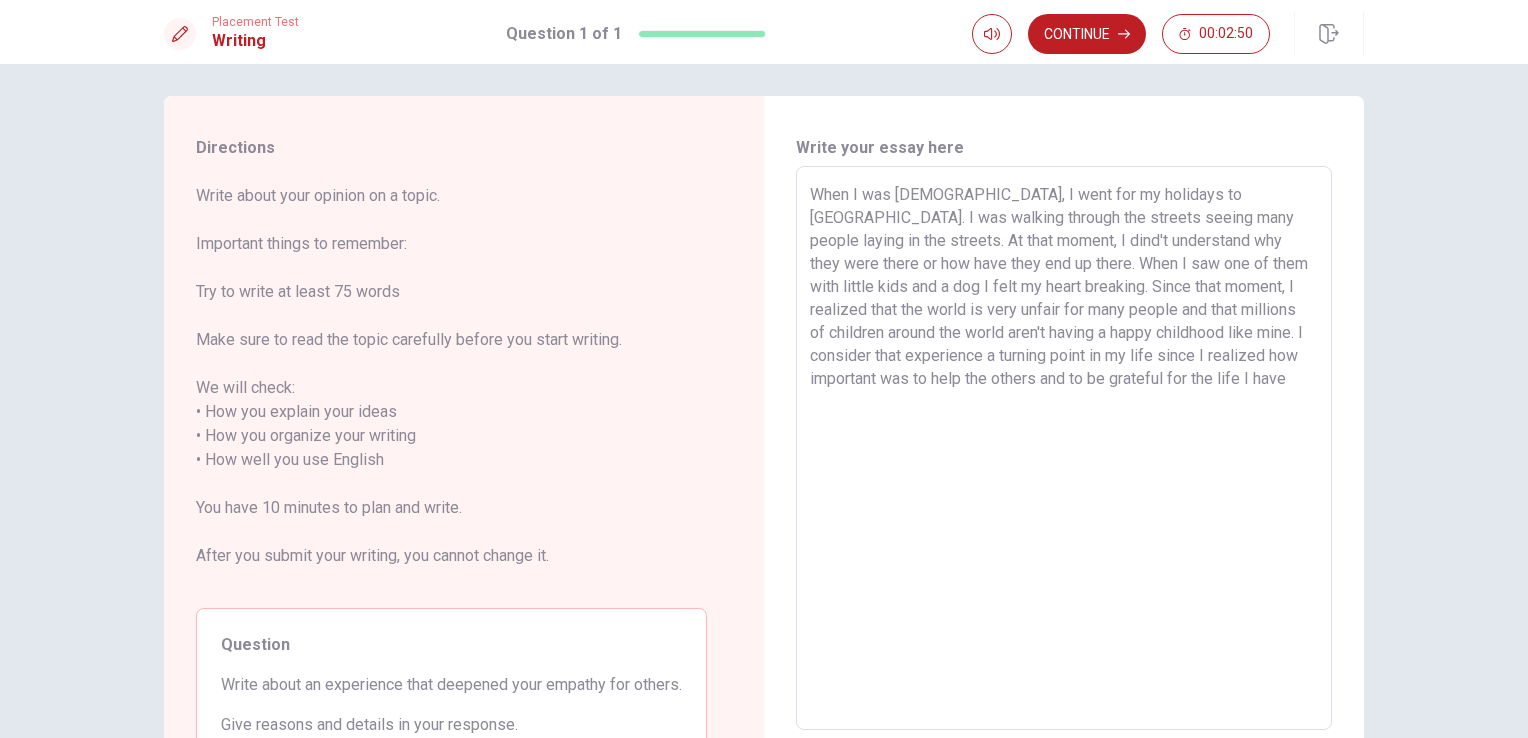 click on "When I was [DEMOGRAPHIC_DATA], I went for my holidays to [GEOGRAPHIC_DATA]. I was walking through the streets seeing many people laying in the streets. At that moment, I dind't understand why they were there or how have they end up there. When I saw one of them with little kids and a dog I felt my heart breaking. Since that moment, I realized that the world is very unfair for many people and that millions of children around the world aren't having a happy childhood like mine. I consider that experience a turning point in my life since I realized how important was to help the others and to be grateful for the life I have" at bounding box center (1064, 448) 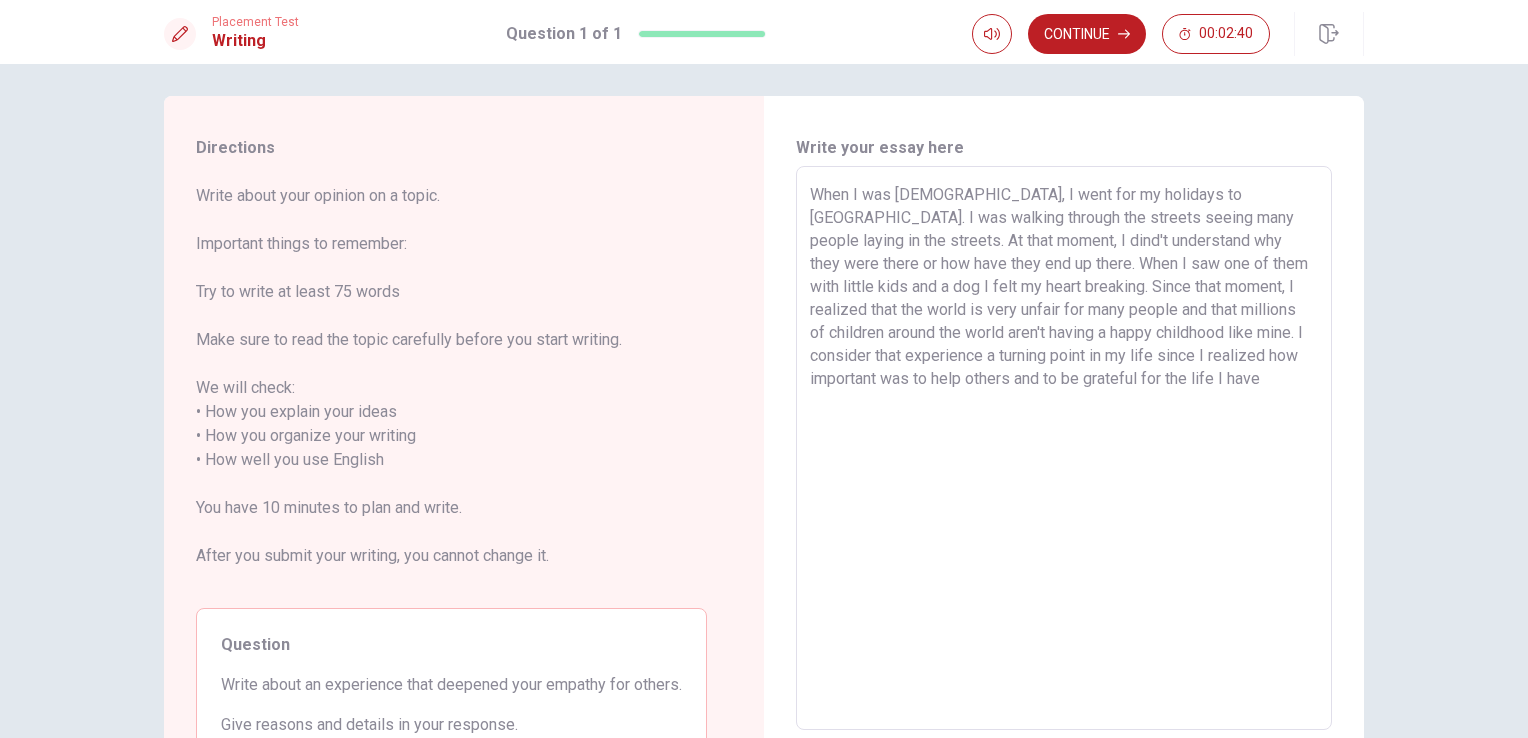 click on "When I was [DEMOGRAPHIC_DATA], I went for my holidays to [GEOGRAPHIC_DATA]. I was walking through the streets seeing many people laying in the streets. At that moment, I dind't understand why they were there or how have they end up there. When I saw one of them with little kids and a dog I felt my heart breaking. Since that moment, I realized that the world is very unfair for many people and that millions of children around the world aren't having a happy childhood like mine. I consider that experience a turning point in my life since I realized how important was to help others and to be grateful for the life I have" at bounding box center [1064, 448] 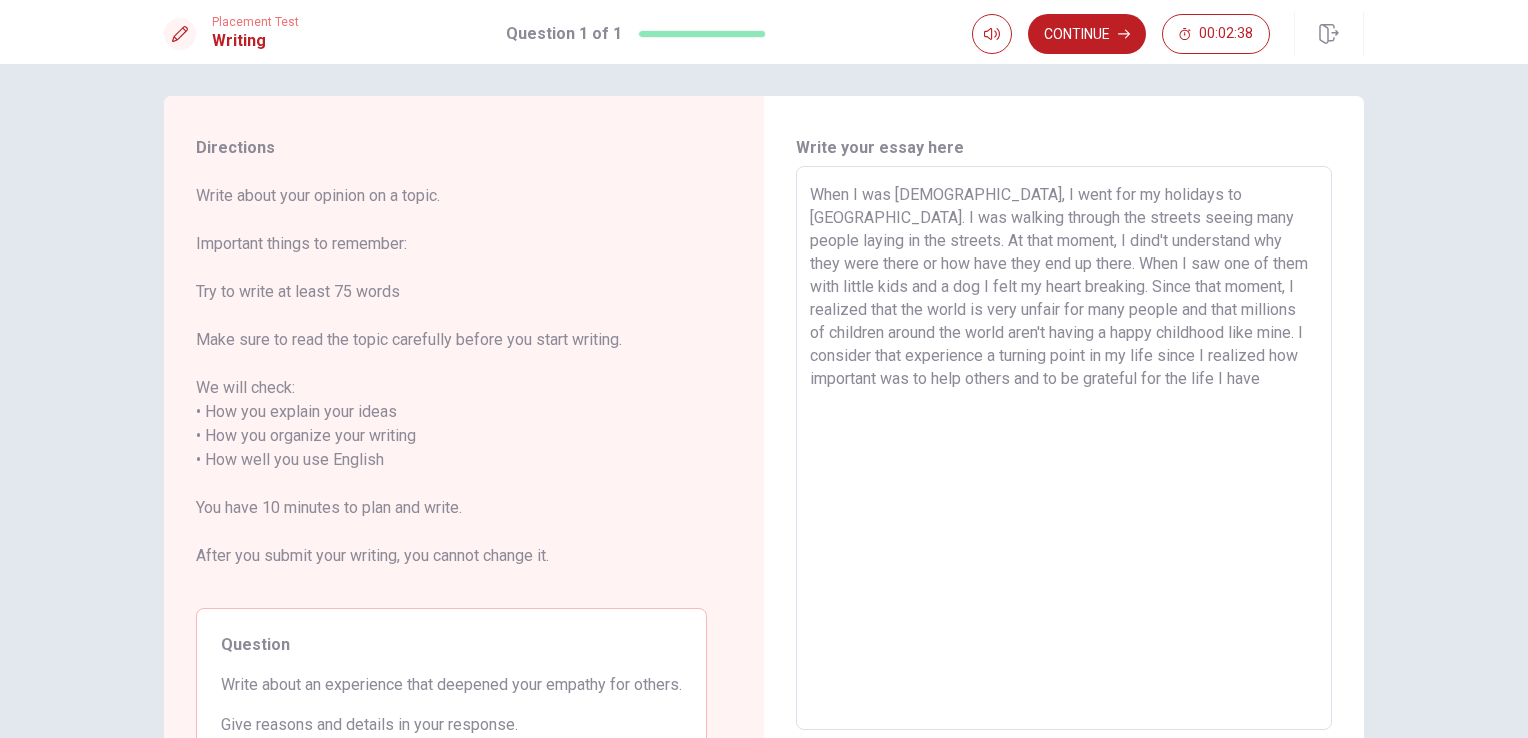drag, startPoint x: 1004, startPoint y: 221, endPoint x: 1049, endPoint y: 221, distance: 45 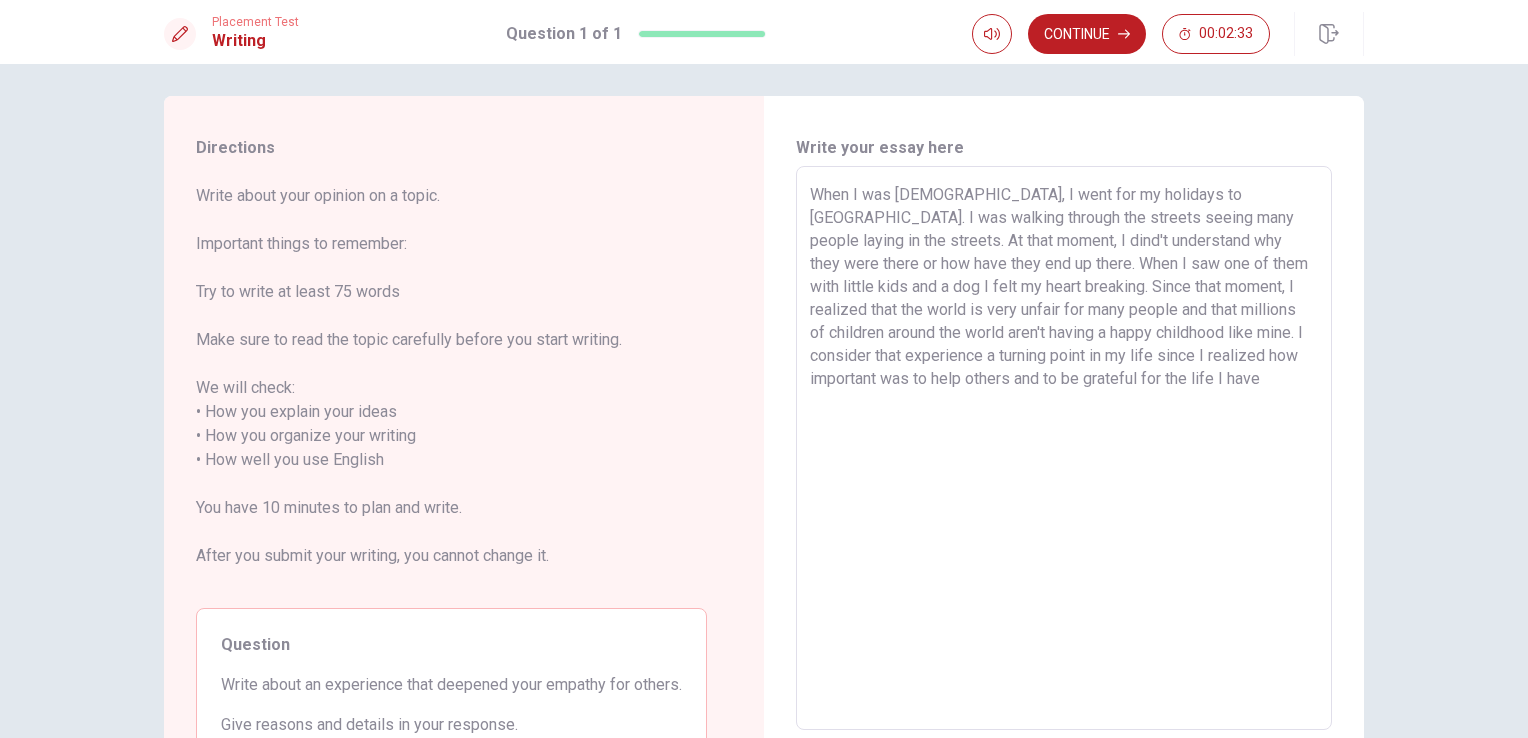 click on "When I was [DEMOGRAPHIC_DATA], I went for my holidays to [GEOGRAPHIC_DATA]. I was walking through the streets seeing many people laying in the streets. At that moment, I dind't understand why they were there or how have they end up there. When I saw one of them with little kids and a dog I felt my heart breaking. Since that moment, I realized that the world is very unfair for many people and that millions of children around the world aren't having a happy childhood like mine. I consider that experience a turning point in my life since I realized how important was to help others and to be grateful for the life I have" at bounding box center (1064, 448) 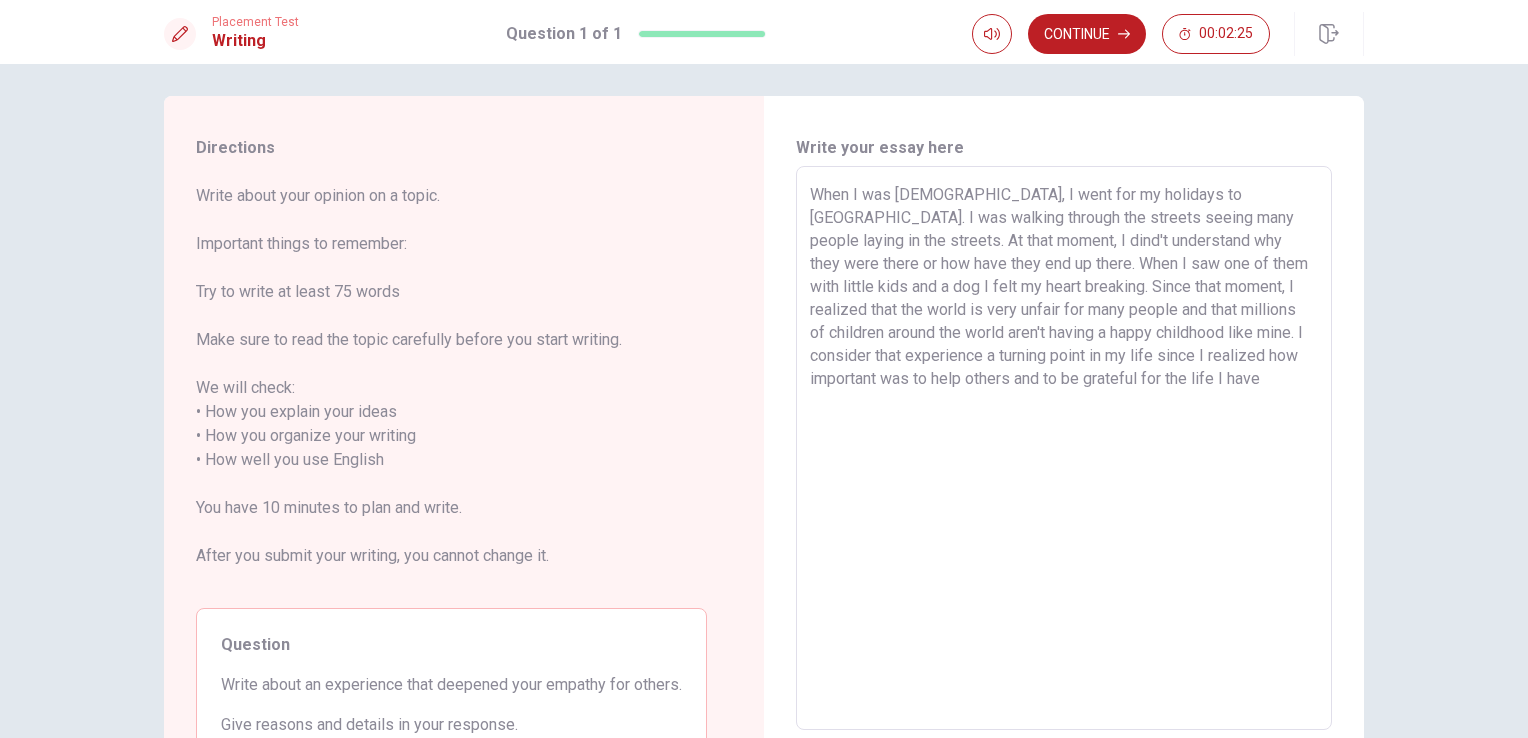 click on "When I was [DEMOGRAPHIC_DATA], I went for my holidays to [GEOGRAPHIC_DATA]. I was walking through the streets seeing many people laying in the streets. At that moment, I dind't understand why they were there or how have they end up there. When I saw one of them with little kids and a dog I felt my heart breaking. Since that moment, I realized that the world is very unfair for many people and that millions of children around the world aren't having a happy childhood like mine. I consider that experience a turning point in my life since I realized how important was to help others and to be grateful for the life I have" at bounding box center [1064, 448] 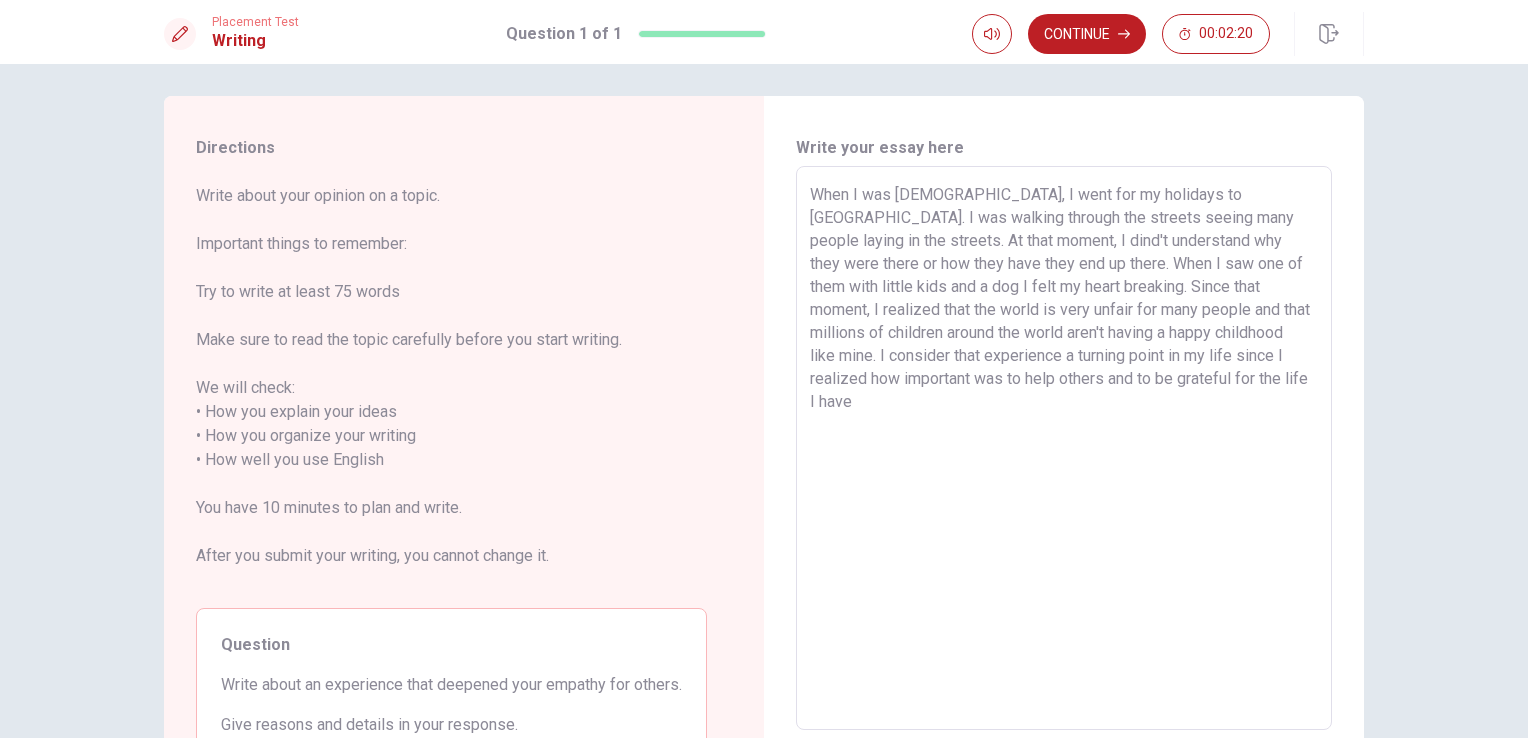 drag, startPoint x: 840, startPoint y: 261, endPoint x: 878, endPoint y: 261, distance: 38 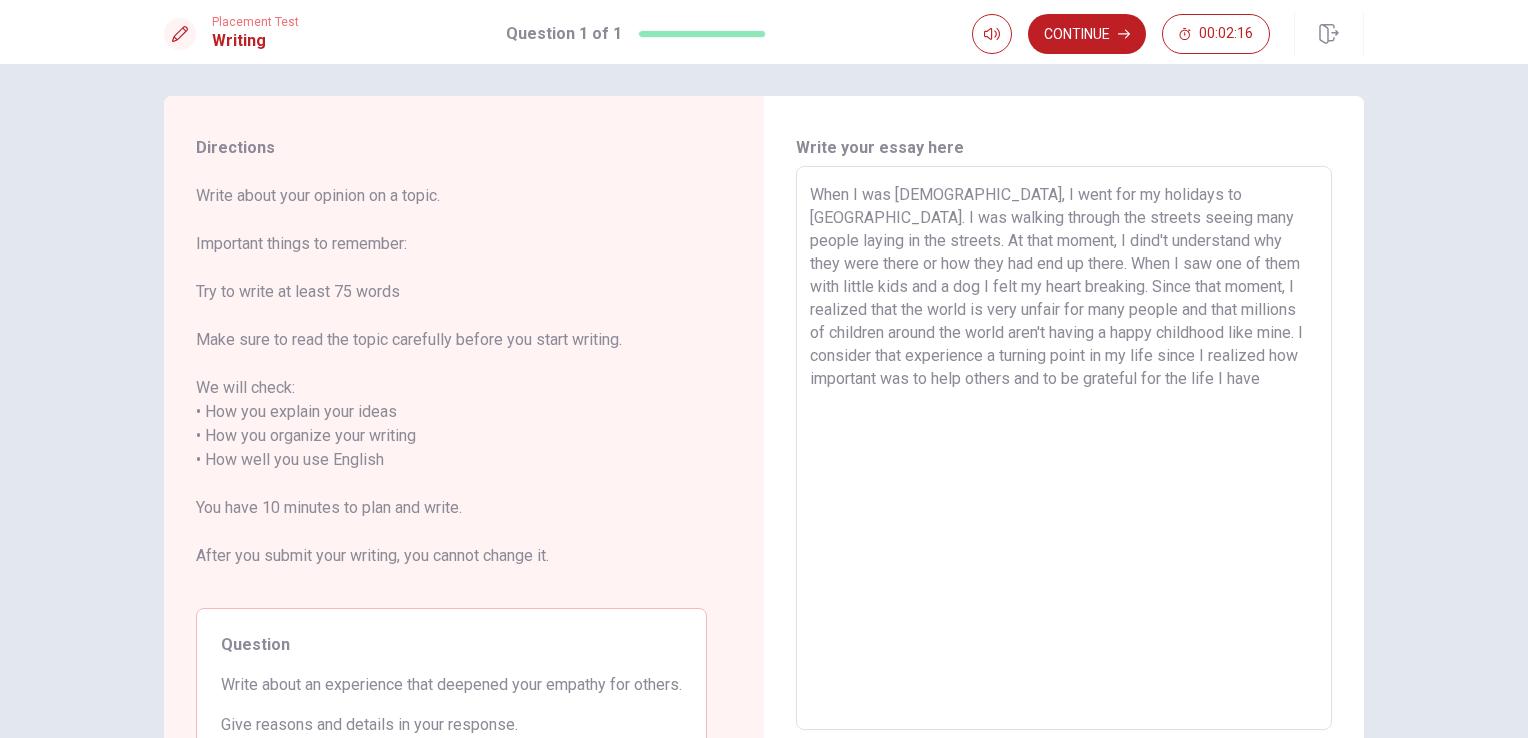 click on "When I was [DEMOGRAPHIC_DATA], I went for my holidays to [GEOGRAPHIC_DATA]. I was walking through the streets seeing many people laying in the streets. At that moment, I dind't understand why they were there or how they had end up there. When I saw one of them with little kids and a dog I felt my heart breaking. Since that moment, I realized that the world is very unfair for many people and that millions of children around the world aren't having a happy childhood like mine. I consider that experience a turning point in my life since I realized how important was to help others and to be grateful for the life I have" at bounding box center (1064, 448) 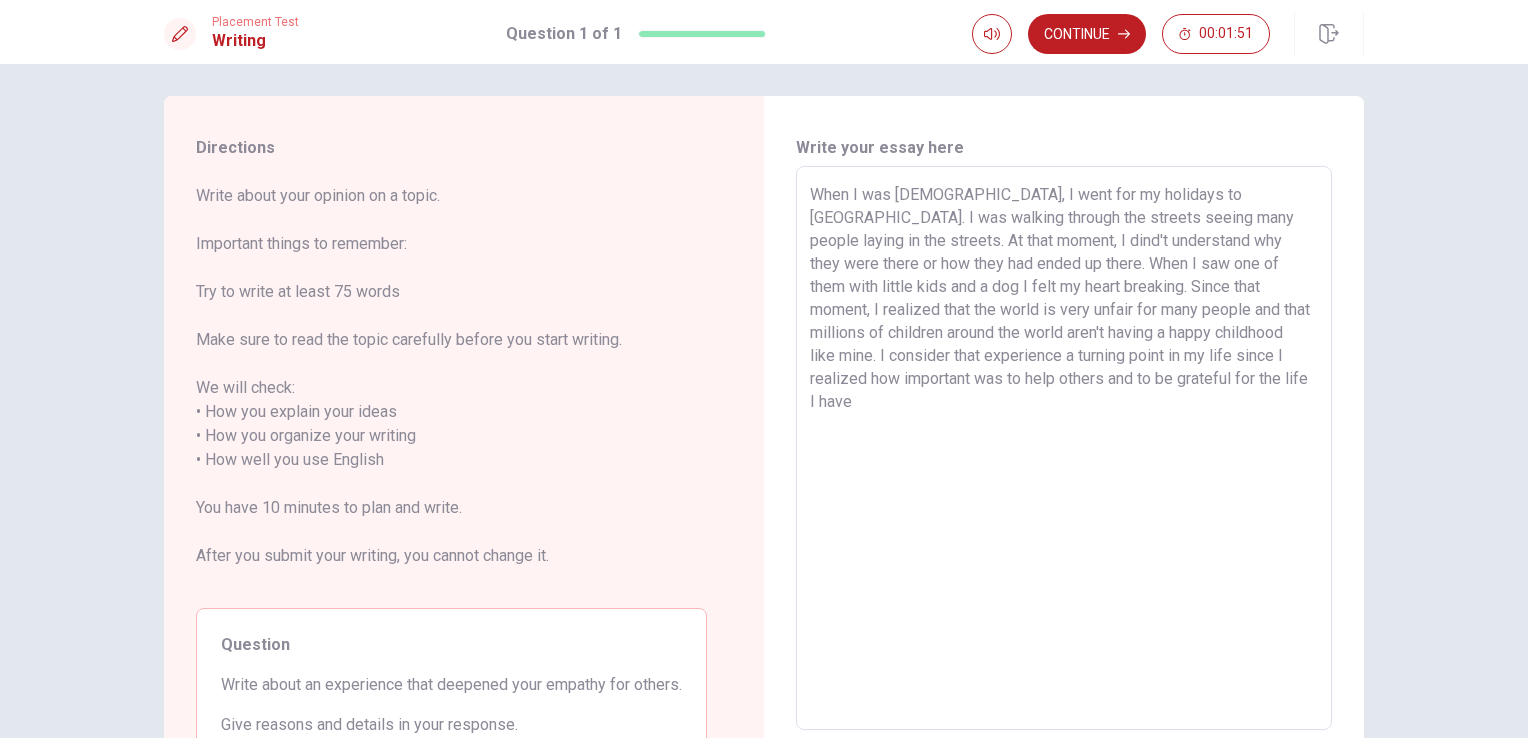 click on "When I was [DEMOGRAPHIC_DATA], I went for my holidays to [GEOGRAPHIC_DATA]. I was walking through the streets seeing many people laying in the streets. At that moment, I dind't understand why they were there or how they had ended up there. When I saw one of them with little kids and a dog I felt my heart breaking. Since that moment, I realized that the world is very unfair for many people and that millions of children around the world aren't having a happy childhood like mine. I consider that experience a turning point in my life since I realized how important was to help others and to be grateful for the life I have" at bounding box center (1064, 448) 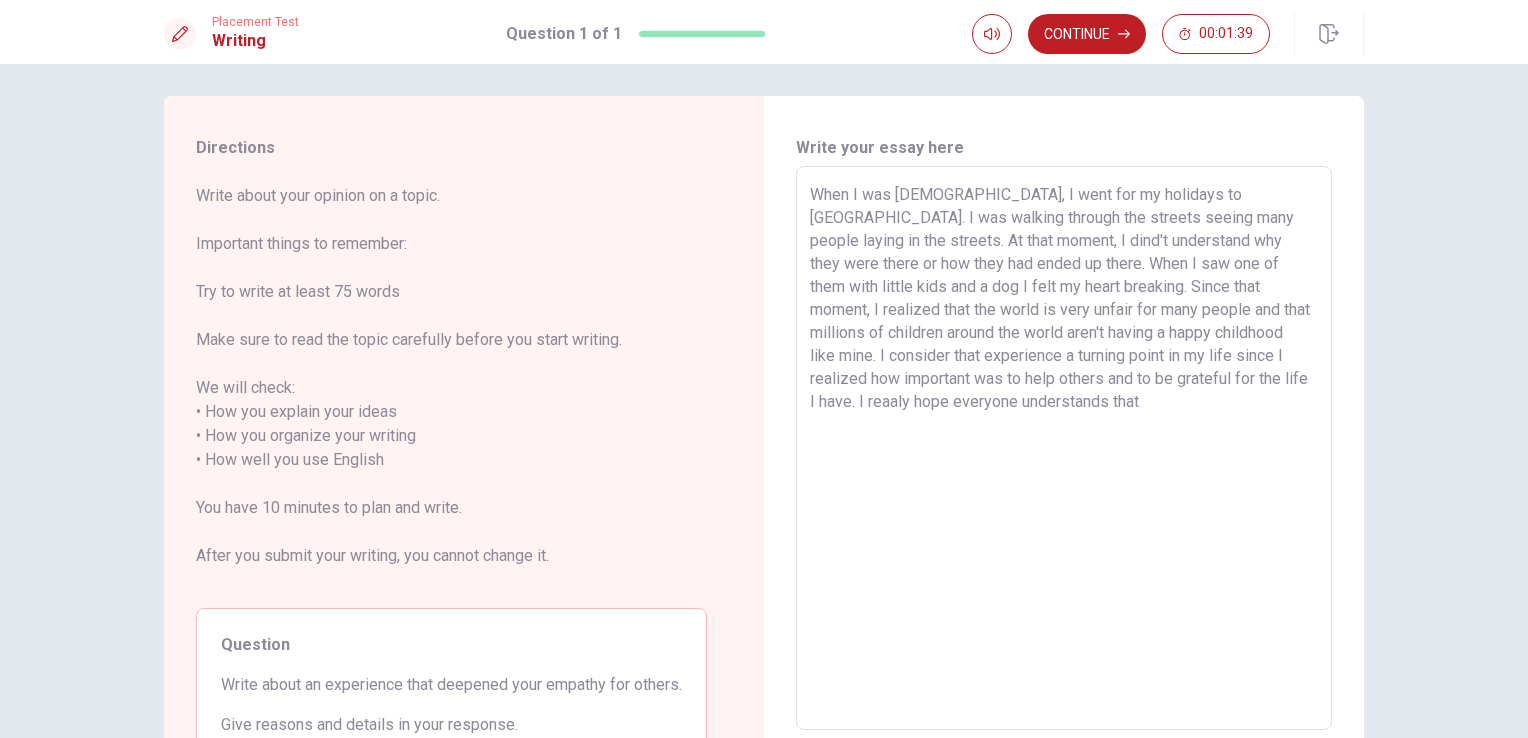 click on "When I was [DEMOGRAPHIC_DATA], I went for my holidays to [GEOGRAPHIC_DATA]. I was walking through the streets seeing many people laying in the streets. At that moment, I dind't understand why they were there or how they had ended up there. When I saw one of them with little kids and a dog I felt my heart breaking. Since that moment, I realized that the world is very unfair for many people and that millions of children around the world aren't having a happy childhood like mine. I consider that experience a turning point in my life since I realized how important was to help others and to be grateful for the life I have. I reaaly hope everyone understands that" at bounding box center (1064, 448) 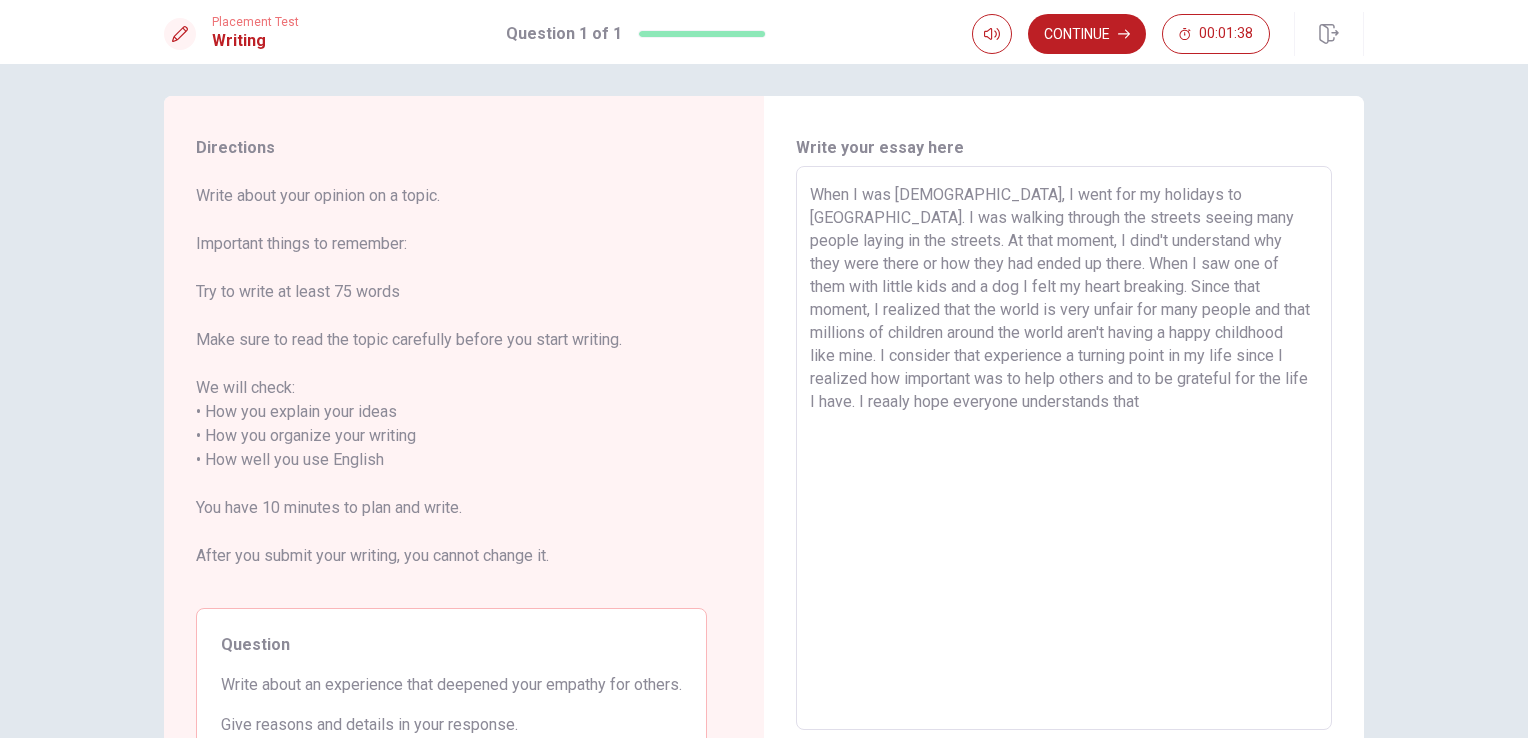click on "When I was [DEMOGRAPHIC_DATA], I went for my holidays to [GEOGRAPHIC_DATA]. I was walking through the streets seeing many people laying in the streets. At that moment, I dind't understand why they were there or how they had ended up there. When I saw one of them with little kids and a dog I felt my heart breaking. Since that moment, I realized that the world is very unfair for many people and that millions of children around the world aren't having a happy childhood like mine. I consider that experience a turning point in my life since I realized how important was to help others and to be grateful for the life I have. I reaaly hope everyone understands that" at bounding box center (1064, 448) 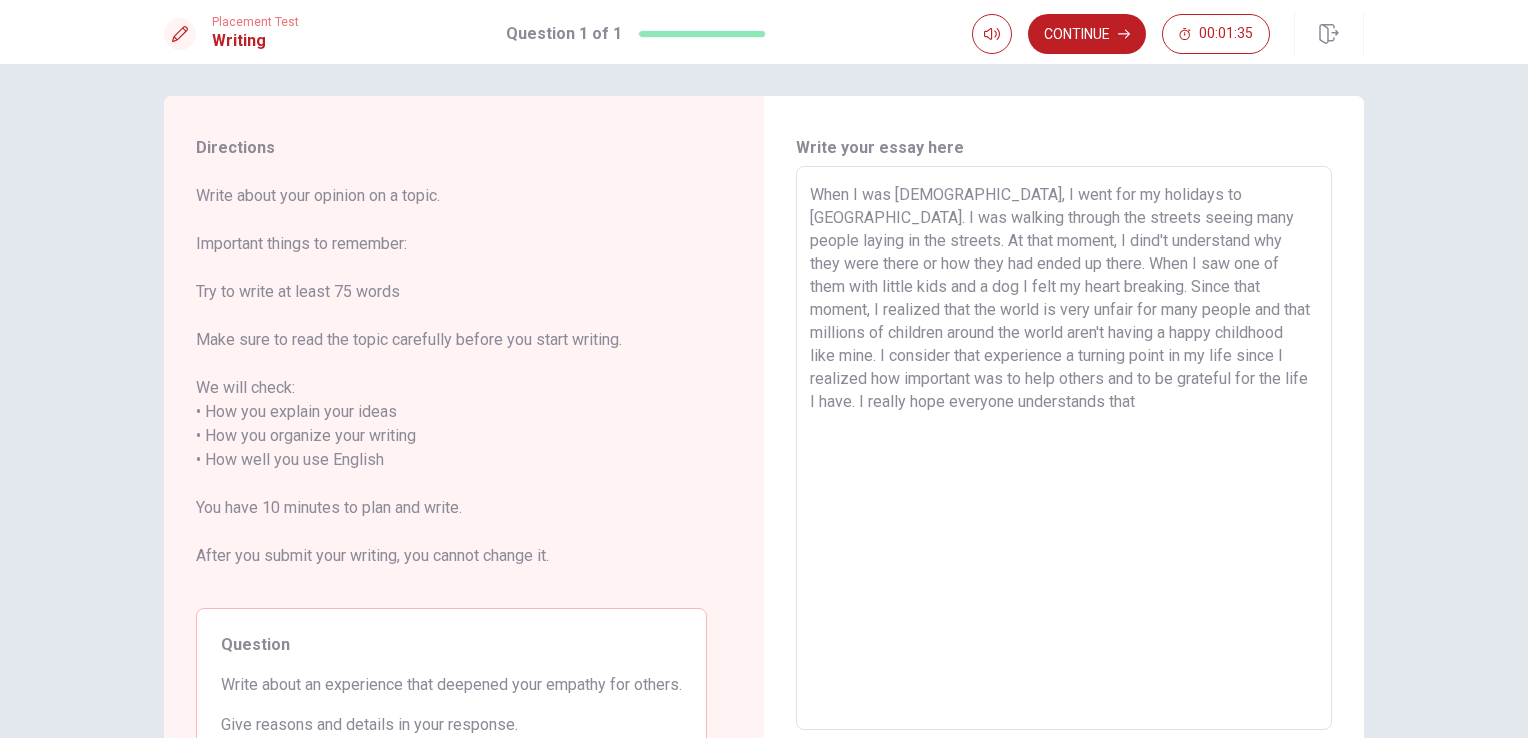 click on "When I was [DEMOGRAPHIC_DATA], I went for my holidays to [GEOGRAPHIC_DATA]. I was walking through the streets seeing many people laying in the streets. At that moment, I dind't understand why they were there or how they had ended up there. When I saw one of them with little kids and a dog I felt my heart breaking. Since that moment, I realized that the world is very unfair for many people and that millions of children around the world aren't having a happy childhood like mine. I consider that experience a turning point in my life since I realized how important was to help others and to be grateful for the life I have. I really hope everyone understands that" at bounding box center (1064, 448) 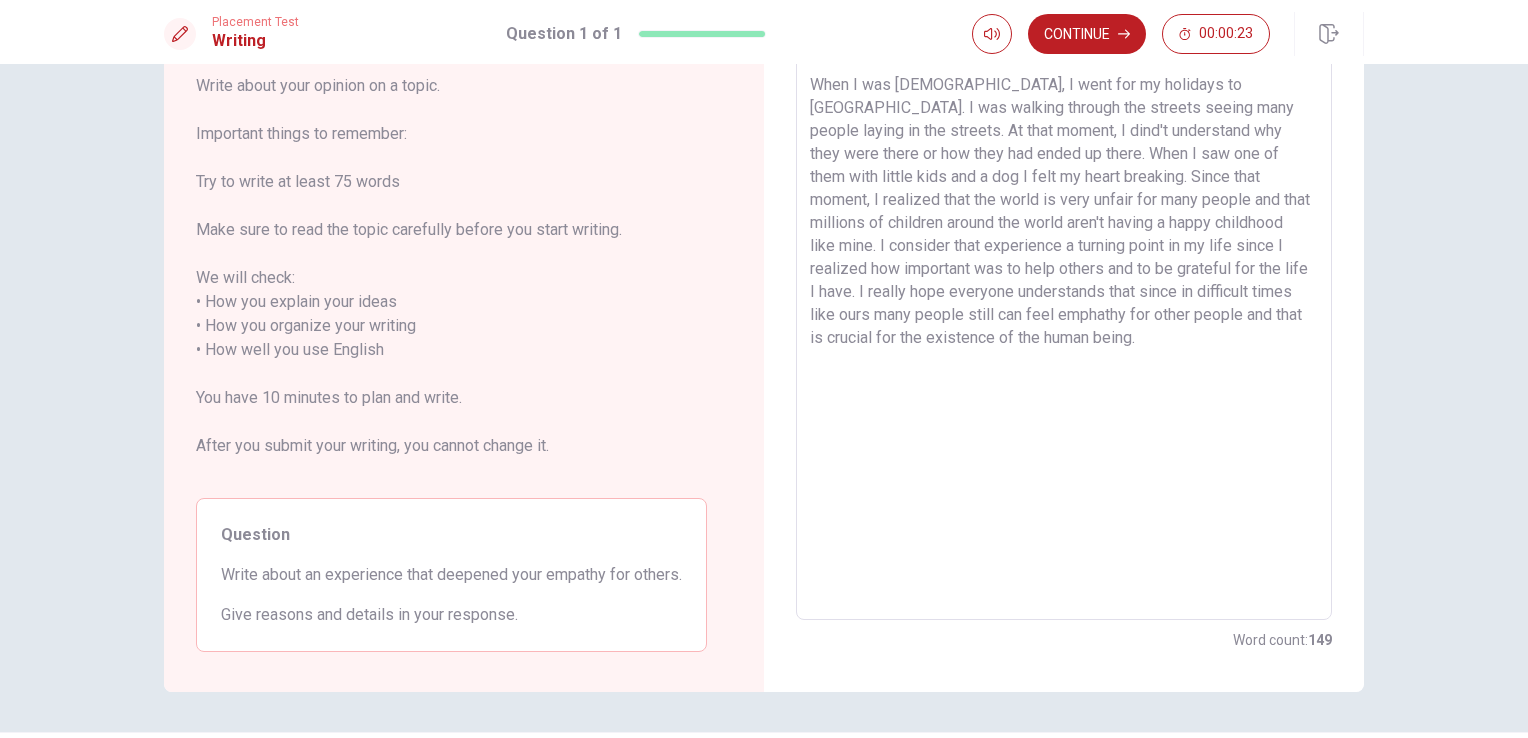 scroll, scrollTop: 0, scrollLeft: 0, axis: both 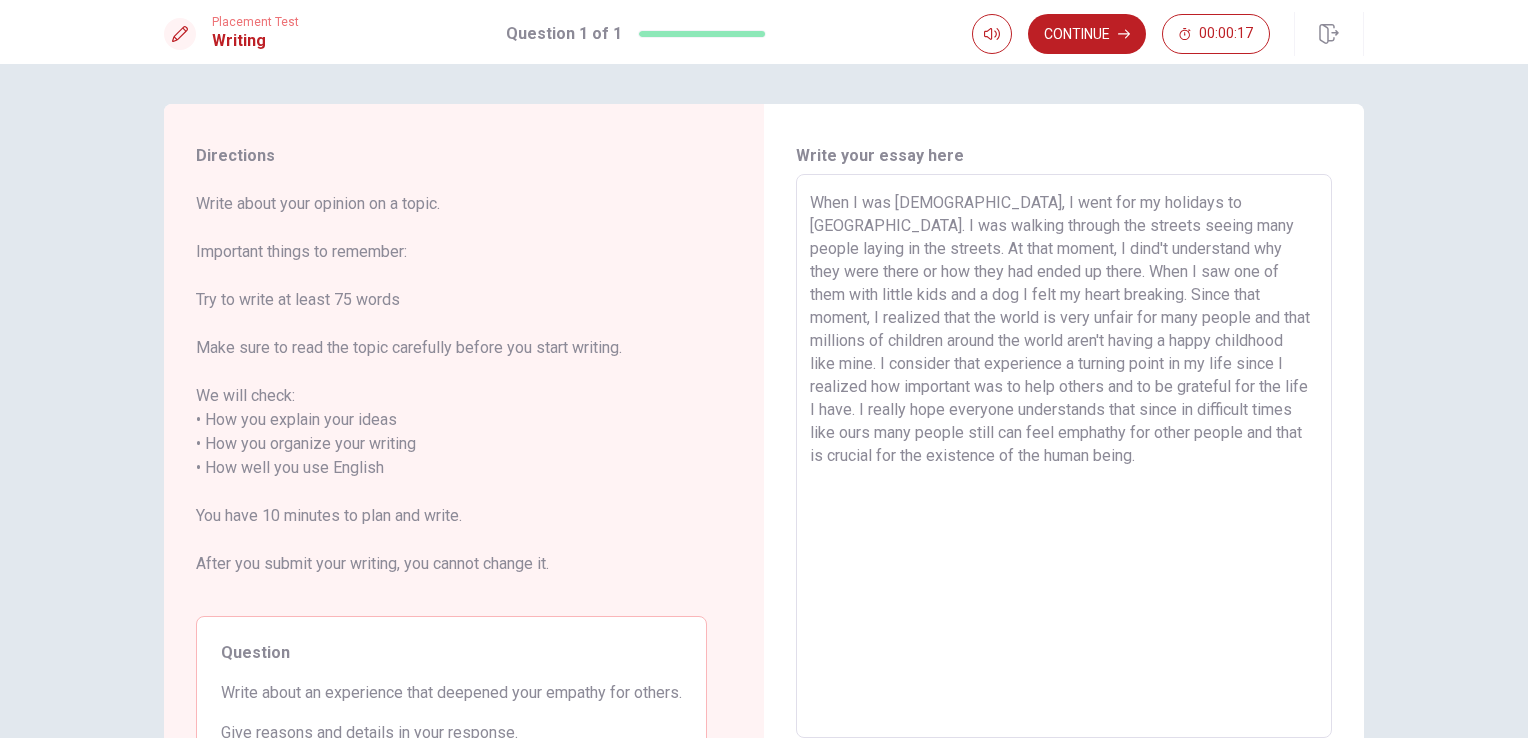 click on "When I was [DEMOGRAPHIC_DATA], I went for my holidays to [GEOGRAPHIC_DATA]. I was walking through the streets seeing many people laying in the streets. At that moment, I dind't understand why they were there or how they had ended up there. When I saw one of them with little kids and a dog I felt my heart breaking. Since that moment, I realized that the world is very unfair for many people and that millions of children around the world aren't having a happy childhood like mine. I consider that experience a turning point in my life since I realized how important was to help others and to be grateful for the life I have. I really hope everyone understands that since in difficult times like ours many people still can feel emphathy for other people and that is crucial for the existence of the human being." at bounding box center (1064, 456) 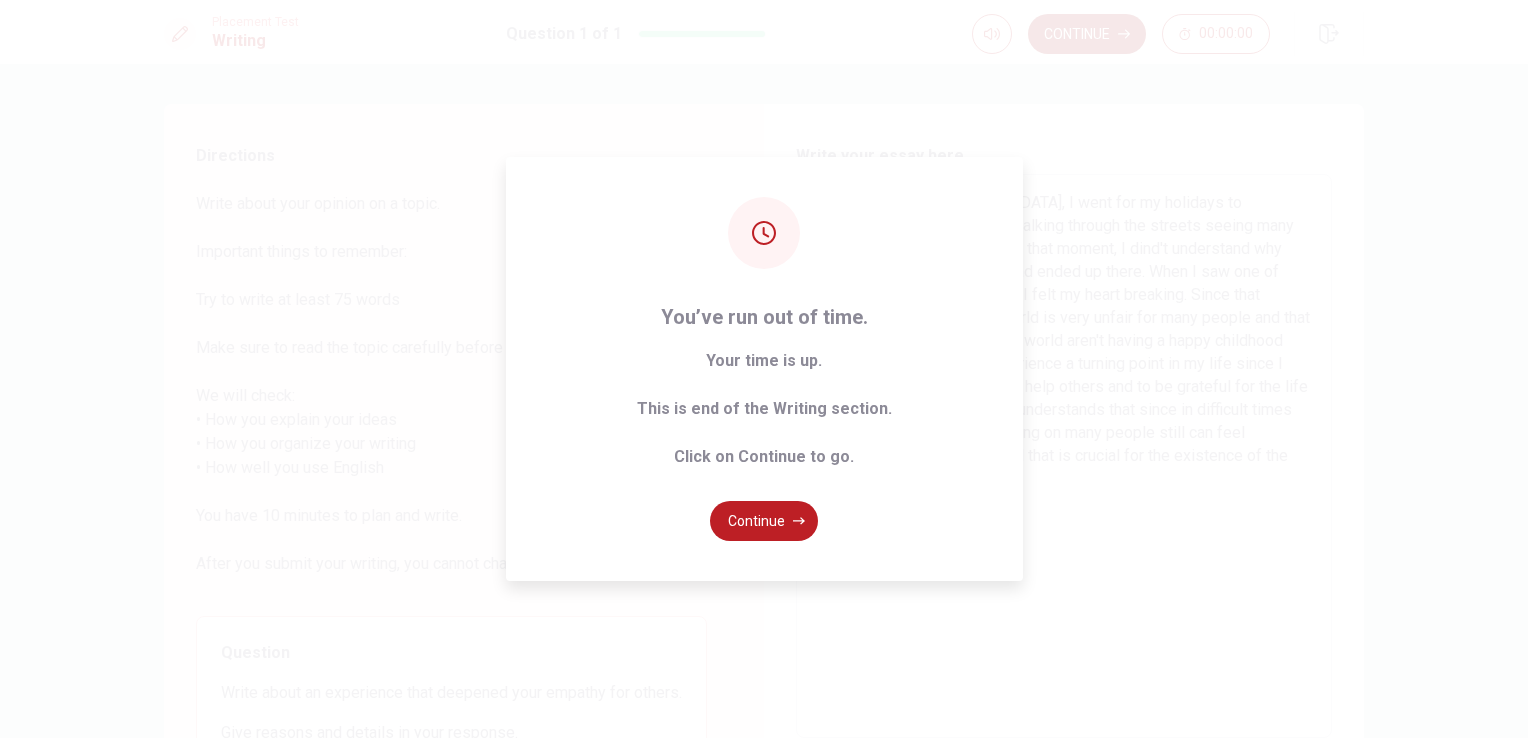 click on "You’ve run out of time. Your time is up. This is end of the Writing section. Click on Continue to go. Continue" at bounding box center [764, 369] 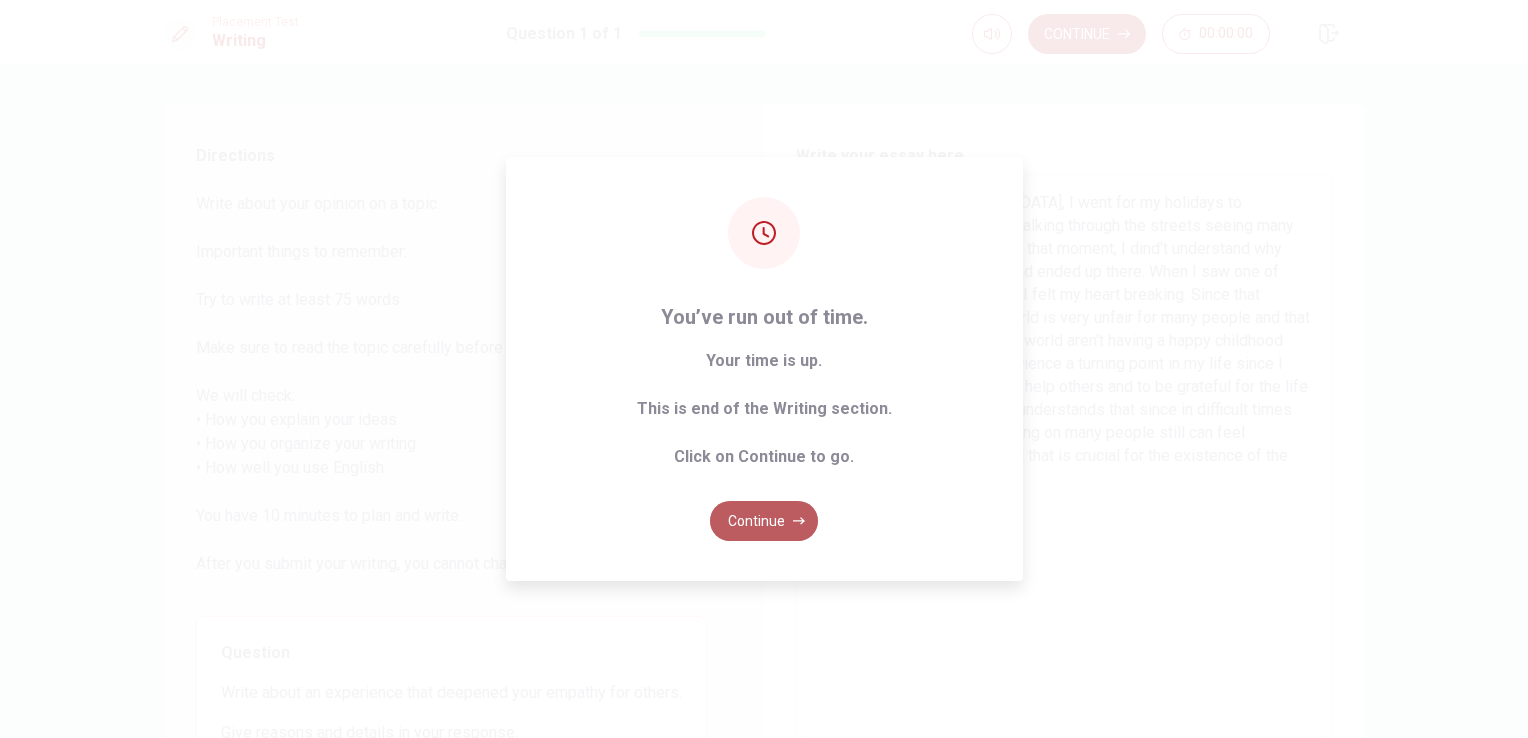 click on "Continue" at bounding box center [764, 521] 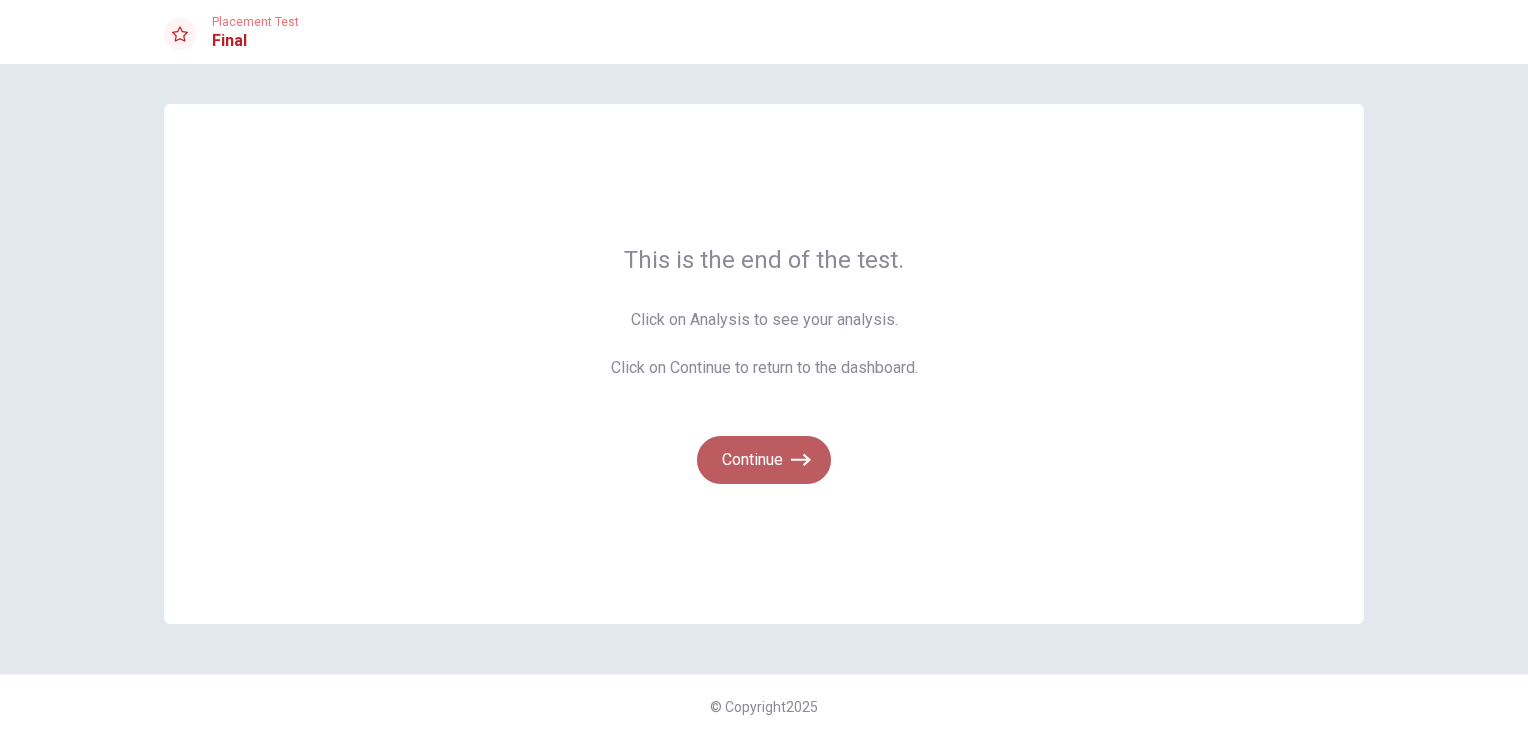click 